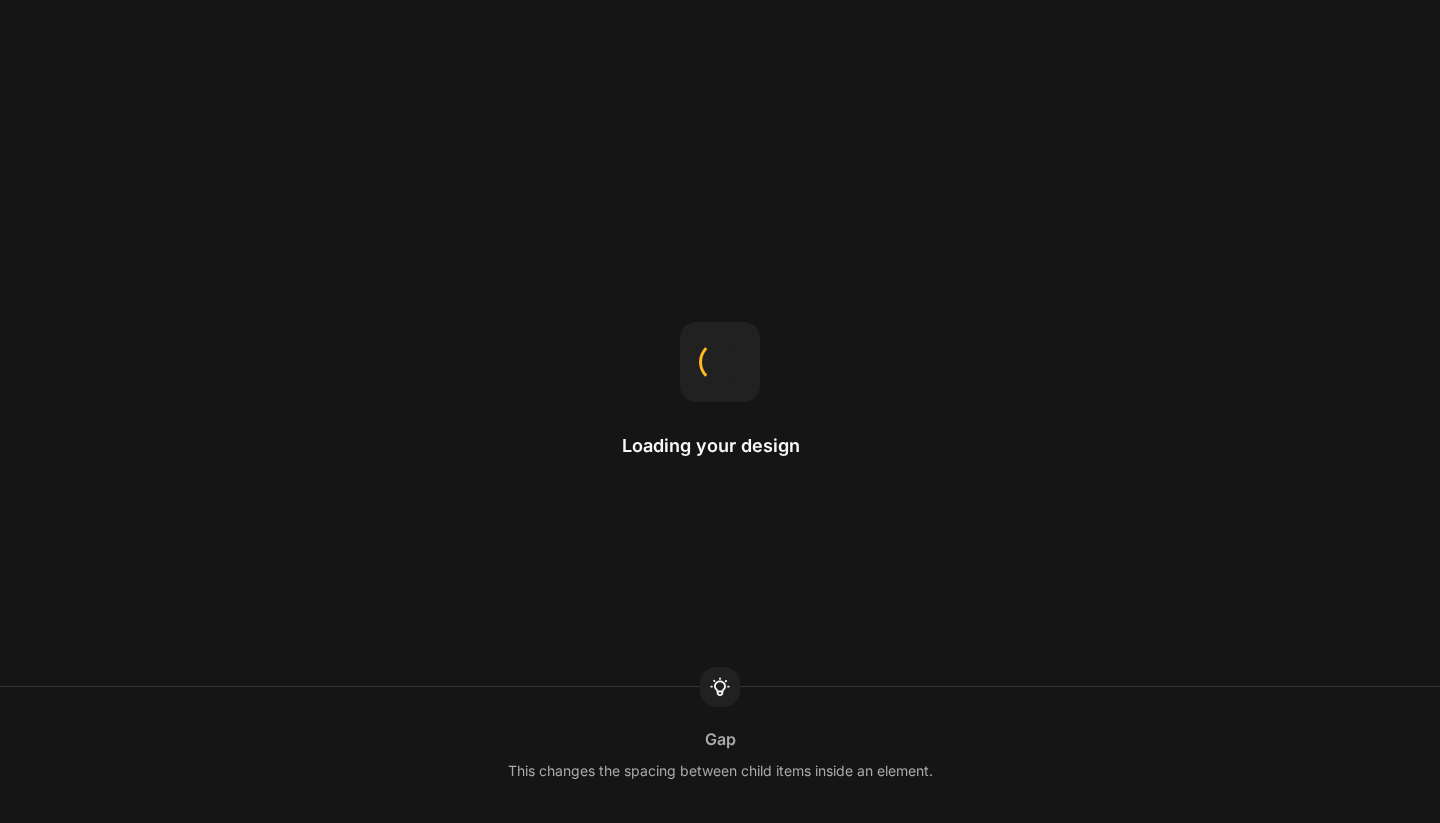 scroll, scrollTop: 0, scrollLeft: 0, axis: both 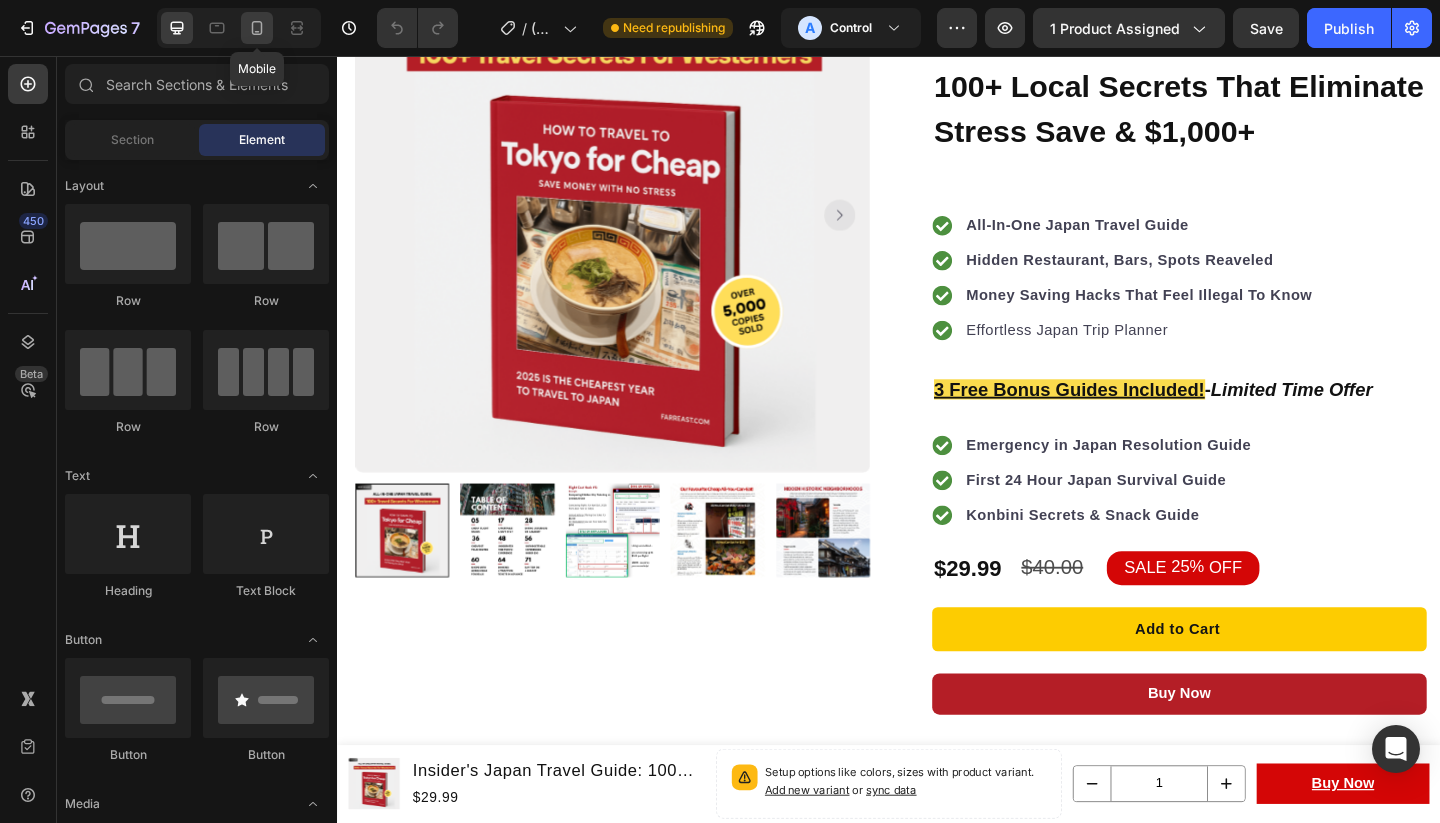 click 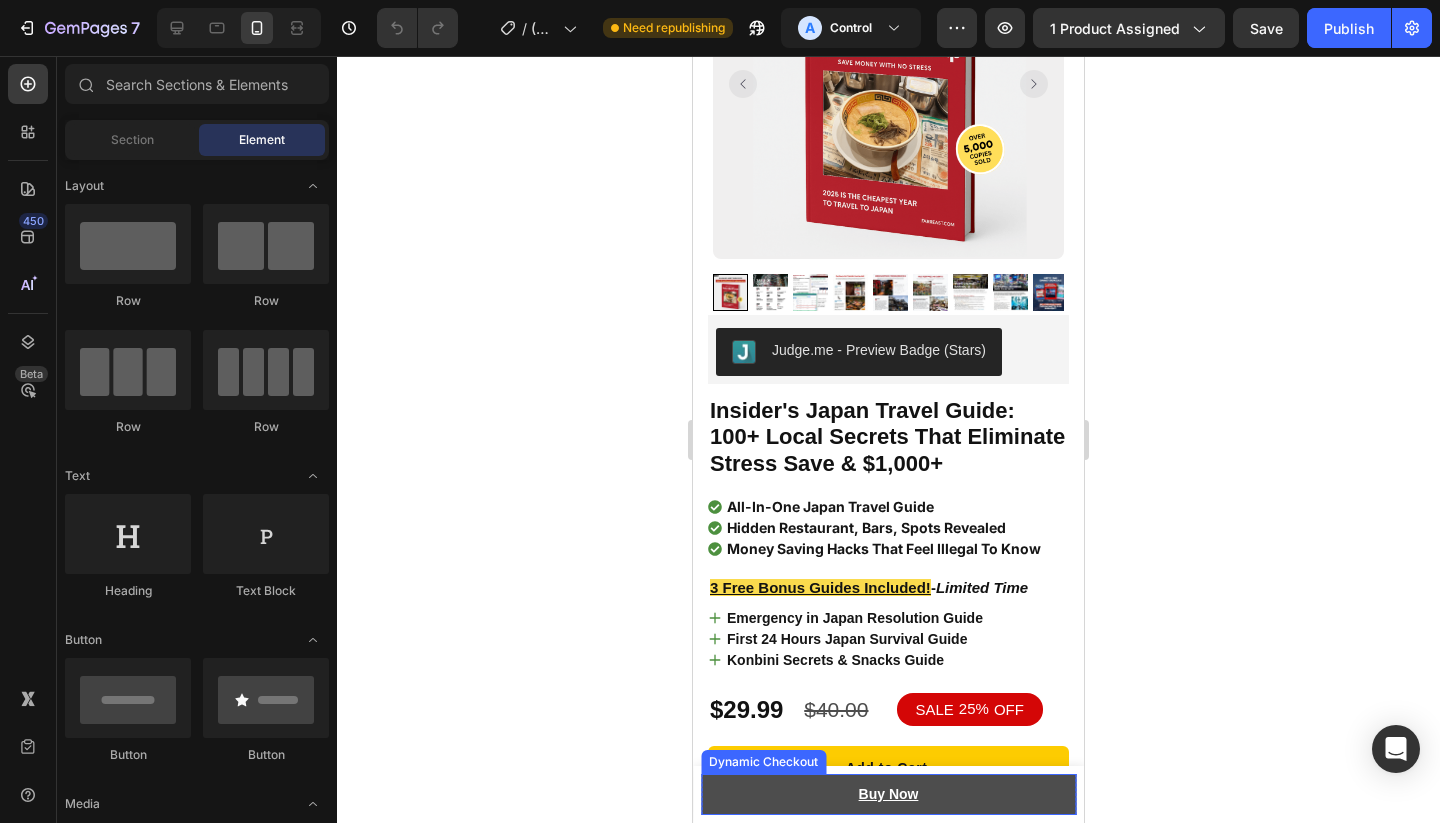 scroll, scrollTop: 217, scrollLeft: 0, axis: vertical 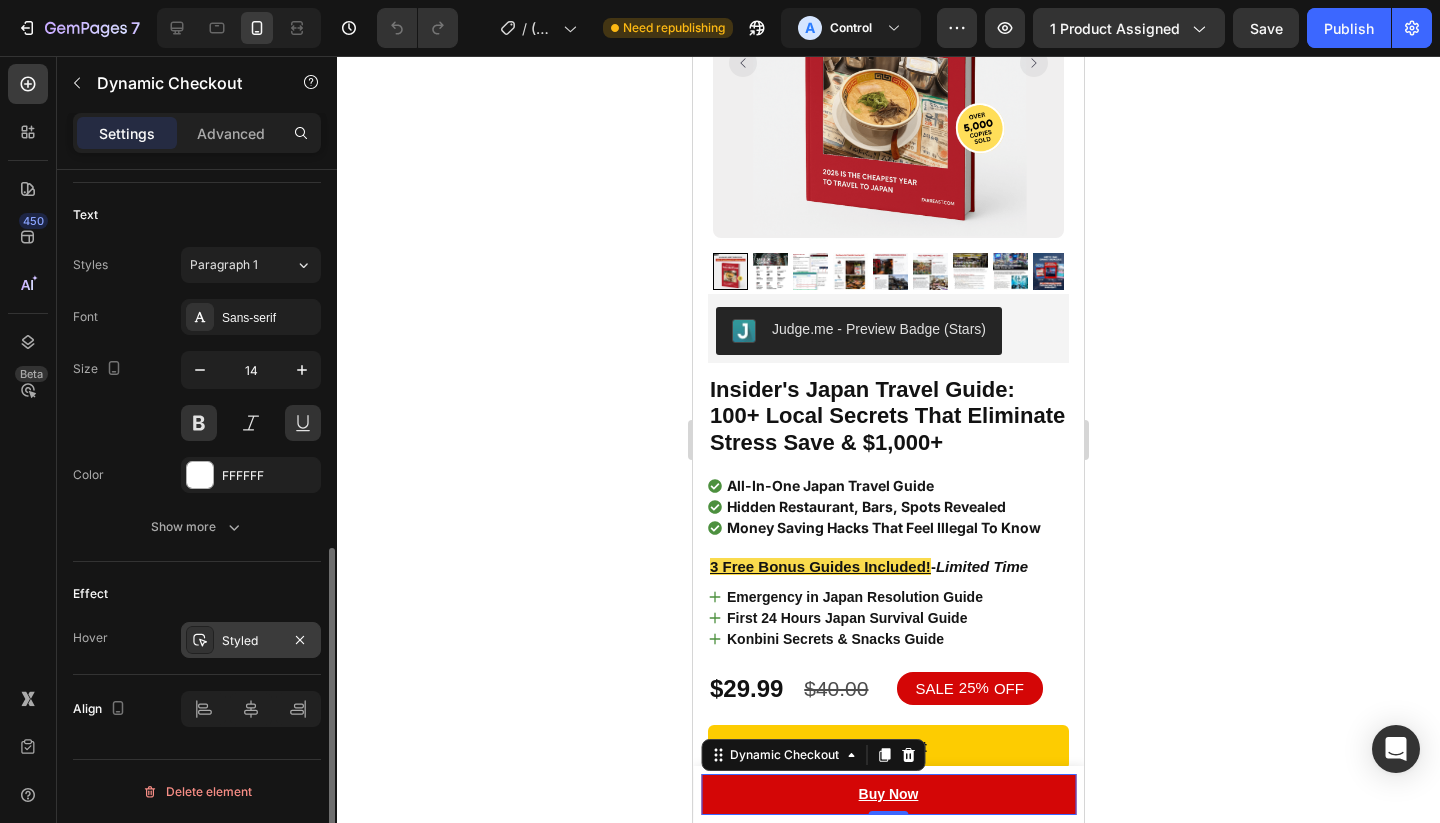 click on "Styled" at bounding box center (251, 641) 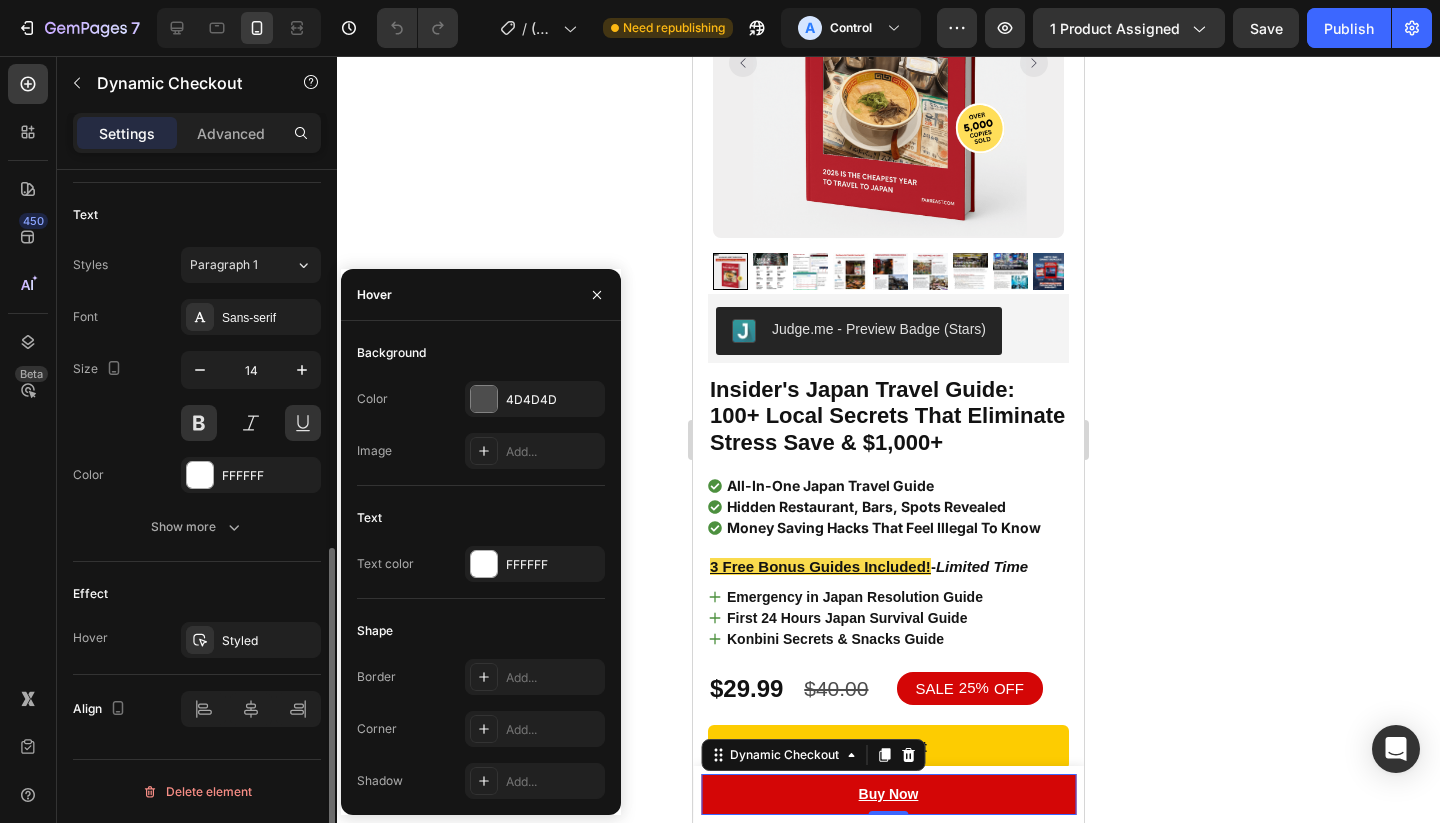 click on "Text Styles Paragraph 1 Font Sans-serif Size 14 Color FFFFFF Show more" 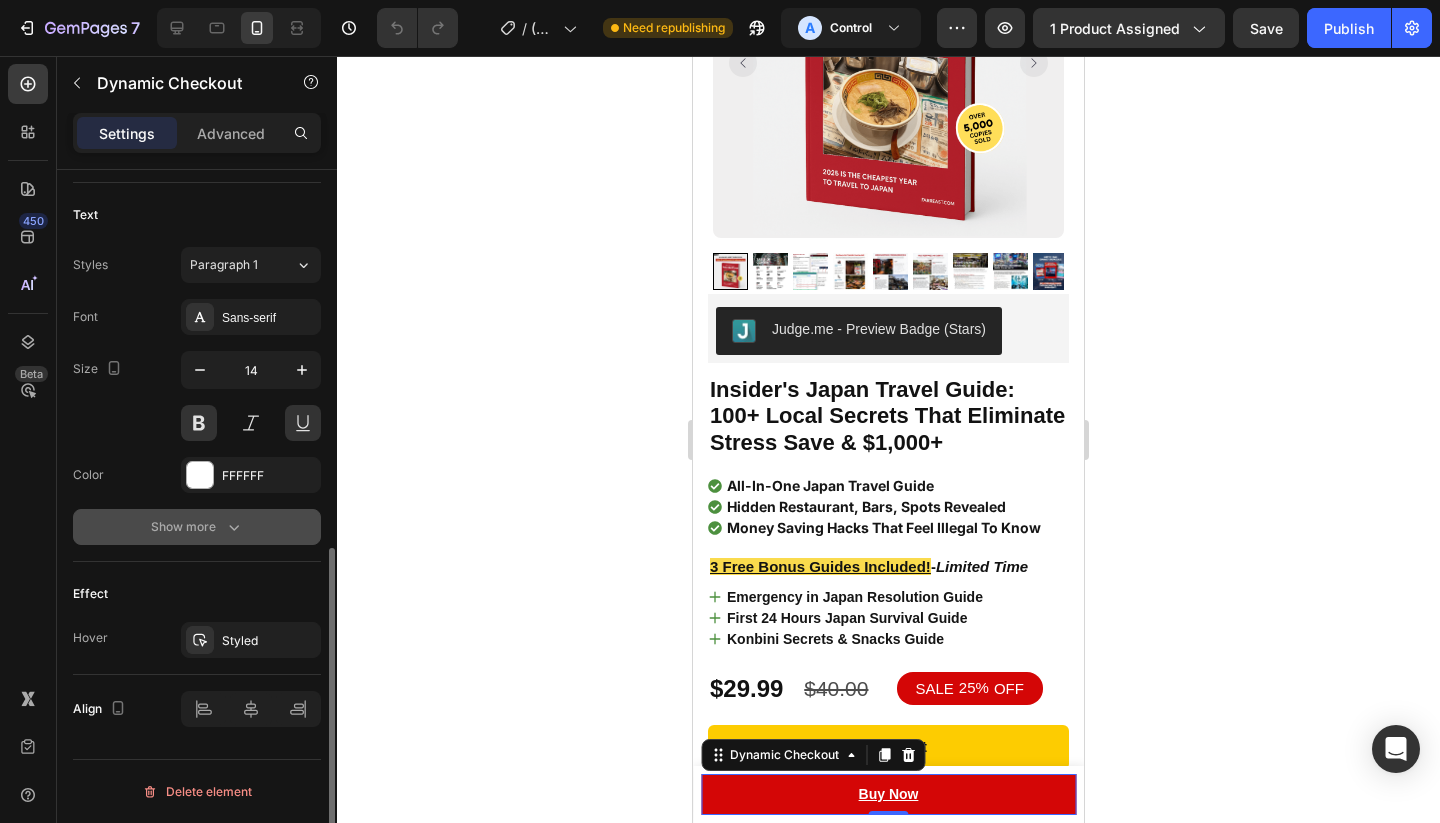 click on "Show more" at bounding box center [197, 527] 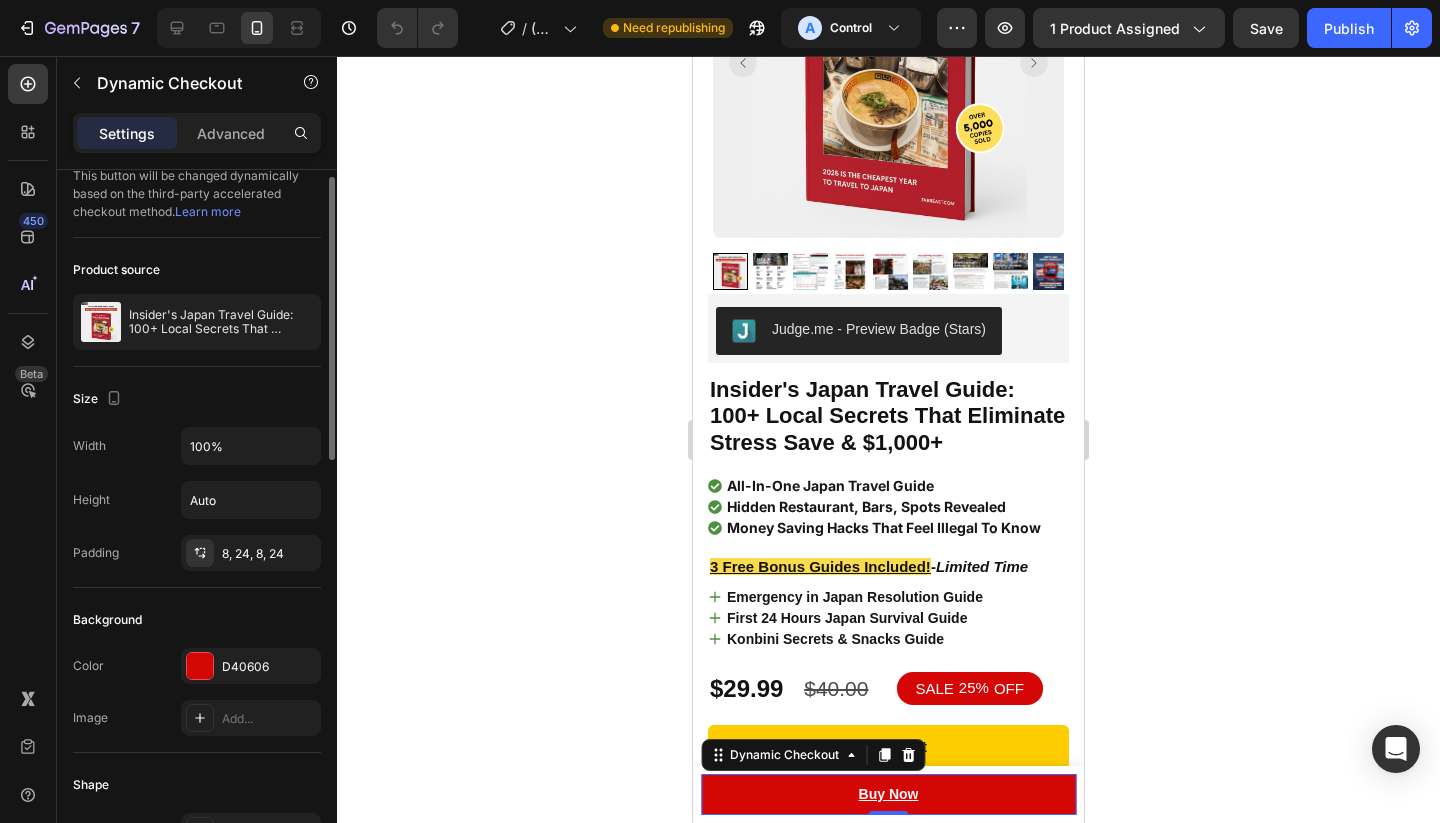 scroll, scrollTop: 15, scrollLeft: 0, axis: vertical 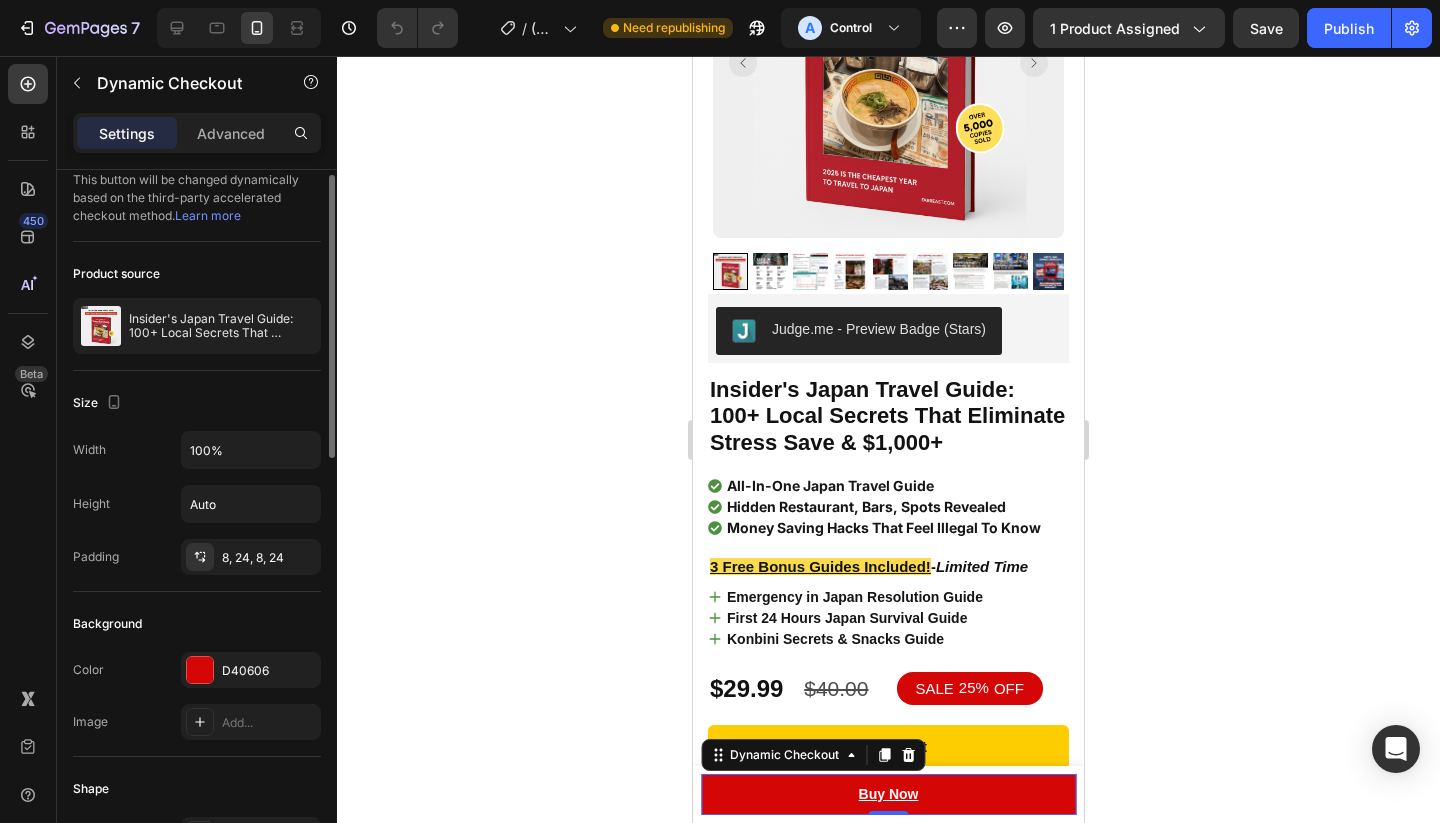 click on "Settings Advanced" at bounding box center [197, 141] 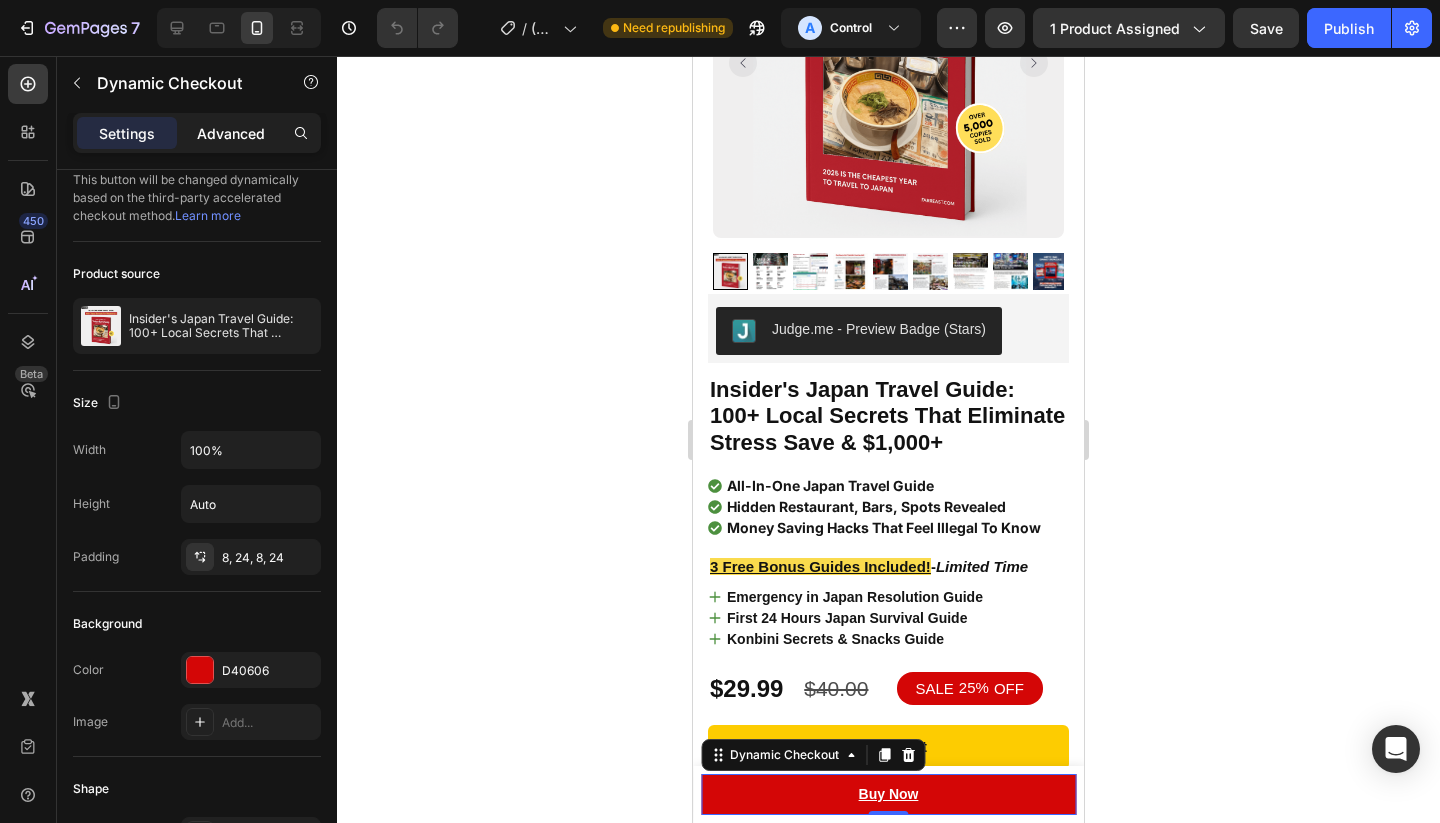 click on "Advanced" 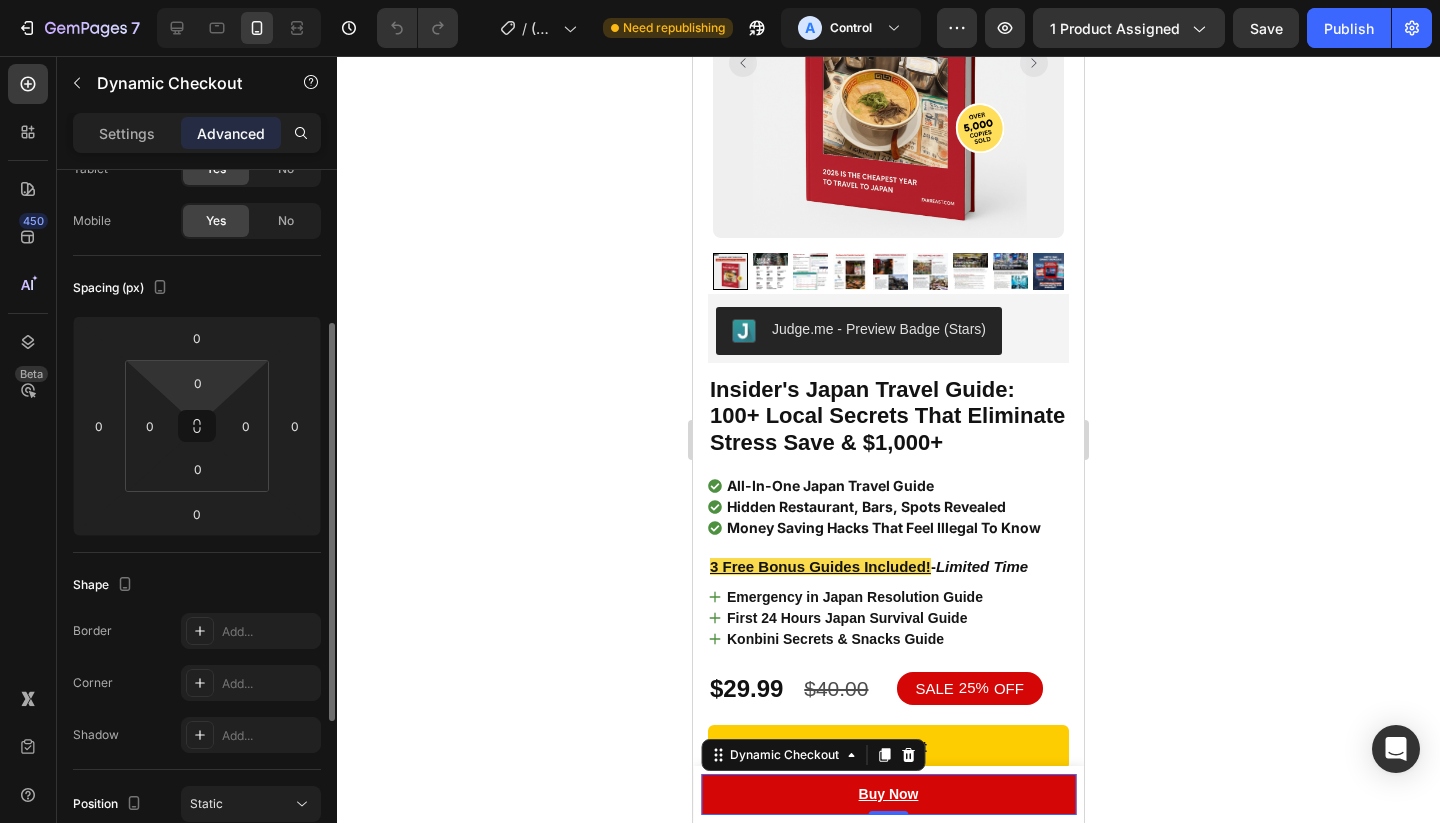 scroll, scrollTop: 115, scrollLeft: 0, axis: vertical 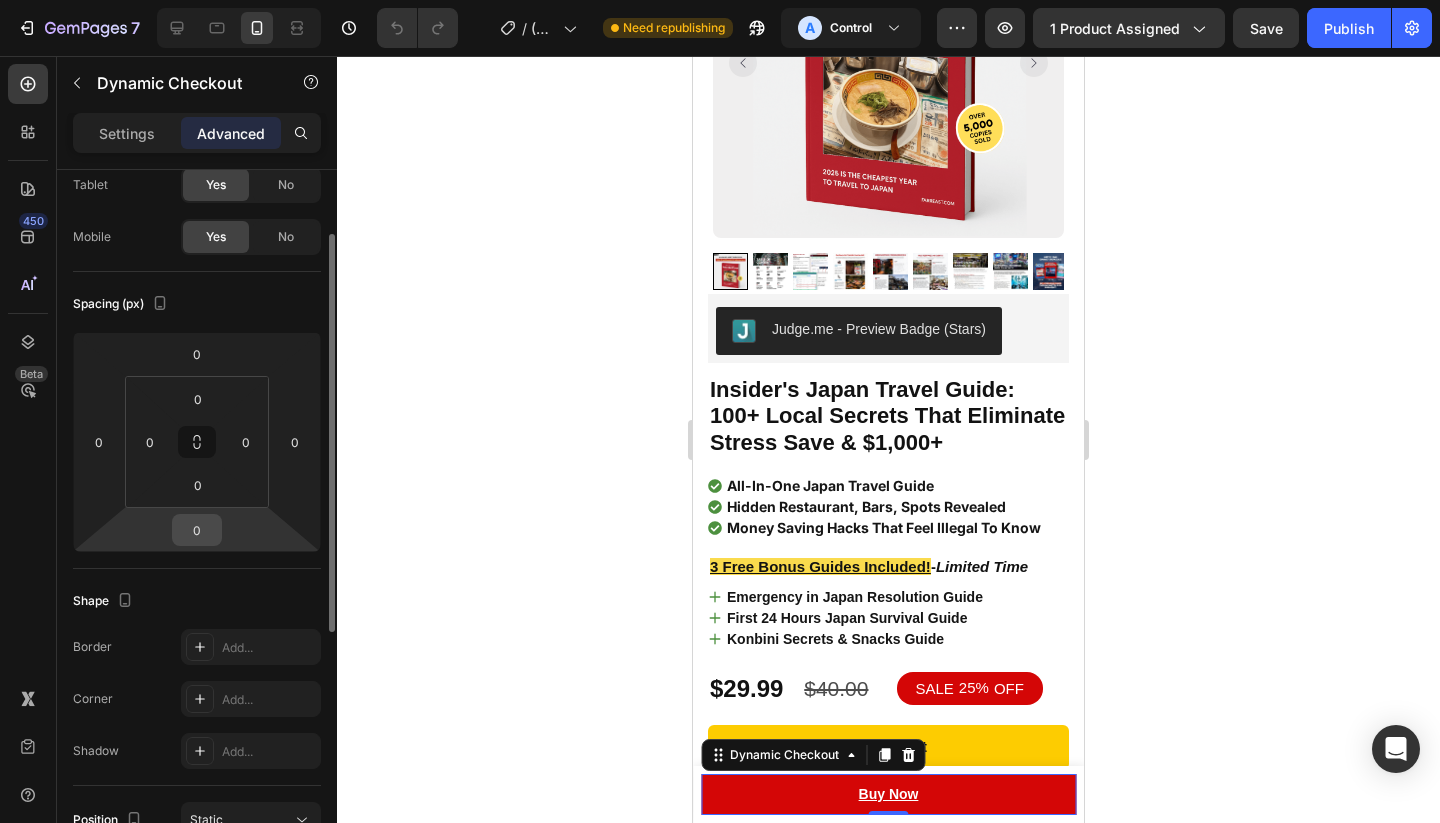 click on "0" at bounding box center (197, 530) 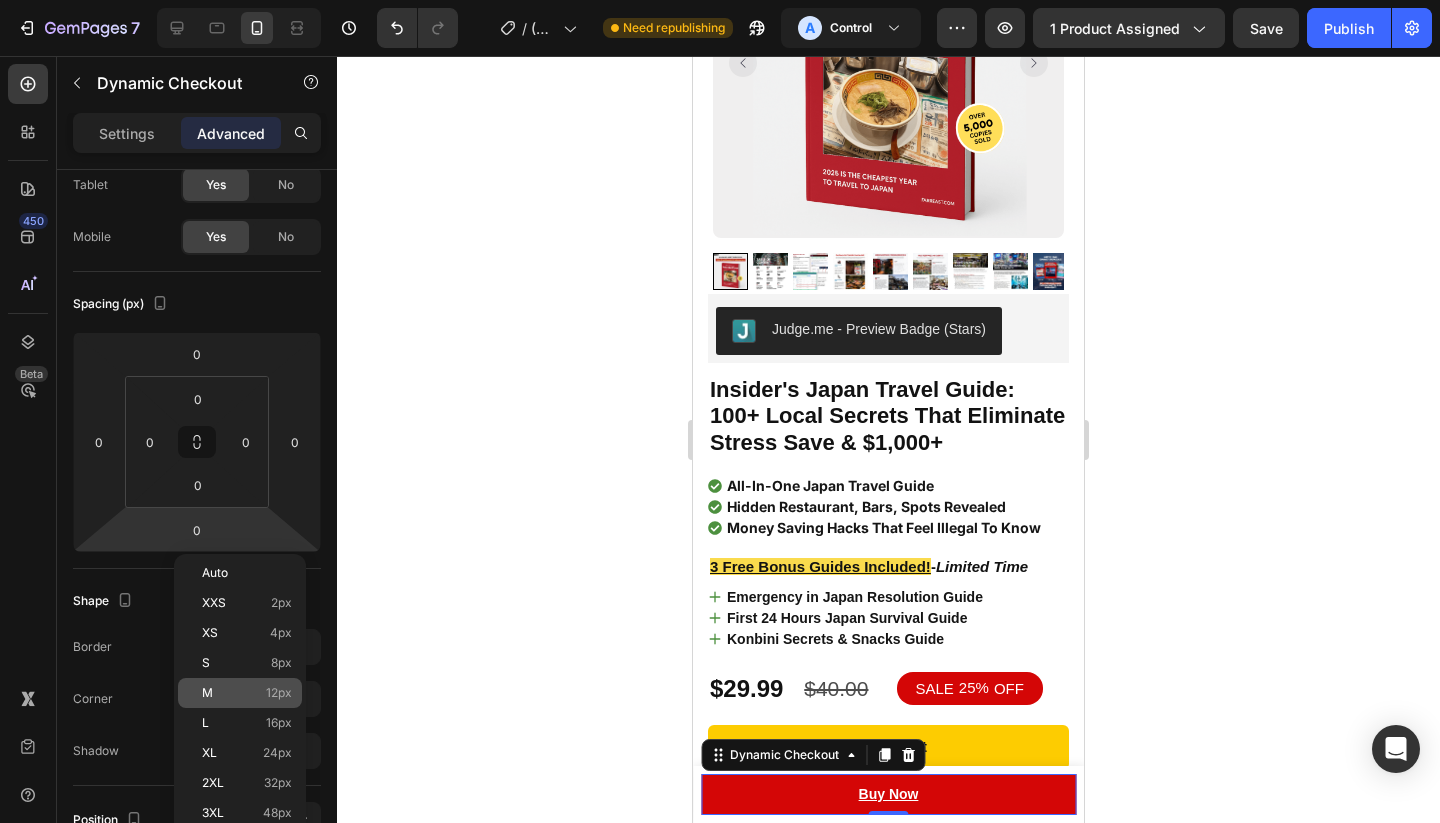 click on "12px" at bounding box center (279, 693) 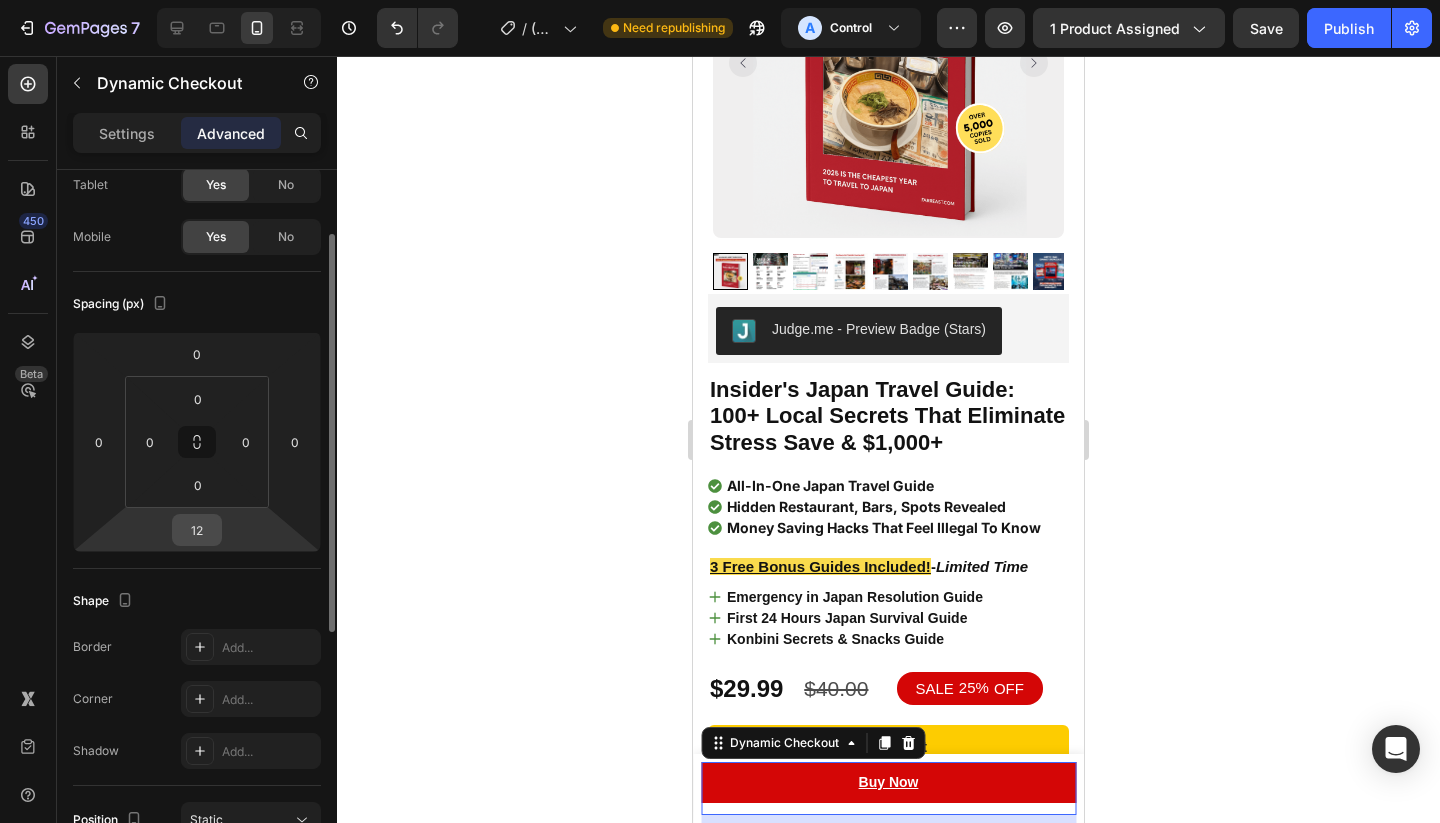 click on "12" at bounding box center (197, 530) 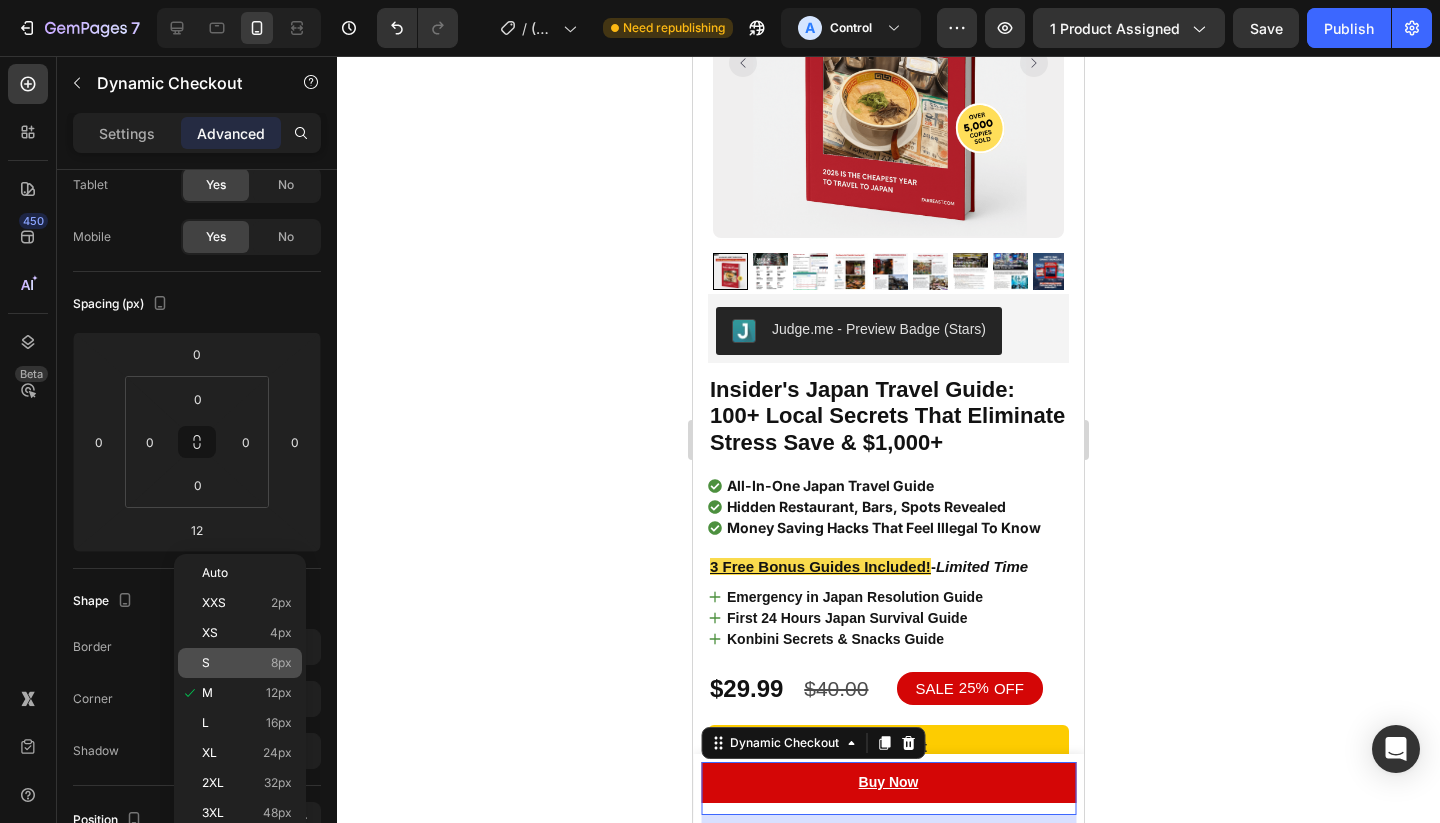 click on "S 8px" 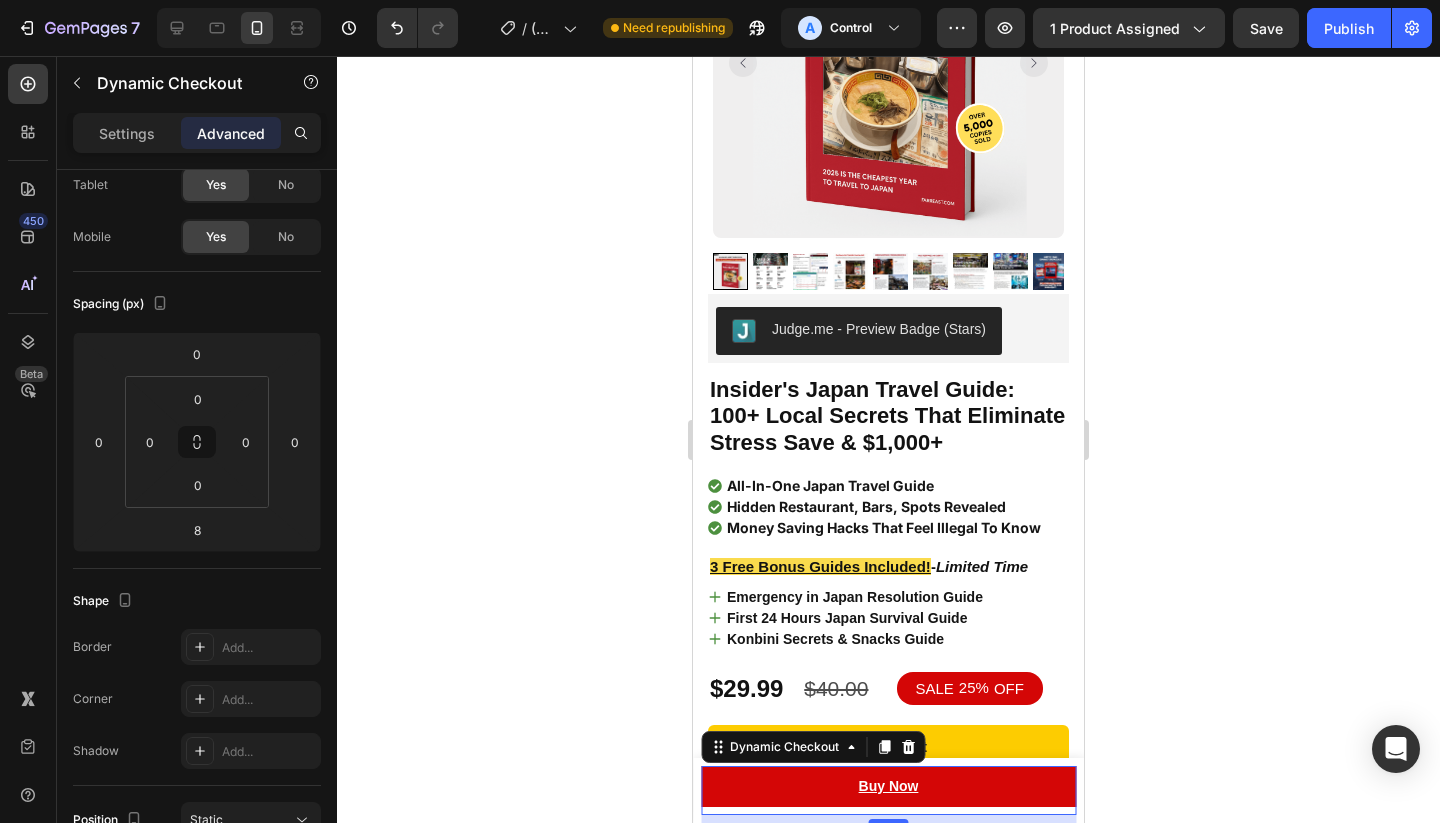 click on "Settings Advanced" at bounding box center (197, 133) 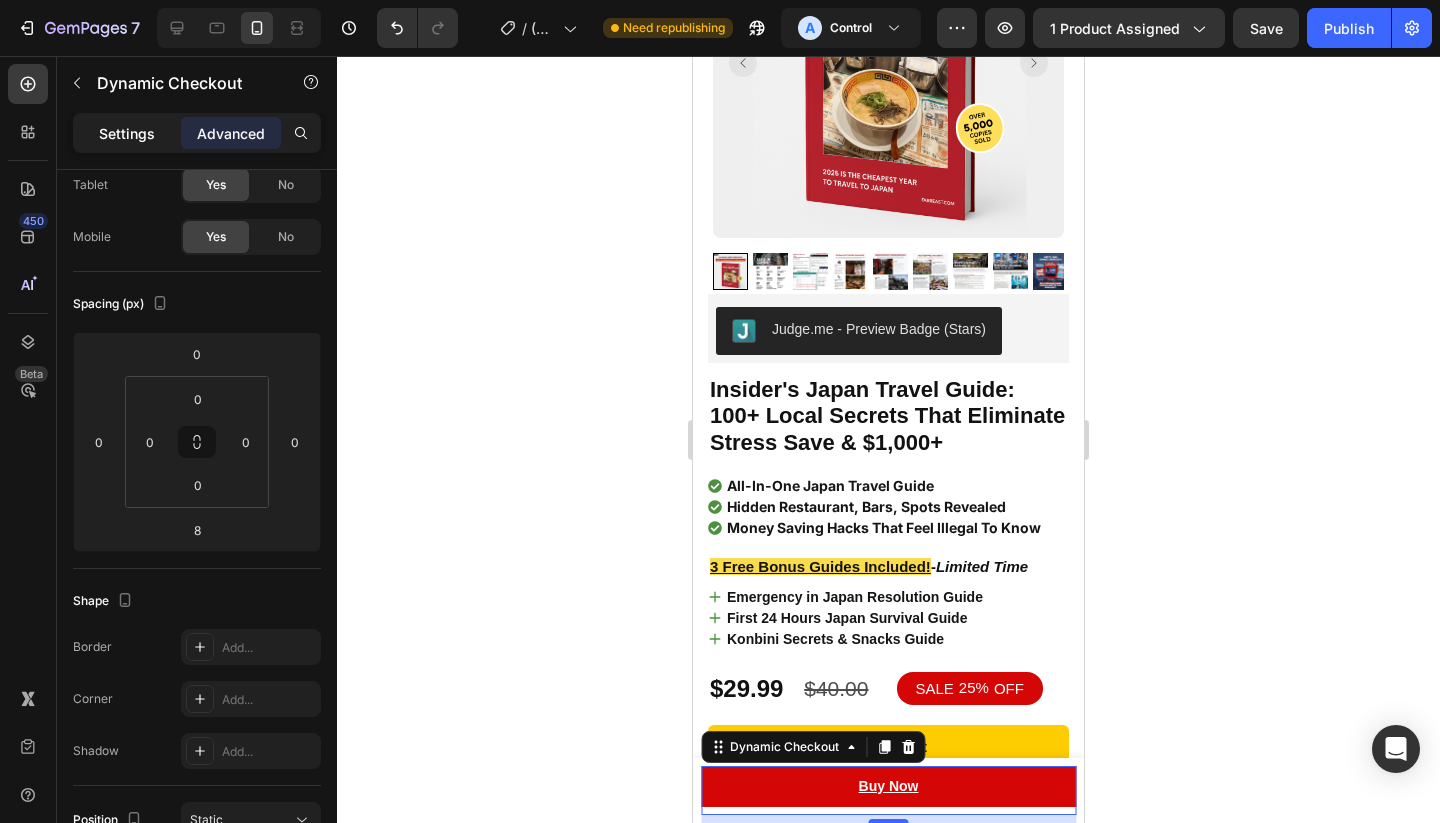 click on "Settings" at bounding box center (127, 133) 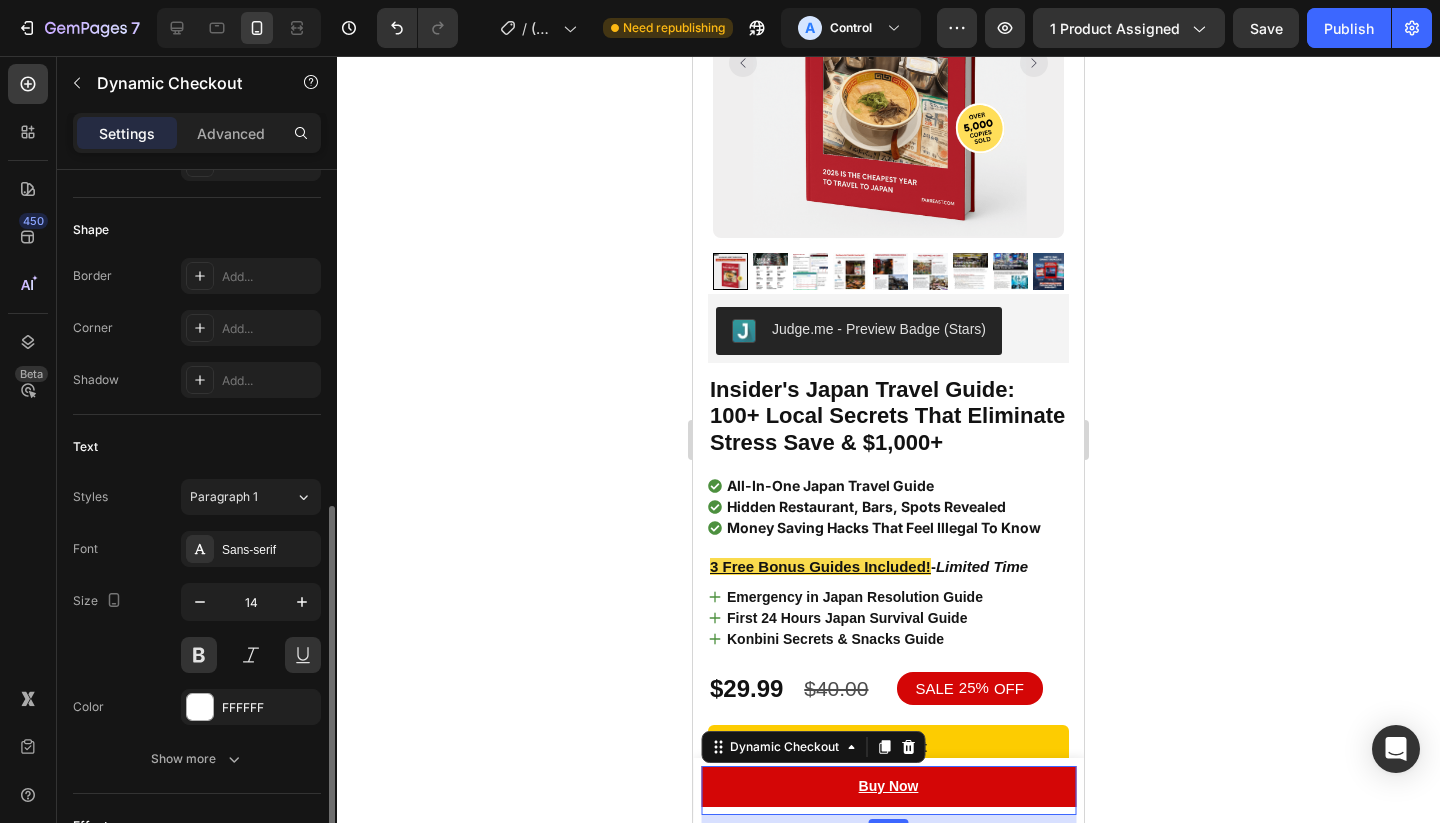 scroll, scrollTop: 806, scrollLeft: 0, axis: vertical 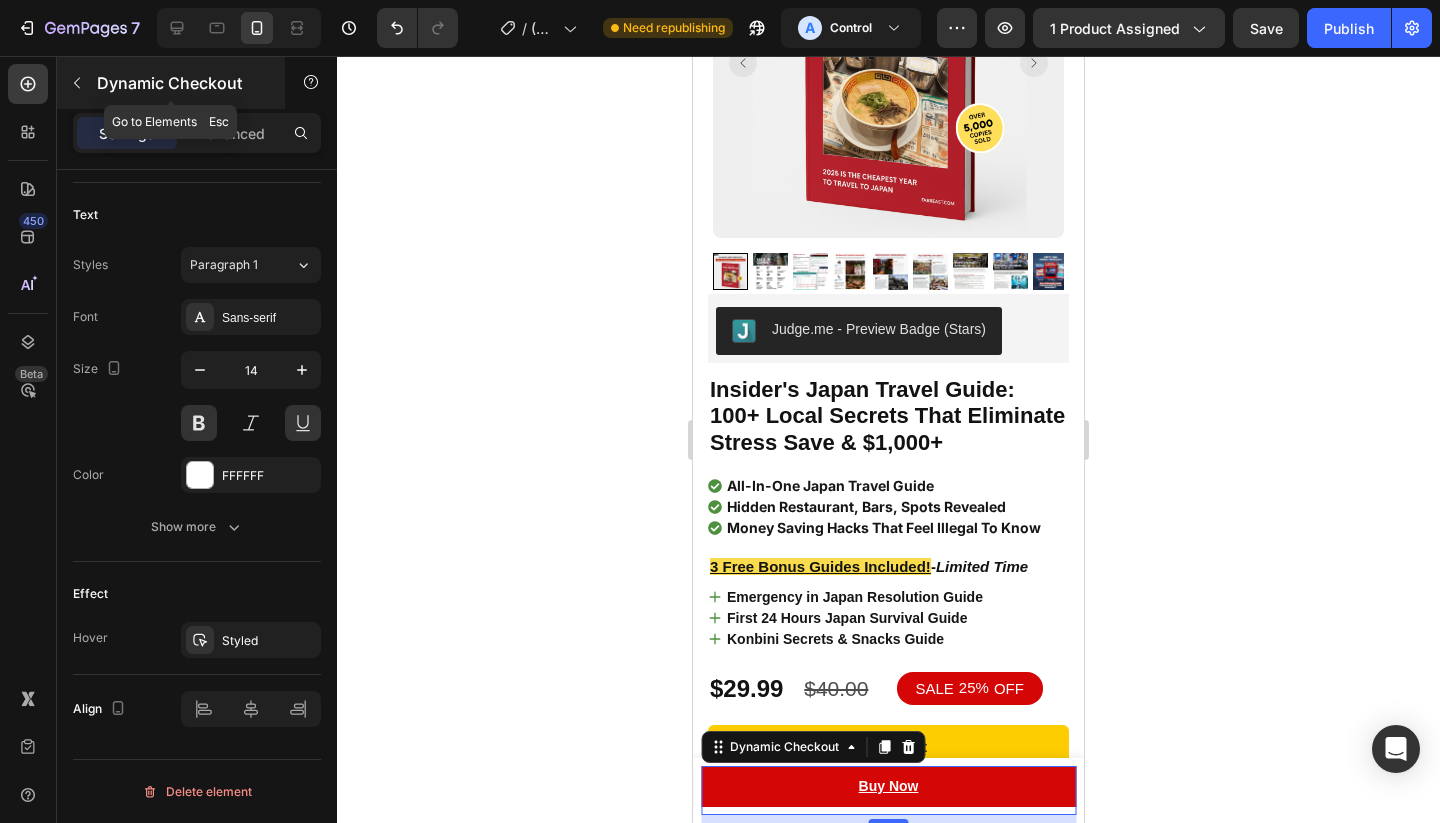 click on "Dynamic Checkout" at bounding box center (171, 83) 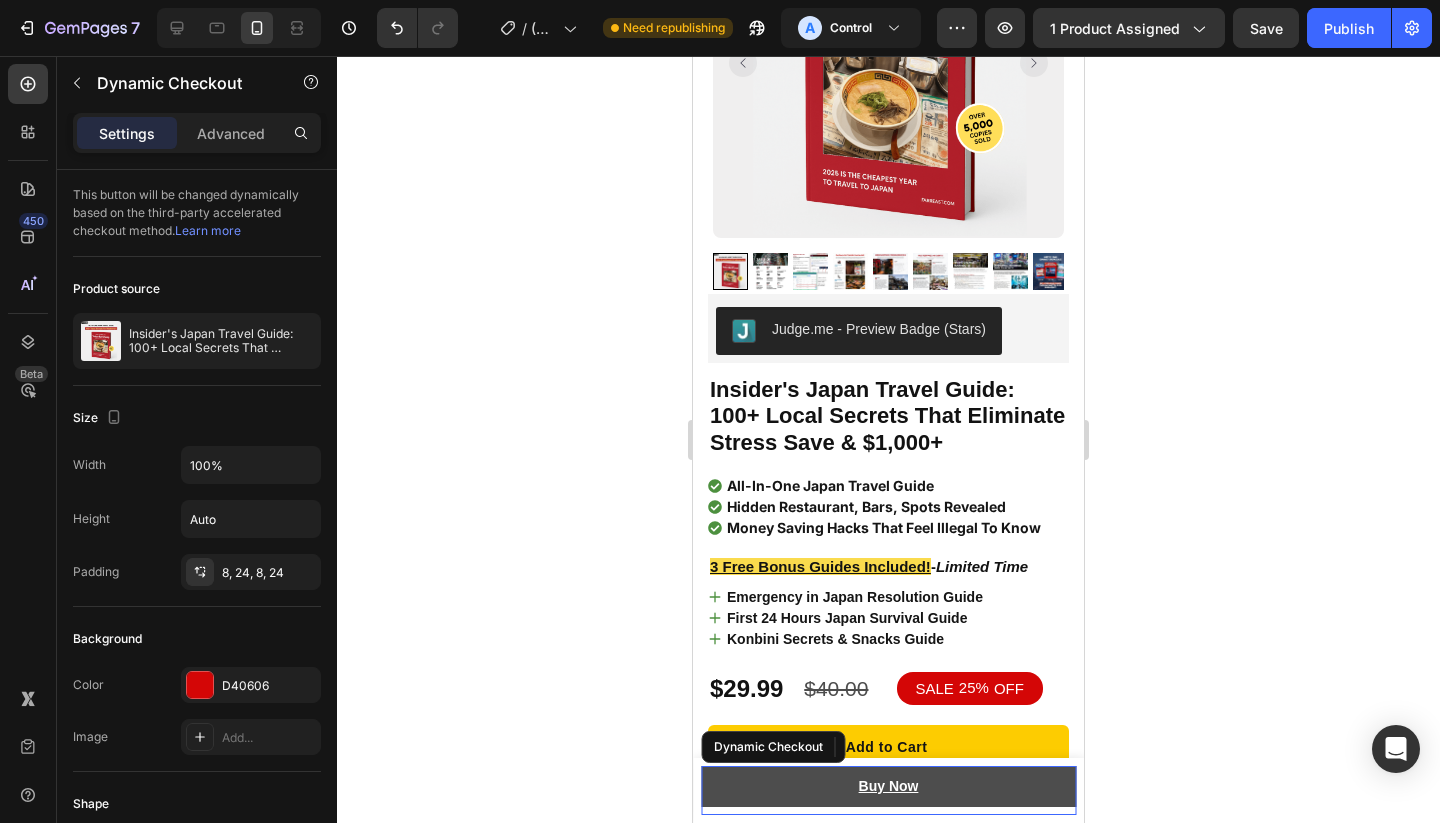click on "Buy Now" at bounding box center [888, 786] 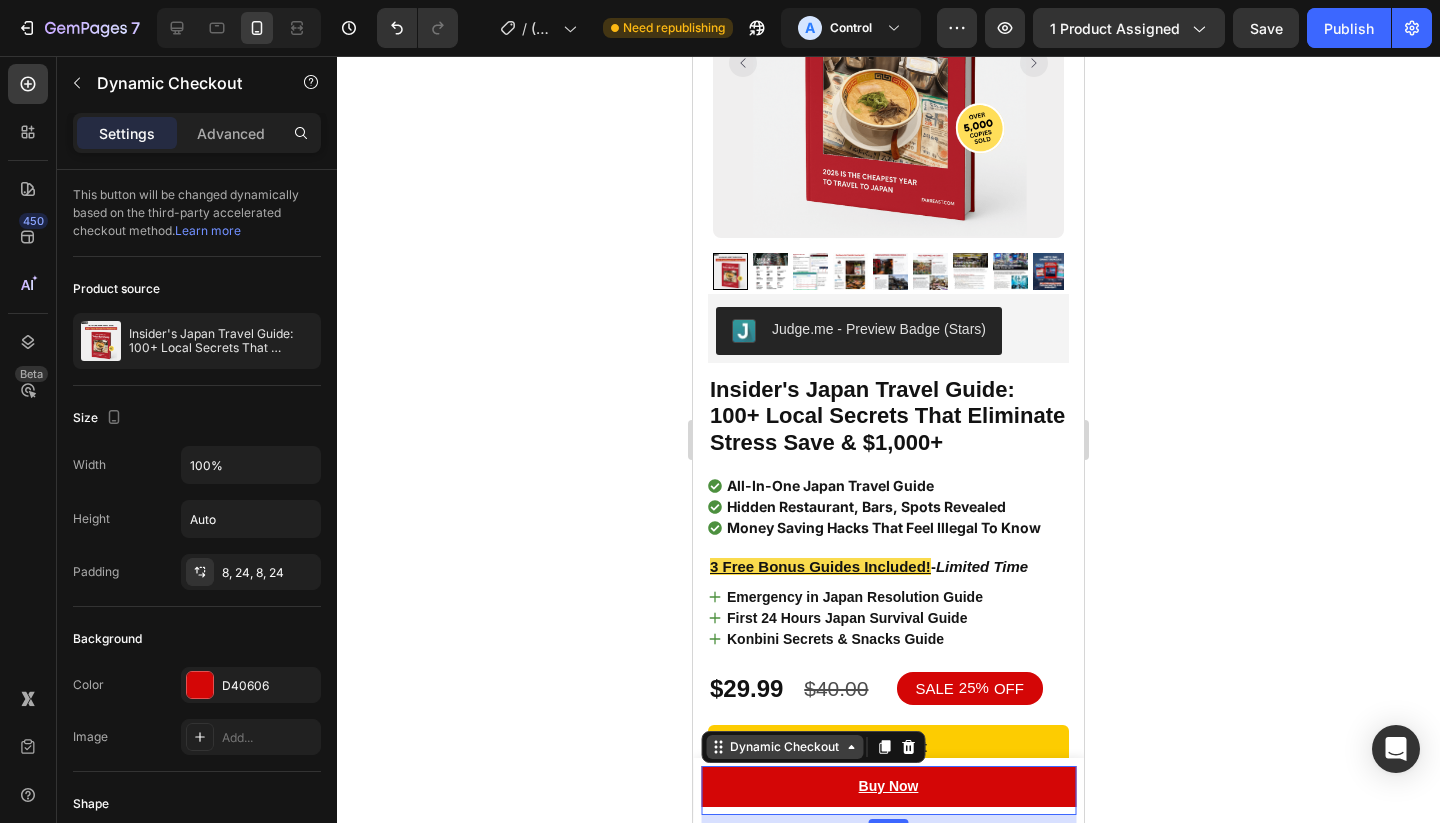 click on "Dynamic Checkout" at bounding box center (784, 747) 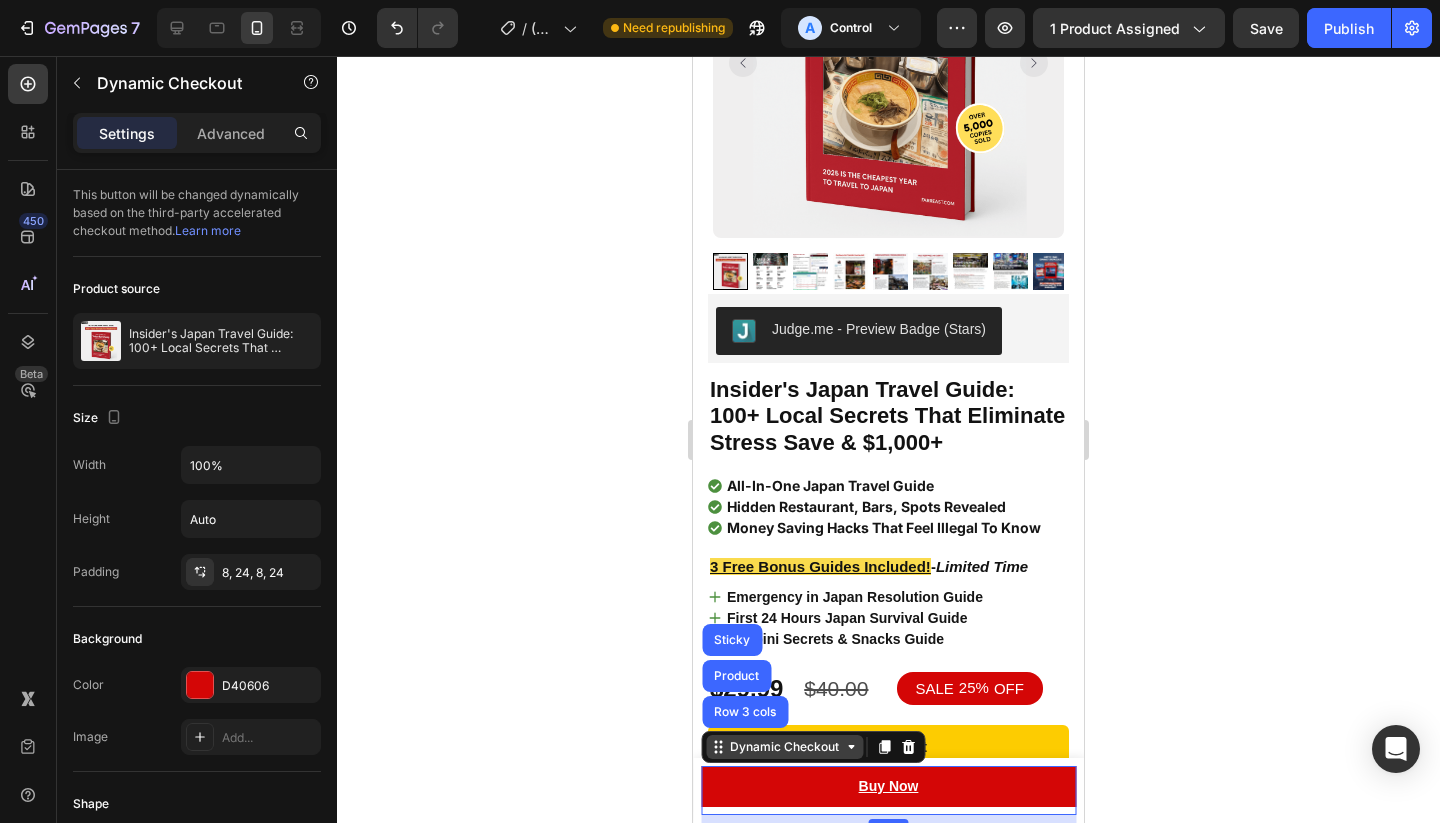 click on "Dynamic Checkout" at bounding box center [784, 747] 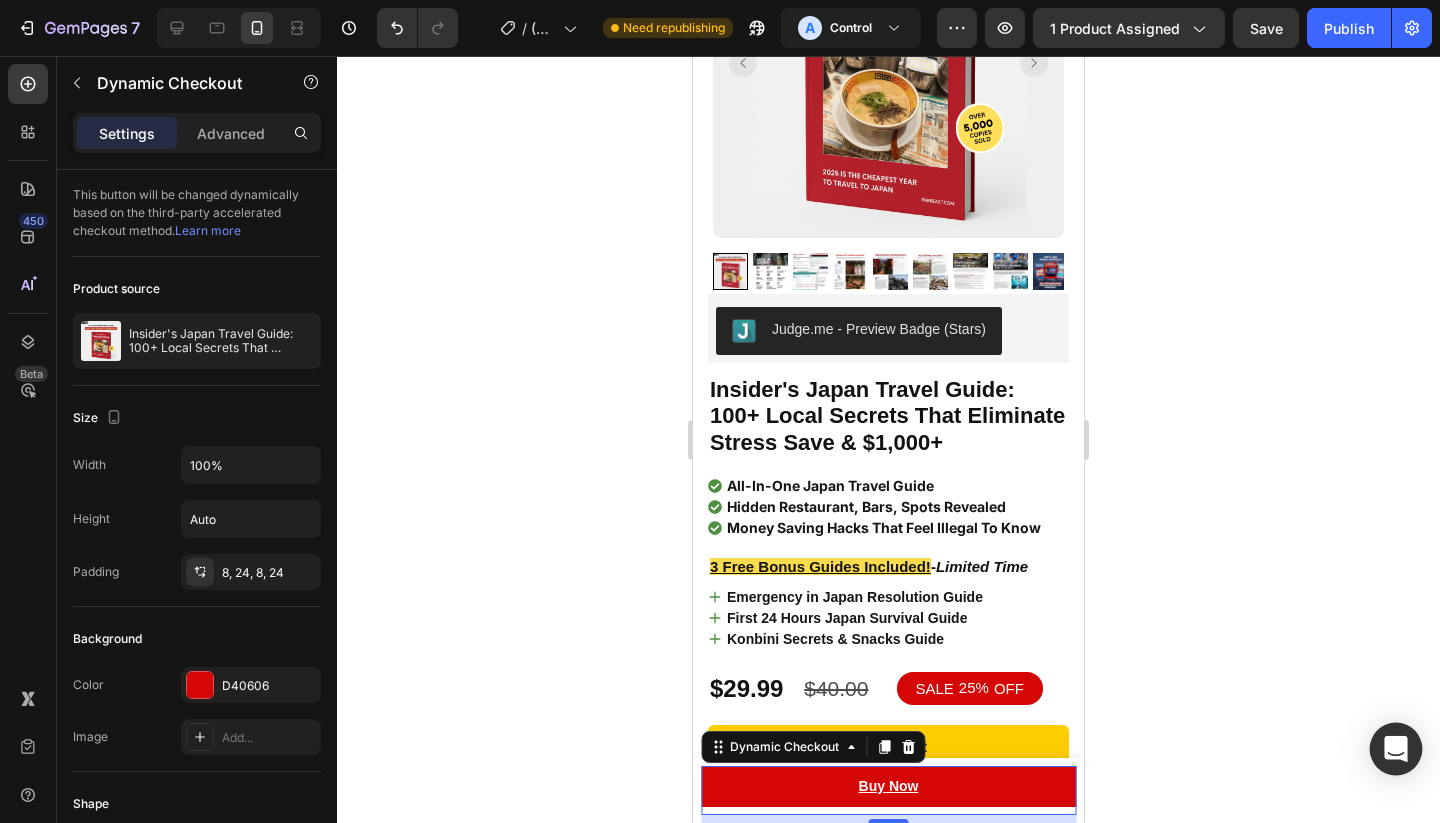 click at bounding box center (1396, 749) 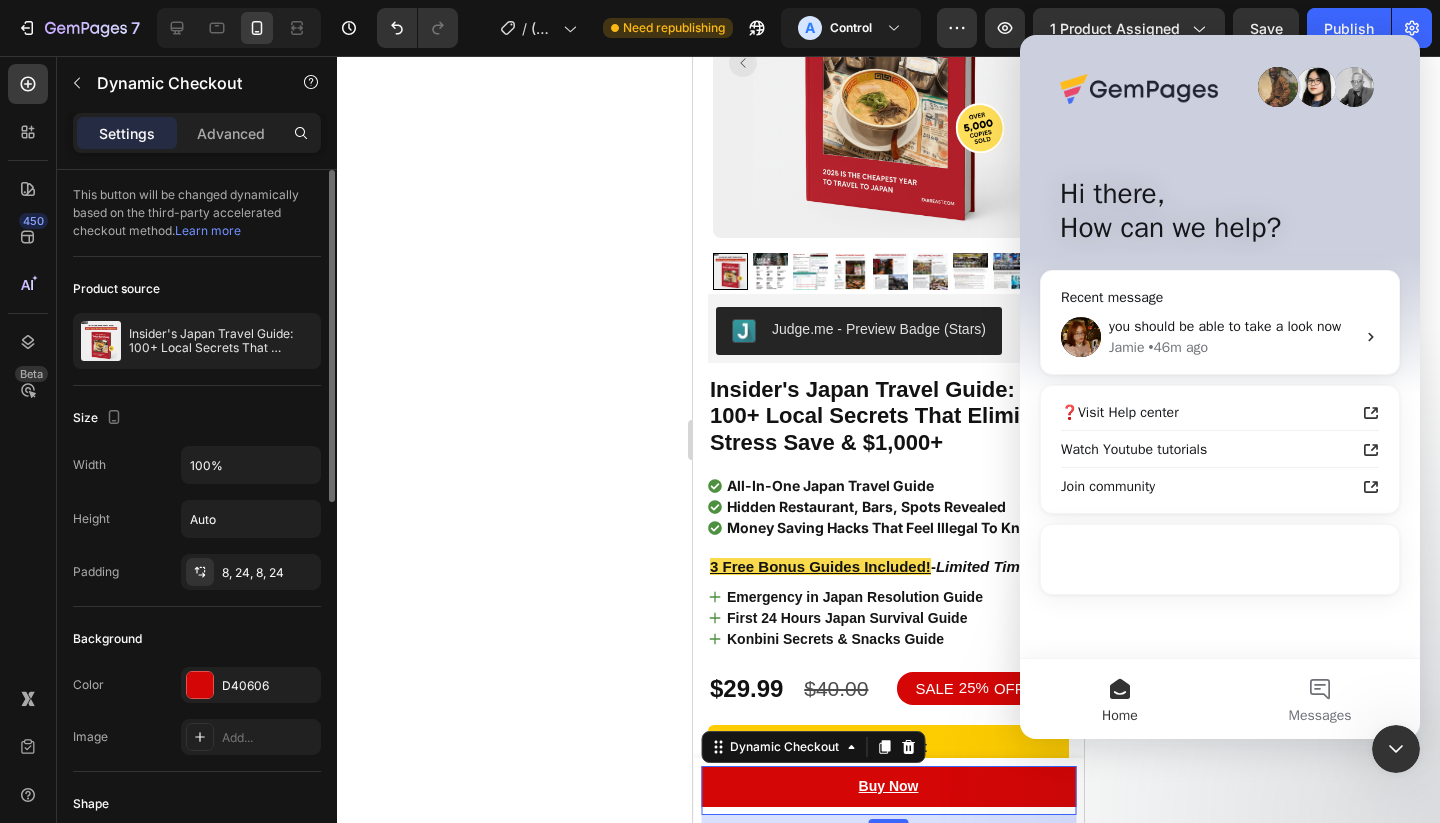 scroll, scrollTop: 0, scrollLeft: 0, axis: both 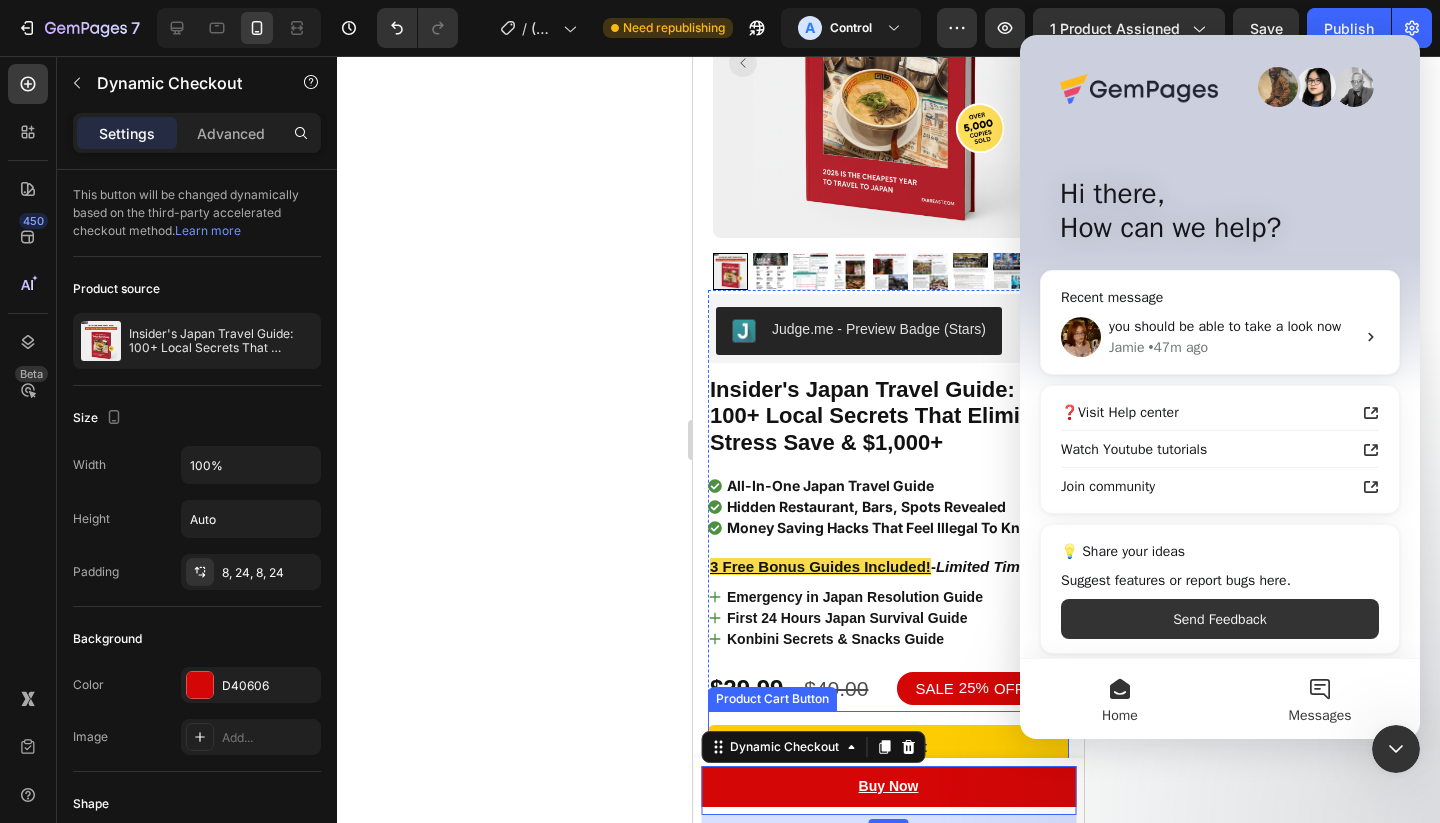 click on "Messages" at bounding box center [1320, 699] 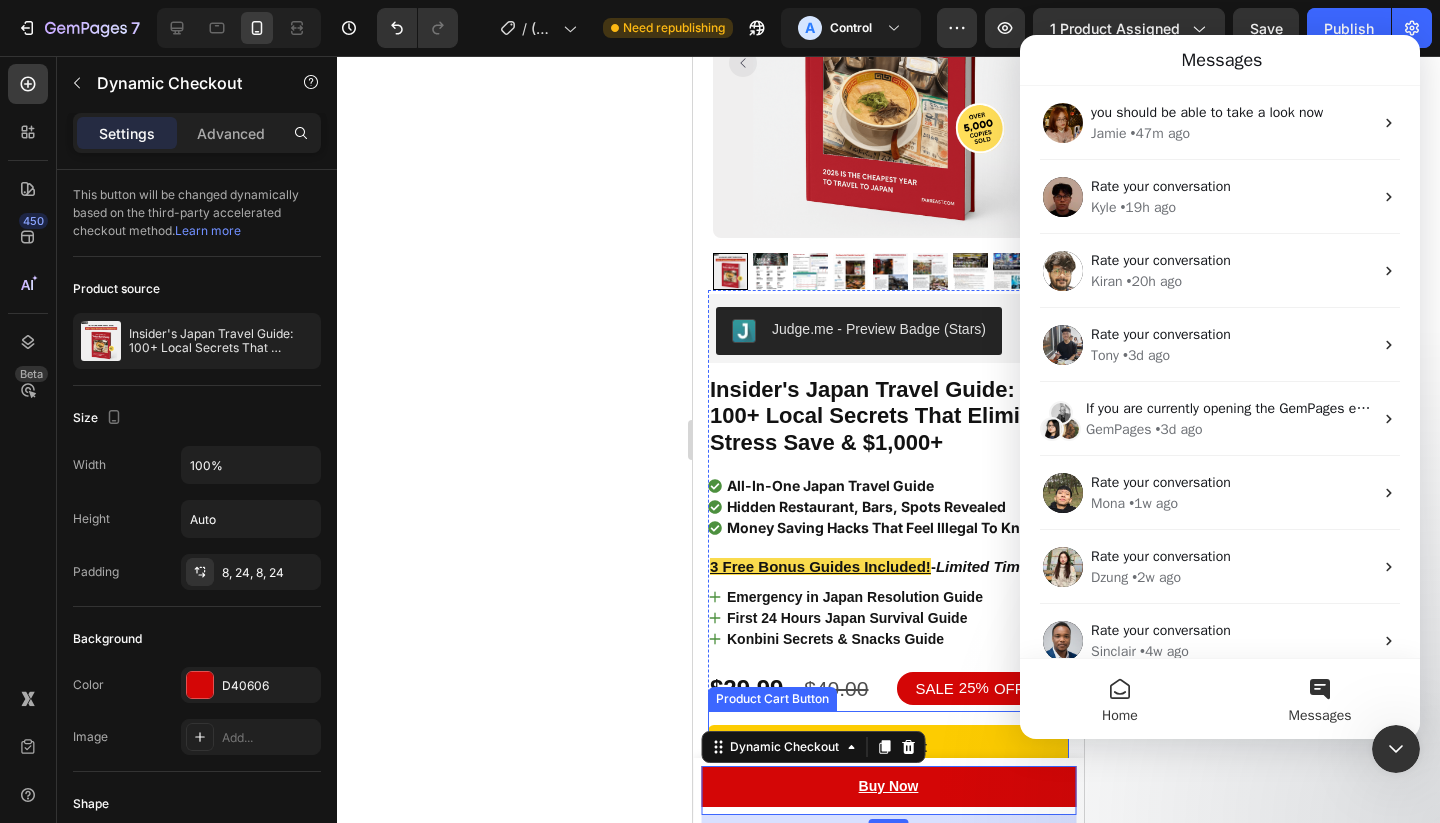 click on "Home" at bounding box center (1120, 716) 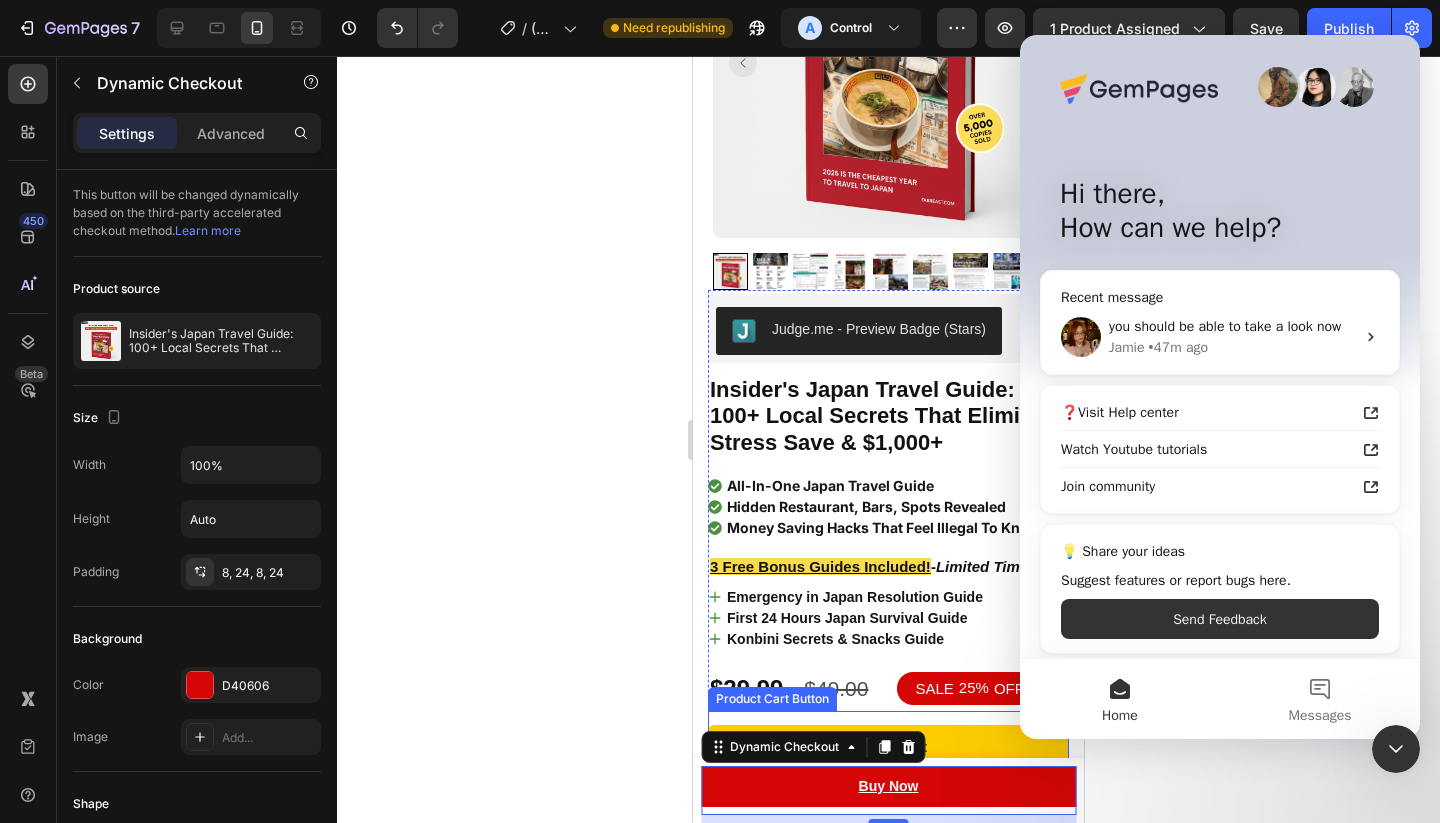 scroll, scrollTop: 0, scrollLeft: 0, axis: both 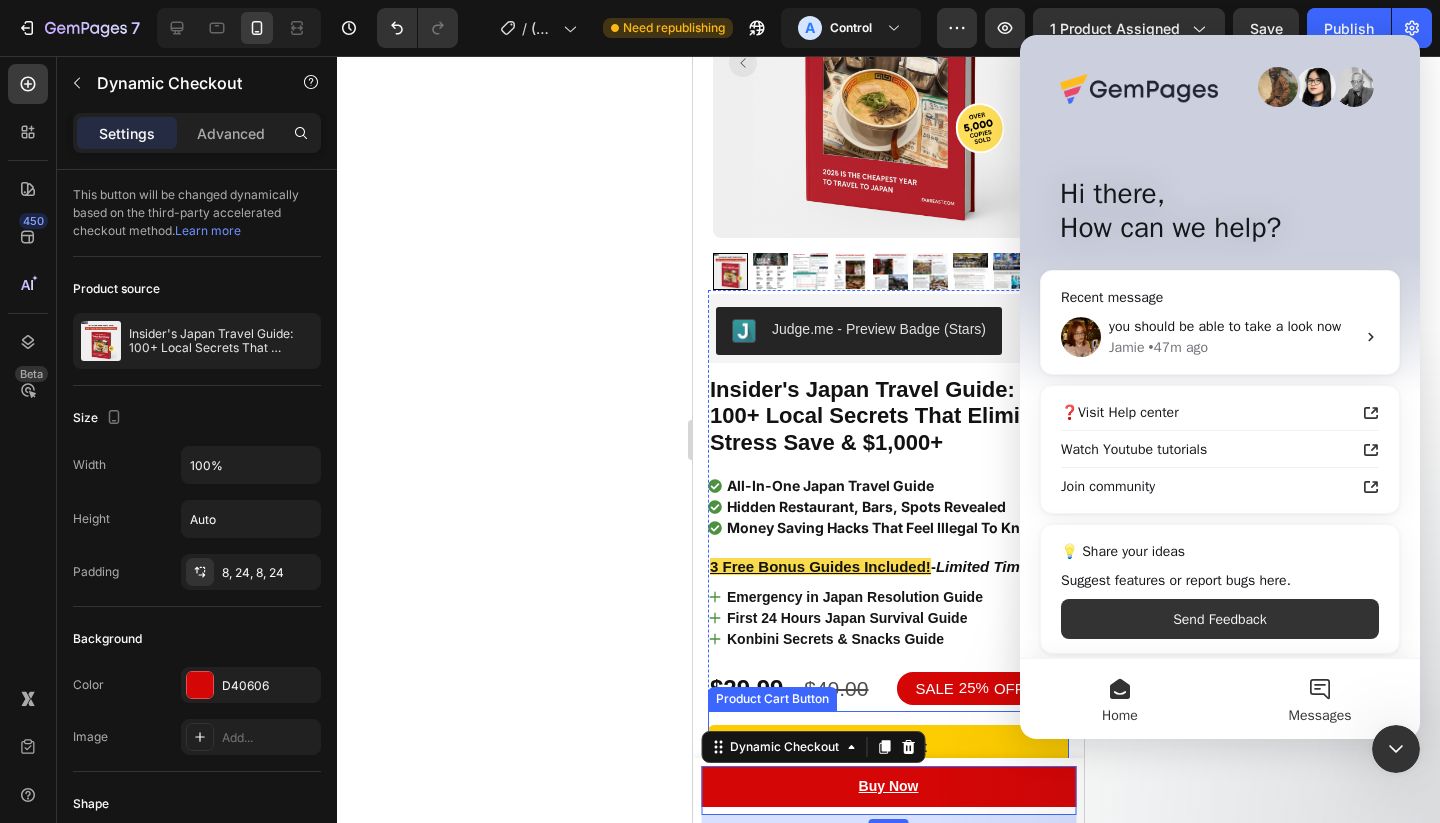 click on "Messages" at bounding box center (1320, 699) 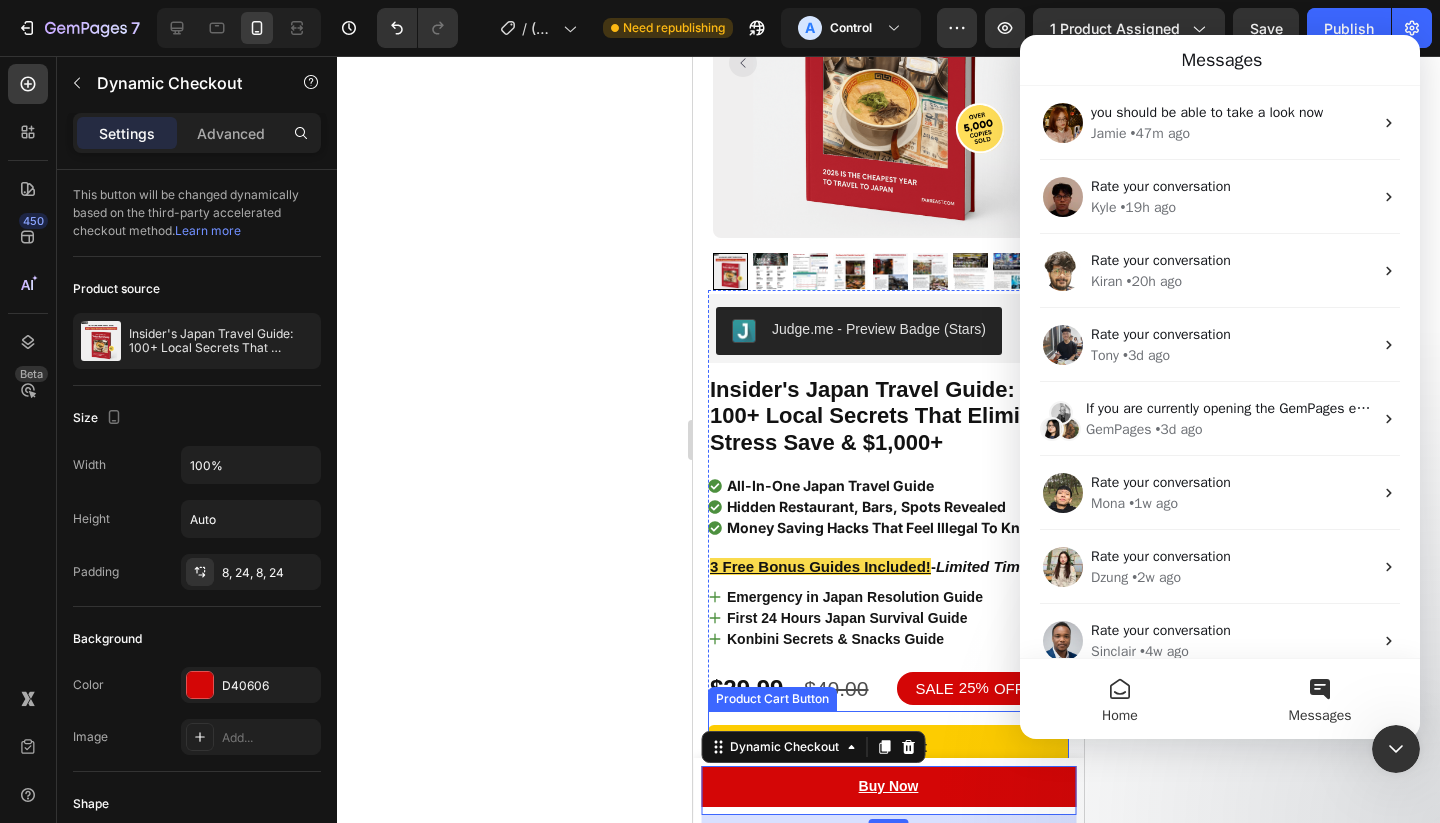 click on "Home" at bounding box center (1120, 699) 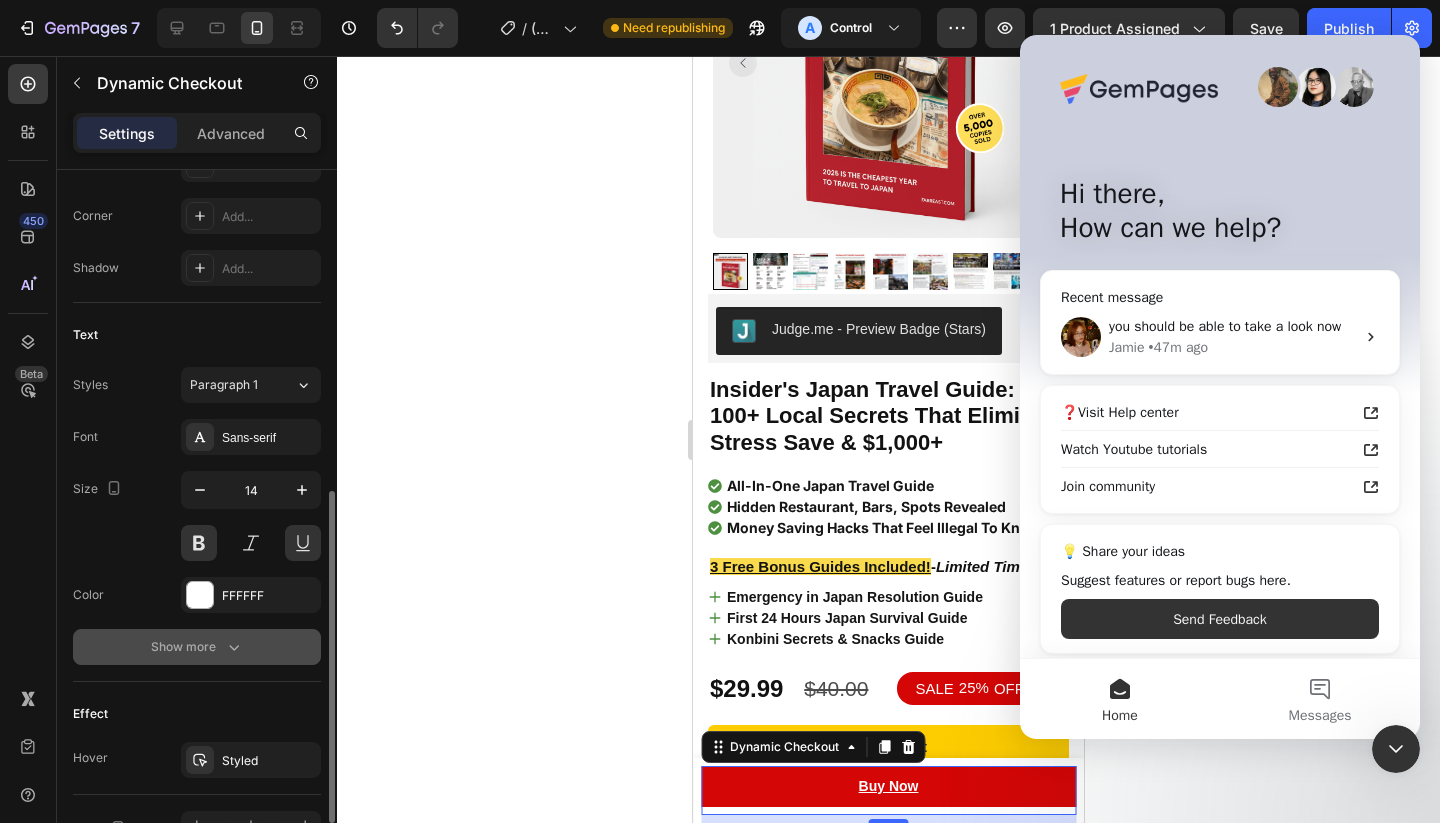 scroll, scrollTop: 806, scrollLeft: 0, axis: vertical 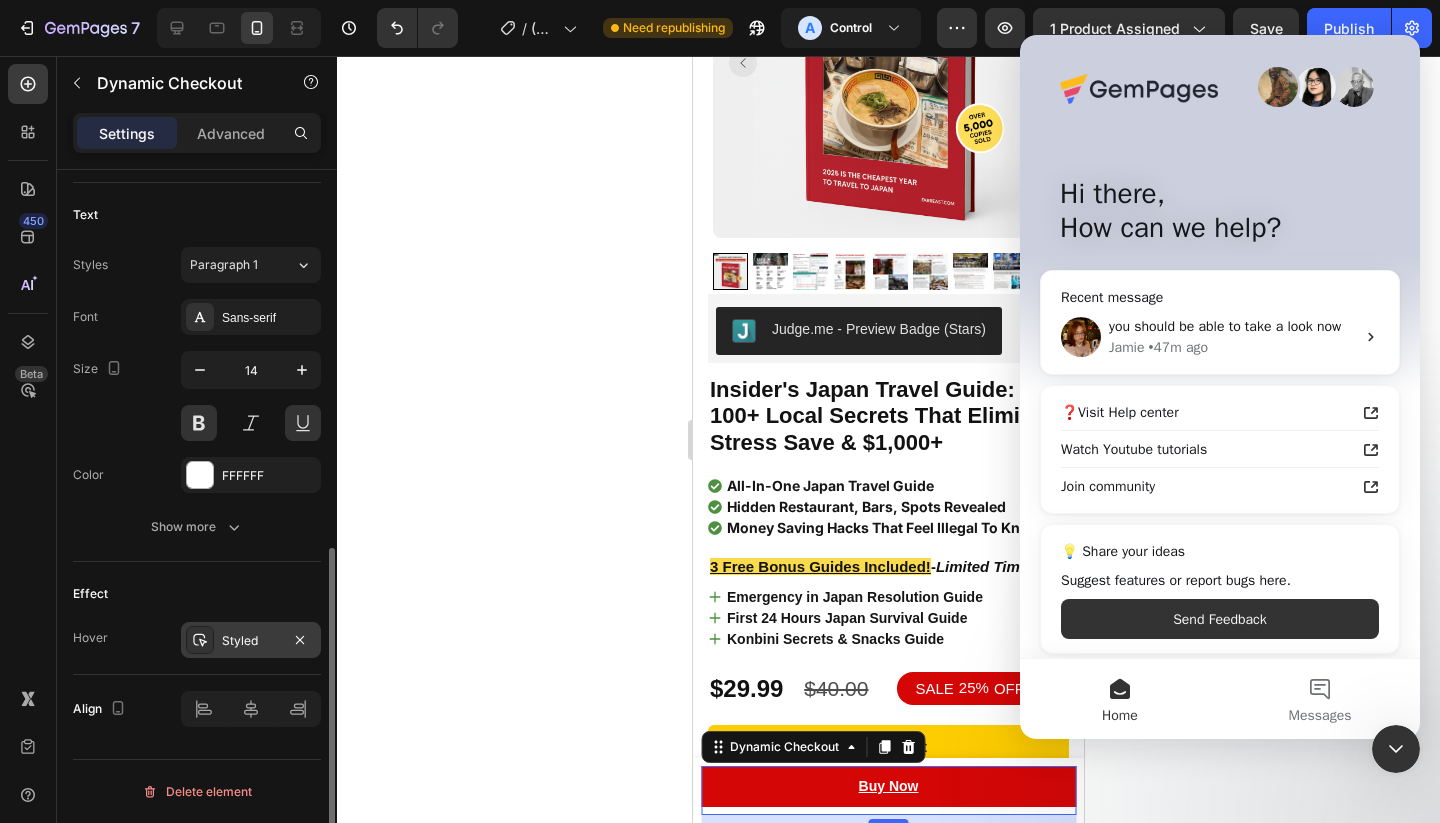 click on "Styled" at bounding box center [251, 641] 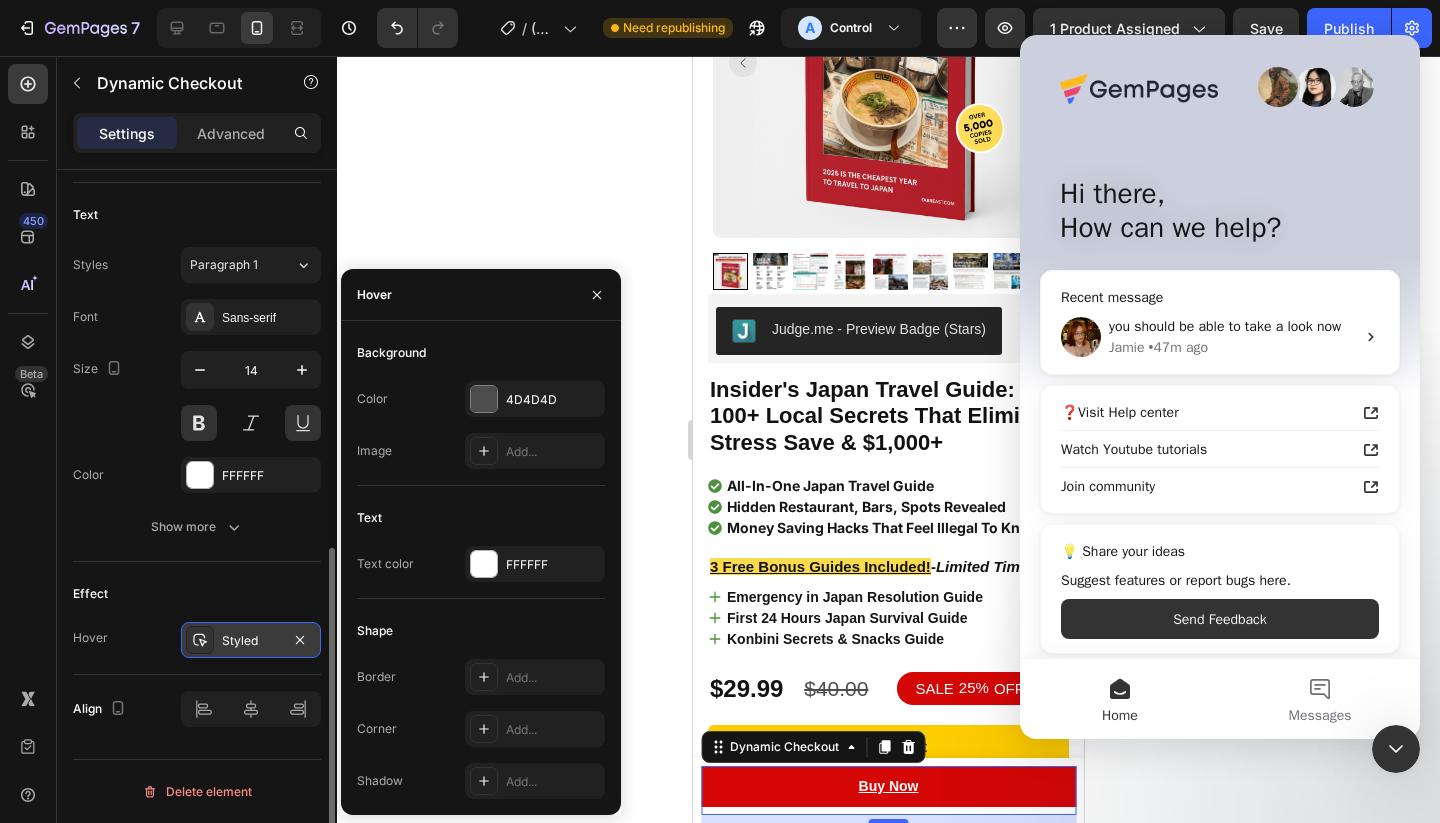 click at bounding box center [200, 640] 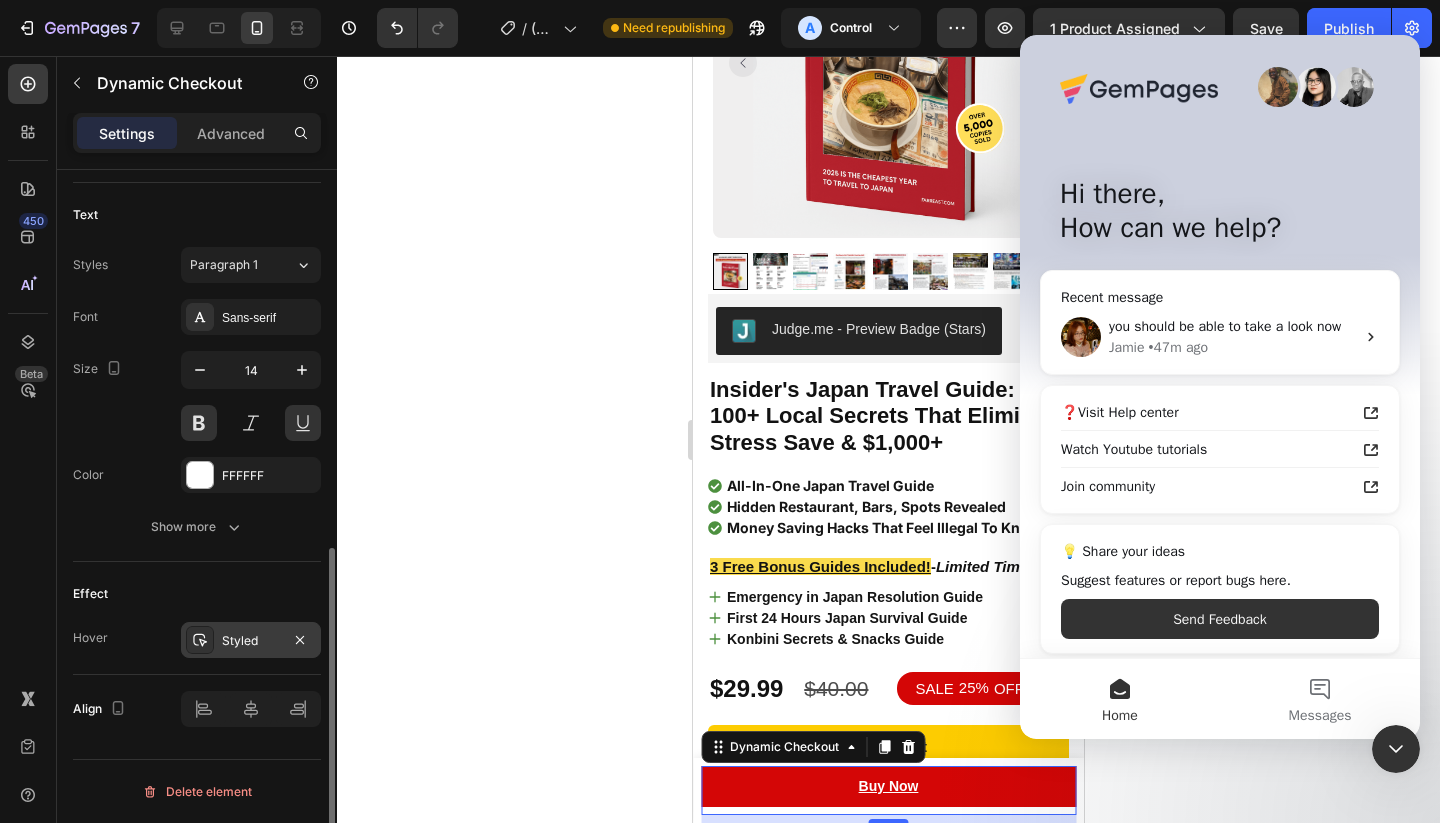 click on "Styled" at bounding box center [251, 641] 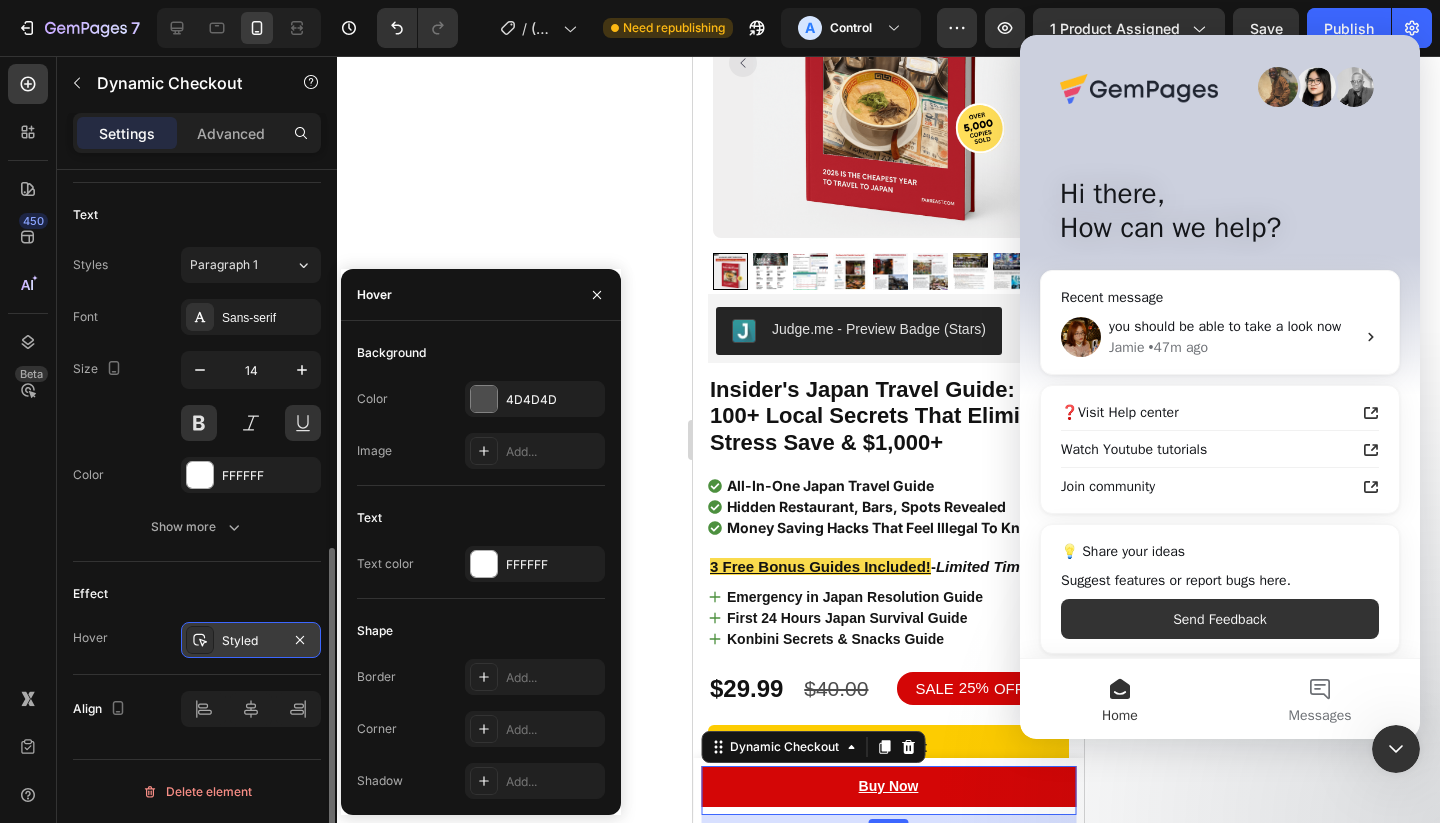 click on "Styled" at bounding box center [251, 640] 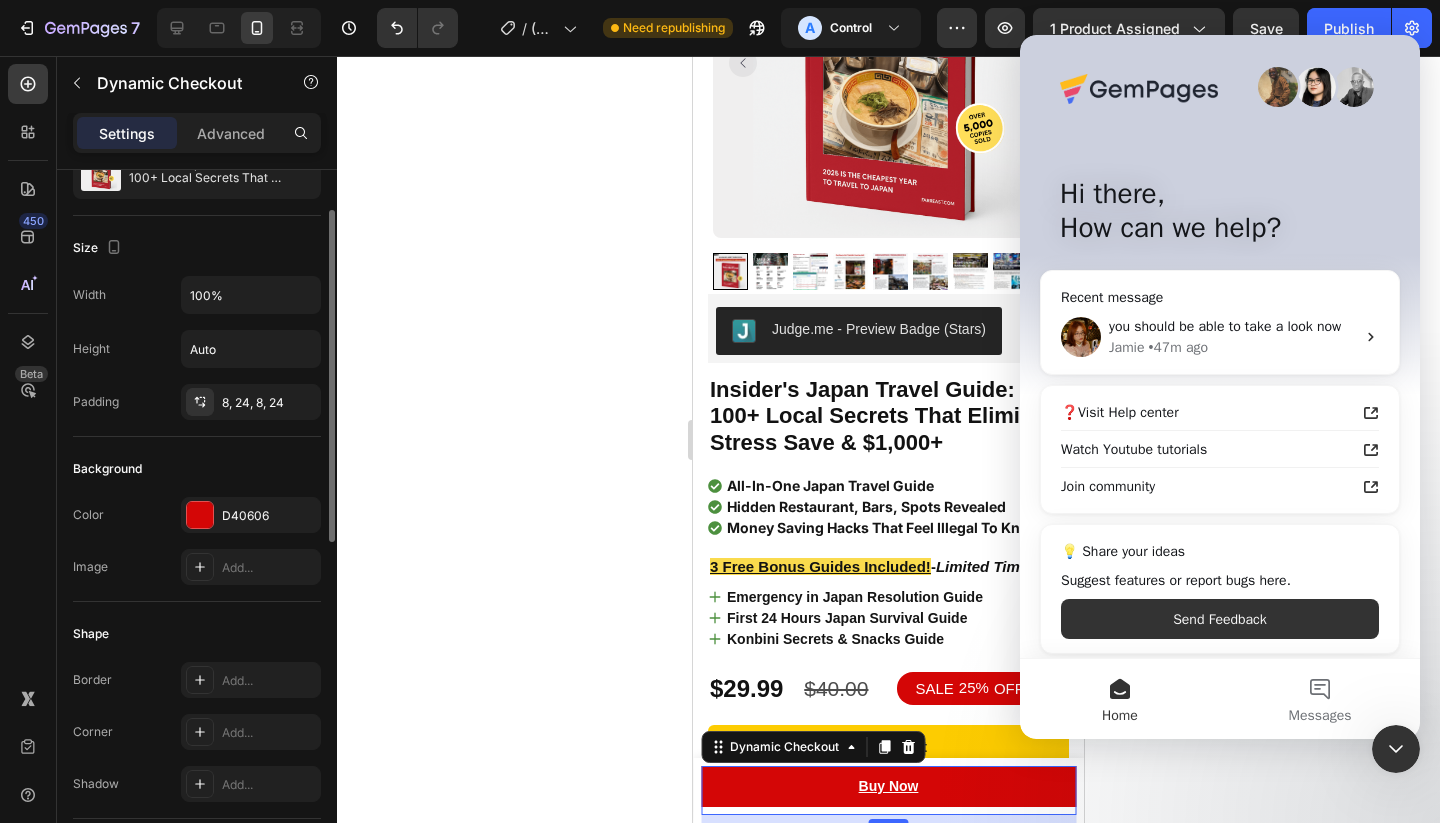 scroll, scrollTop: 143, scrollLeft: 0, axis: vertical 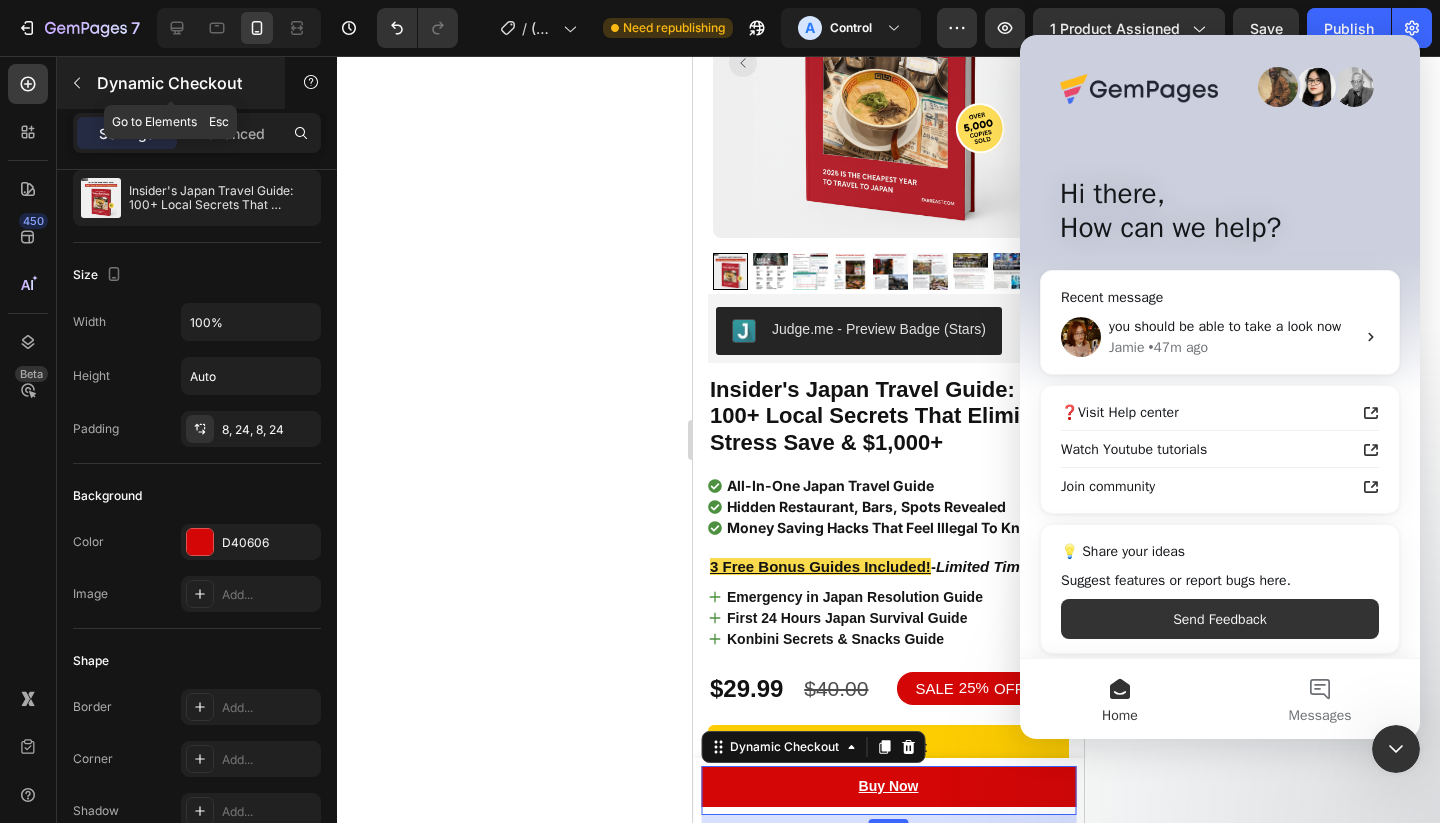 click at bounding box center (77, 83) 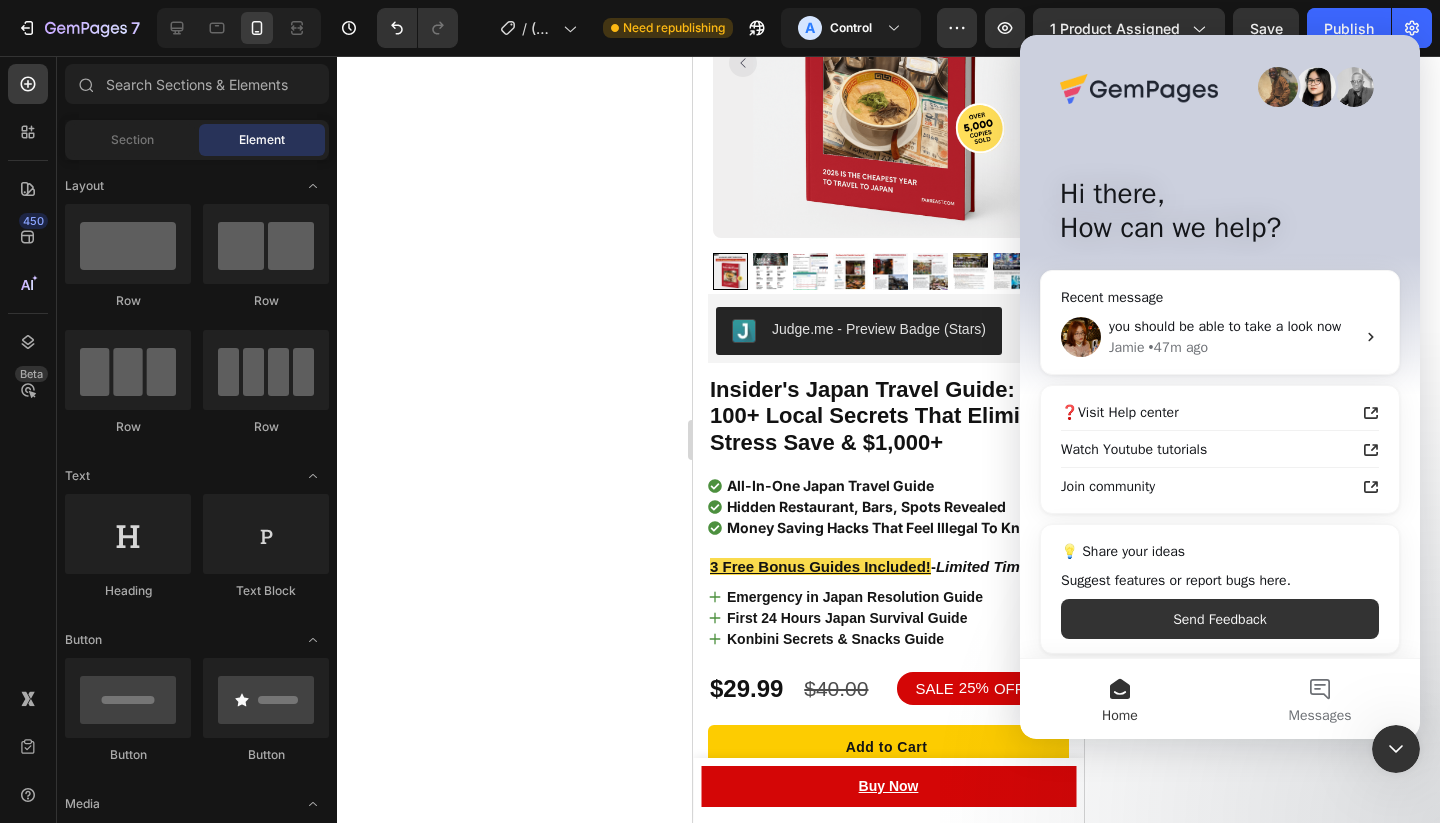 click on "Sections(18) Elements(84) Section Element Hero Section Product Detail Brands Trusted Badges Guarantee Product Breakdown How to use Testimonials Compare Bundle FAQs Social Proof Brand Story Product List Collection Blog List Contact Sticky Add to Cart Custom Footer Browse Library 450 Layout
Row
Row
Row
Row Text
Heading
Text Block Button
Button
Button Media
Image
Image
Video" at bounding box center [197, 441] 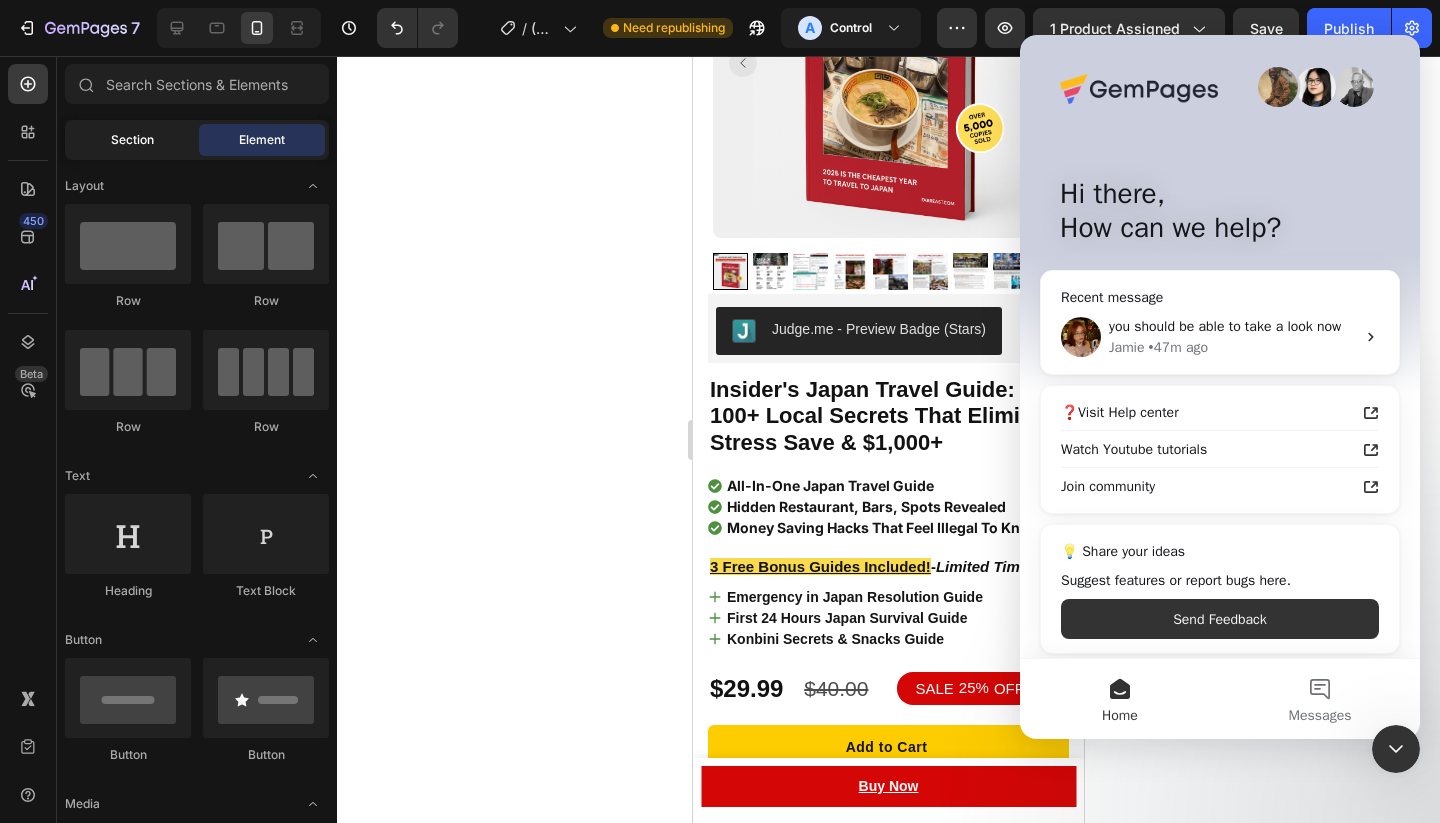 click on "Section" 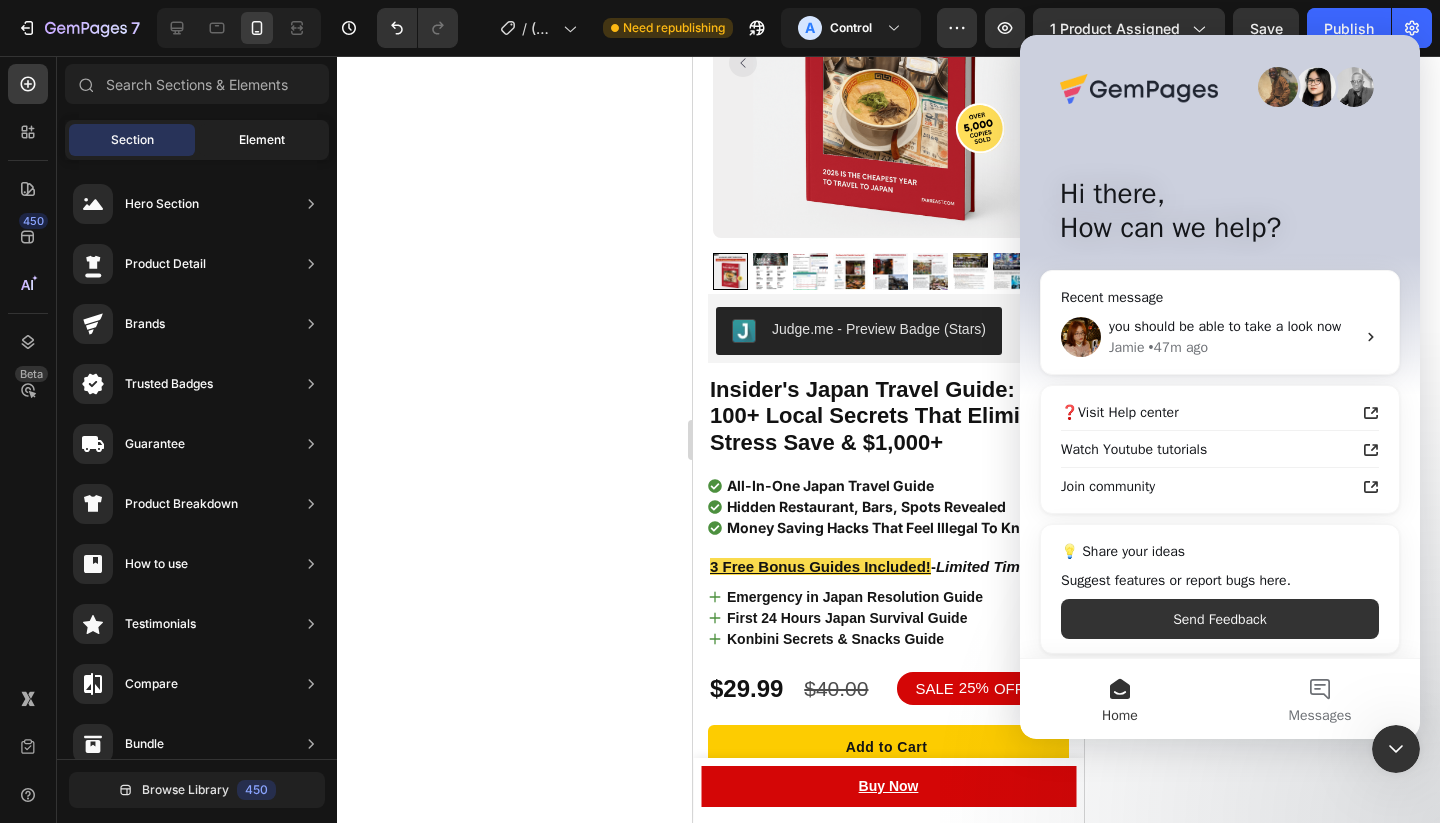 click on "Element" at bounding box center (262, 140) 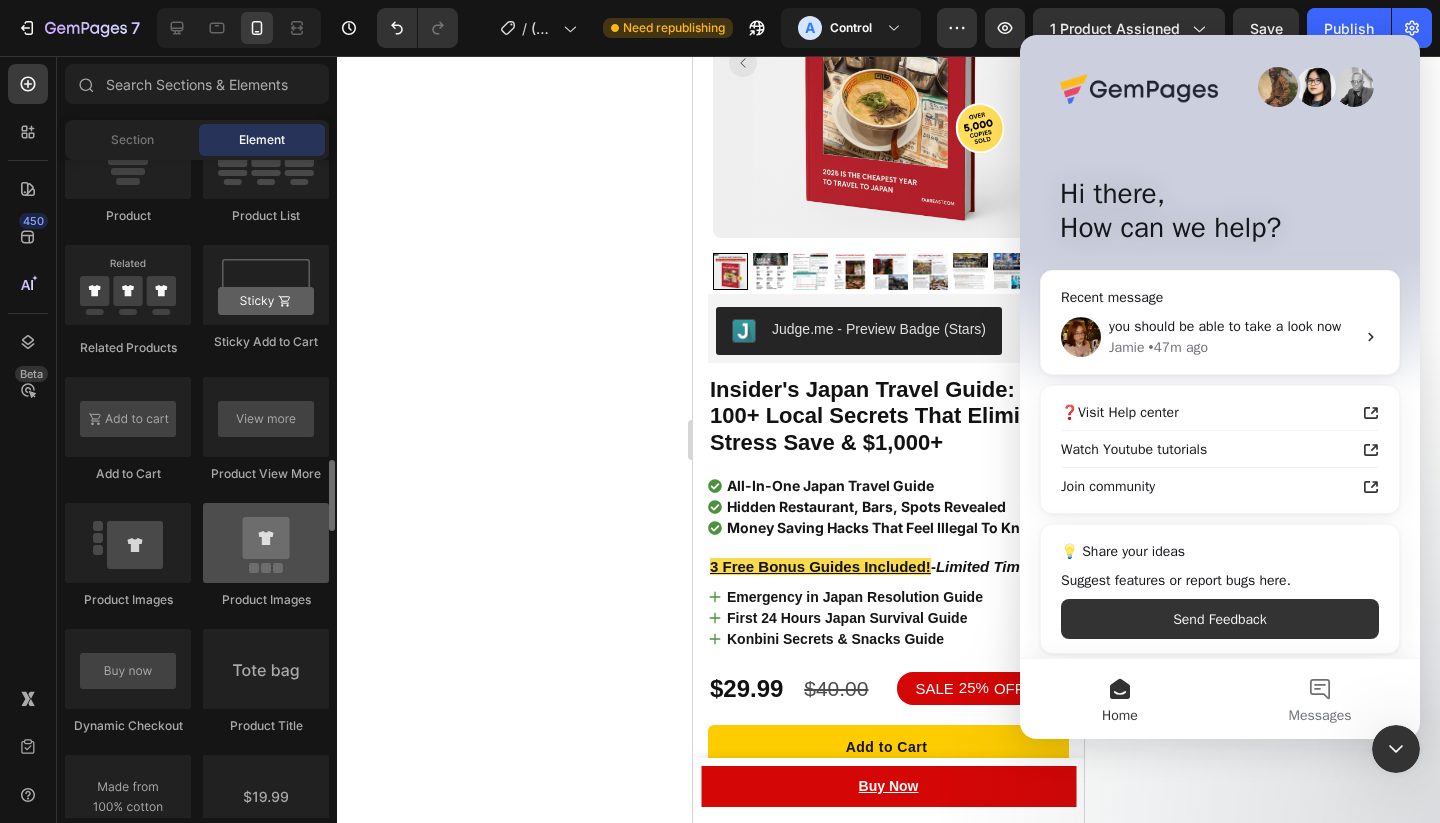 scroll, scrollTop: 2759, scrollLeft: 0, axis: vertical 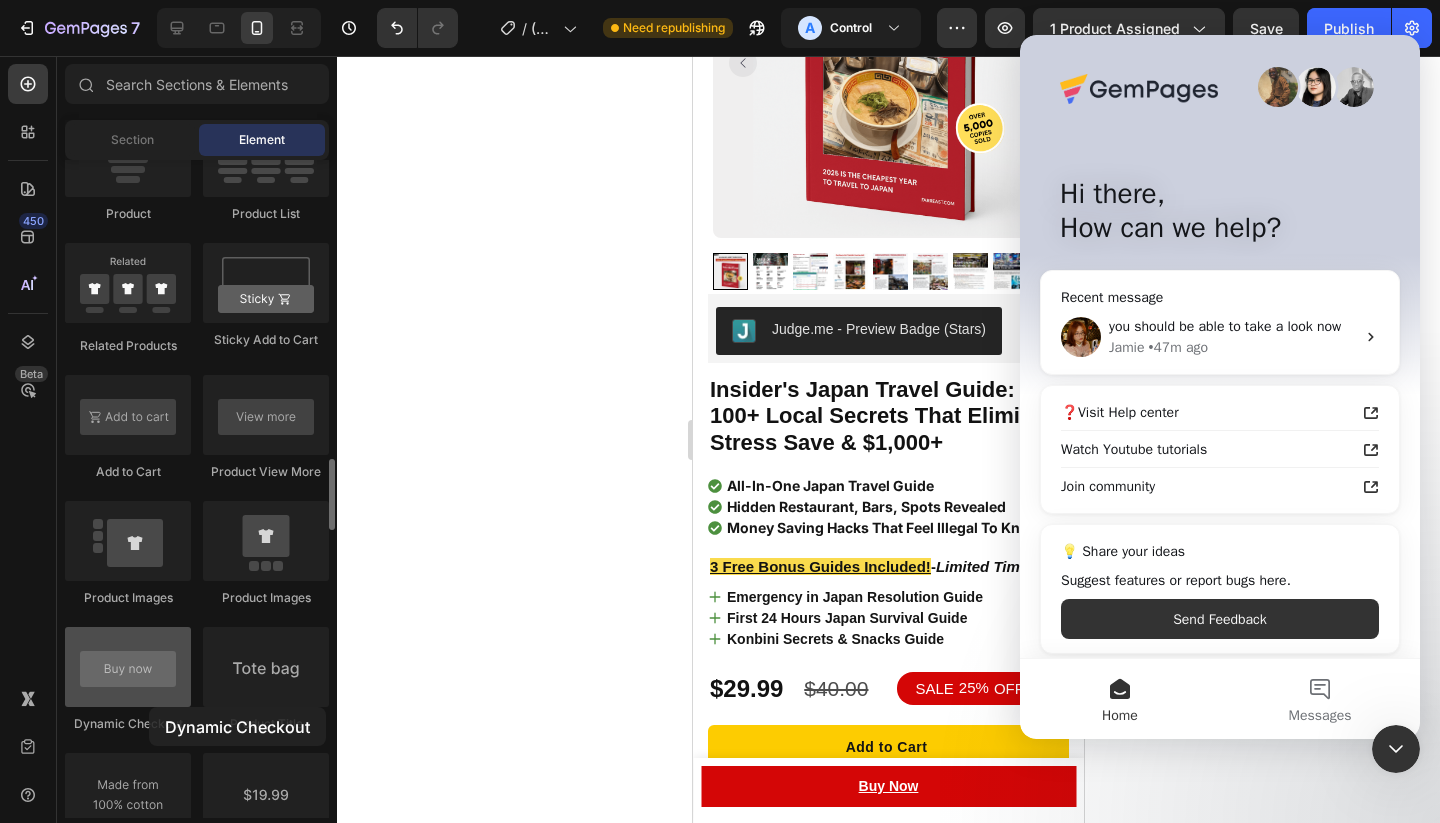 click at bounding box center (128, 667) 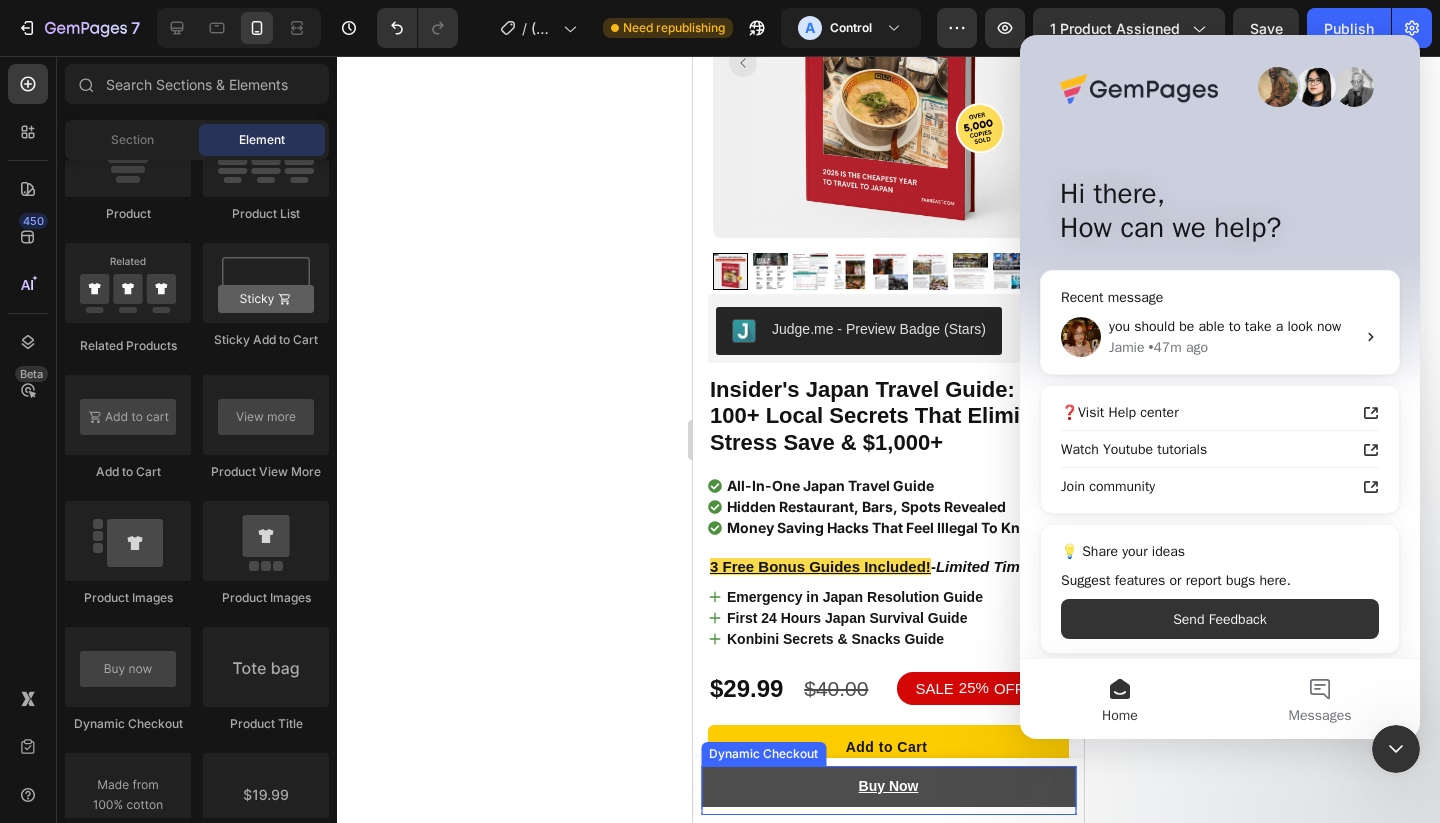 click on "Buy Now" at bounding box center (888, 786) 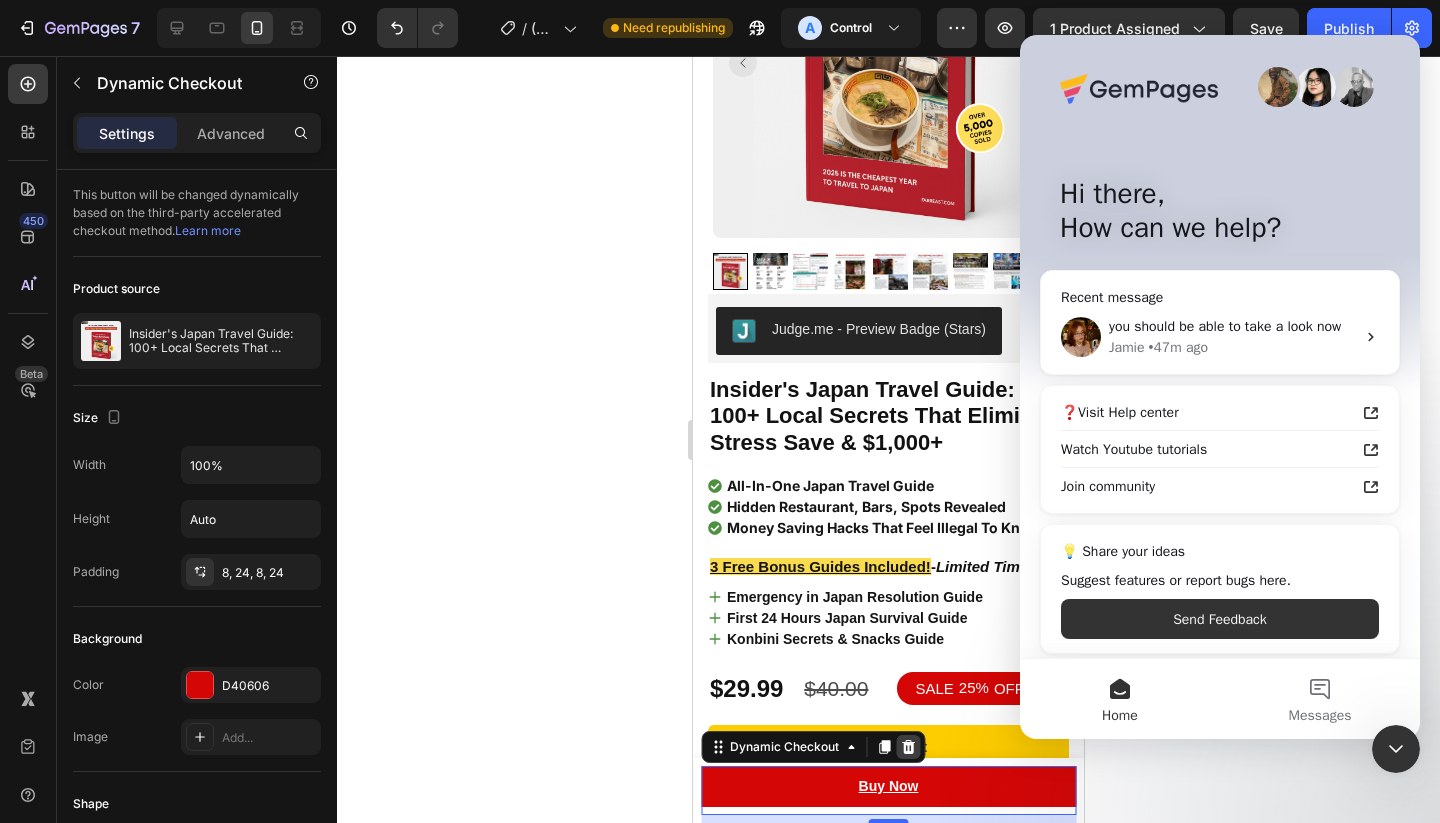 click 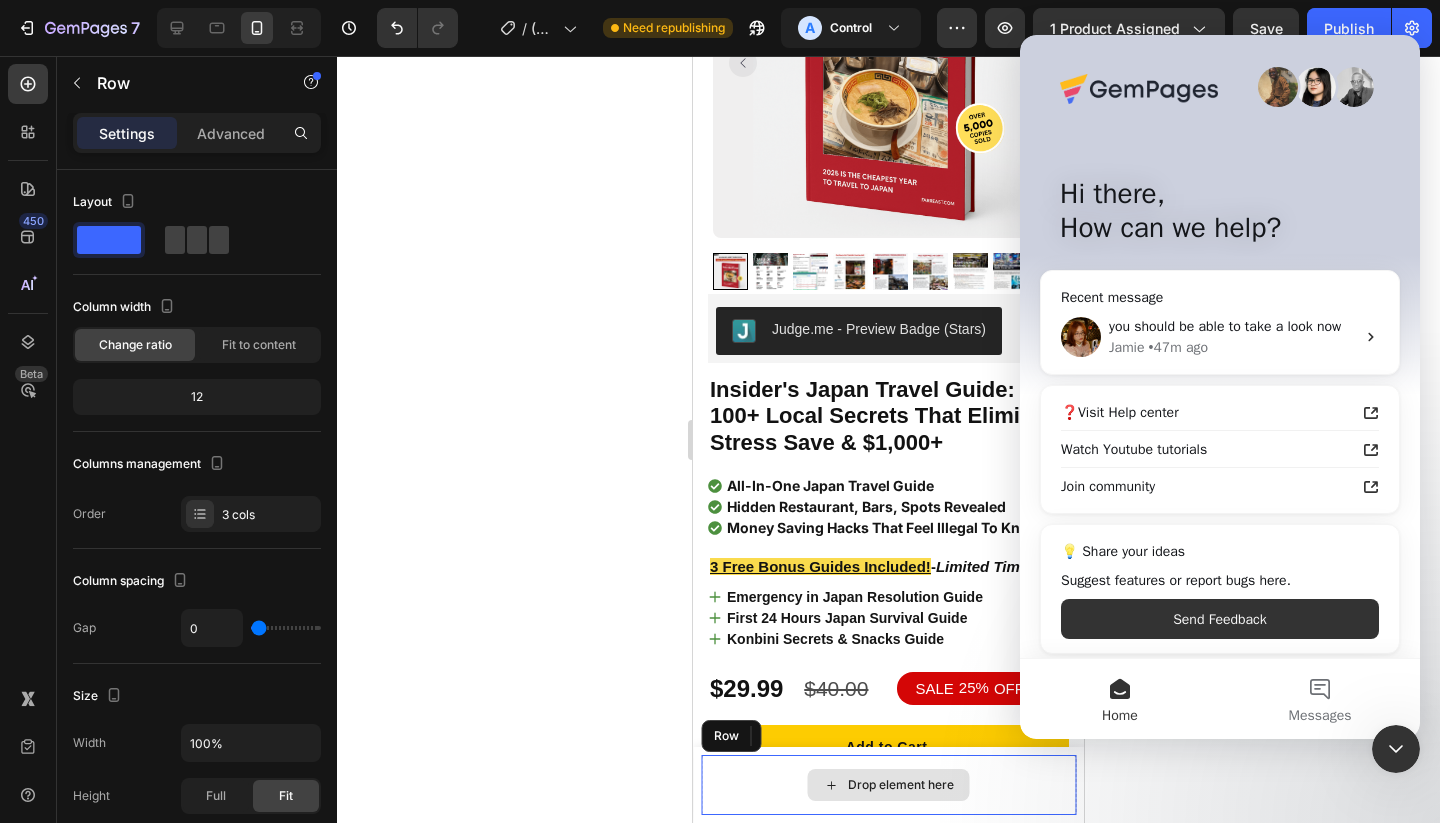 click on "Drop element here" at bounding box center [888, 785] 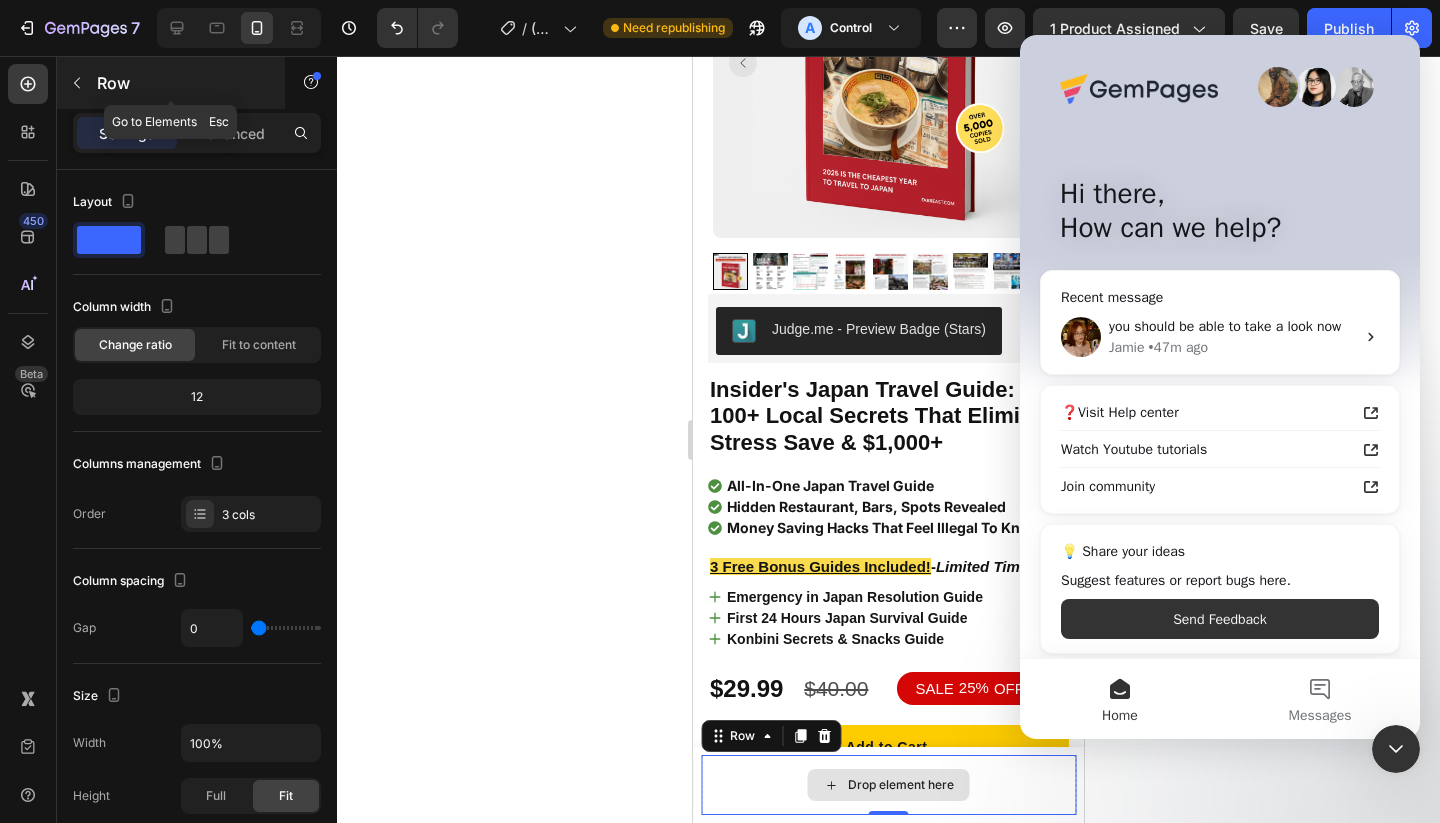 click 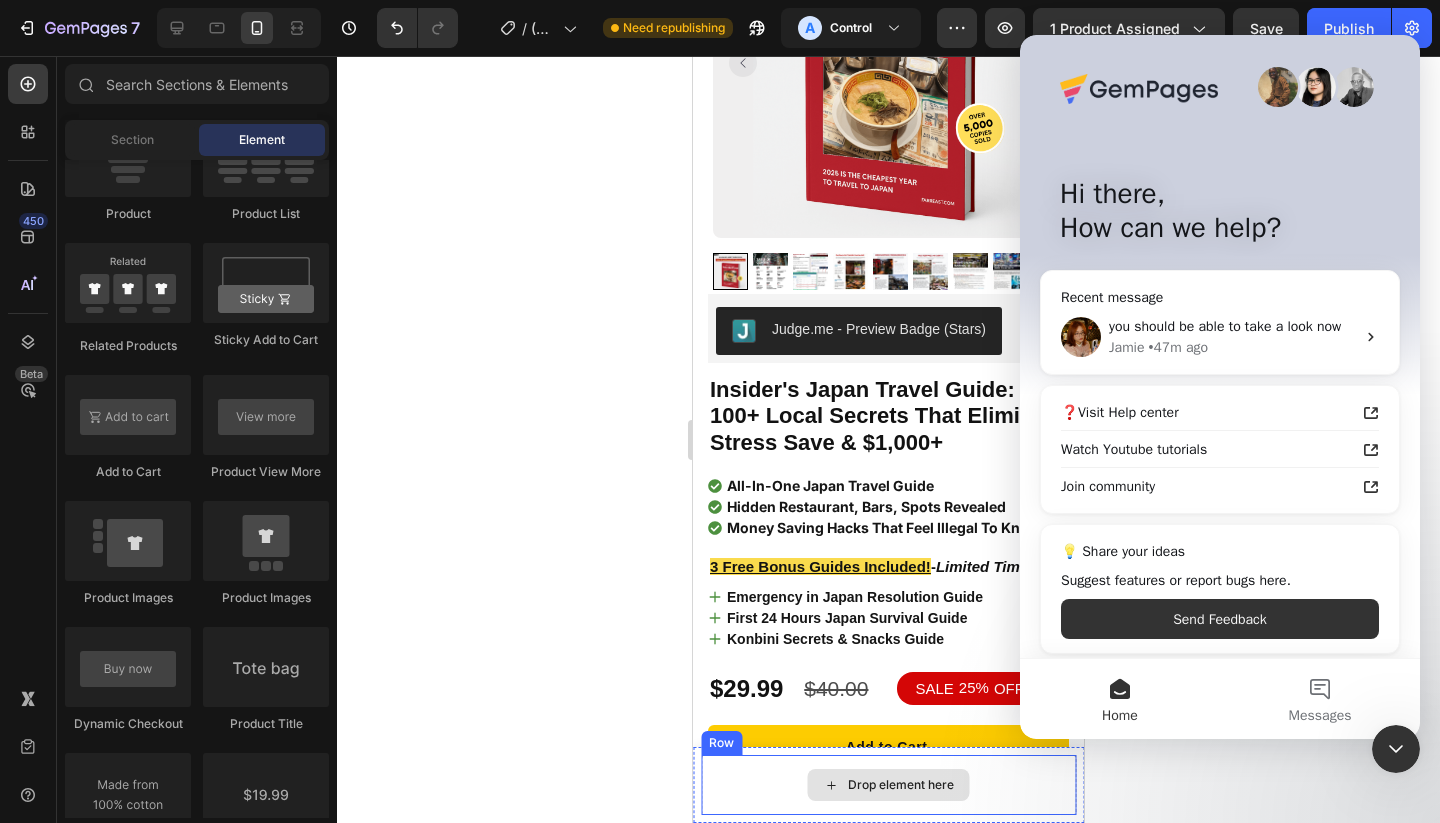 click on "Drop element here" at bounding box center [888, 785] 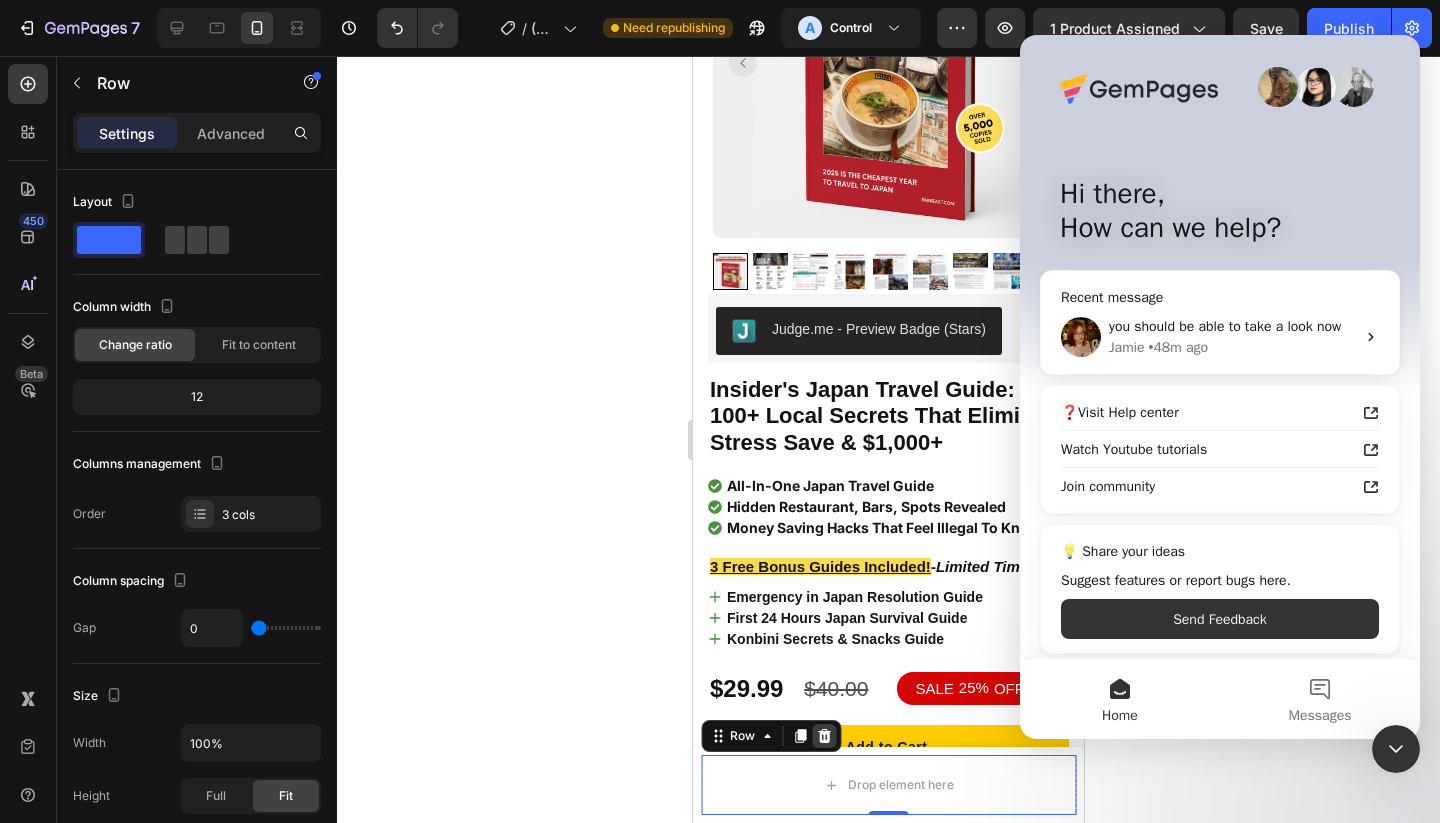 click 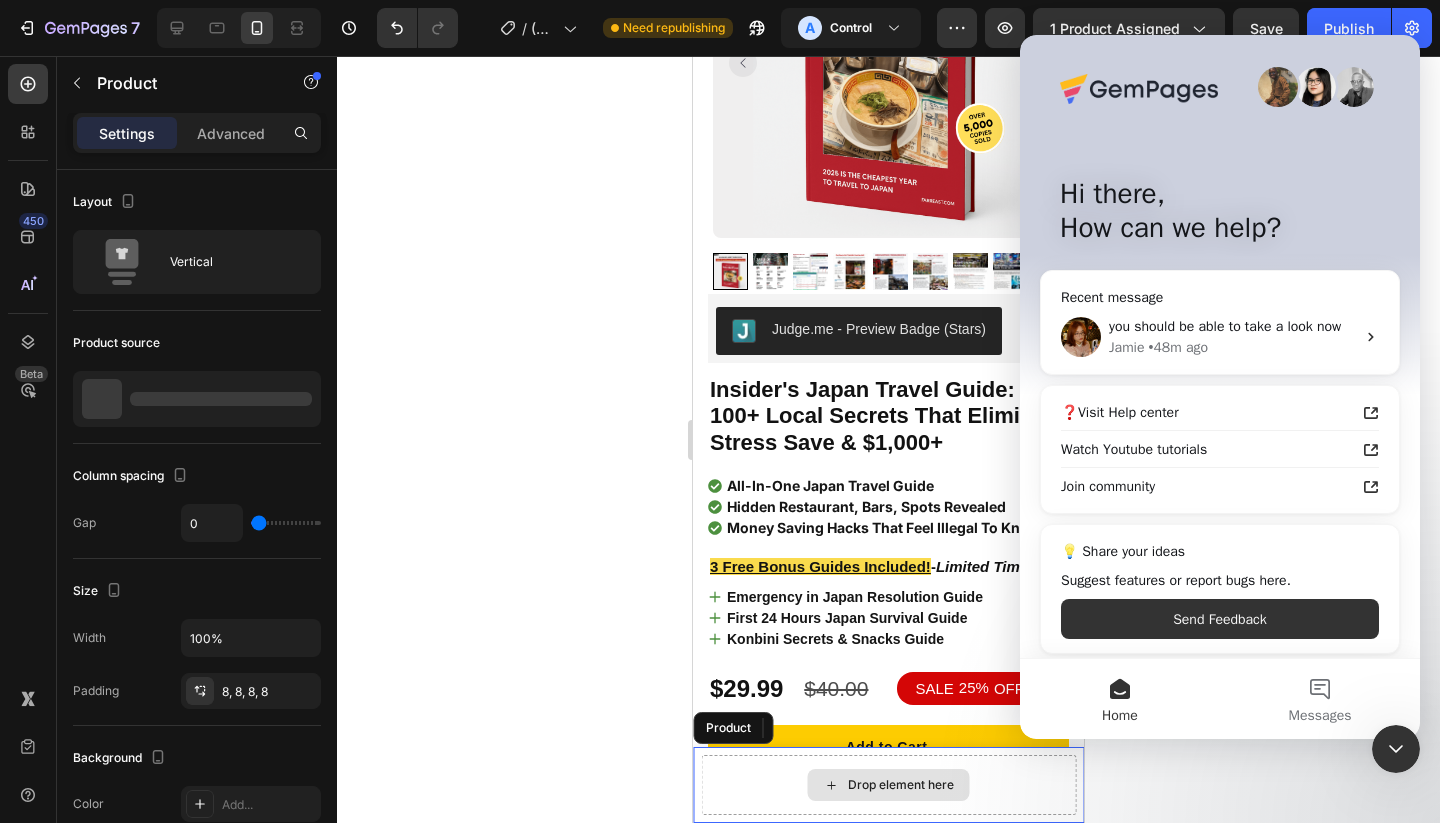 click on "Drop element here" at bounding box center [888, 785] 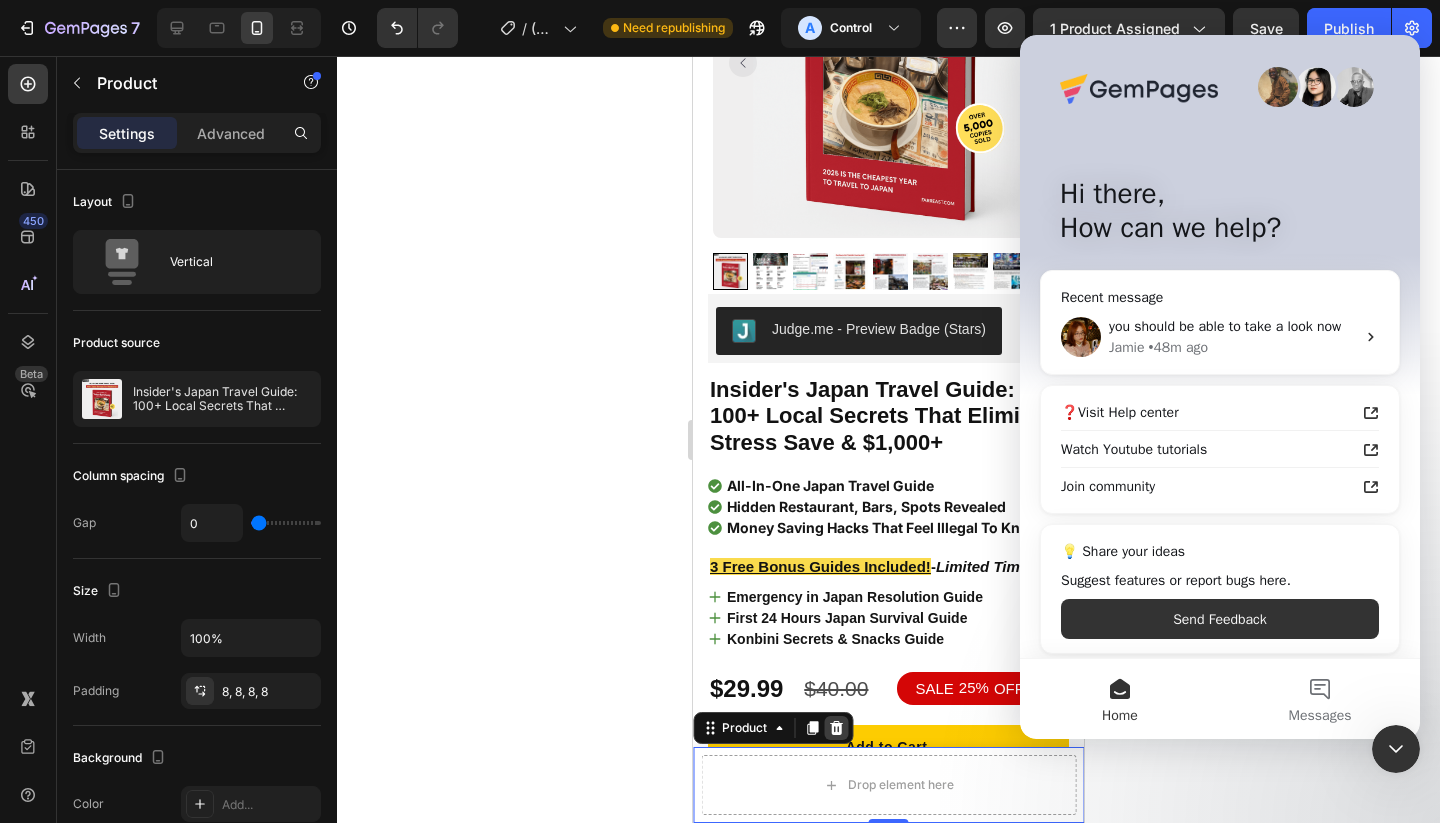 click at bounding box center (836, 728) 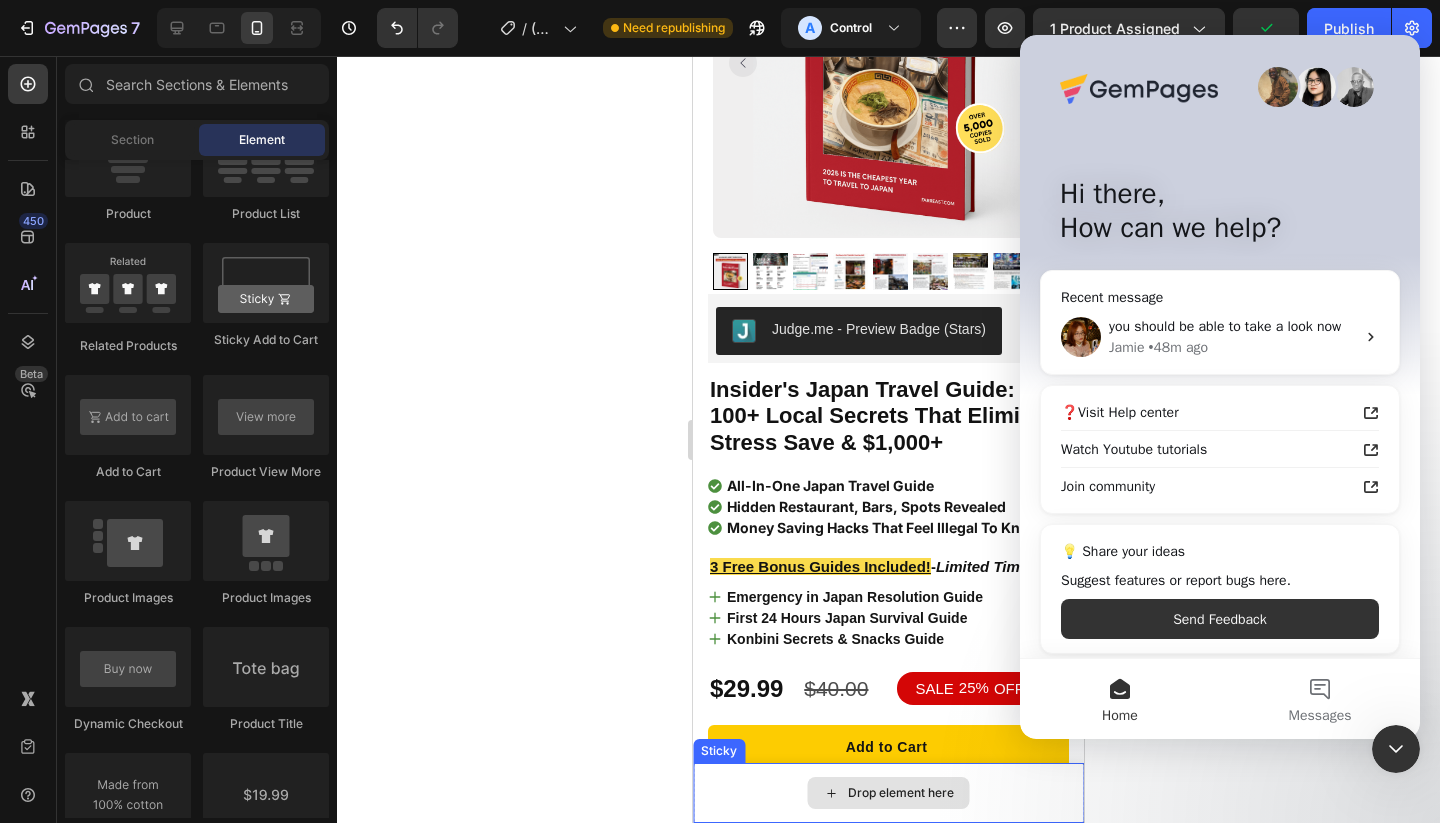click on "Drop element here" at bounding box center [889, 793] 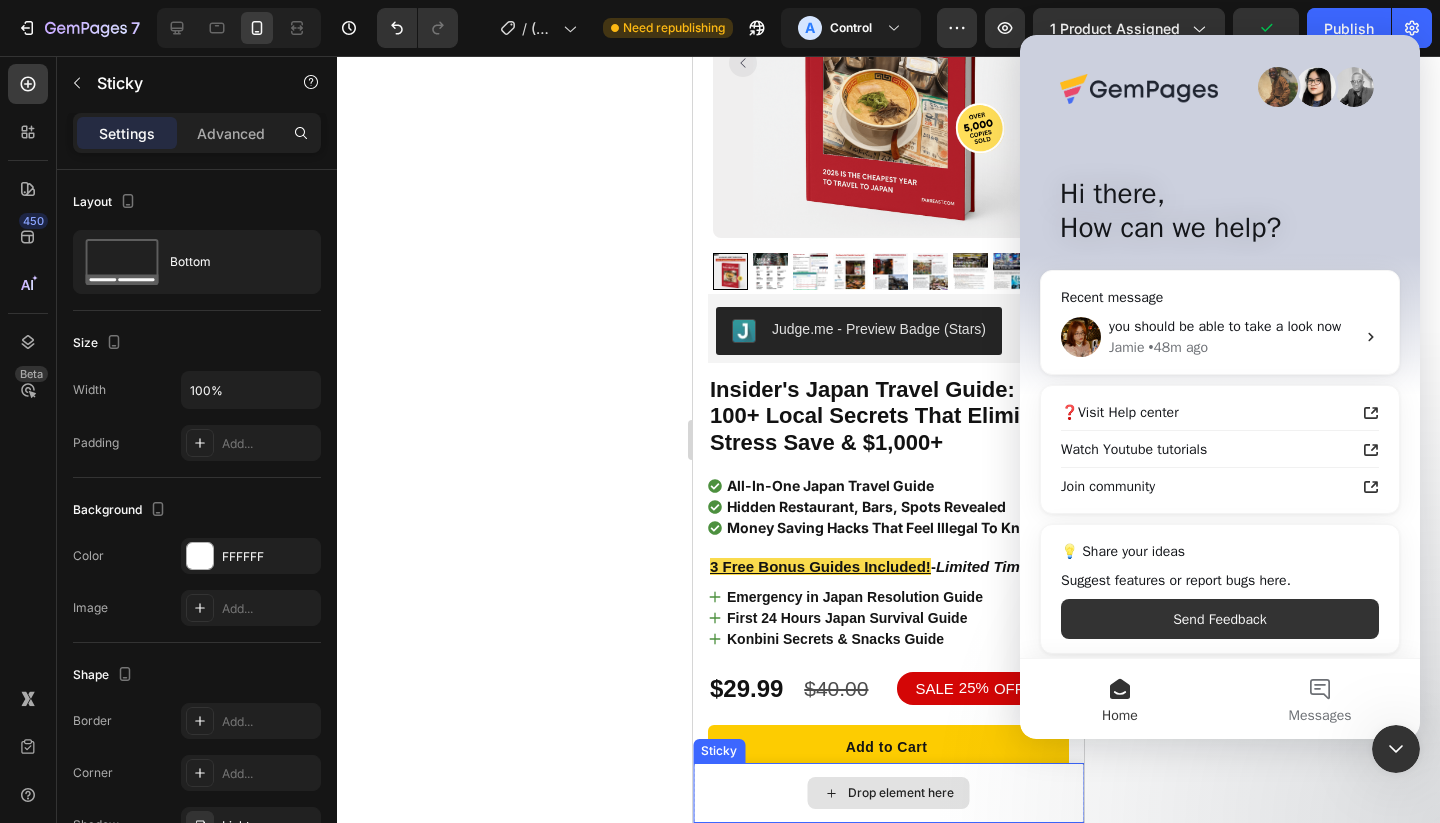 click on "Drop element here" at bounding box center [888, 793] 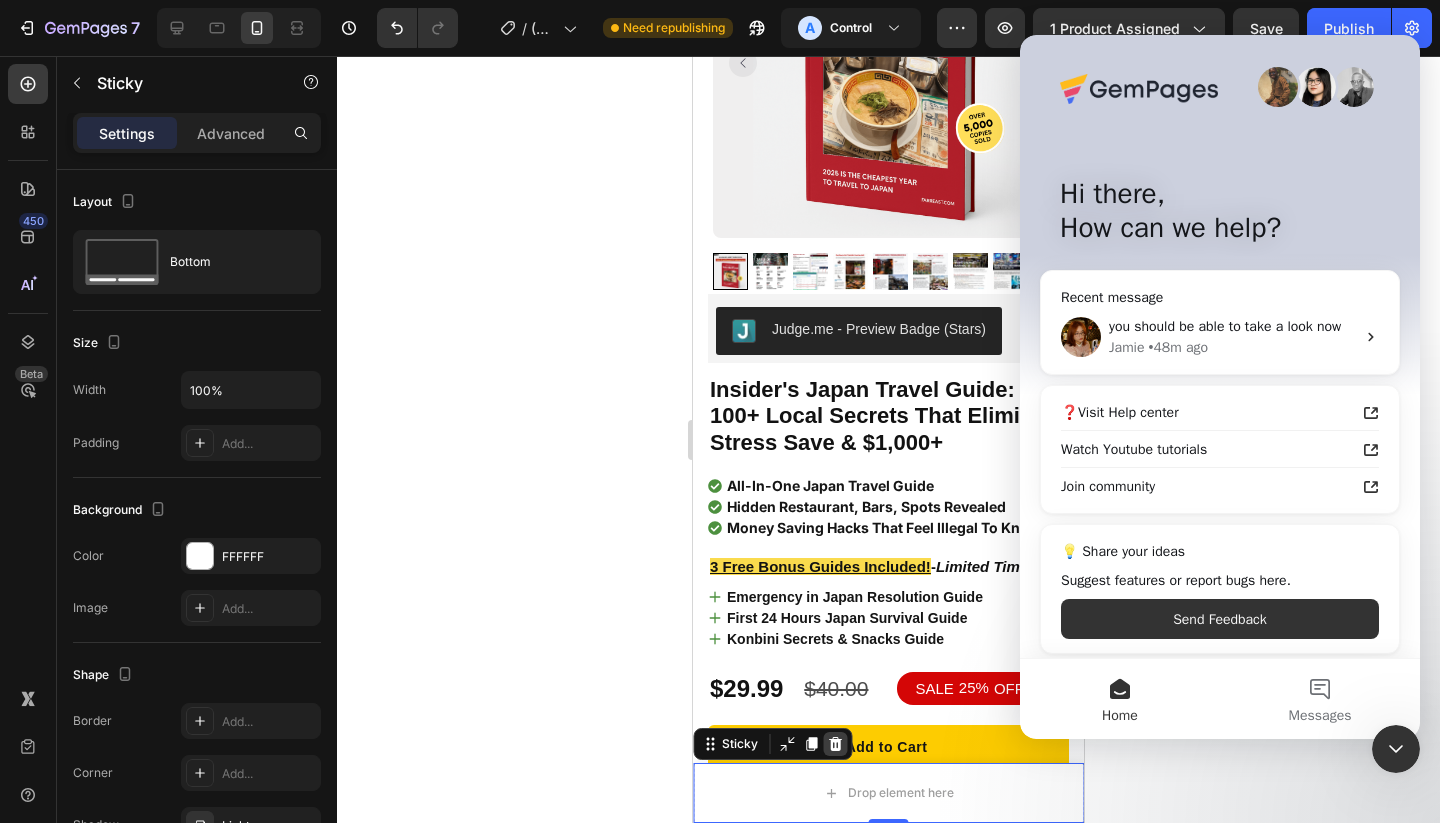 click 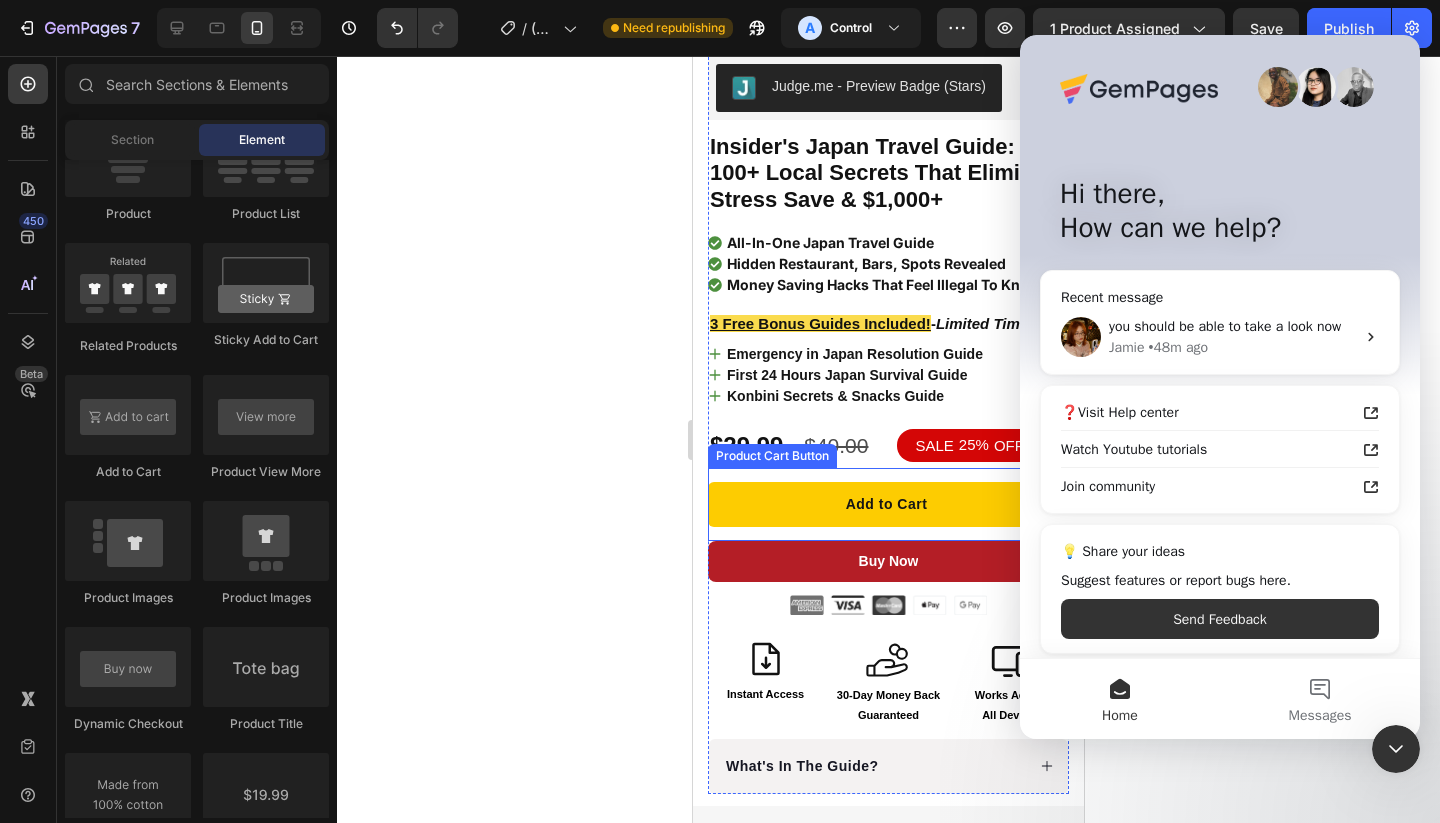 scroll, scrollTop: 546, scrollLeft: 0, axis: vertical 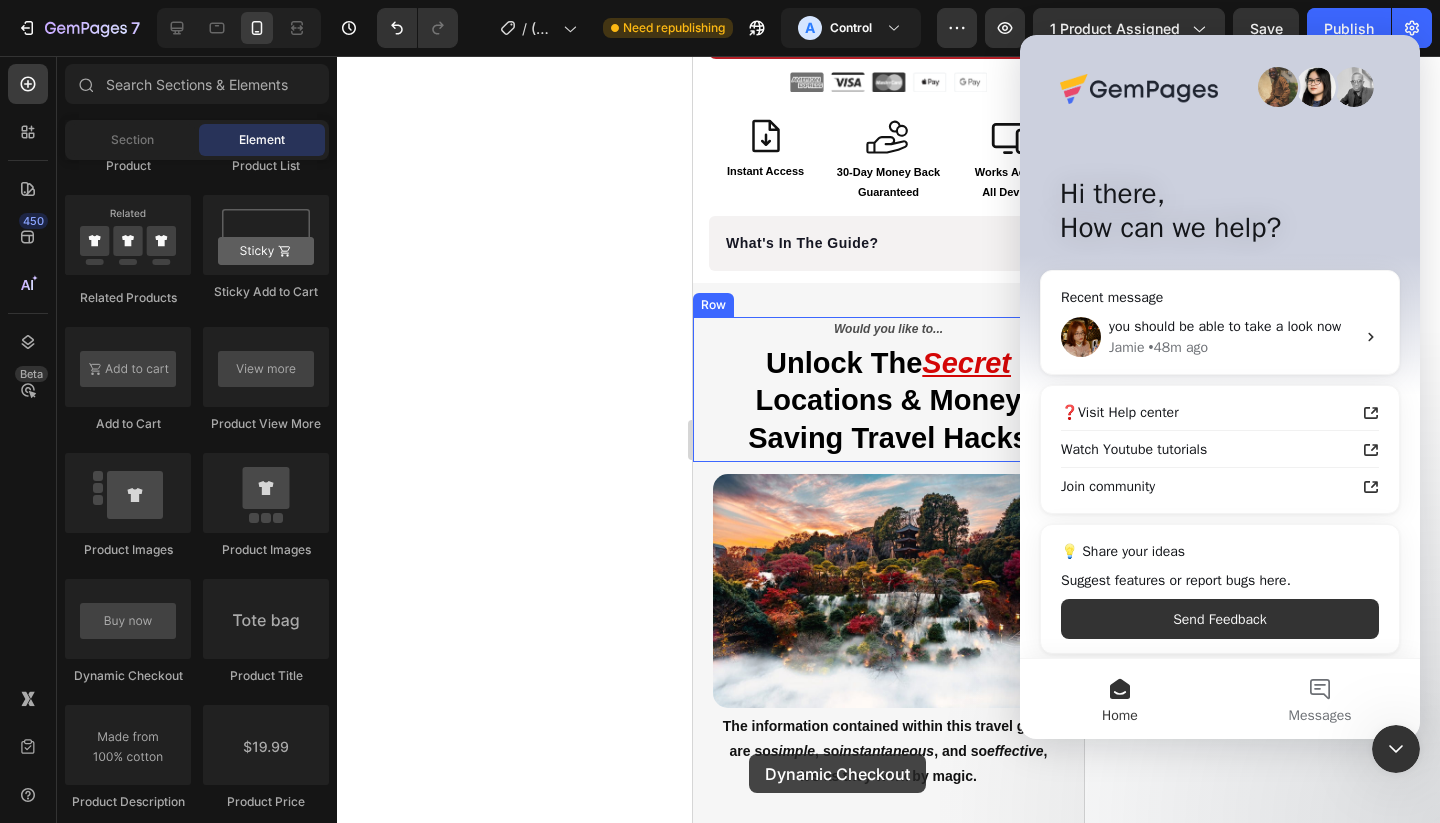 drag, startPoint x: 855, startPoint y: 689, endPoint x: 749, endPoint y: 754, distance: 124.34227 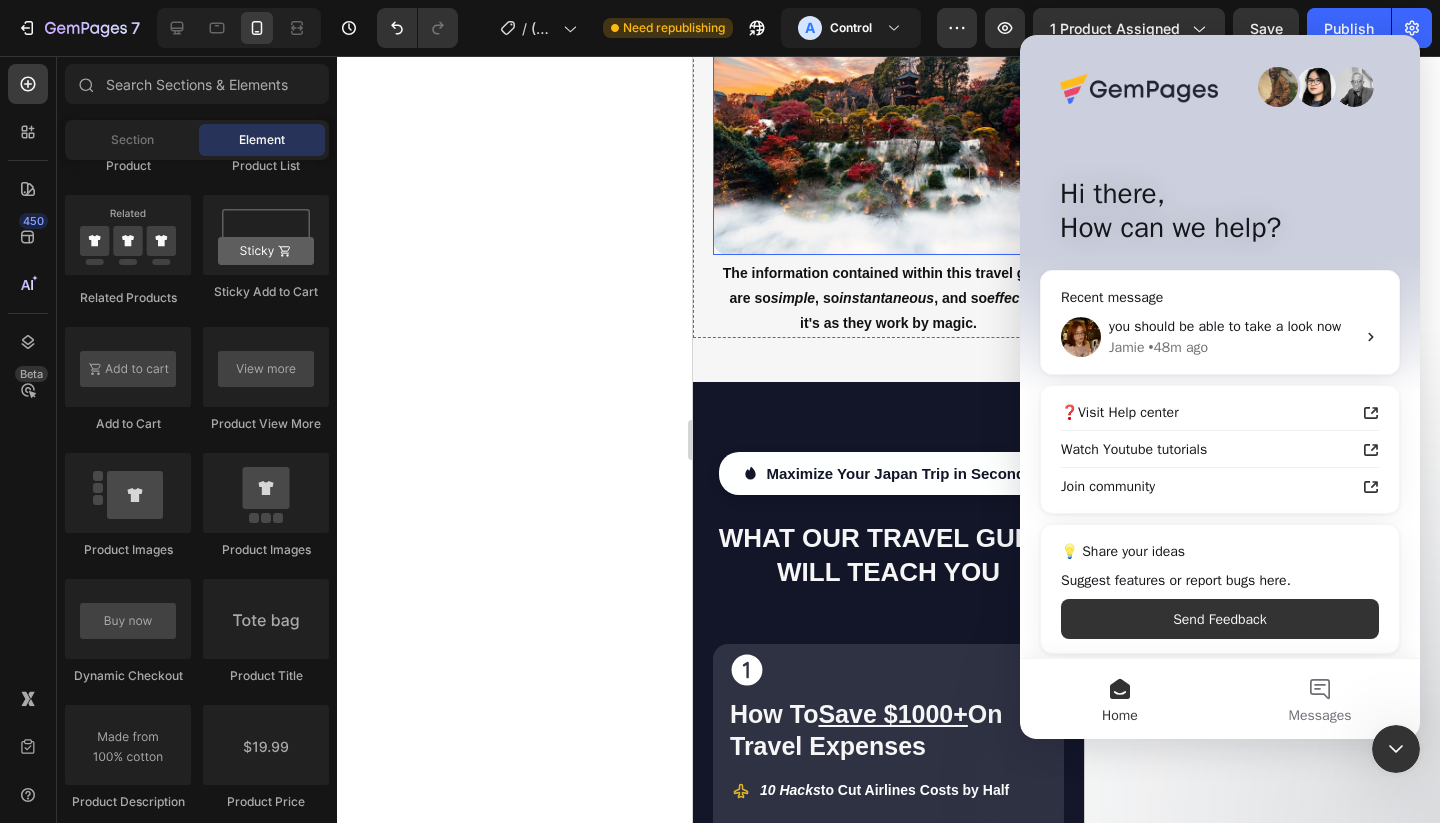 scroll, scrollTop: 1168, scrollLeft: 0, axis: vertical 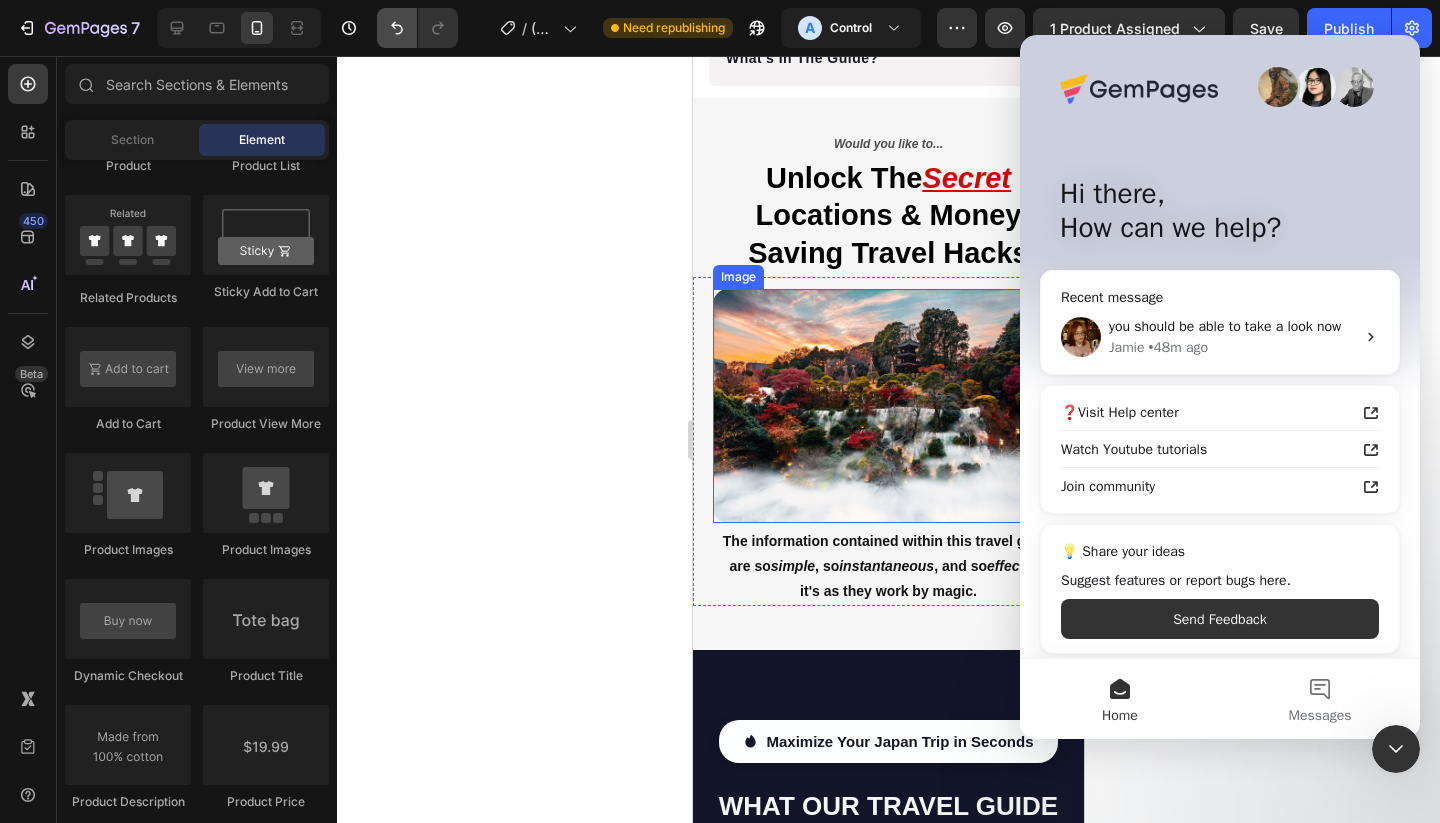 click 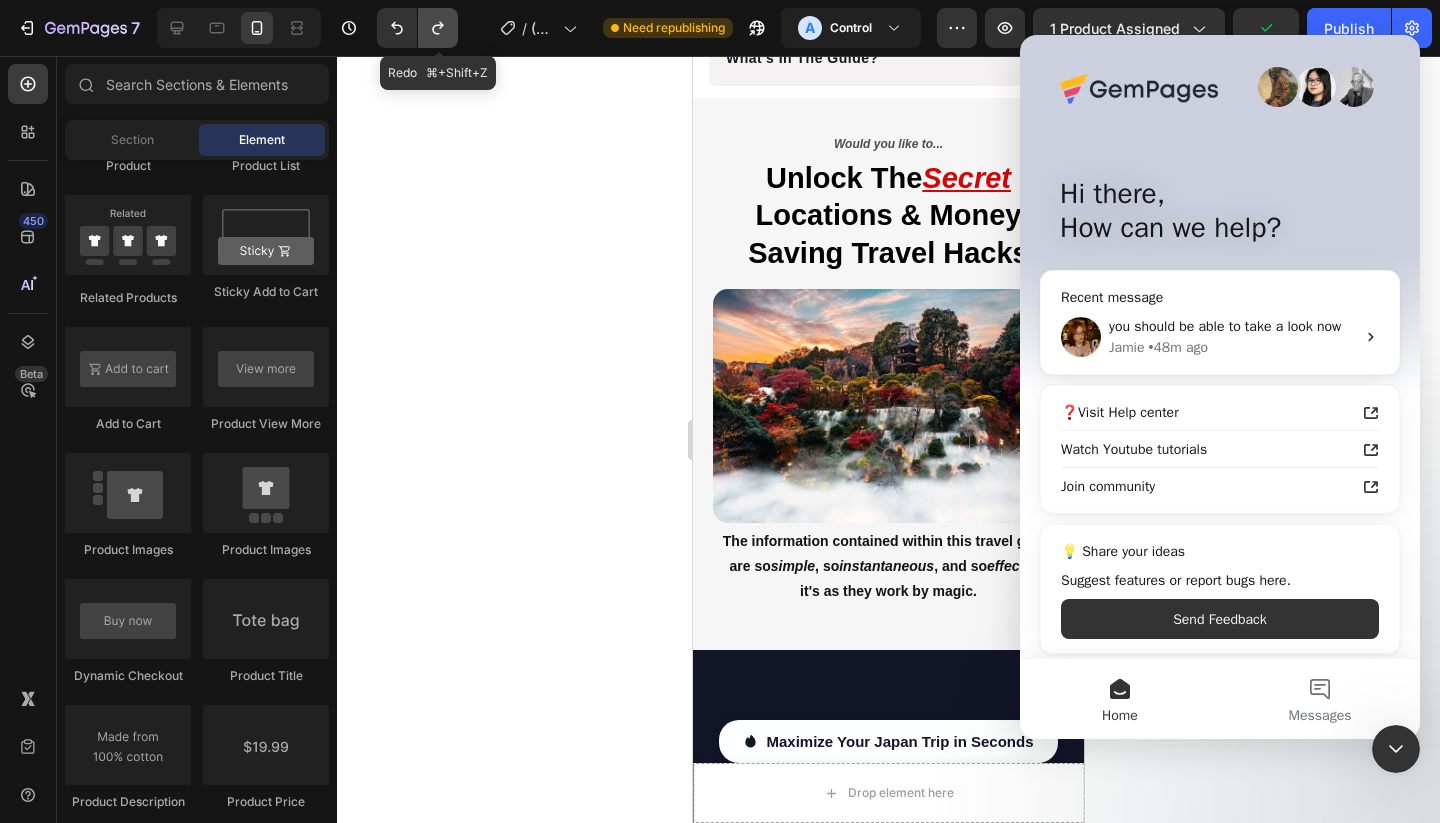 click 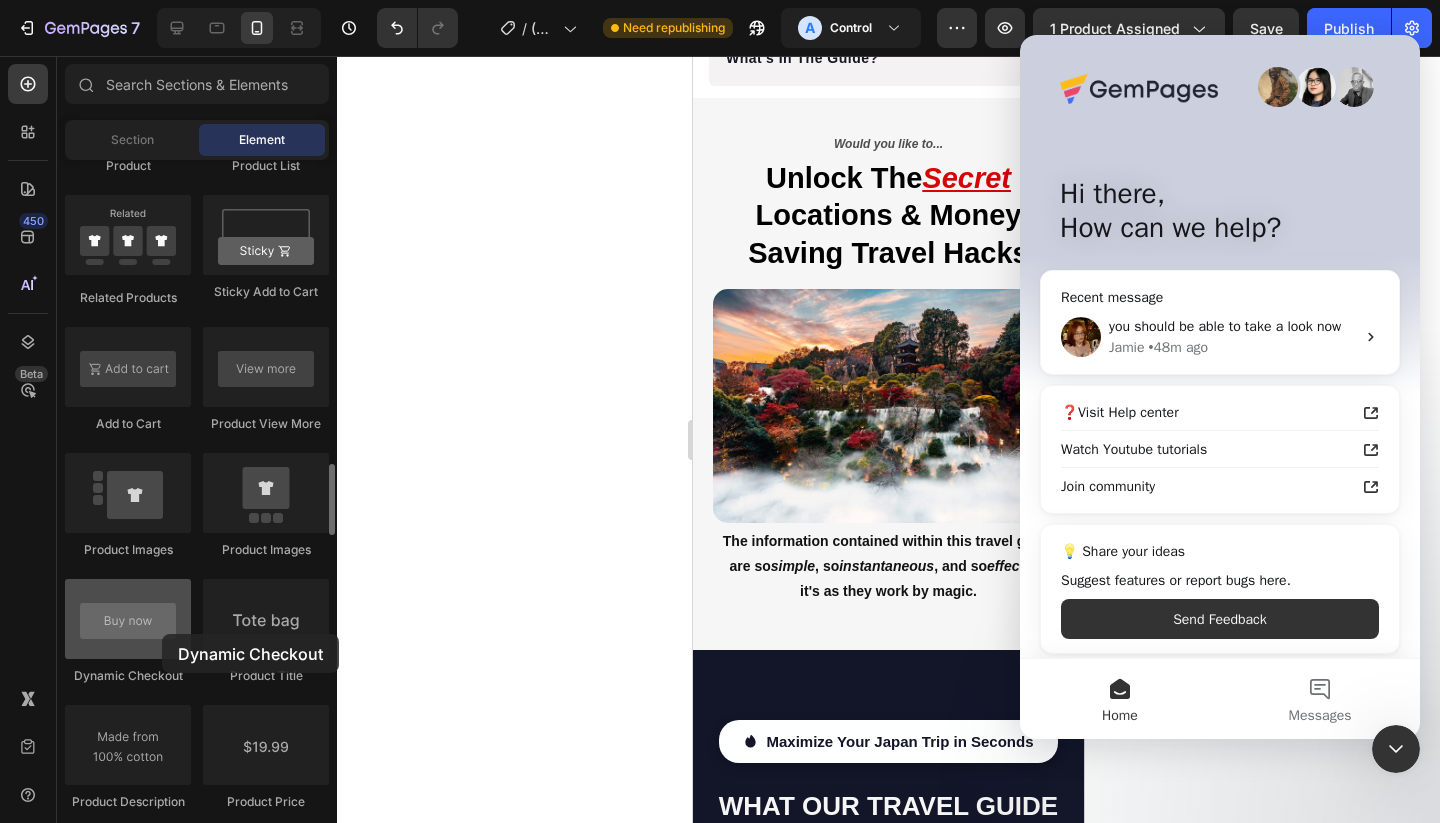 click at bounding box center (128, 619) 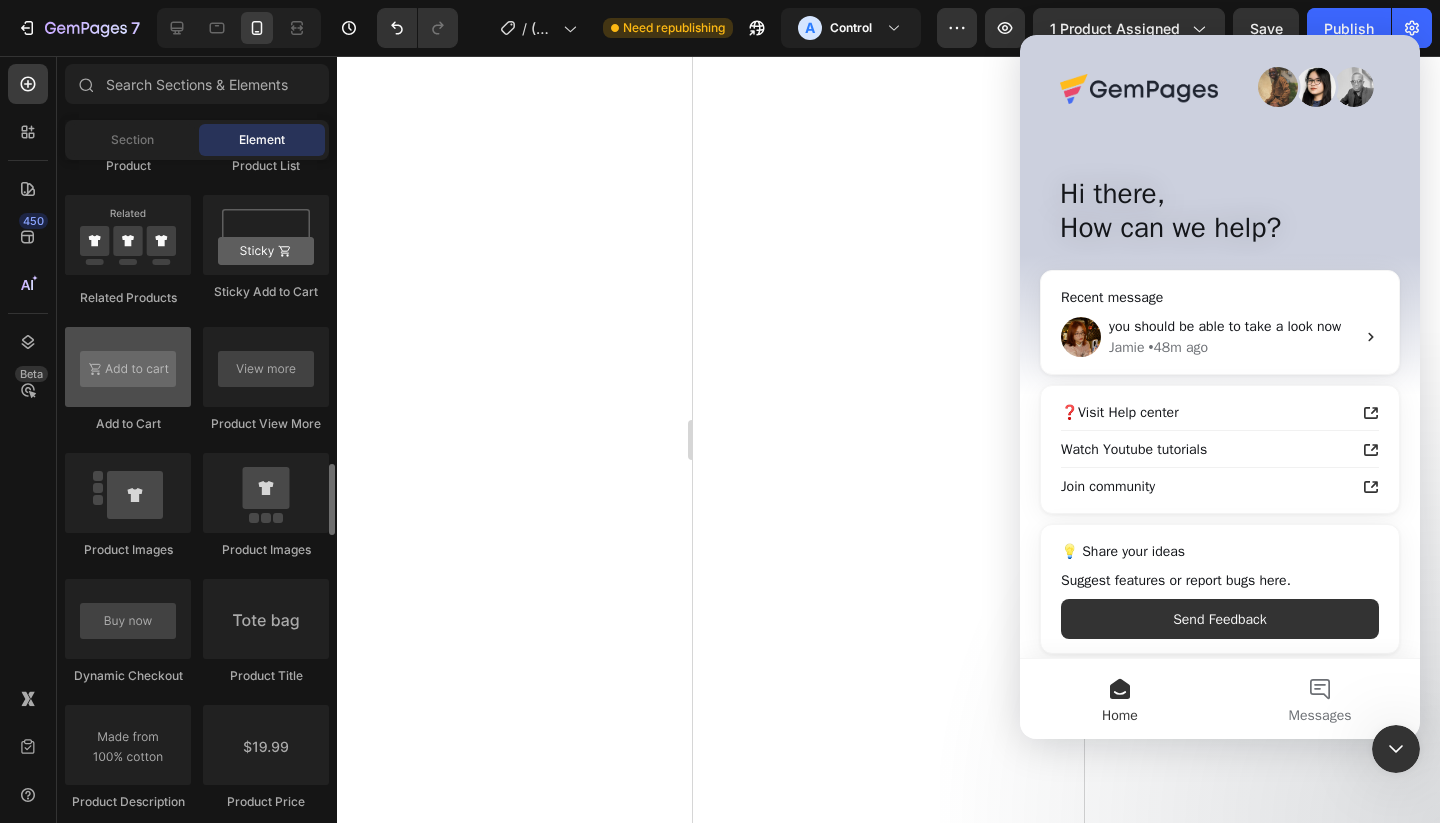 scroll, scrollTop: 8625, scrollLeft: 0, axis: vertical 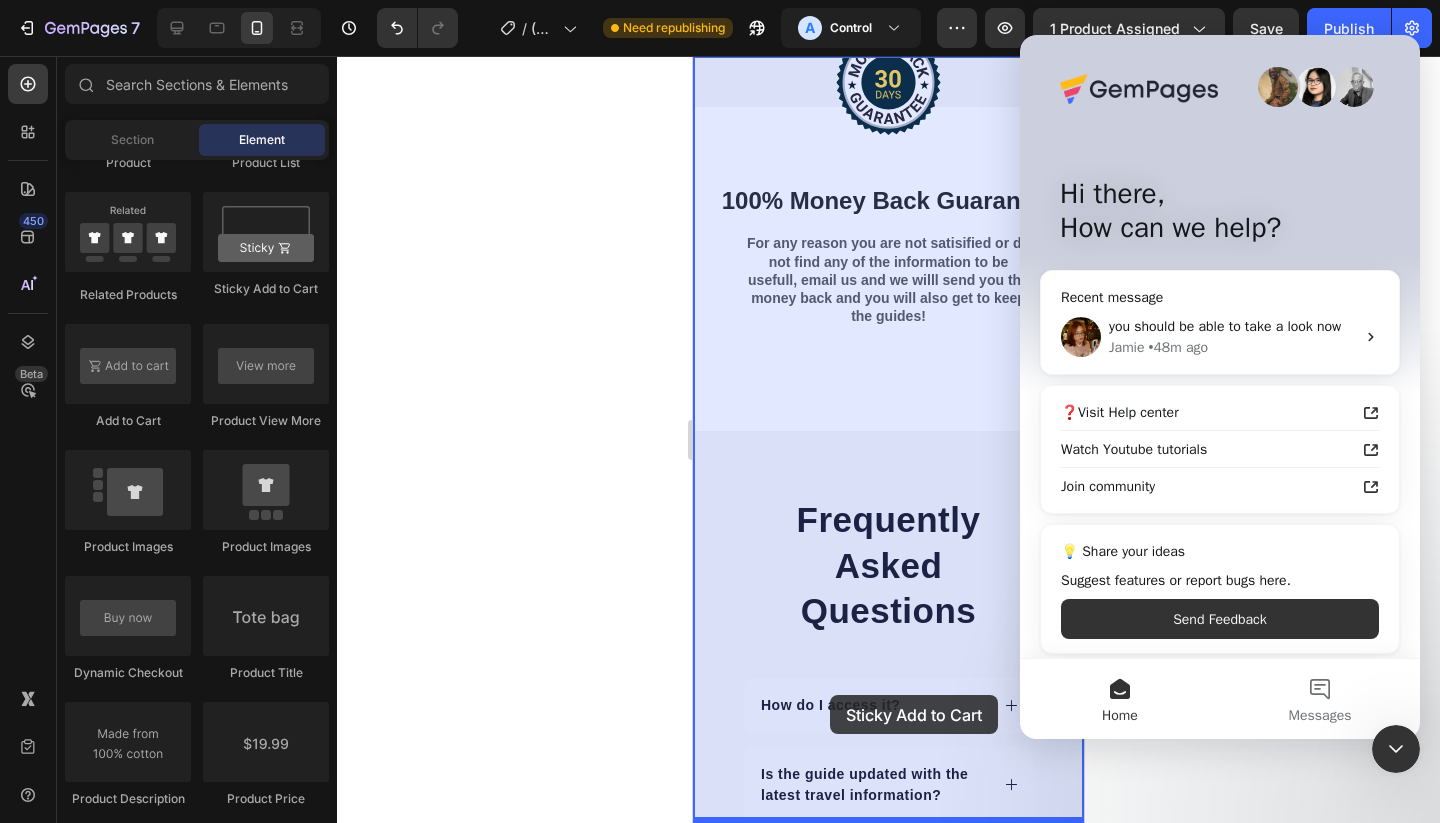 drag, startPoint x: 951, startPoint y: 328, endPoint x: 830, endPoint y: 695, distance: 386.4324 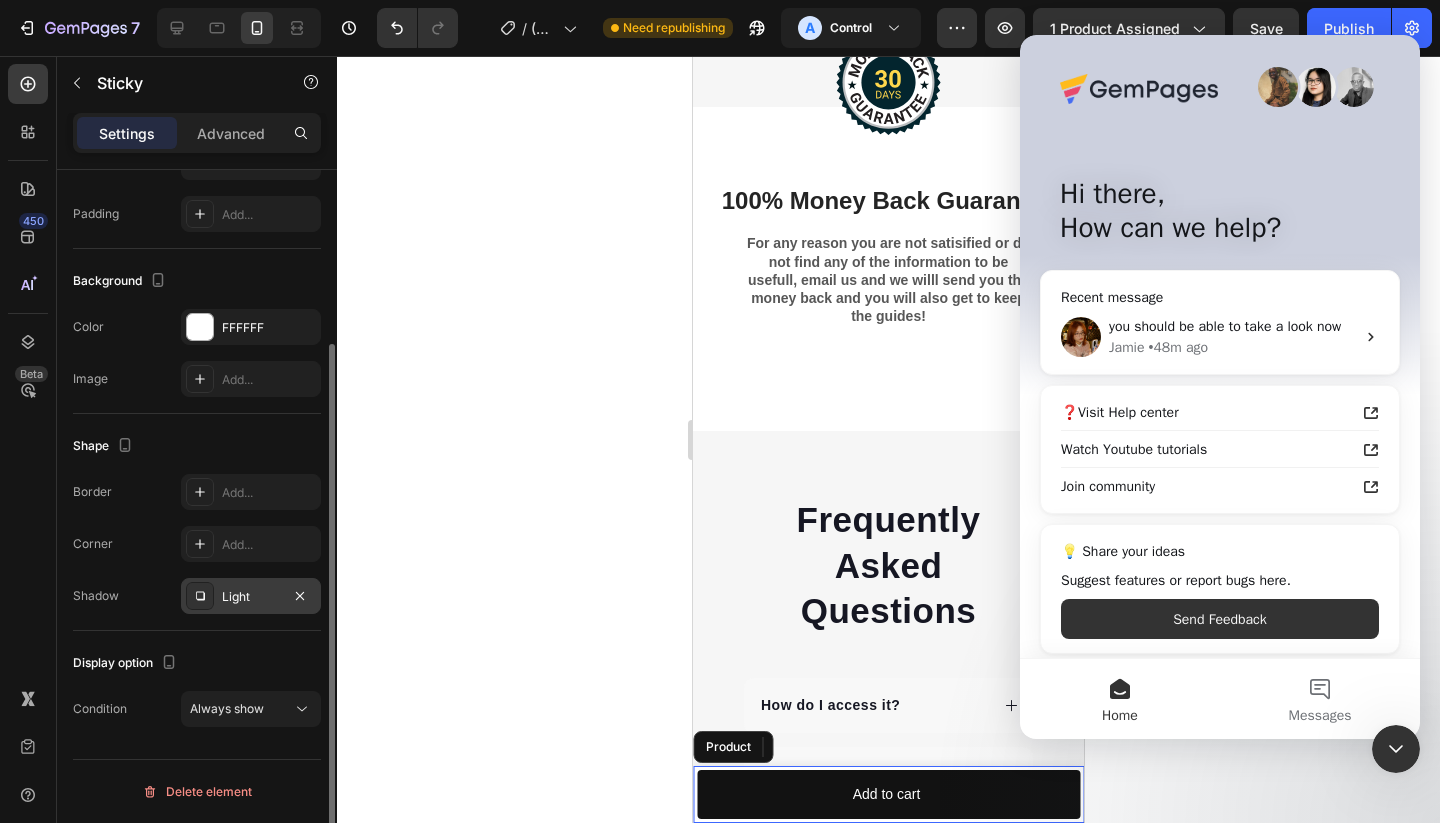 scroll, scrollTop: 0, scrollLeft: 0, axis: both 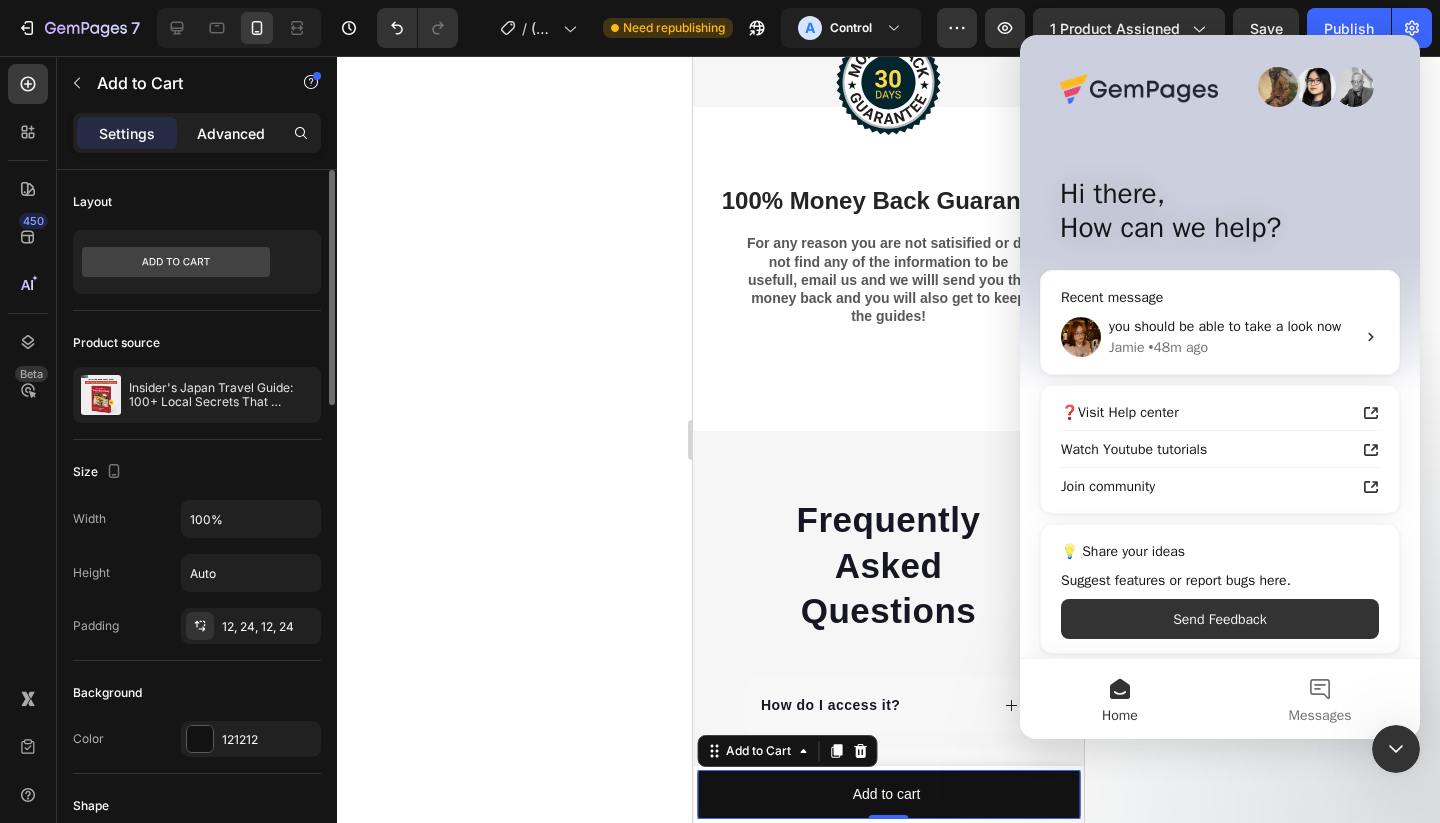 click on "Advanced" at bounding box center [231, 133] 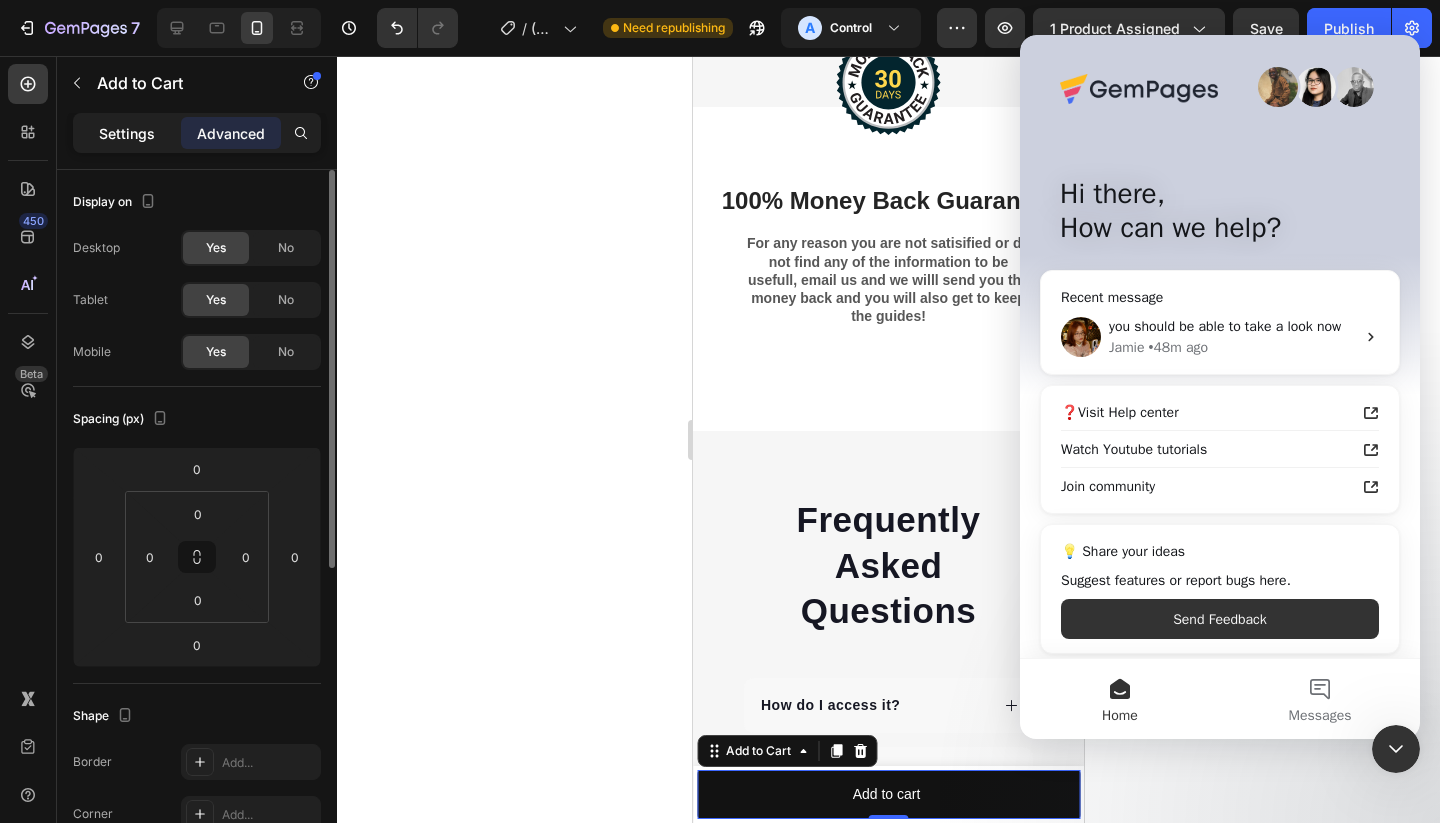 click on "Settings" at bounding box center [127, 133] 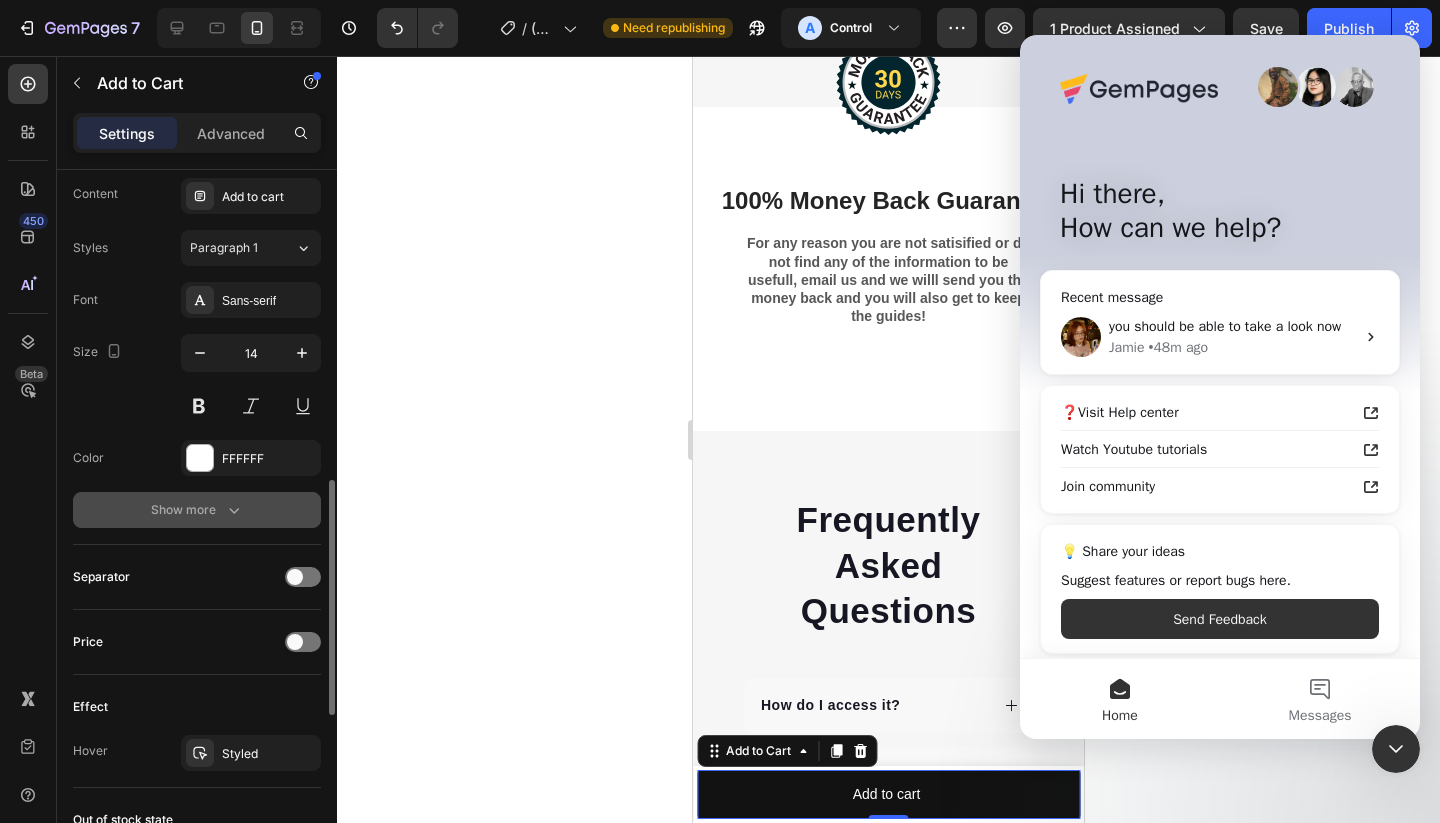 scroll, scrollTop: 919, scrollLeft: 0, axis: vertical 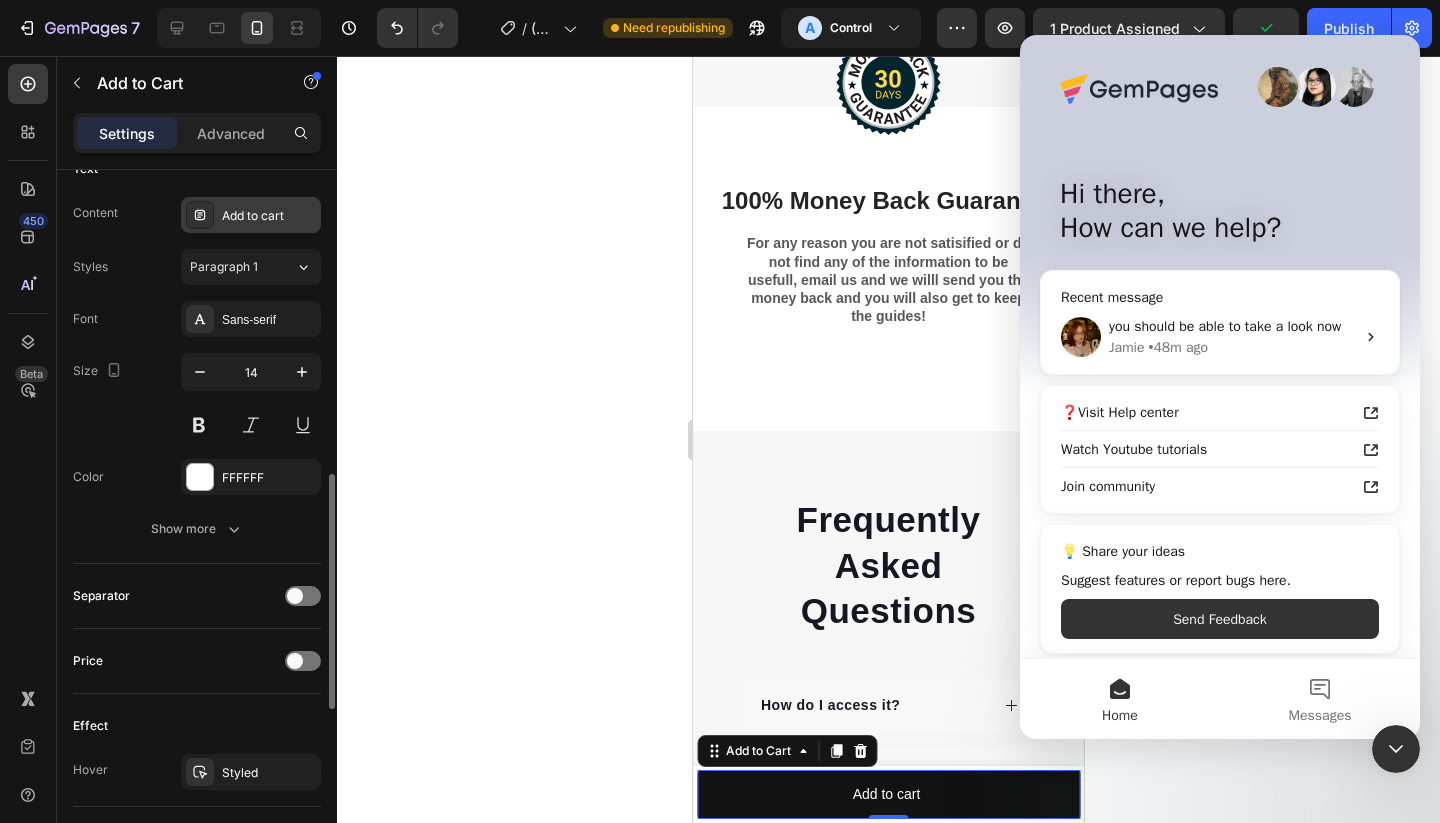 click on "Add to cart" at bounding box center (251, 215) 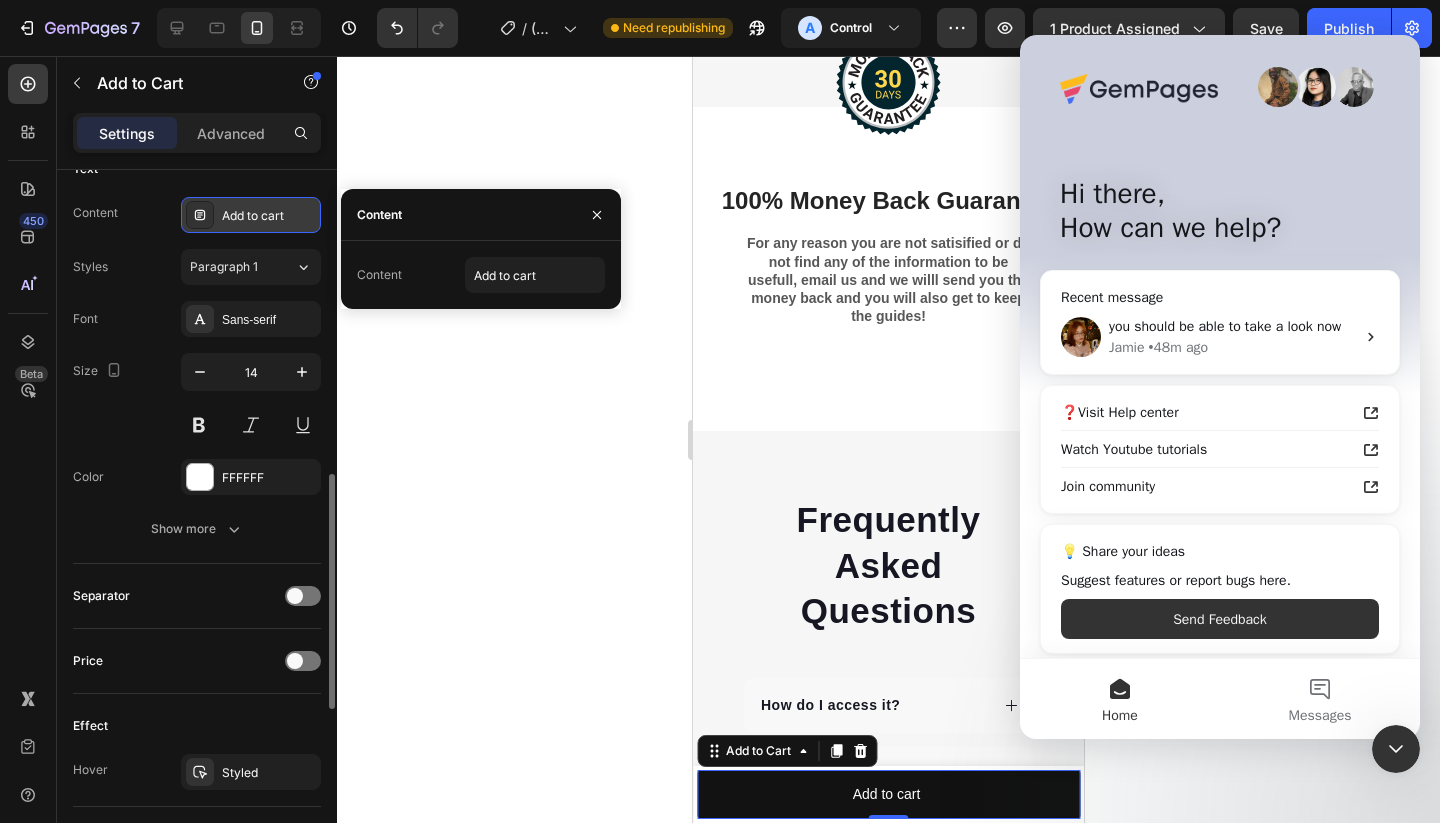 click on "Add to cart" at bounding box center [269, 216] 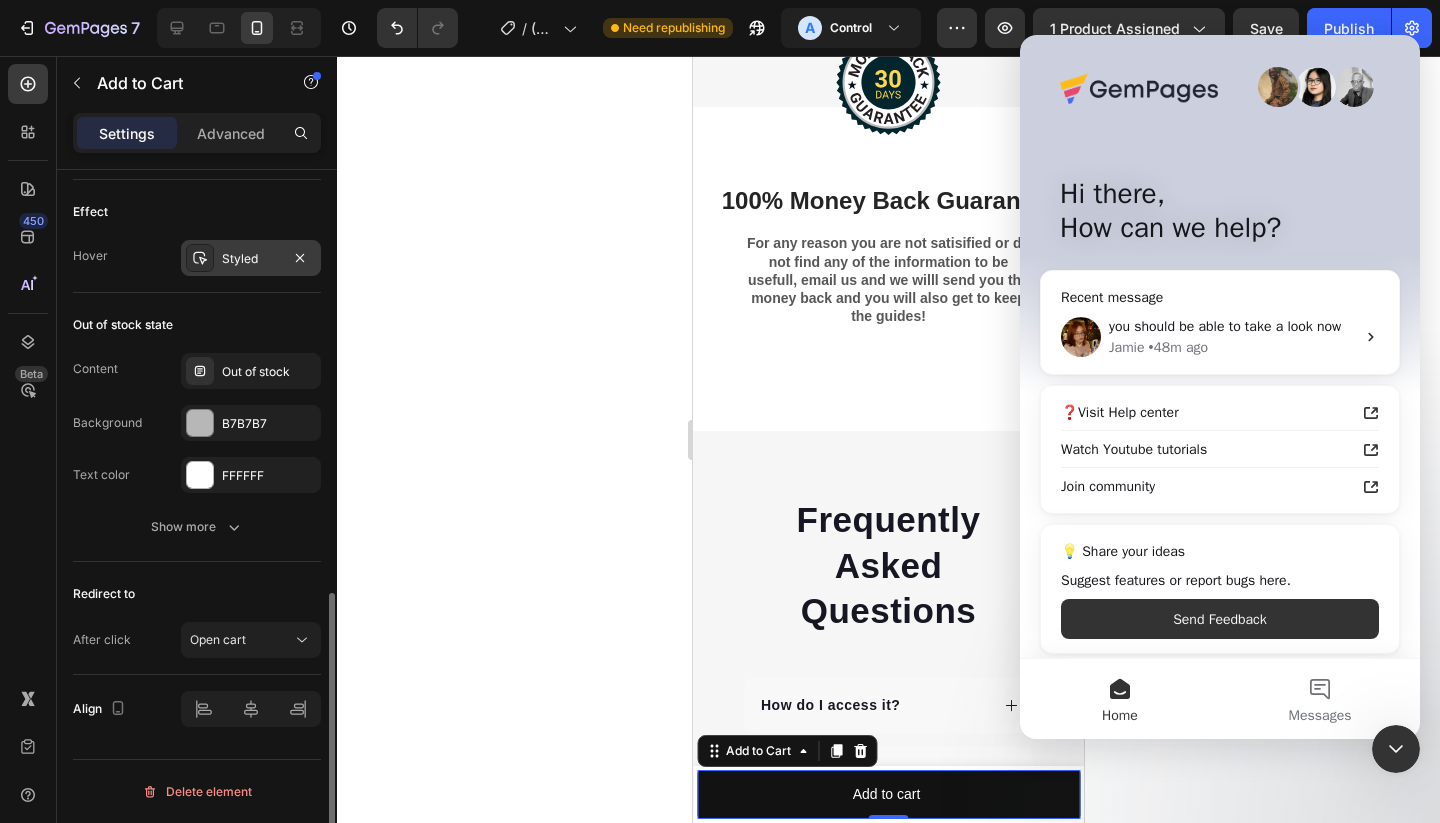 scroll, scrollTop: 1433, scrollLeft: 0, axis: vertical 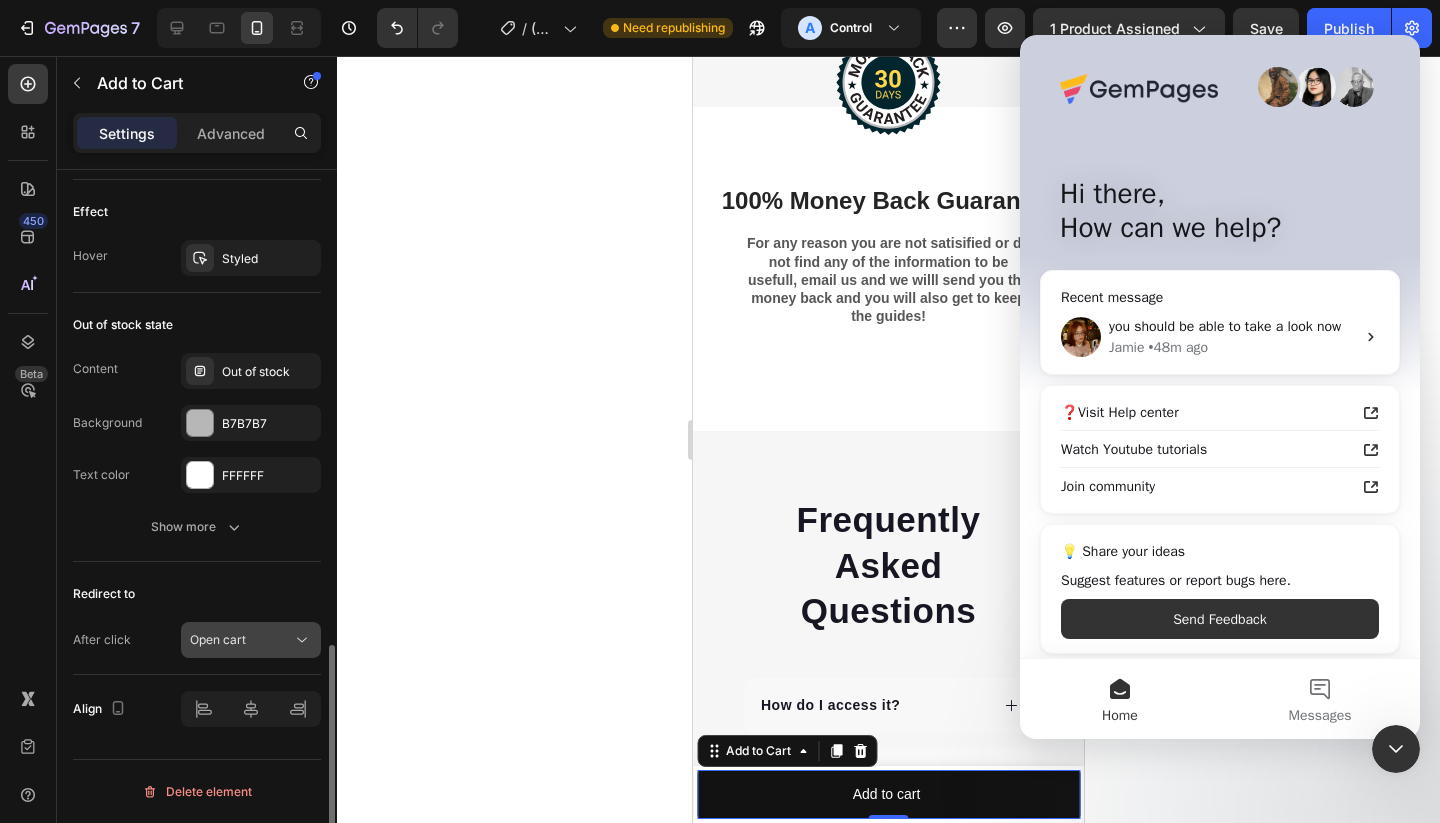 click on "Open cart" 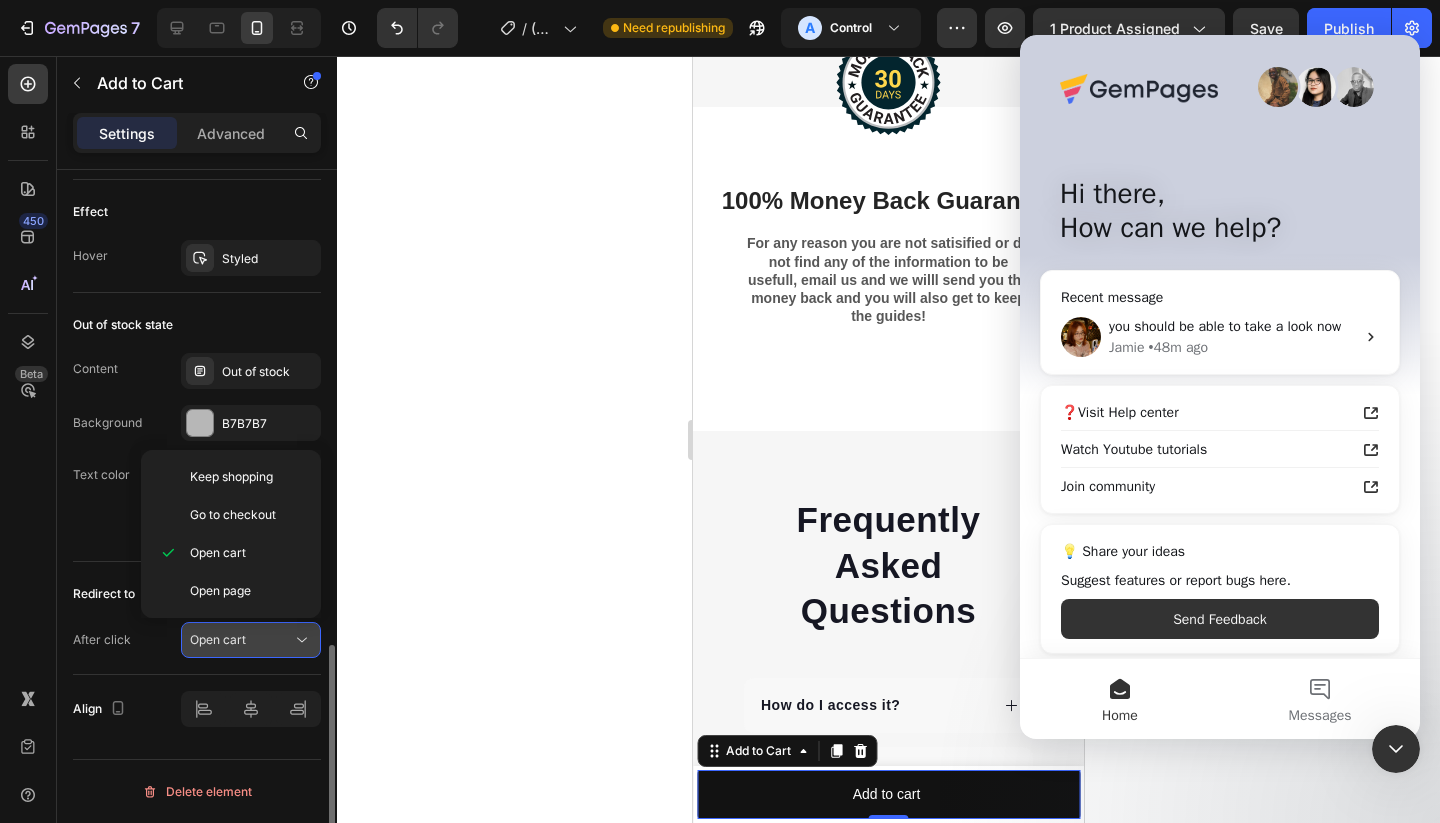 click on "Open cart" at bounding box center (241, 640) 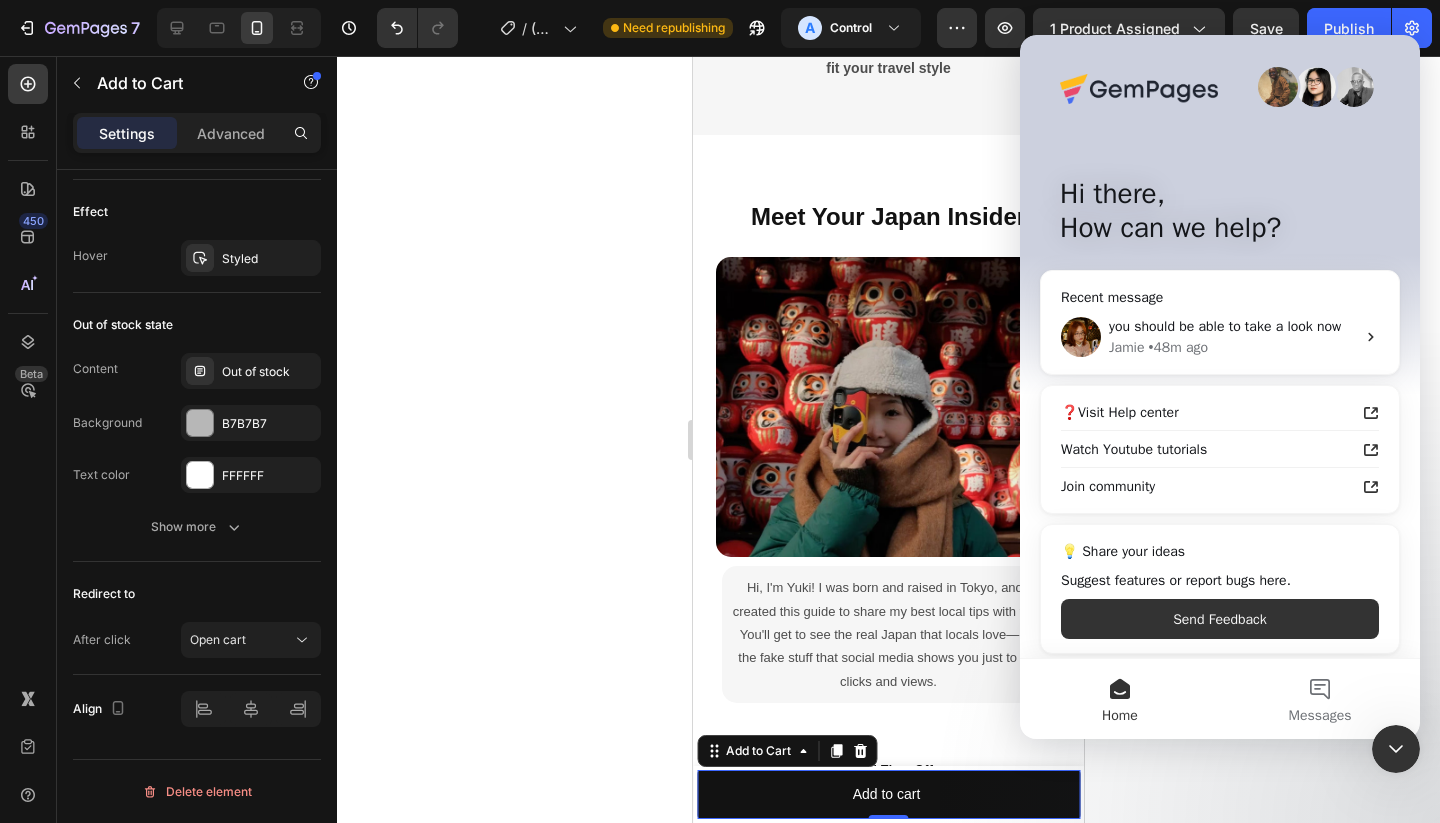 scroll, scrollTop: 5533, scrollLeft: 0, axis: vertical 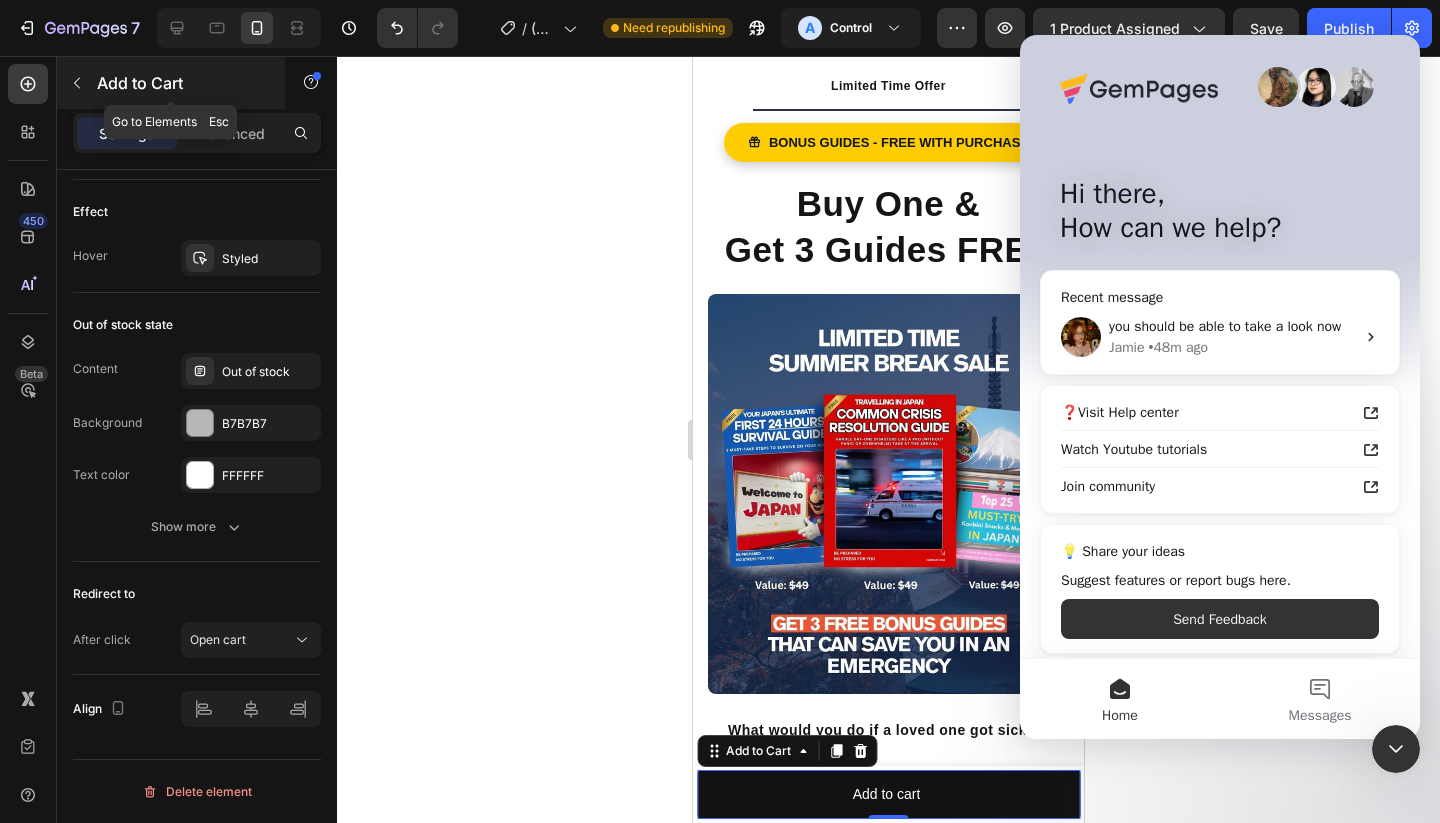click on "Add to Cart" at bounding box center [182, 83] 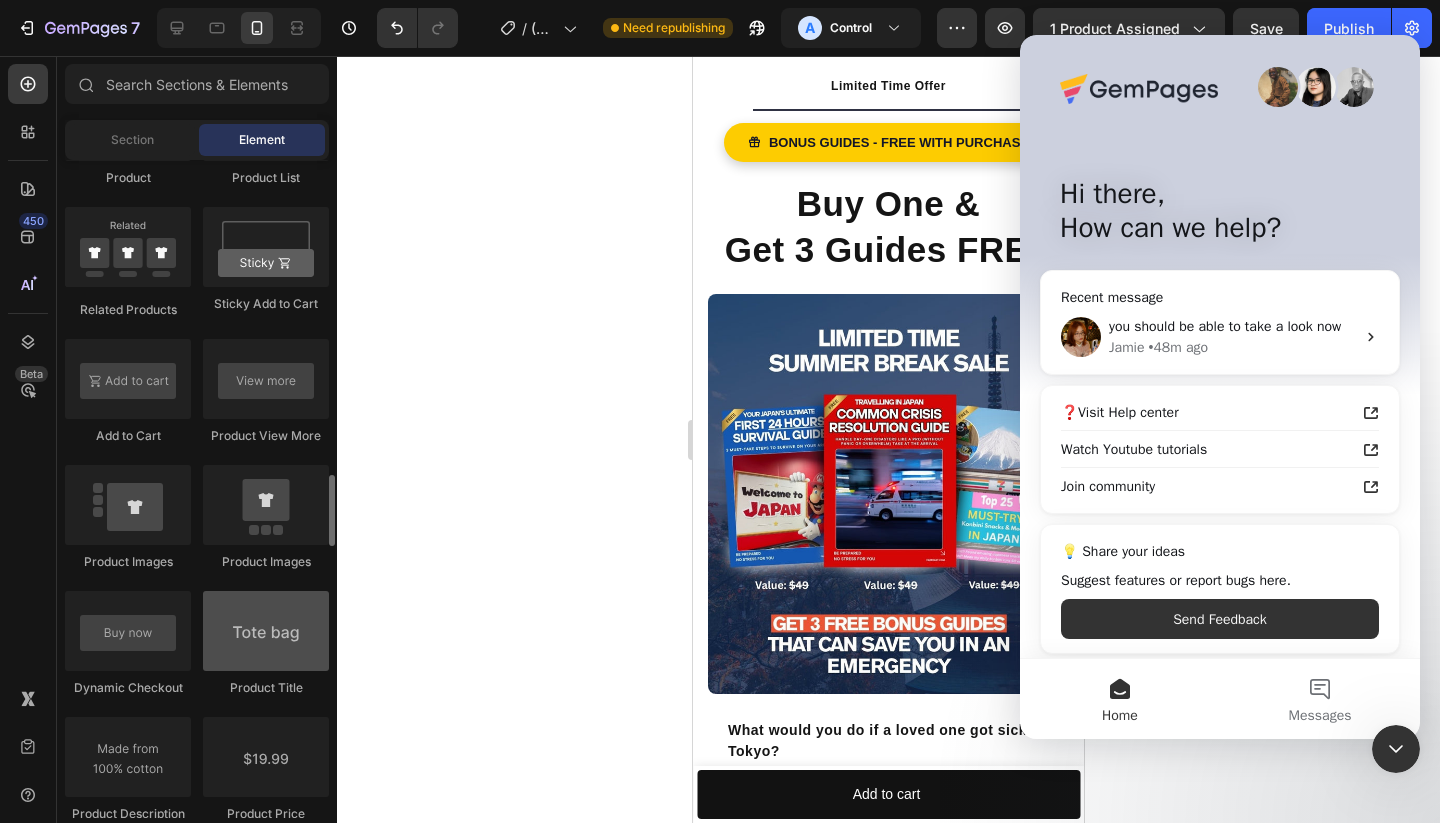 scroll, scrollTop: 2904, scrollLeft: 0, axis: vertical 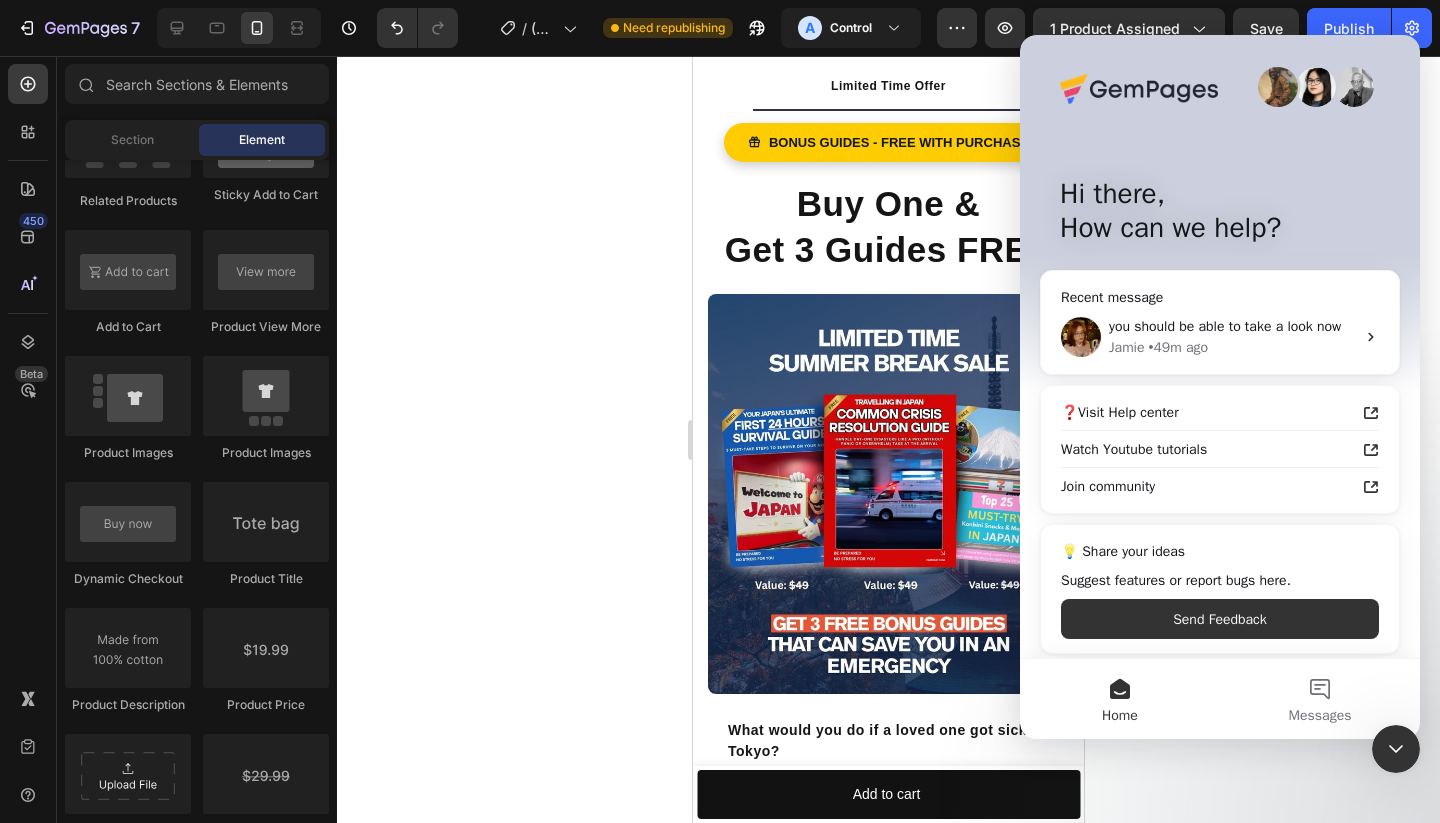 click at bounding box center [1396, 749] 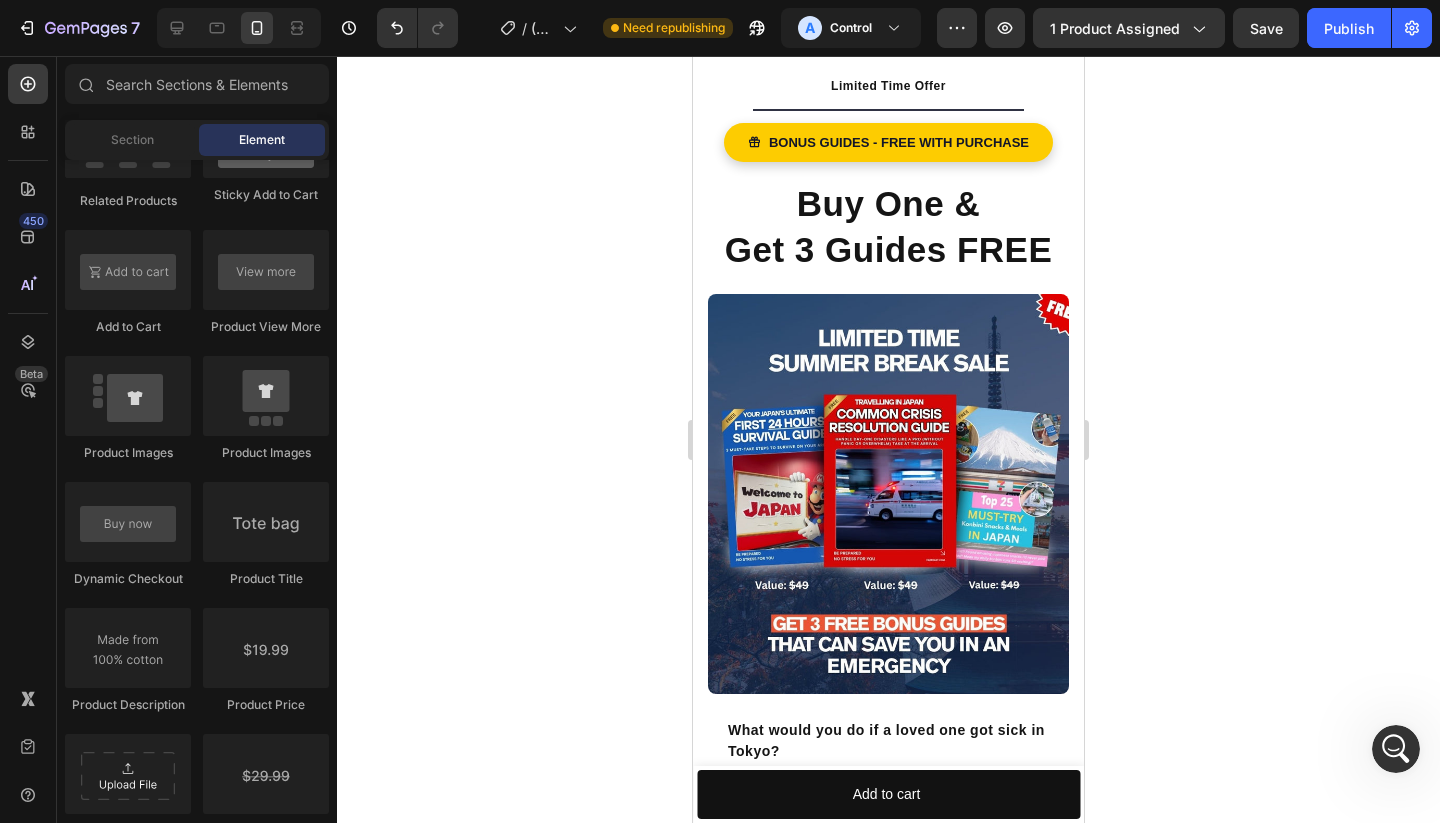 scroll, scrollTop: 0, scrollLeft: 0, axis: both 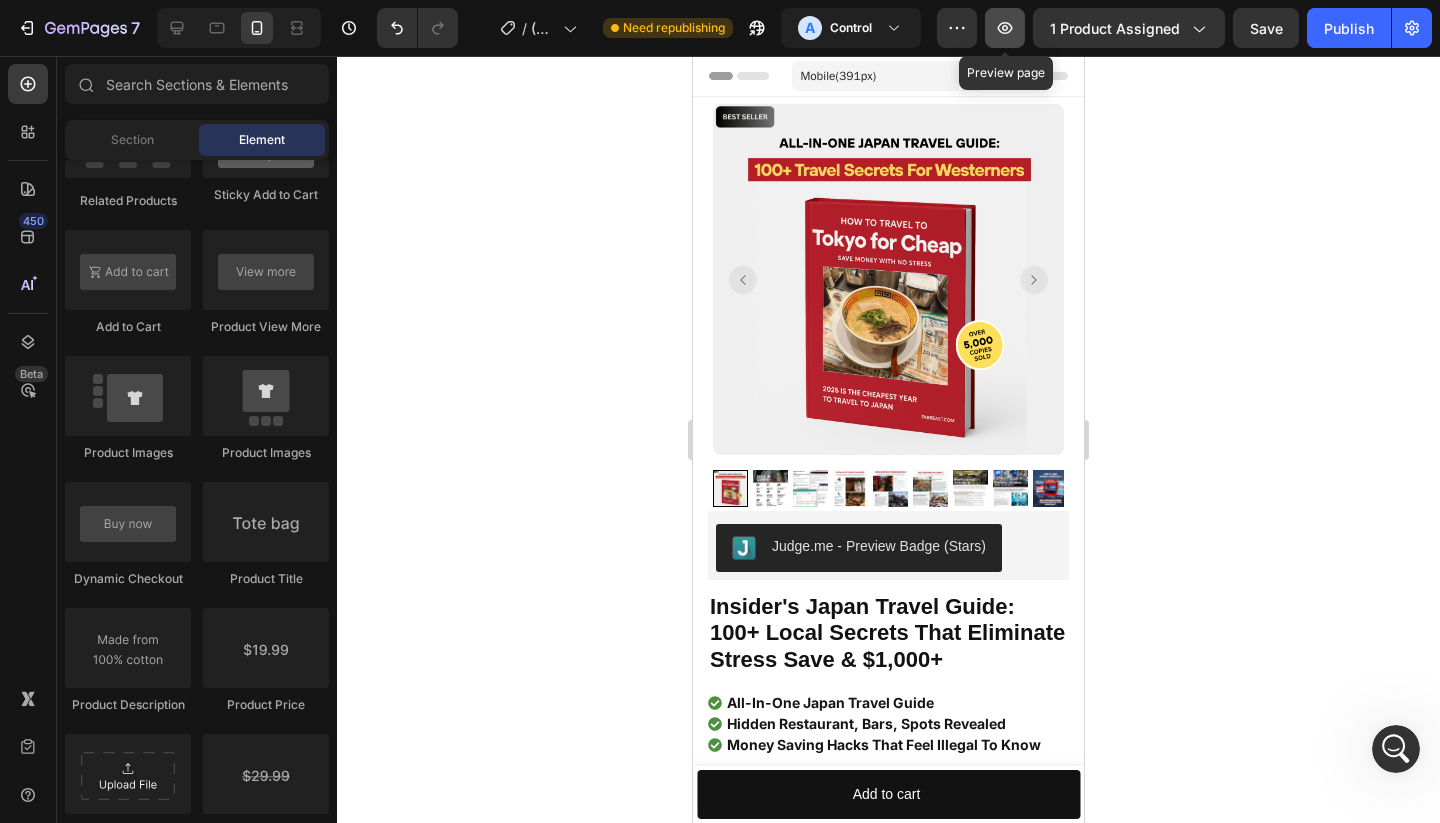 click 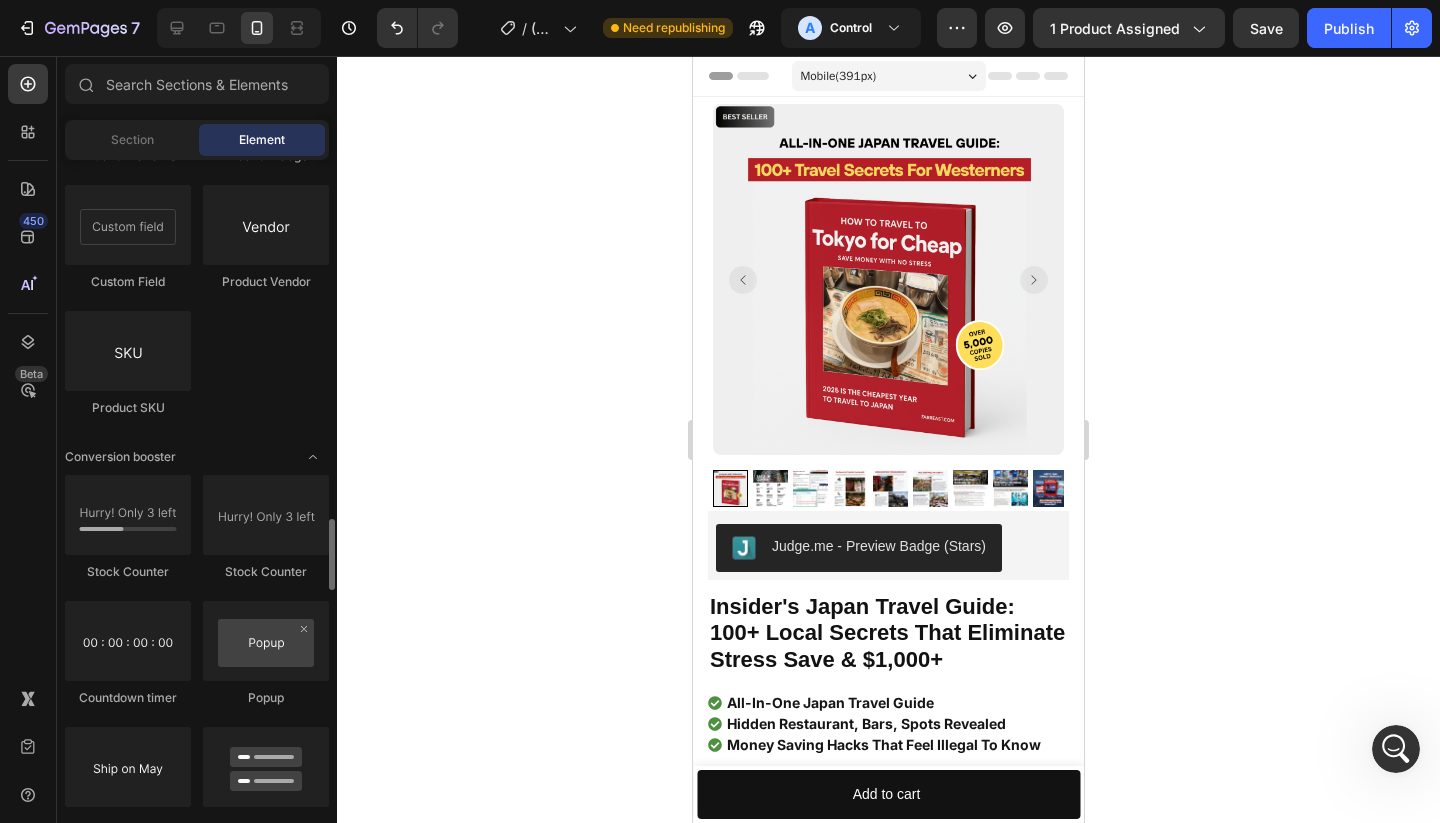 scroll, scrollTop: 3733, scrollLeft: 0, axis: vertical 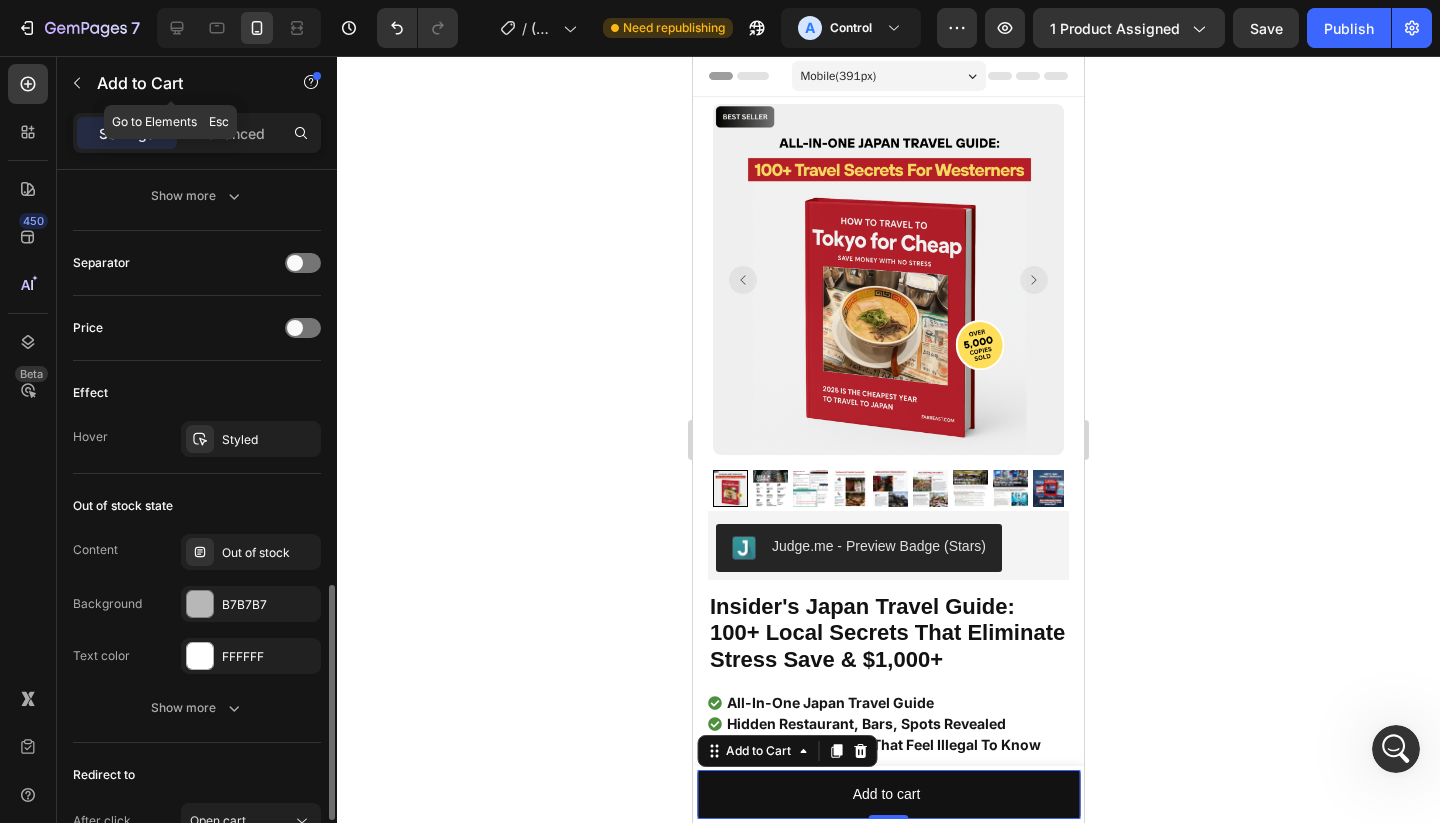 click on "Add to Cart" 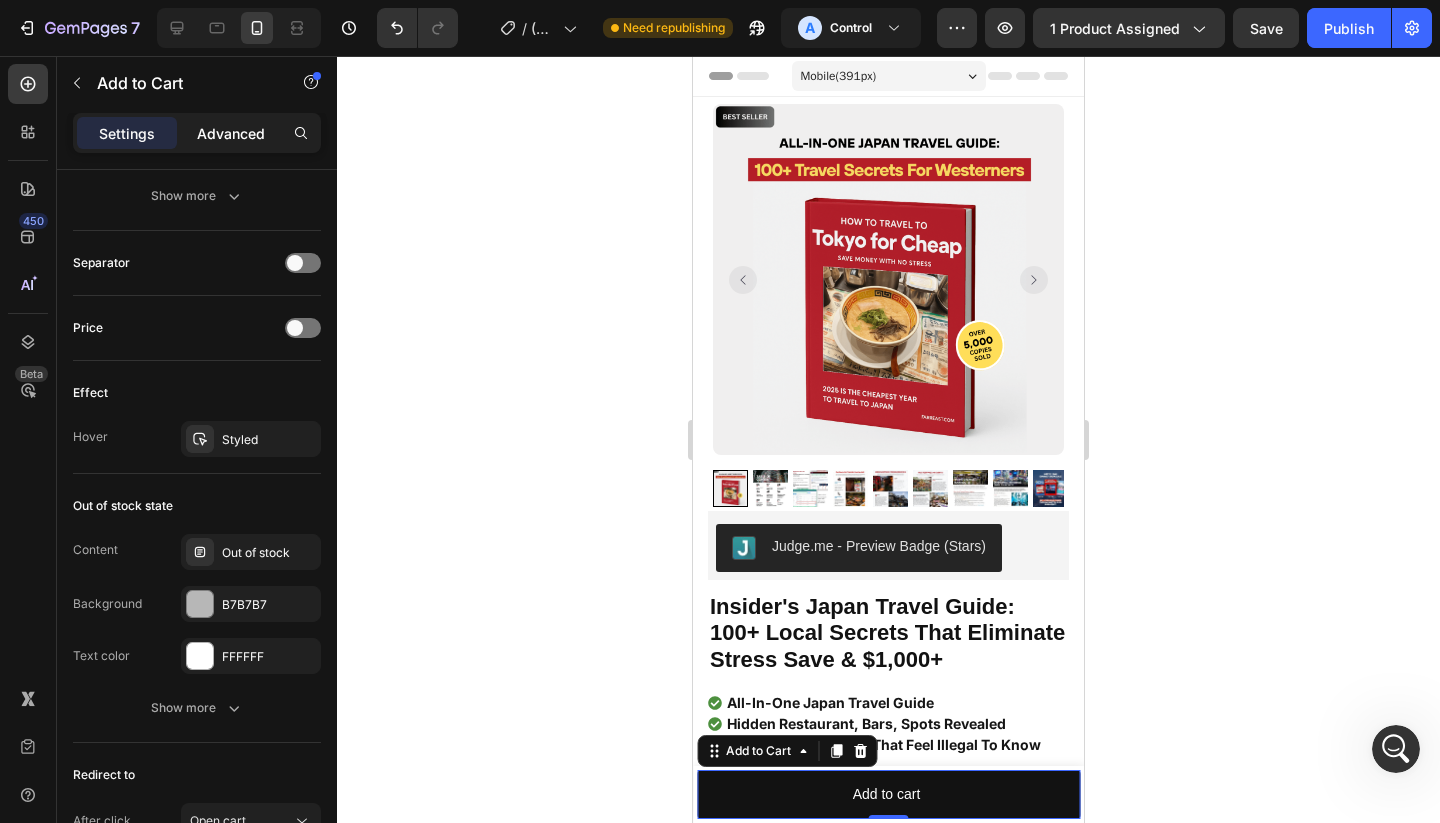 click on "Advanced" at bounding box center (231, 133) 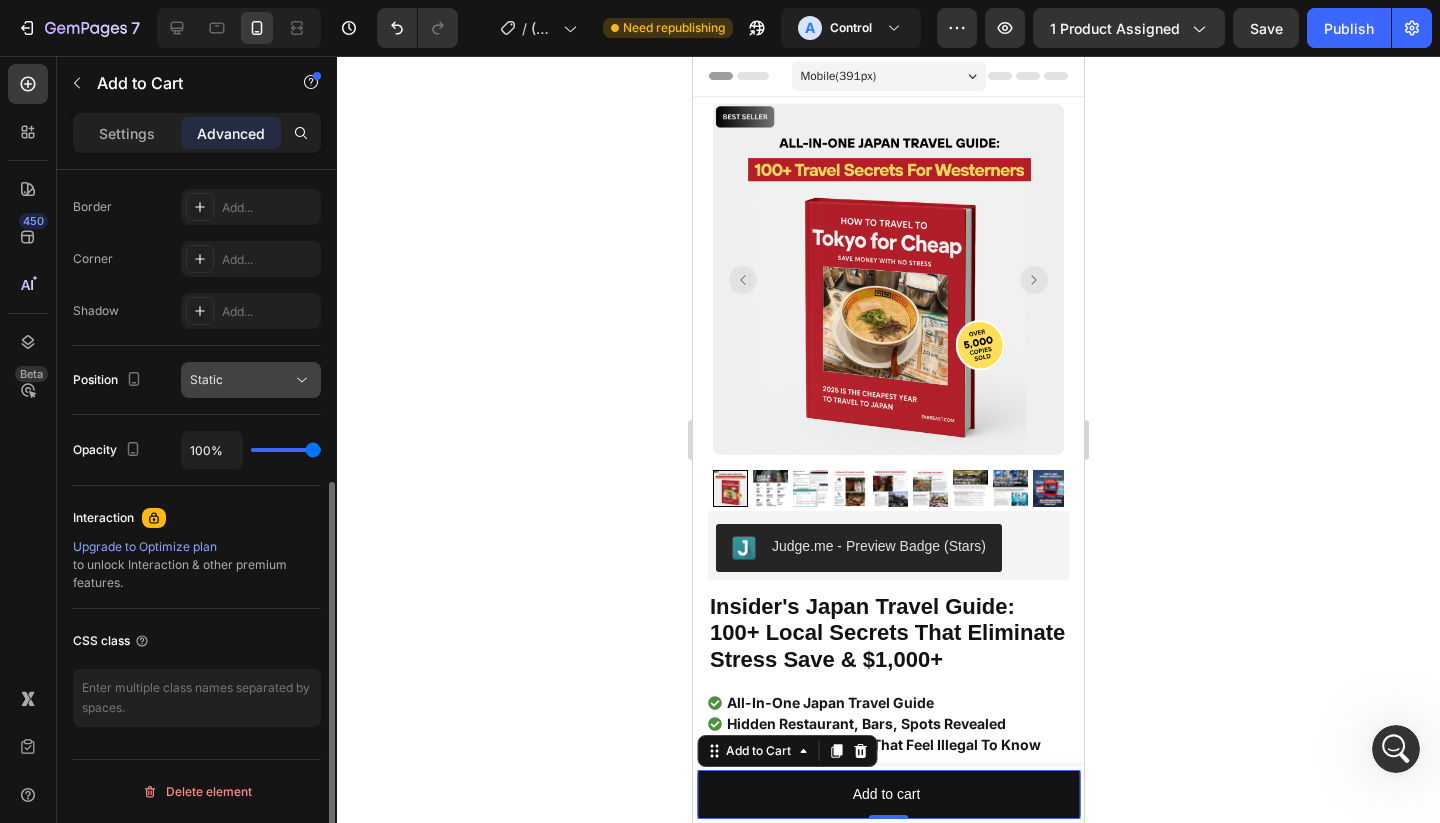 scroll, scrollTop: 0, scrollLeft: 0, axis: both 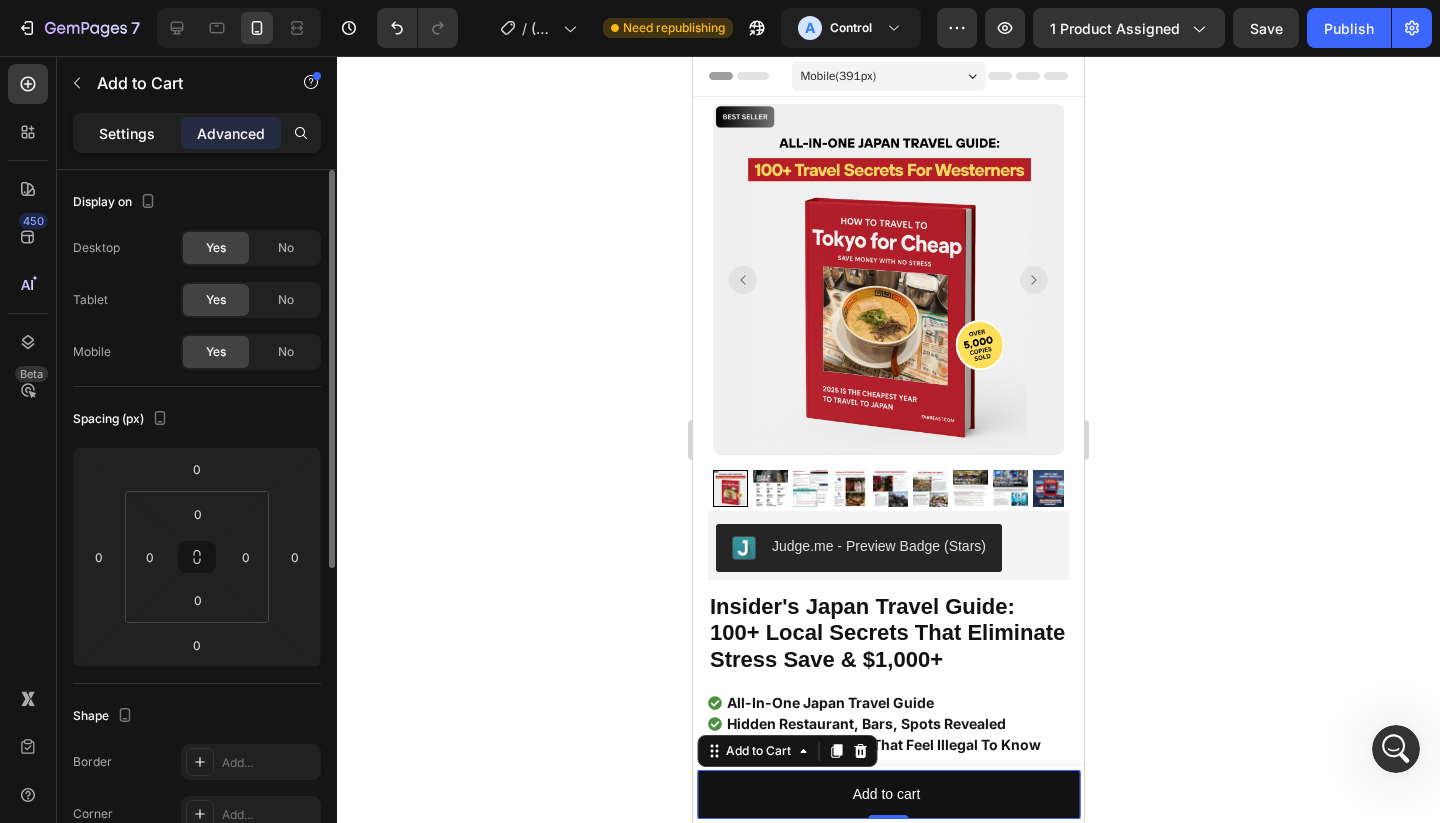 click on "Settings" at bounding box center [127, 133] 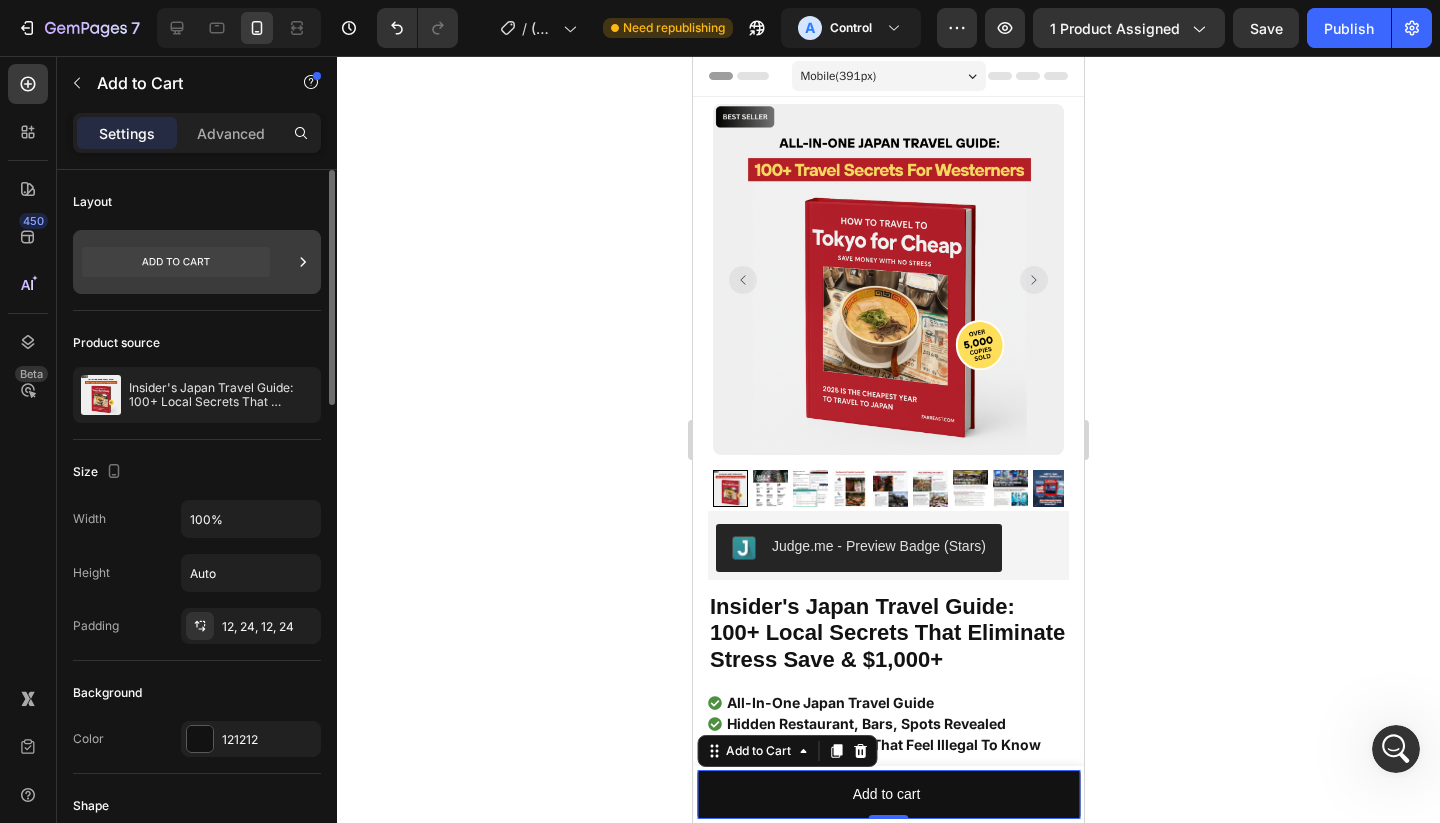 click 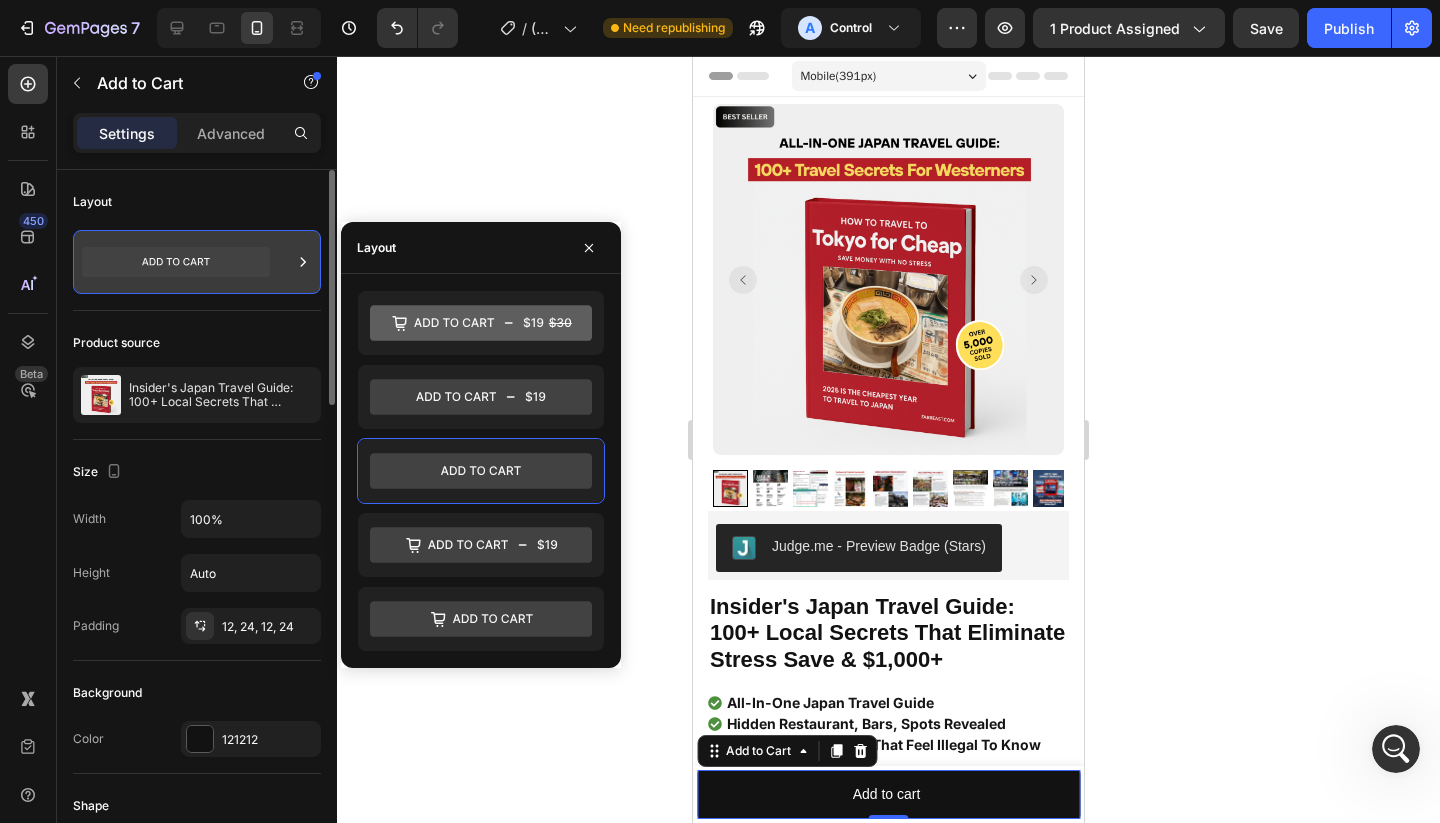click 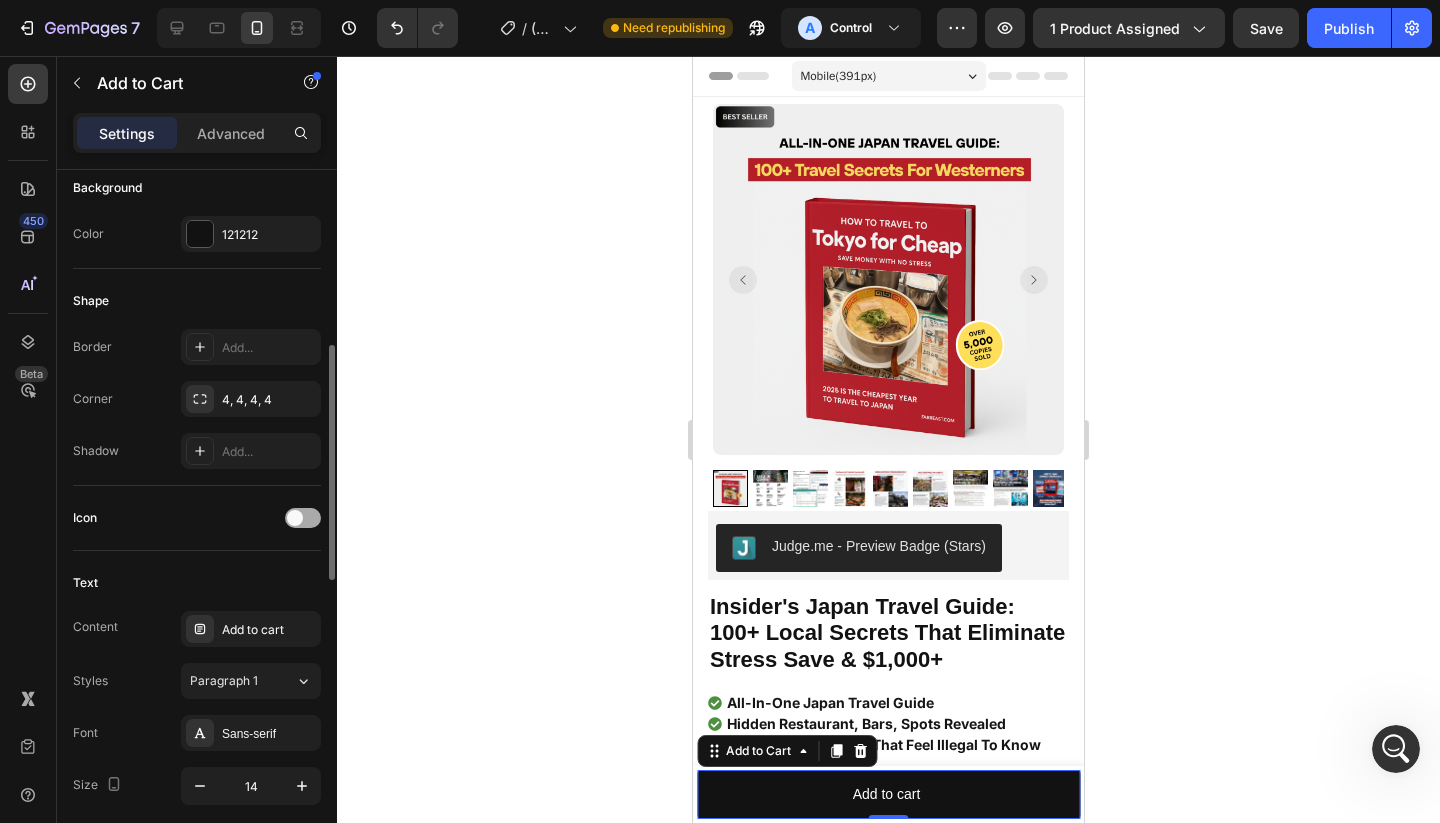 scroll, scrollTop: 515, scrollLeft: 0, axis: vertical 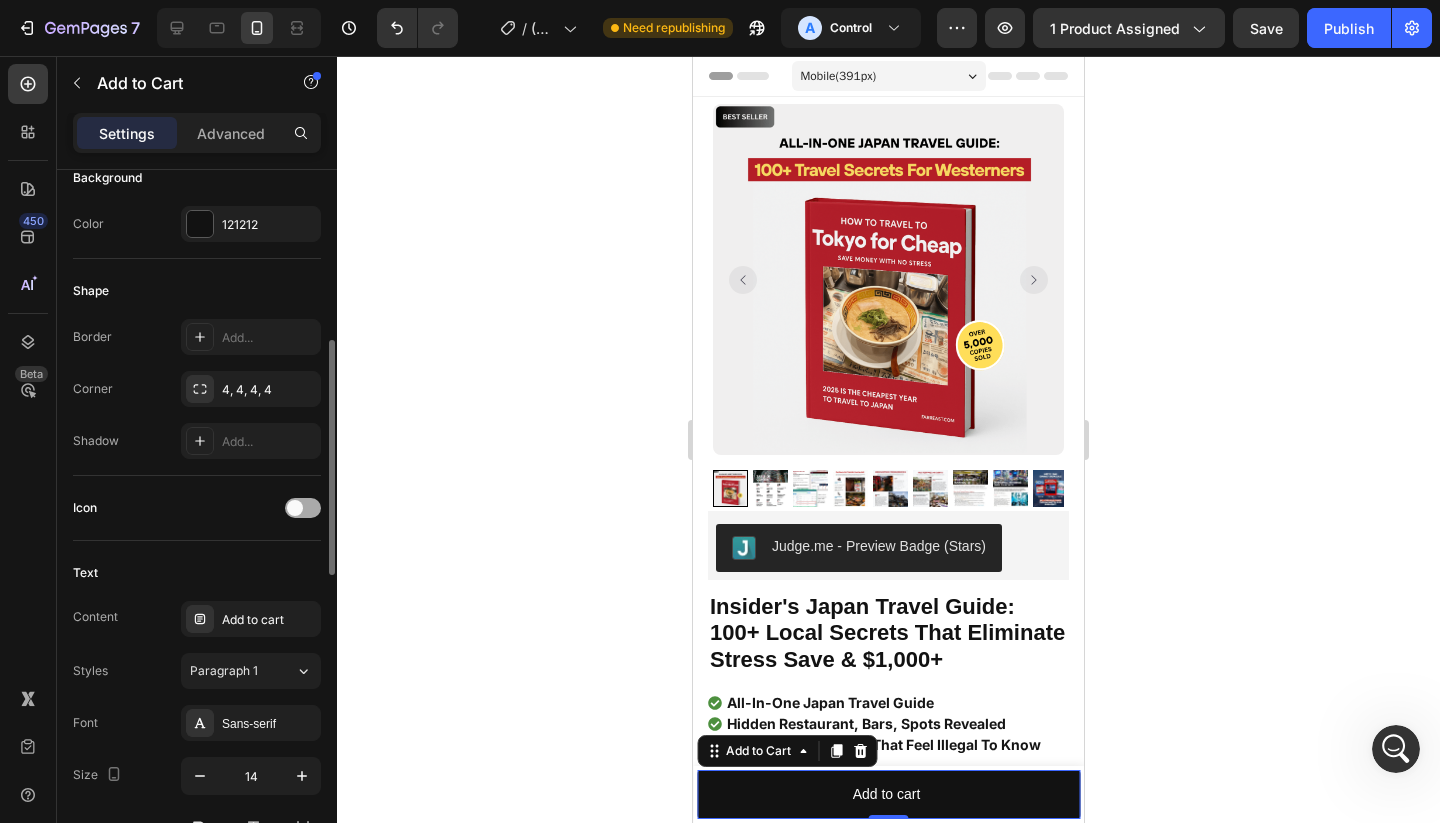click at bounding box center (303, 508) 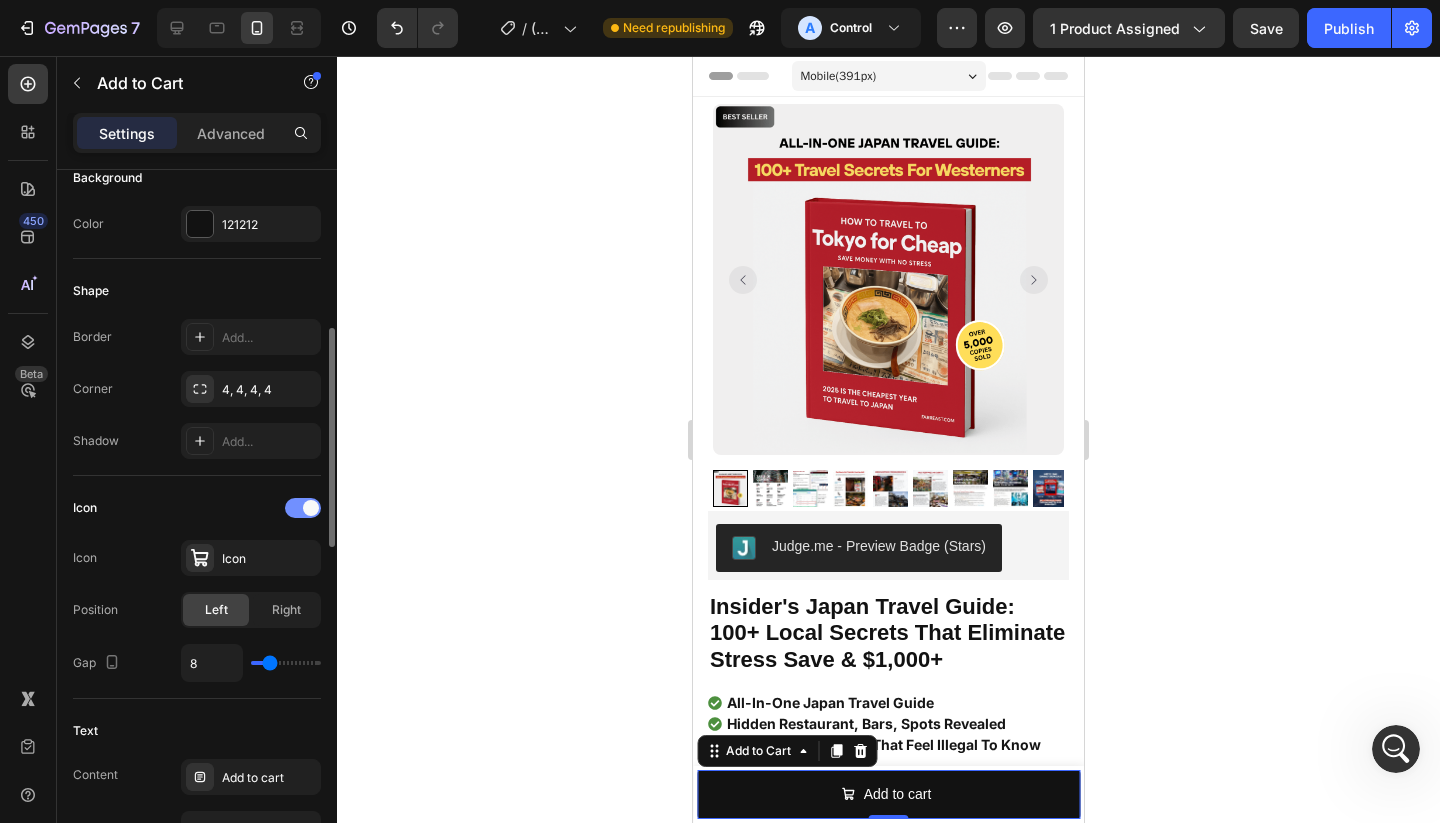 click at bounding box center (303, 508) 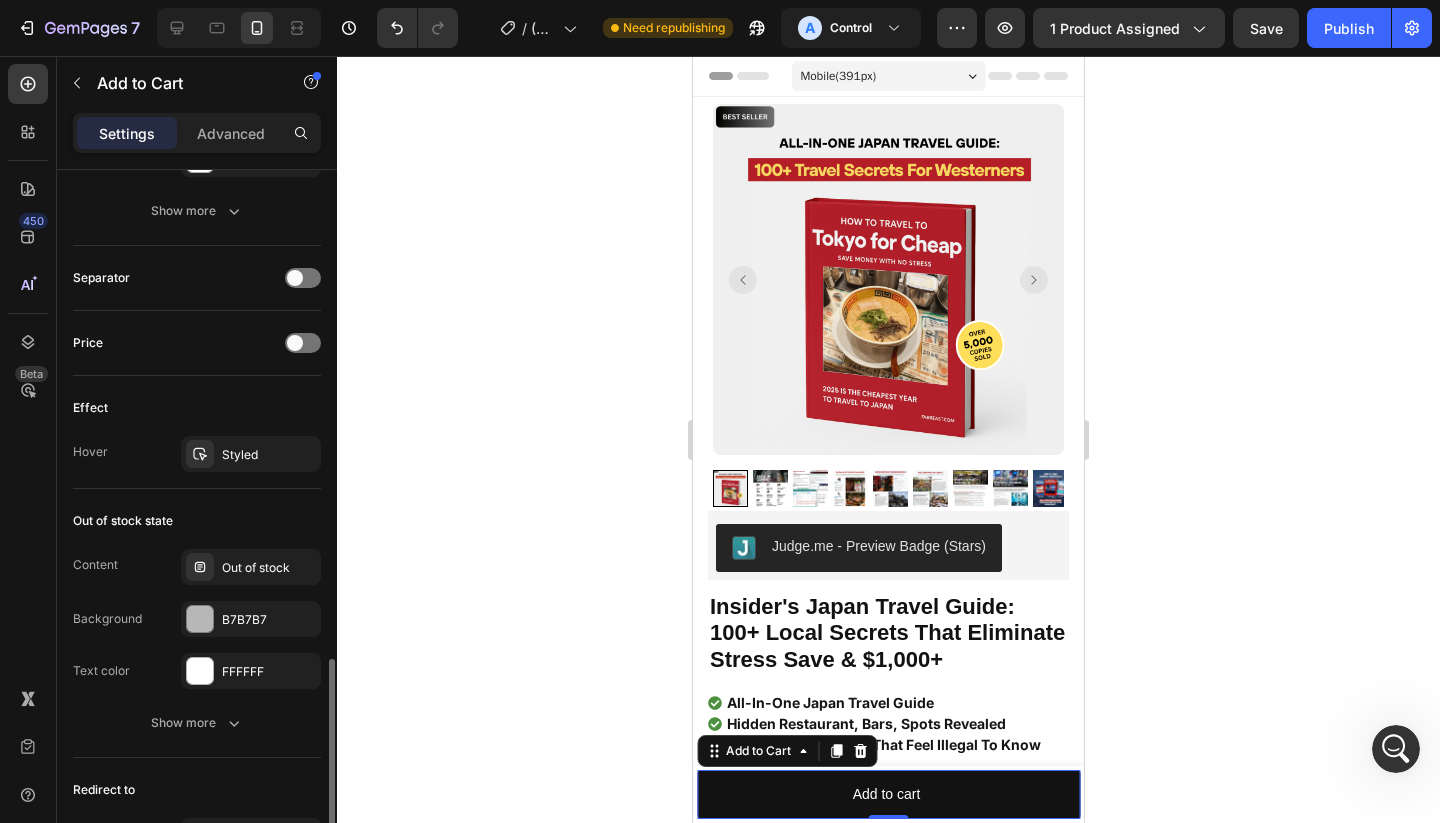 scroll, scrollTop: 1433, scrollLeft: 0, axis: vertical 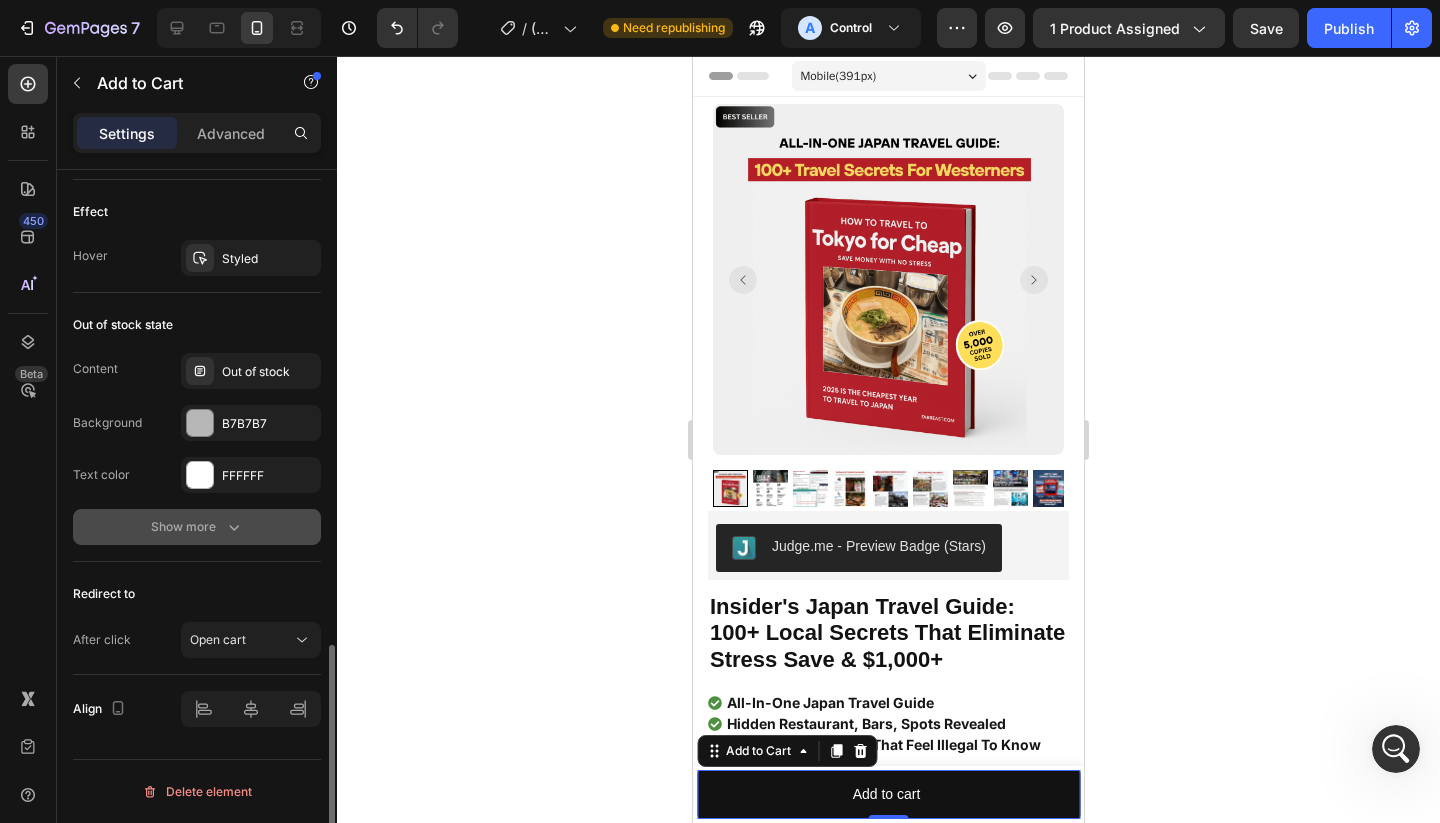 click on "Show more" at bounding box center (197, 527) 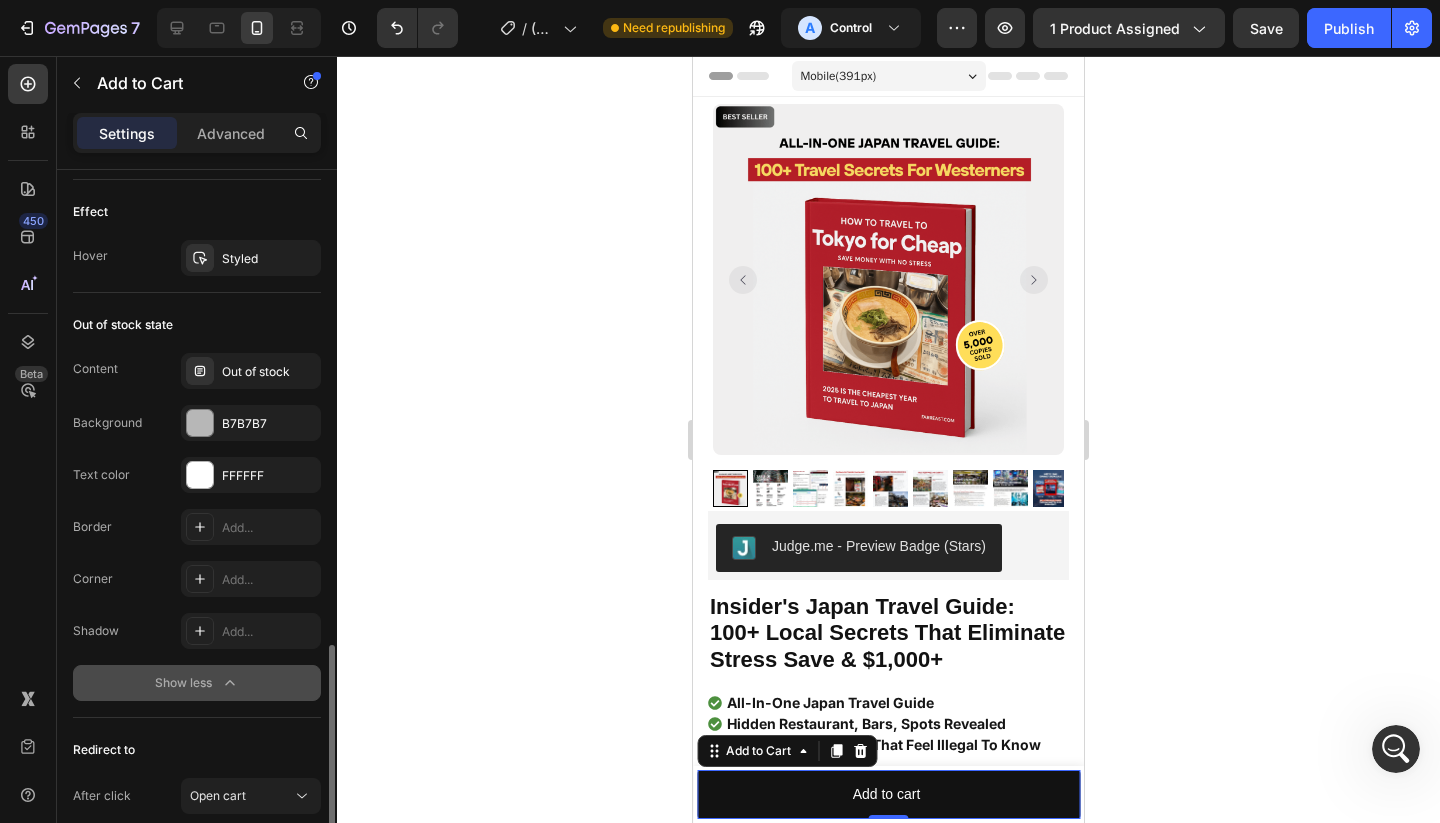 scroll, scrollTop: 1589, scrollLeft: 0, axis: vertical 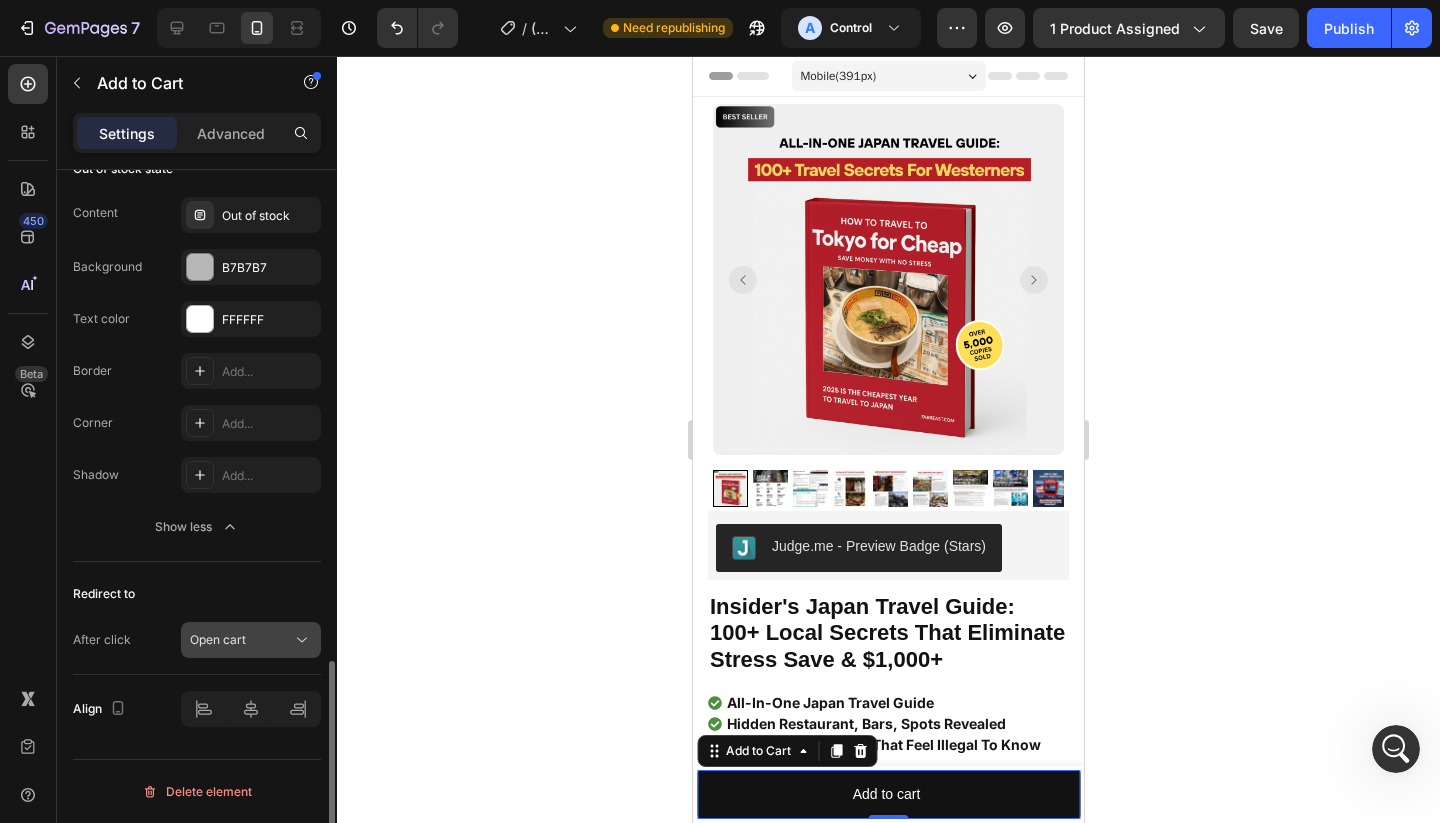 click on "Open cart" at bounding box center [241, 640] 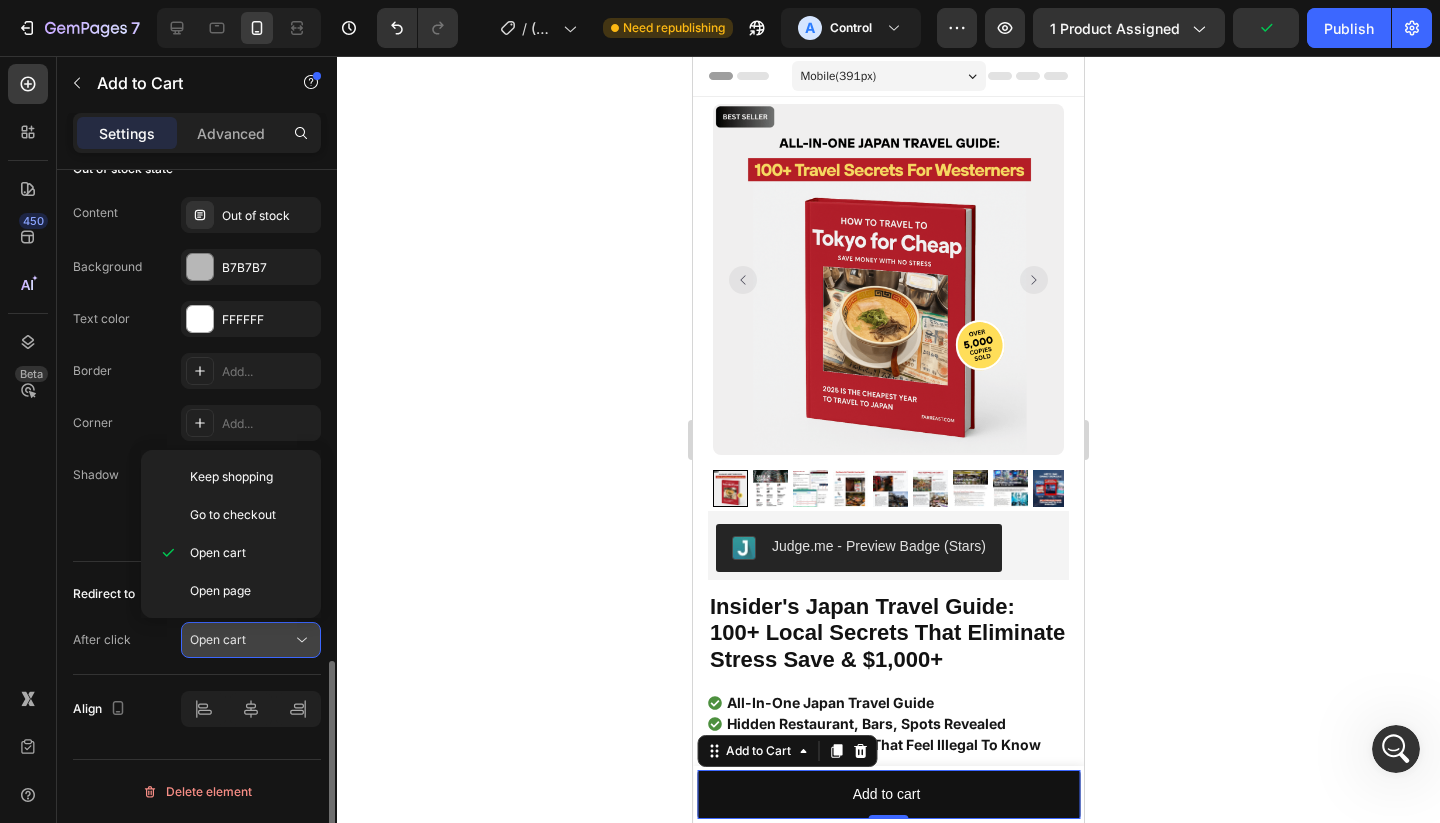 click on "Open cart" at bounding box center (241, 640) 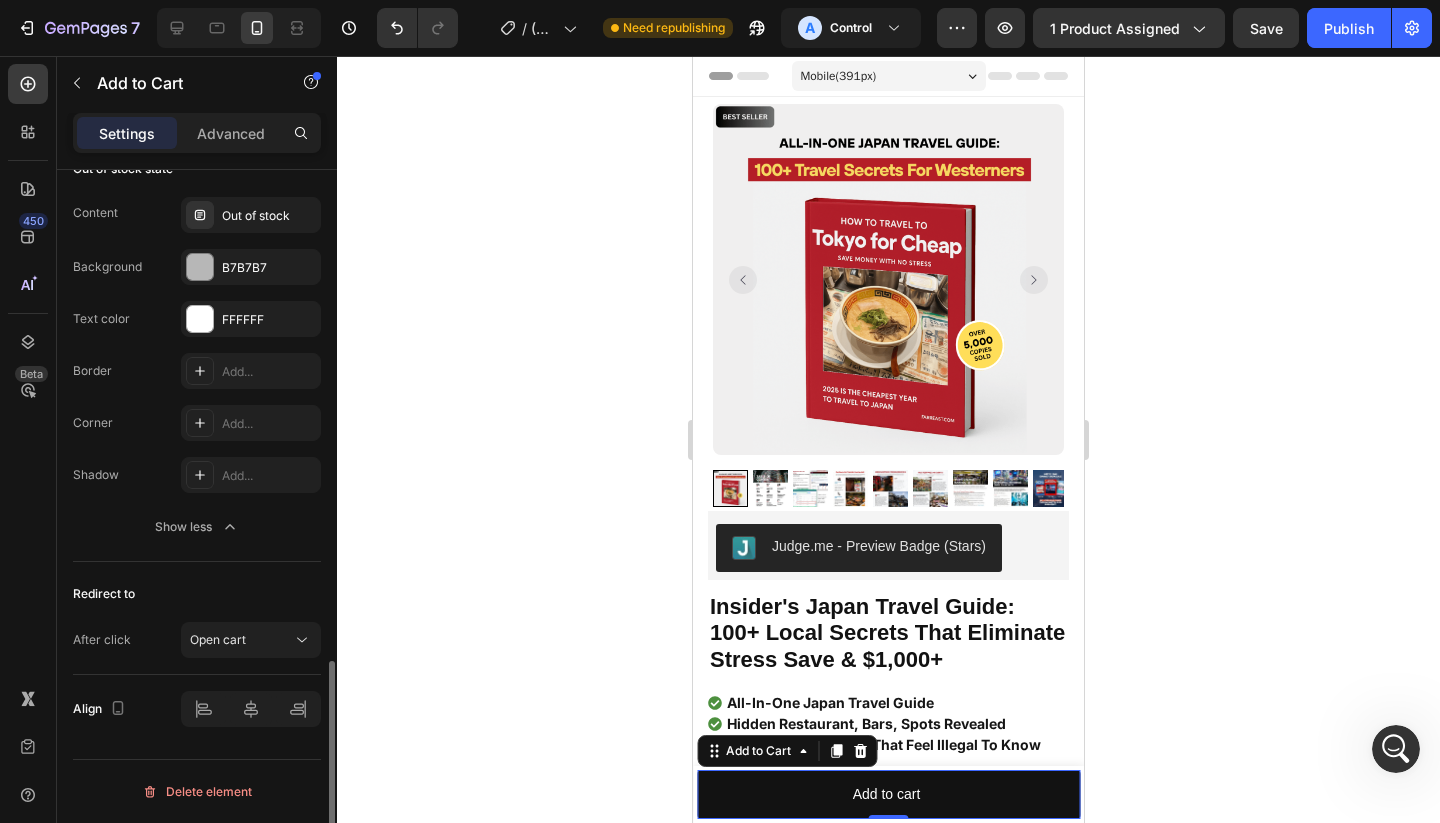 click on "Redirect to After click Open cart" 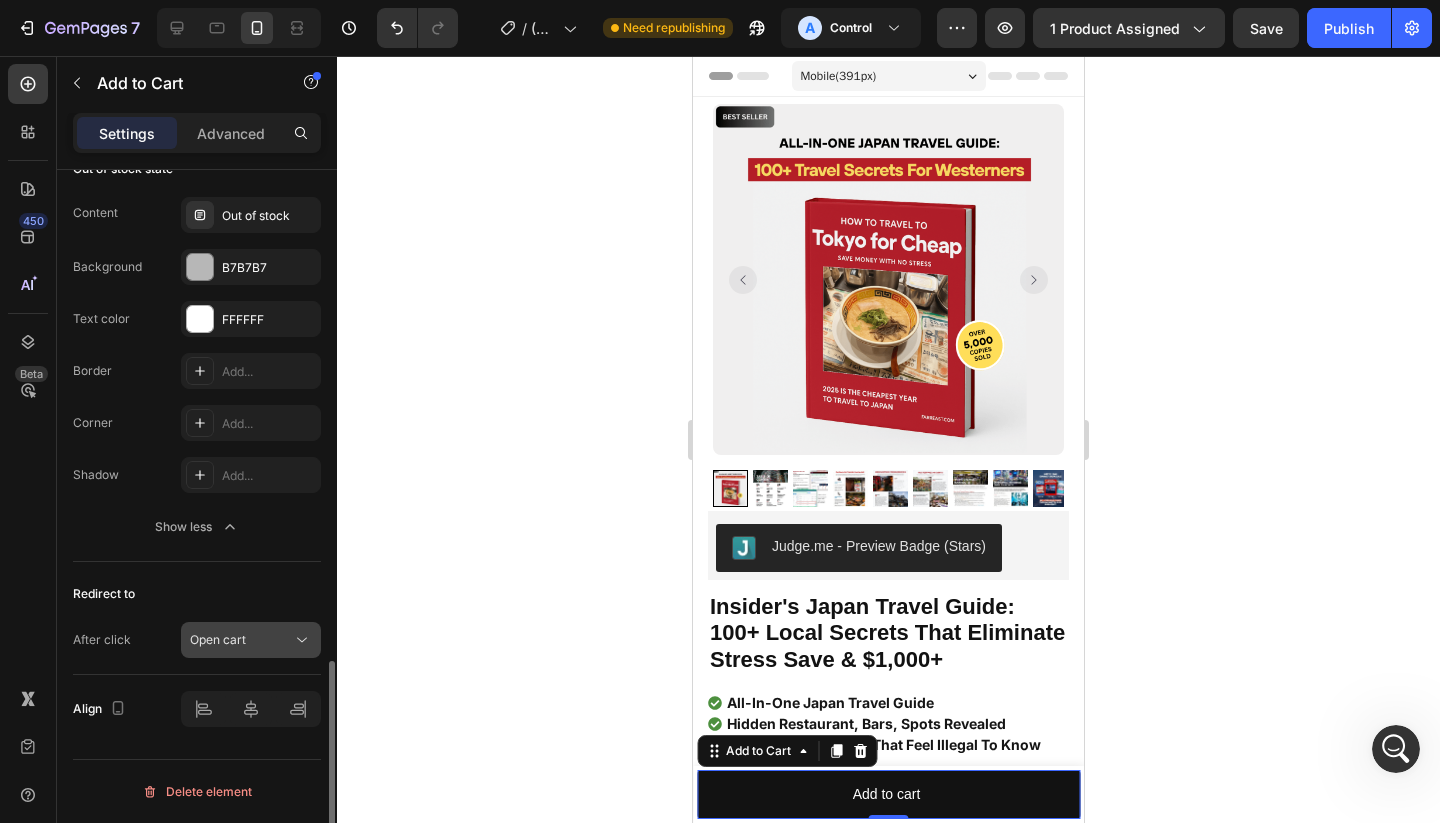 click on "Open cart" 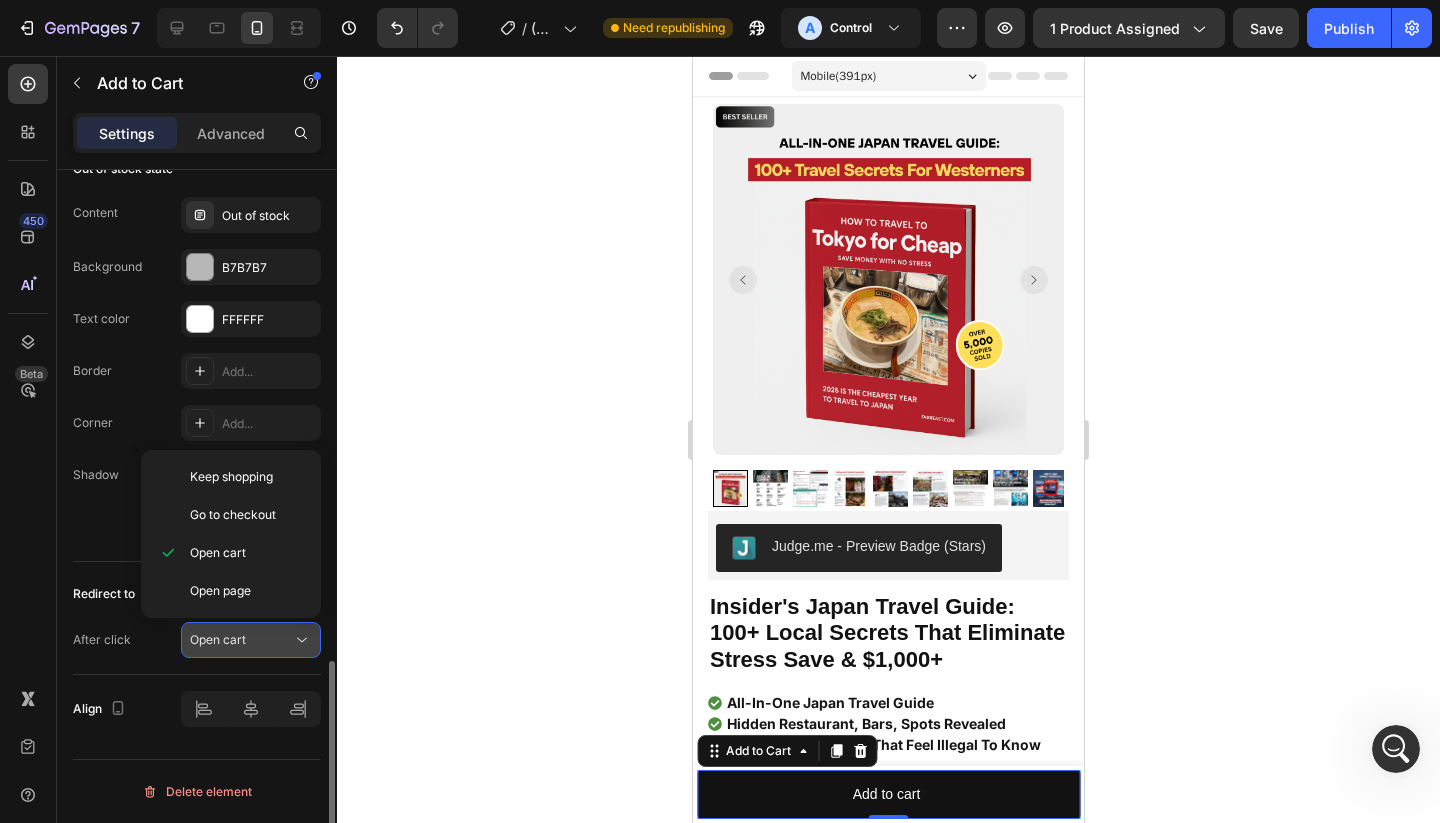 click on "Open cart" 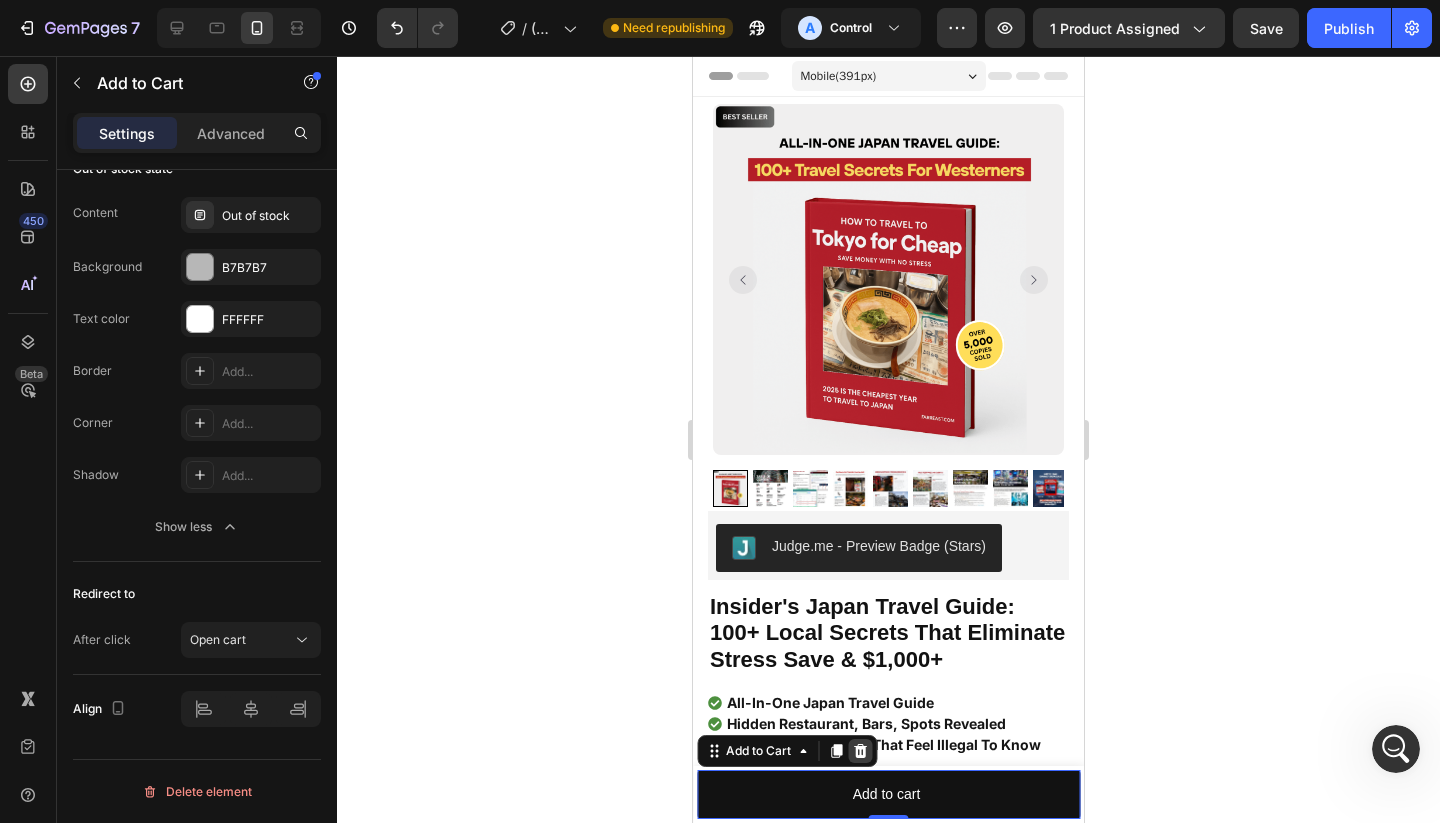 click 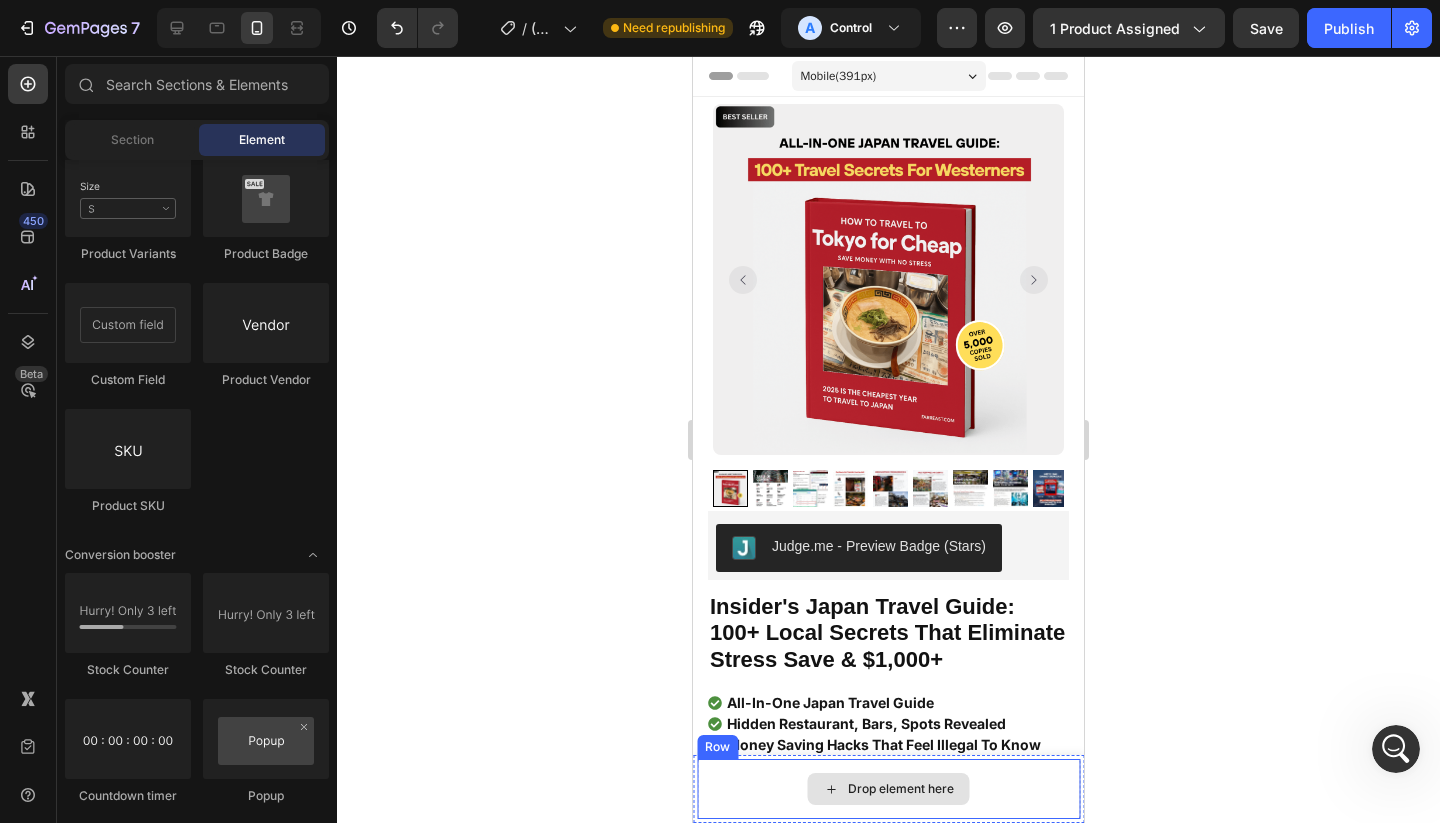 click on "Drop element here" at bounding box center [888, 789] 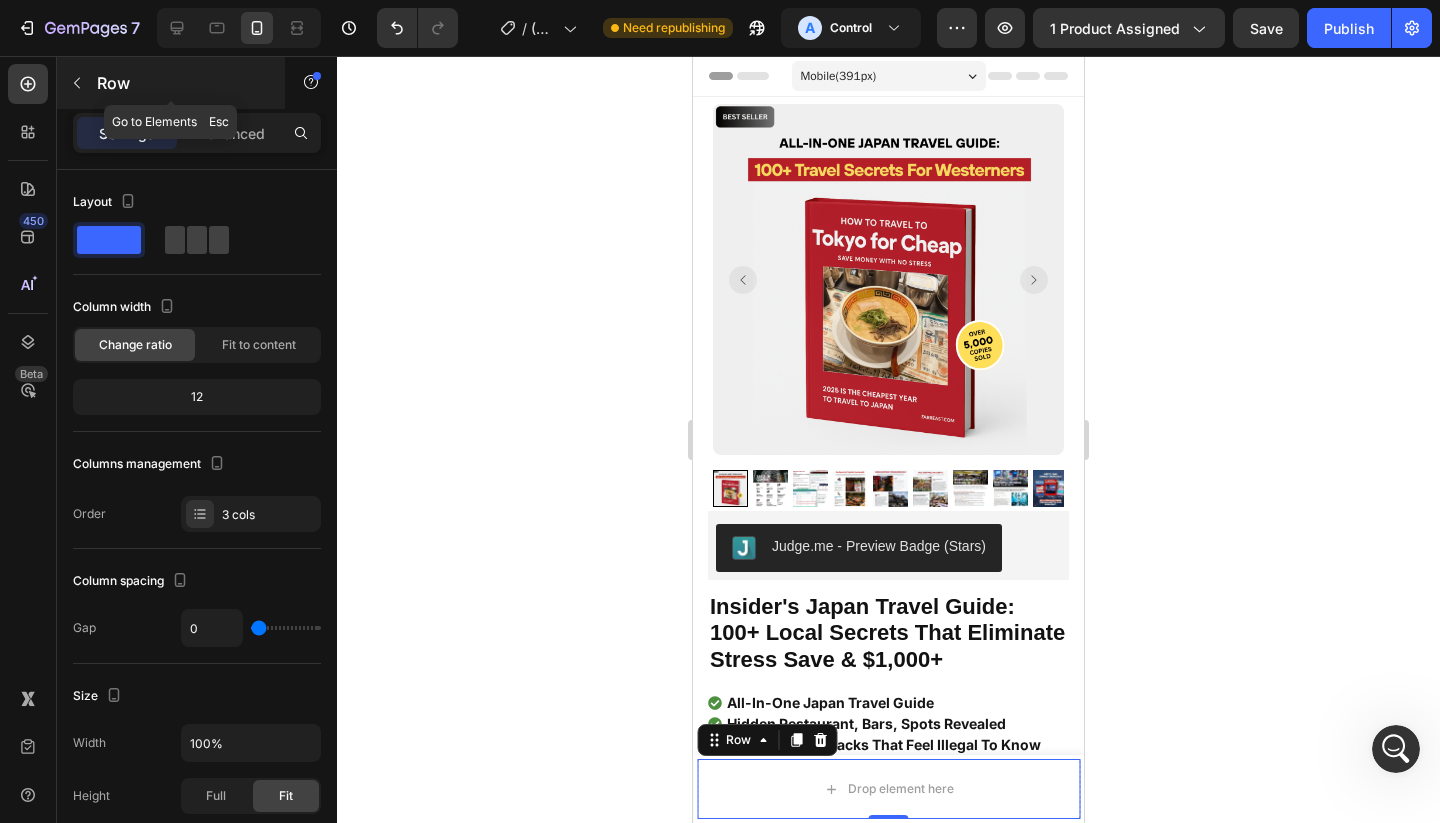 click at bounding box center [77, 83] 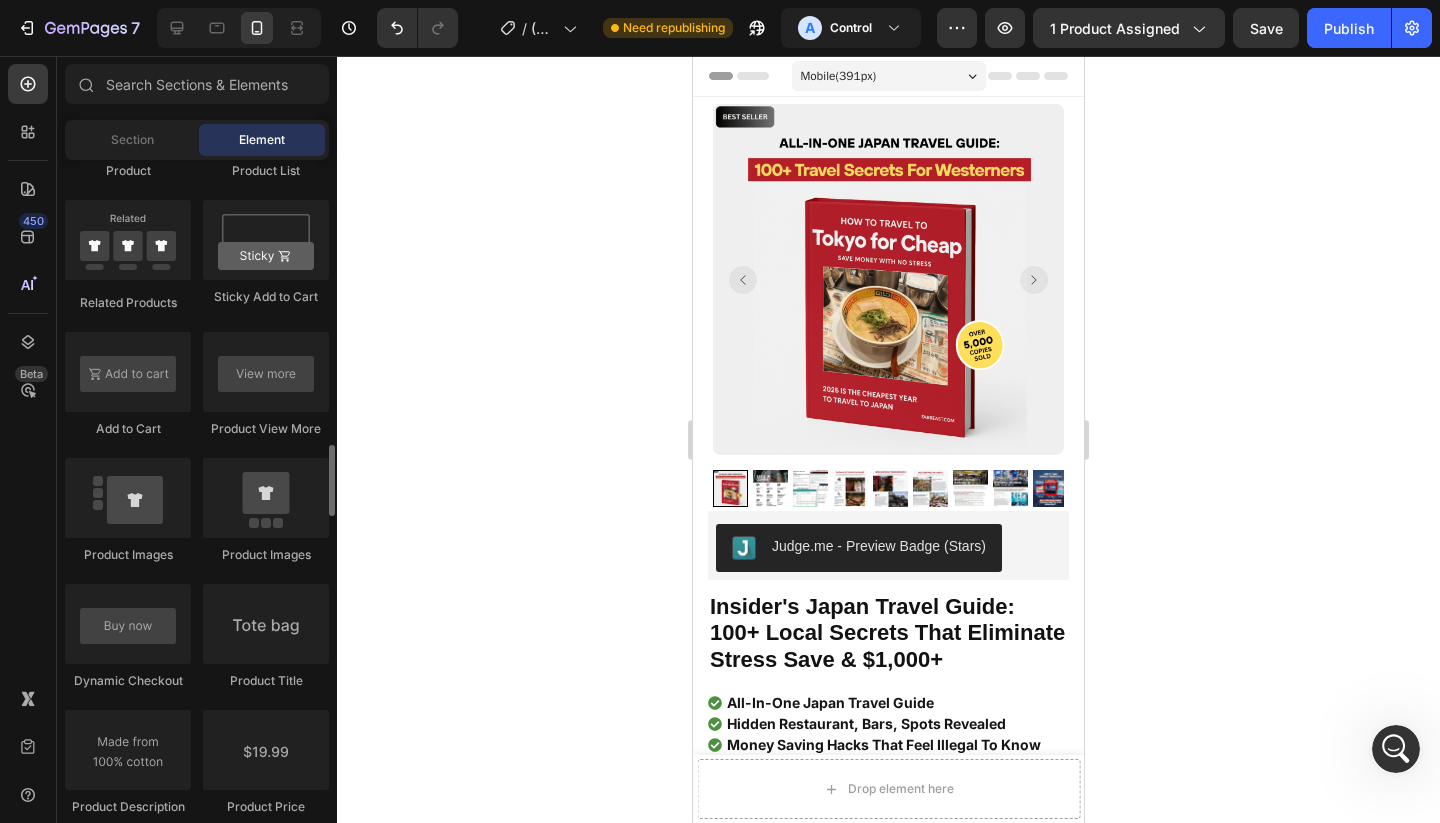 scroll, scrollTop: 2808, scrollLeft: 0, axis: vertical 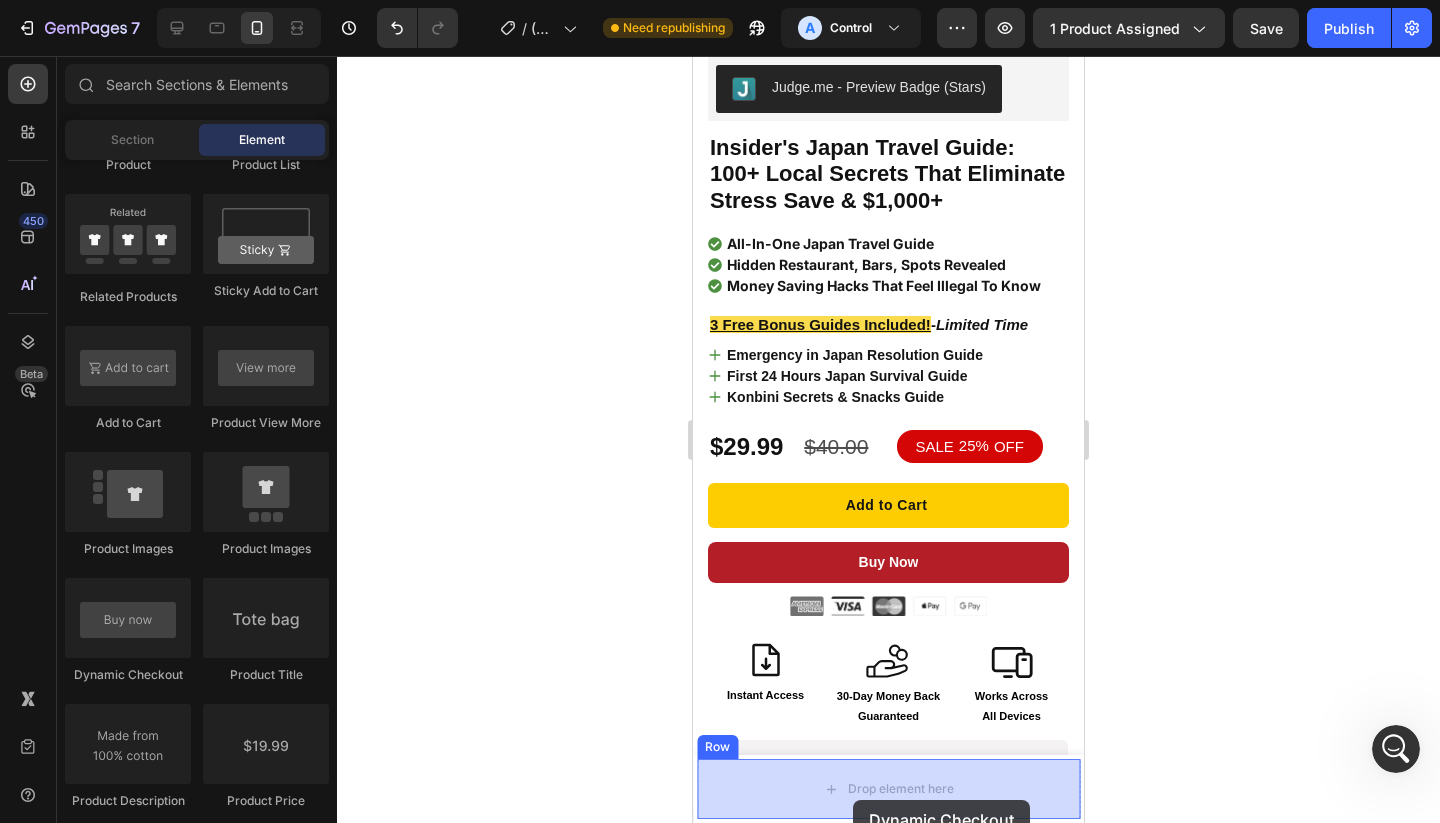 drag, startPoint x: 861, startPoint y: 685, endPoint x: 853, endPoint y: 800, distance: 115.27792 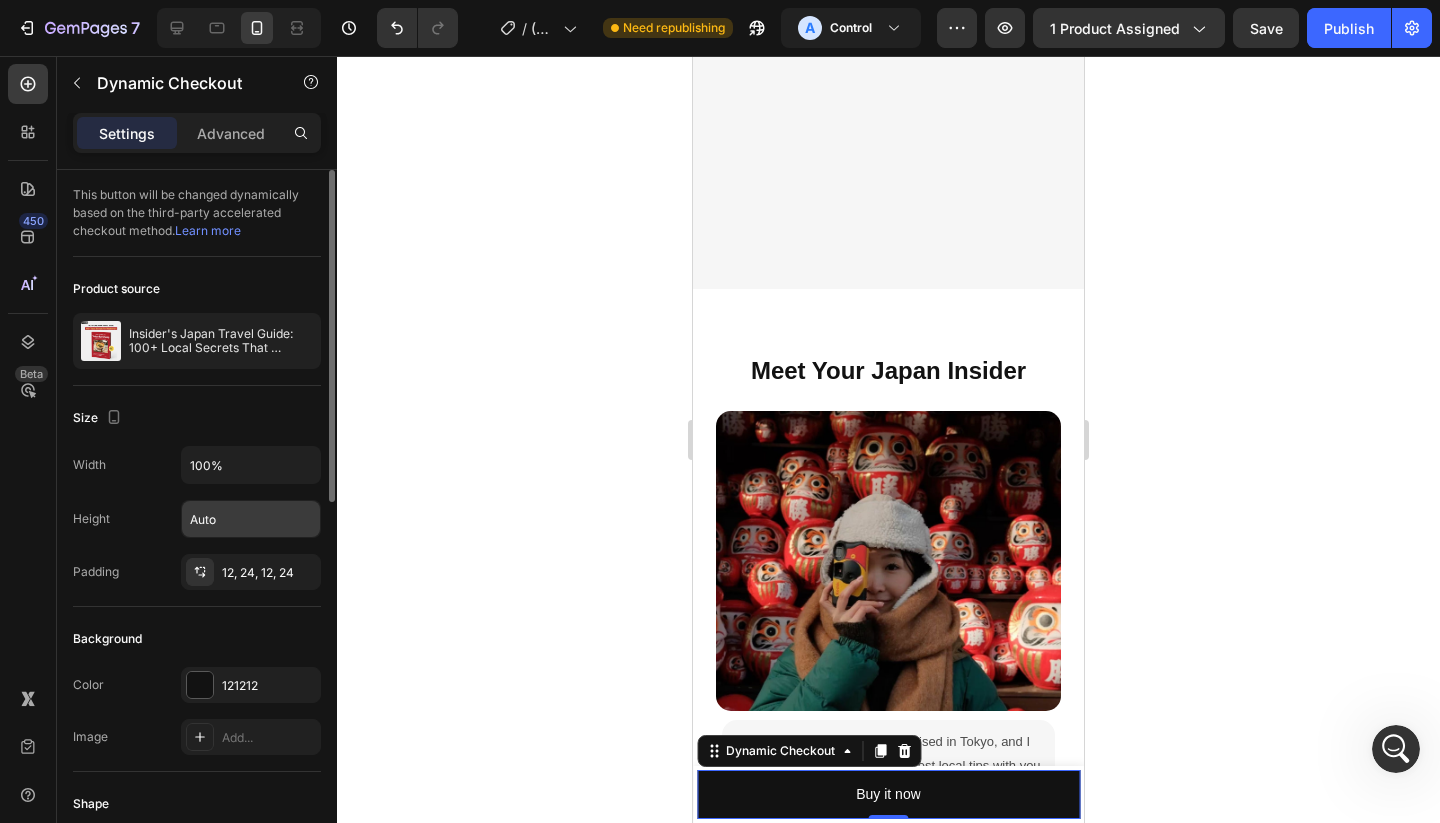 scroll, scrollTop: 5492, scrollLeft: 0, axis: vertical 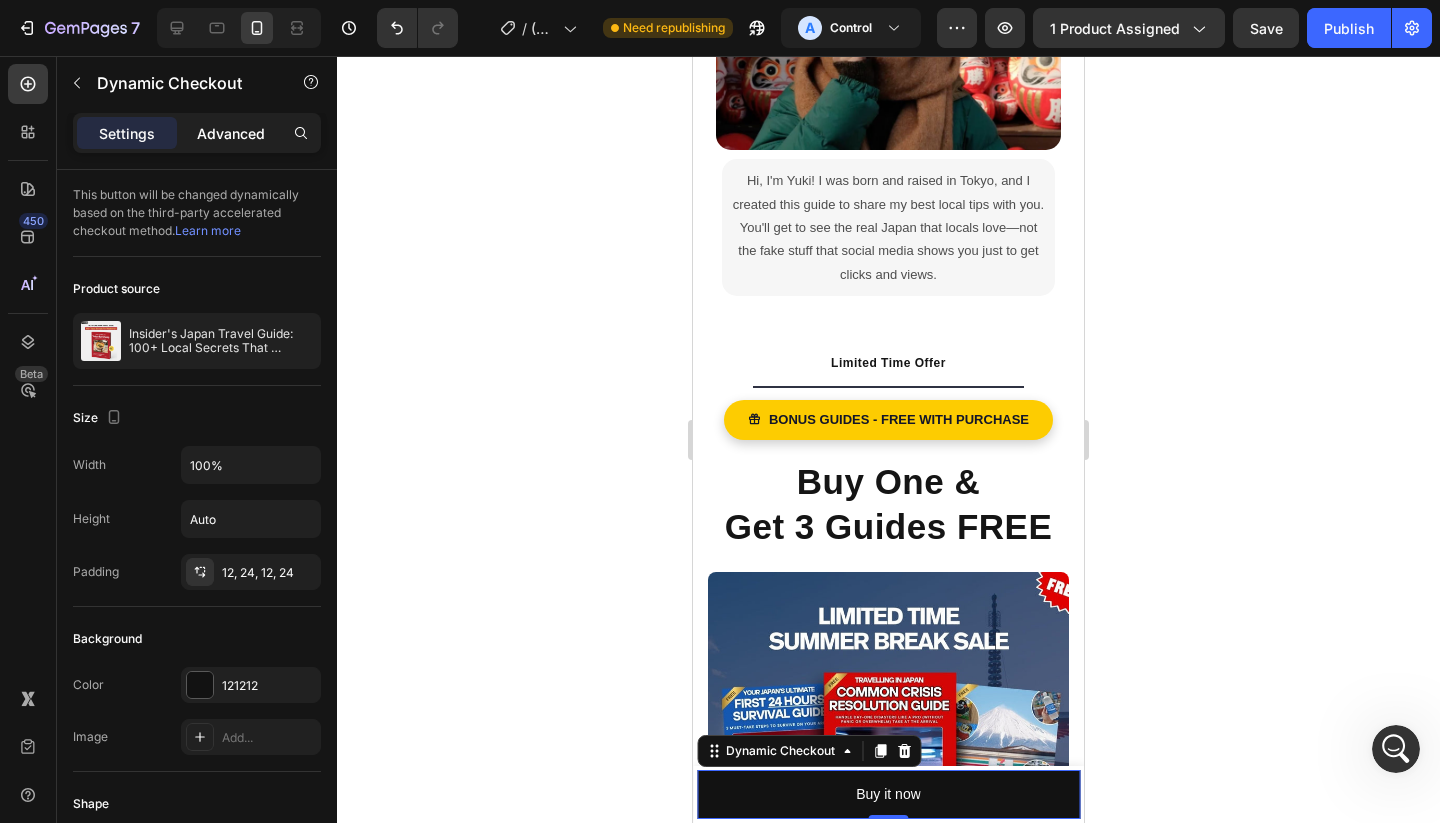 click on "Advanced" at bounding box center [231, 133] 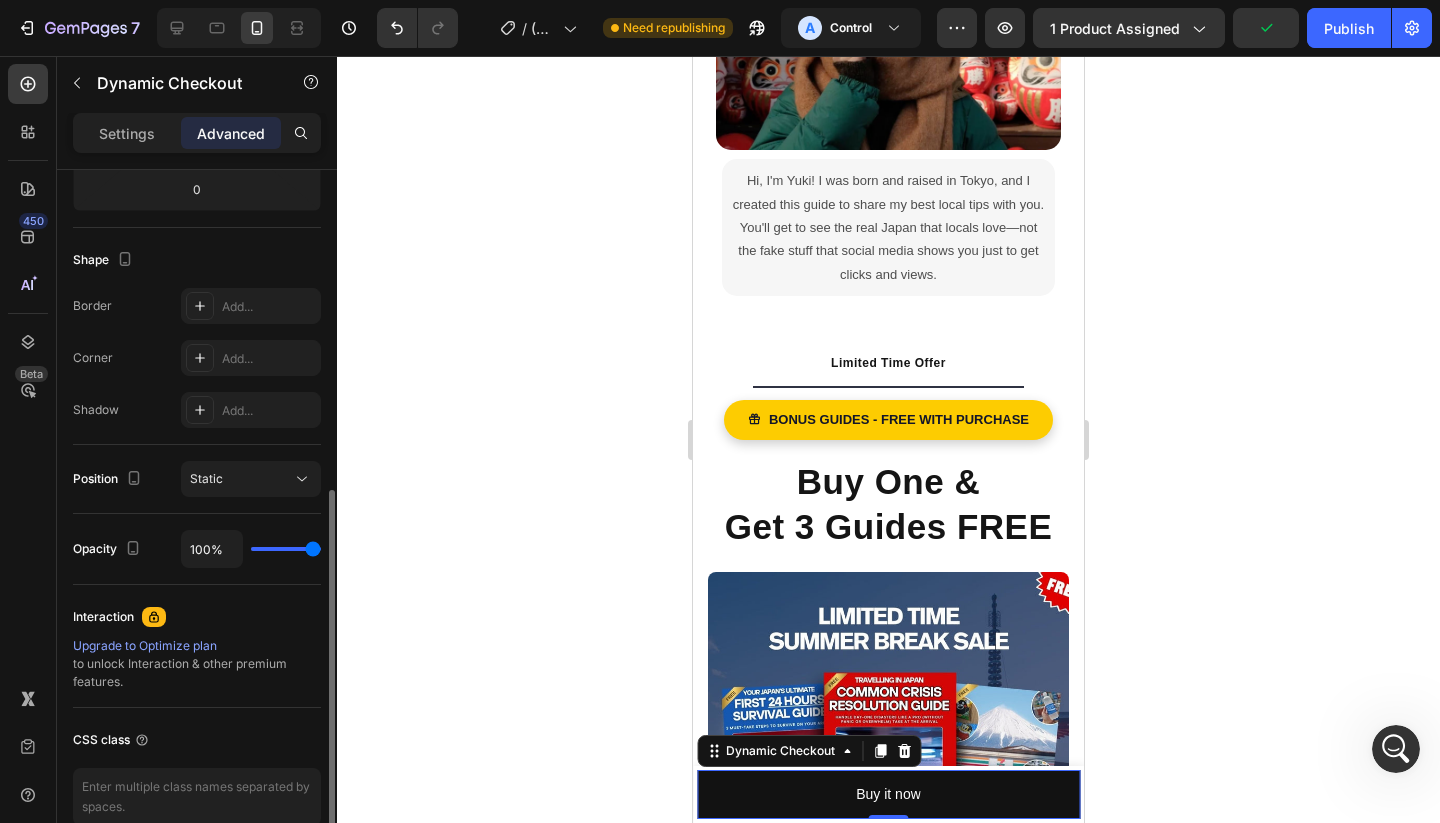 scroll, scrollTop: 500, scrollLeft: 0, axis: vertical 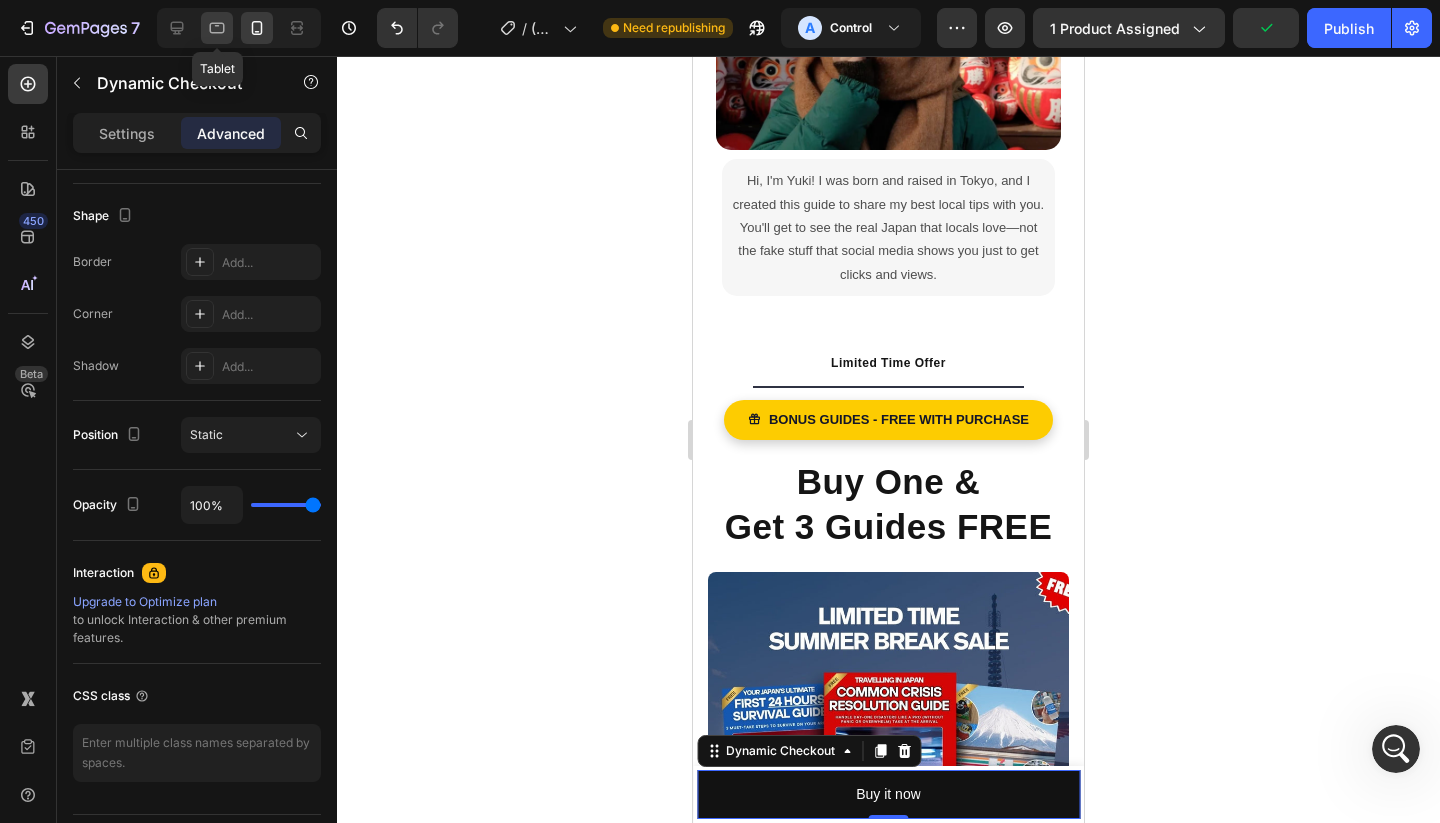 click 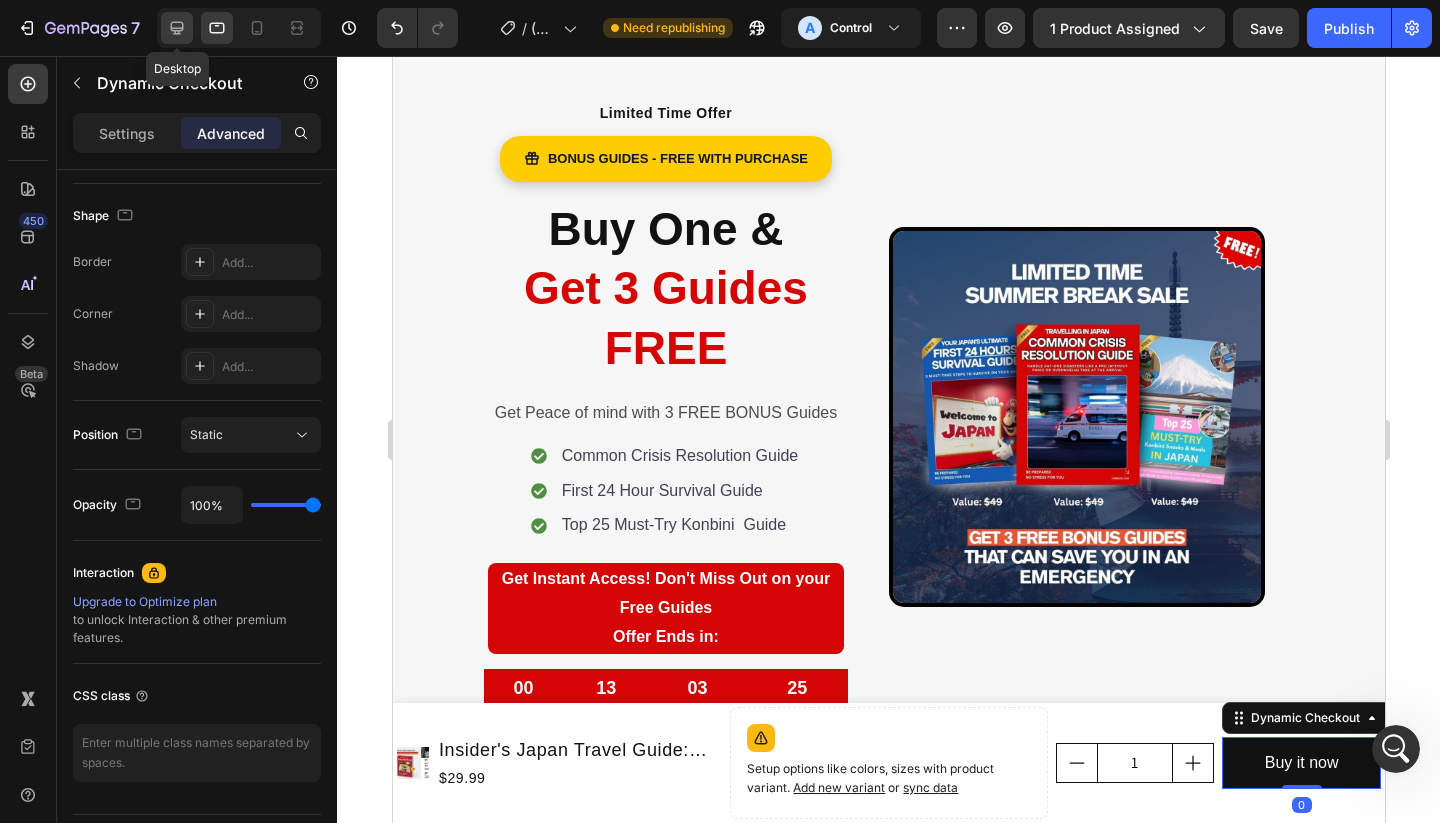 click 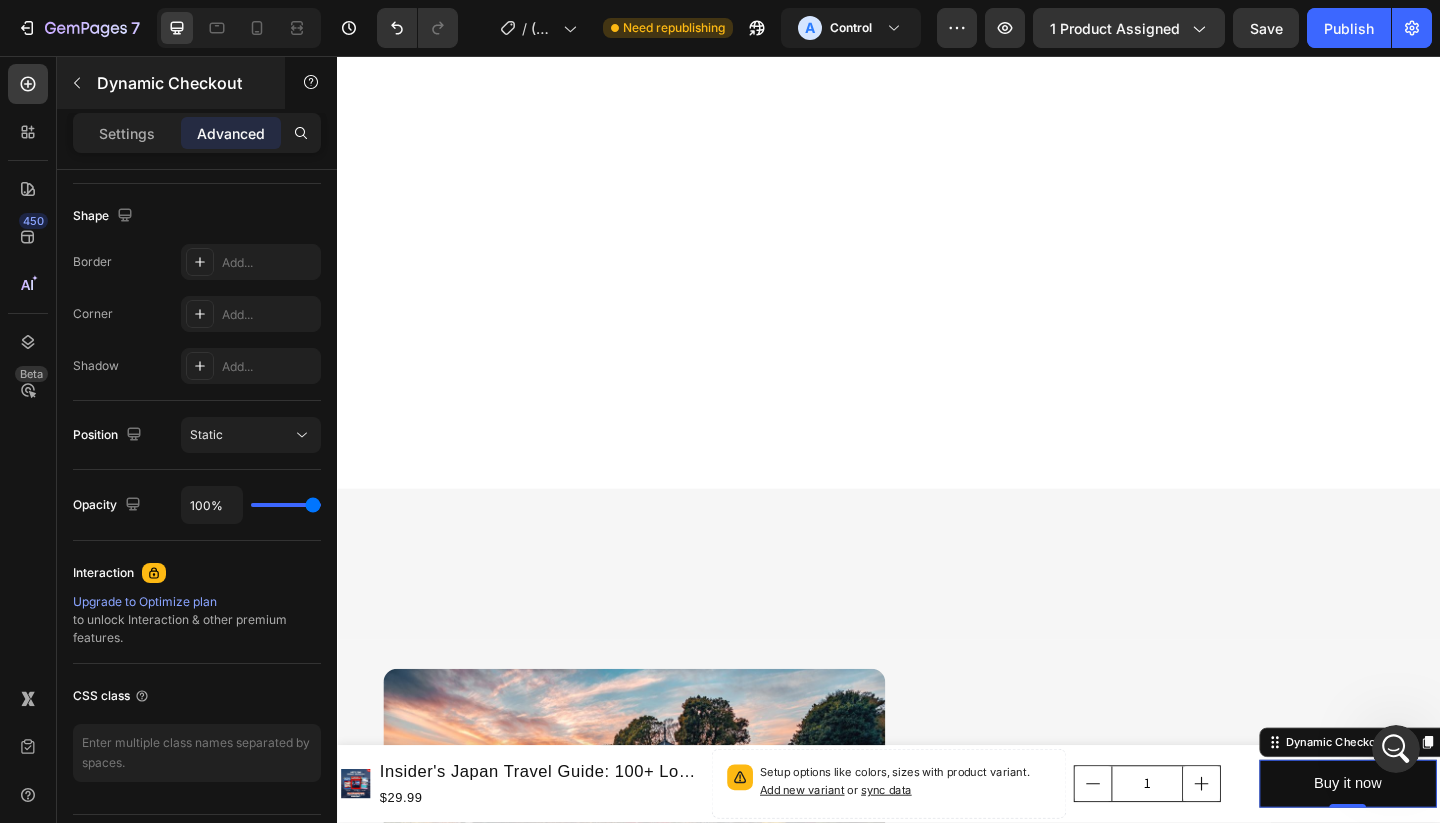 scroll, scrollTop: 1912, scrollLeft: 0, axis: vertical 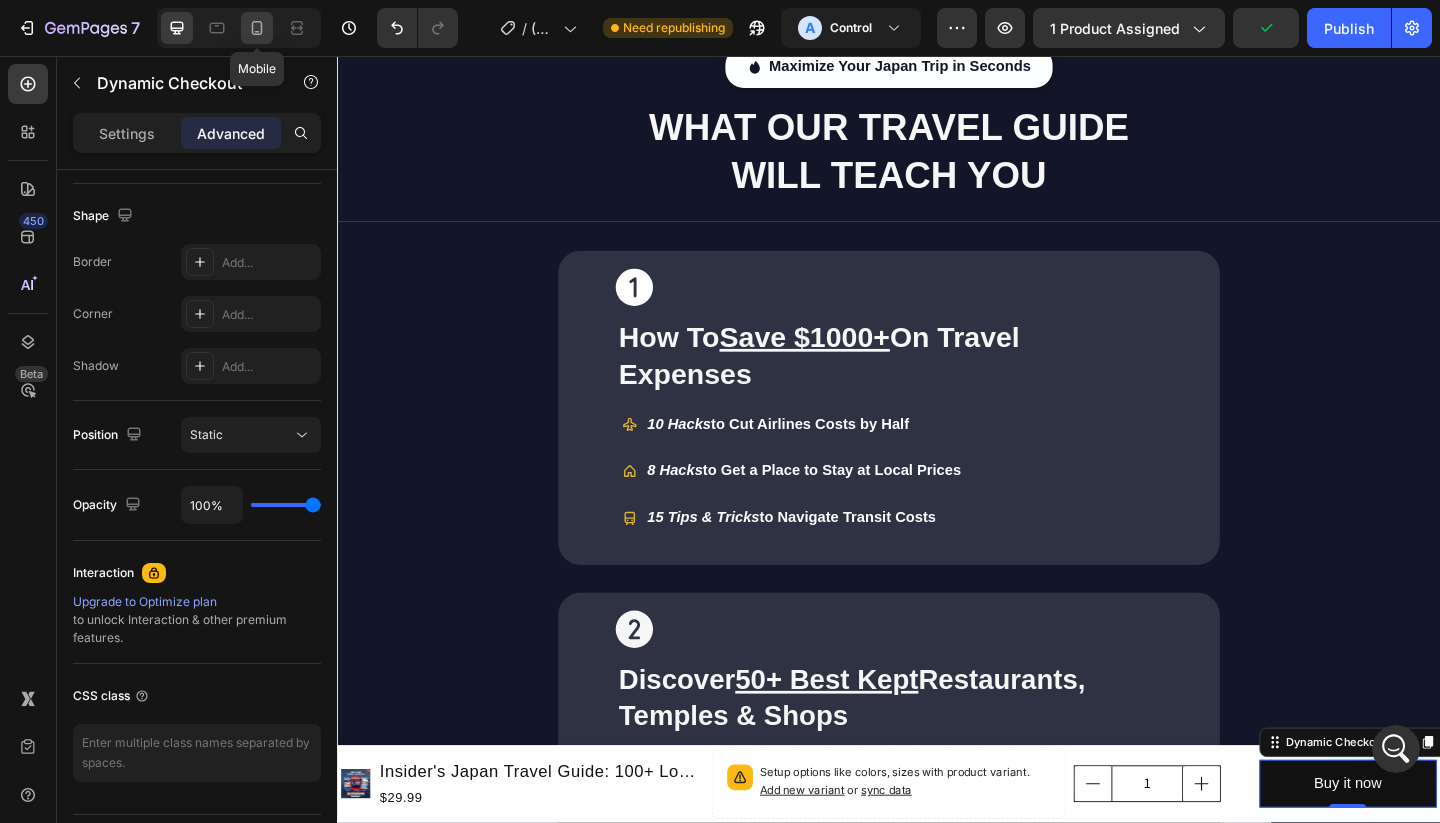 click 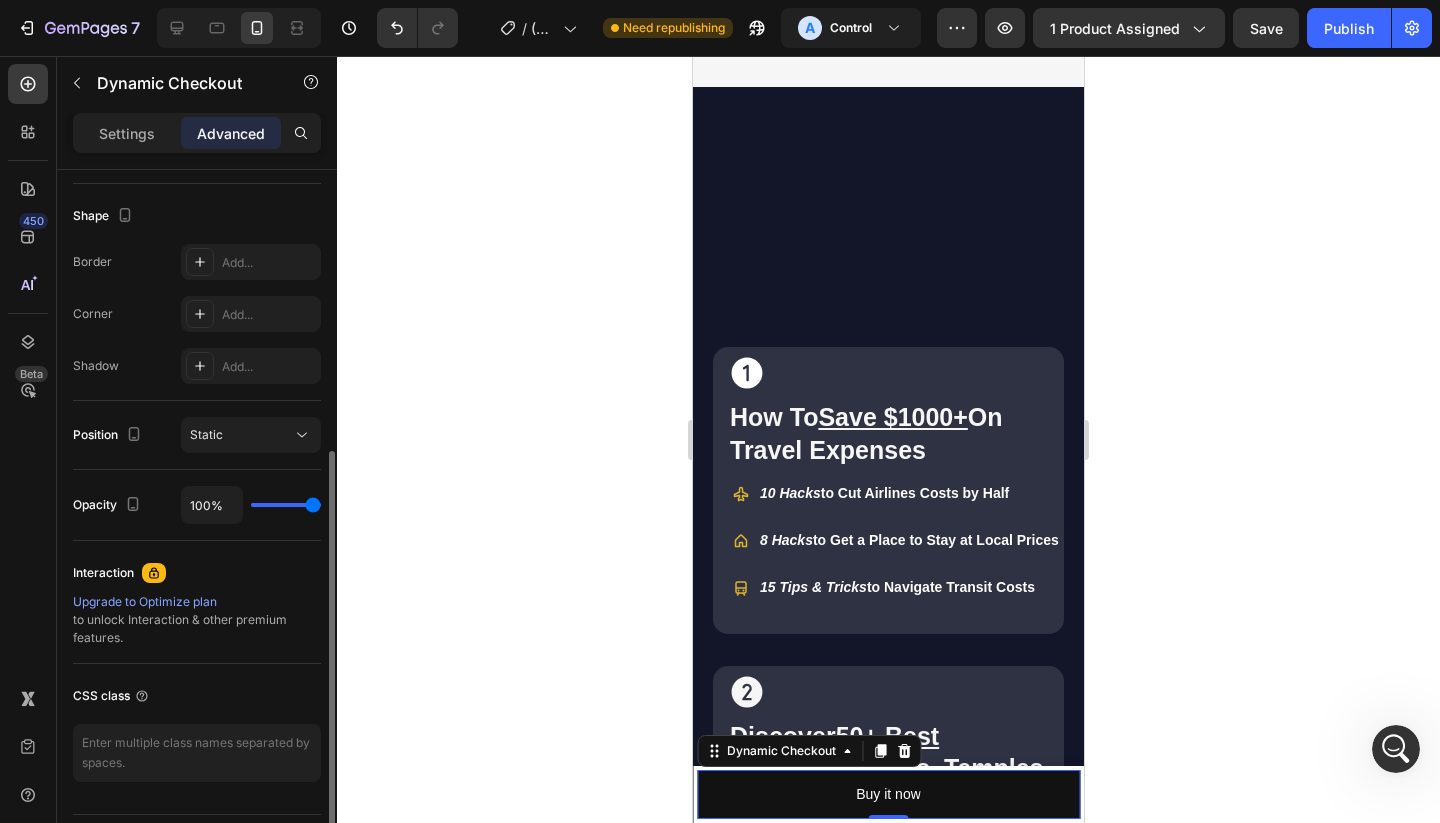 scroll, scrollTop: 2556, scrollLeft: 0, axis: vertical 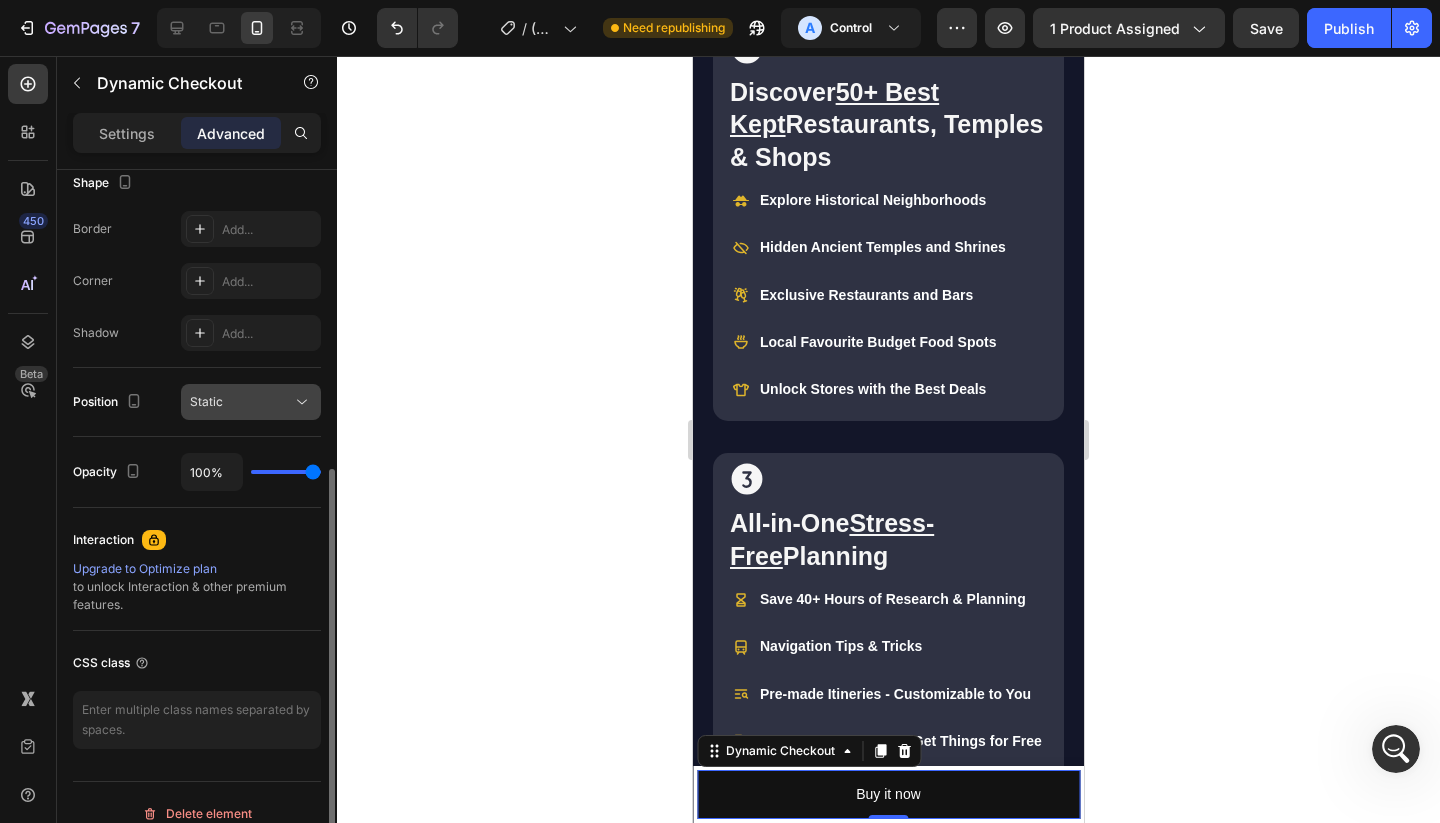 click on "Static" 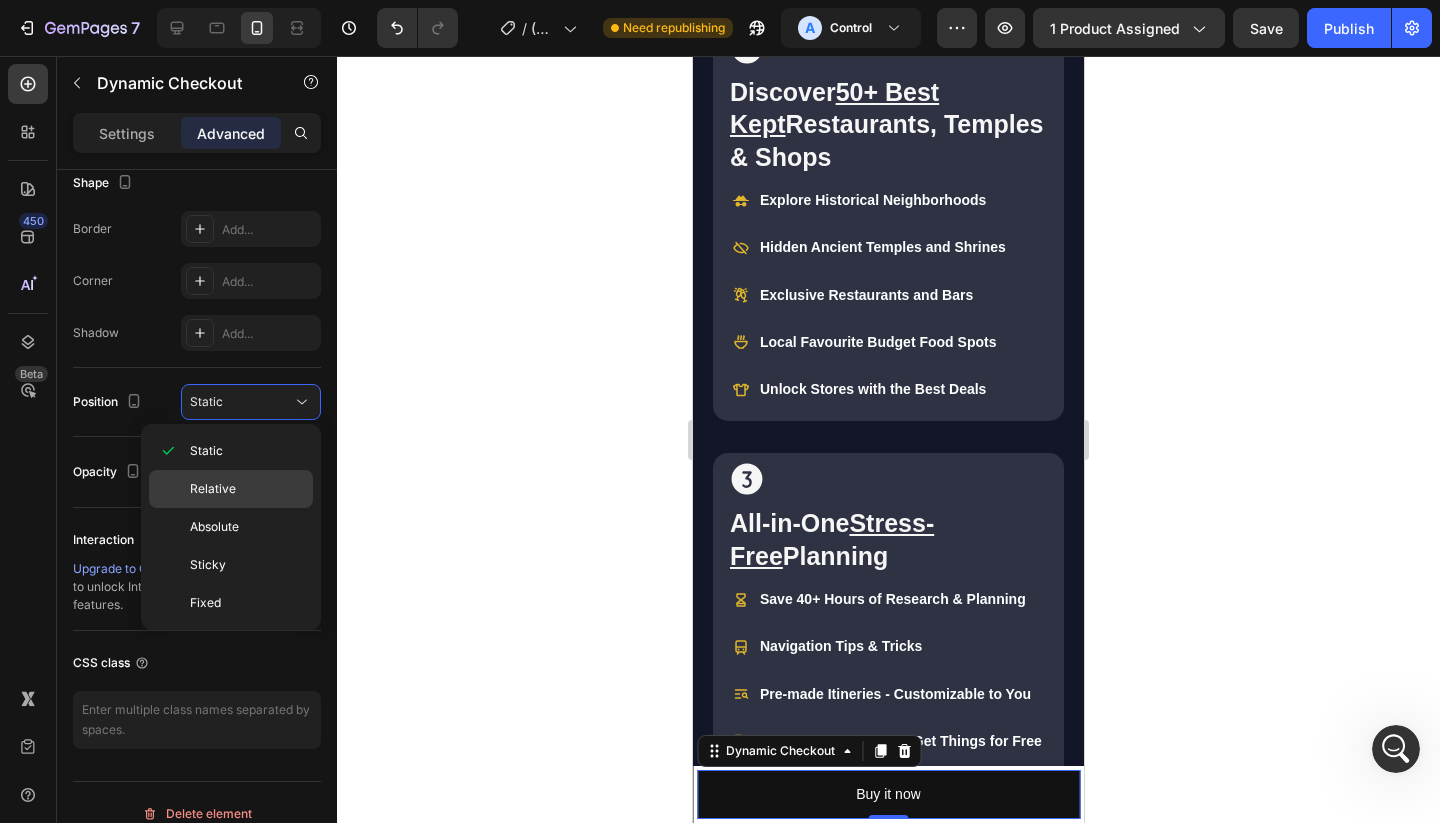 click on "Relative" at bounding box center [247, 489] 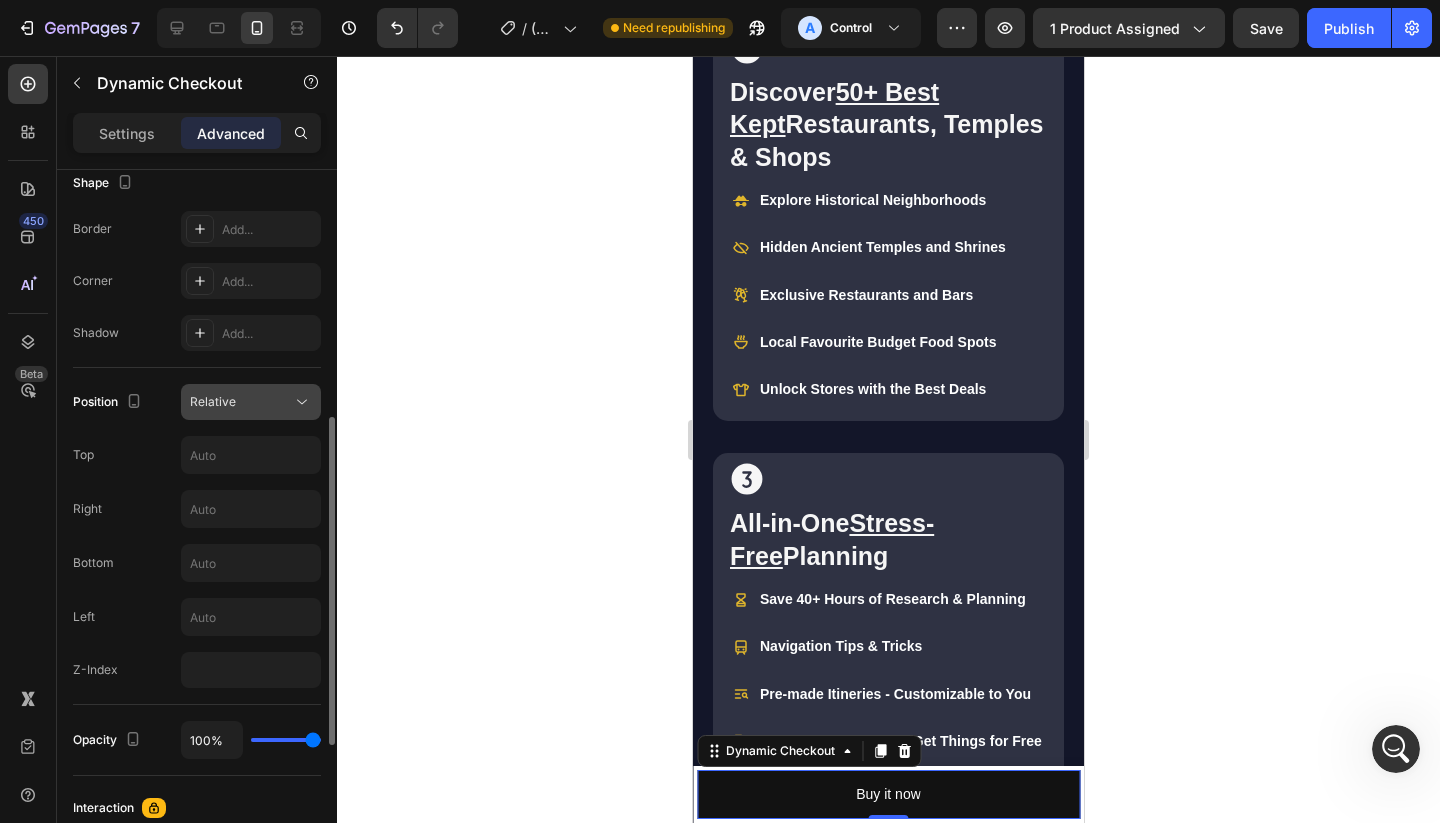 click on "Relative" 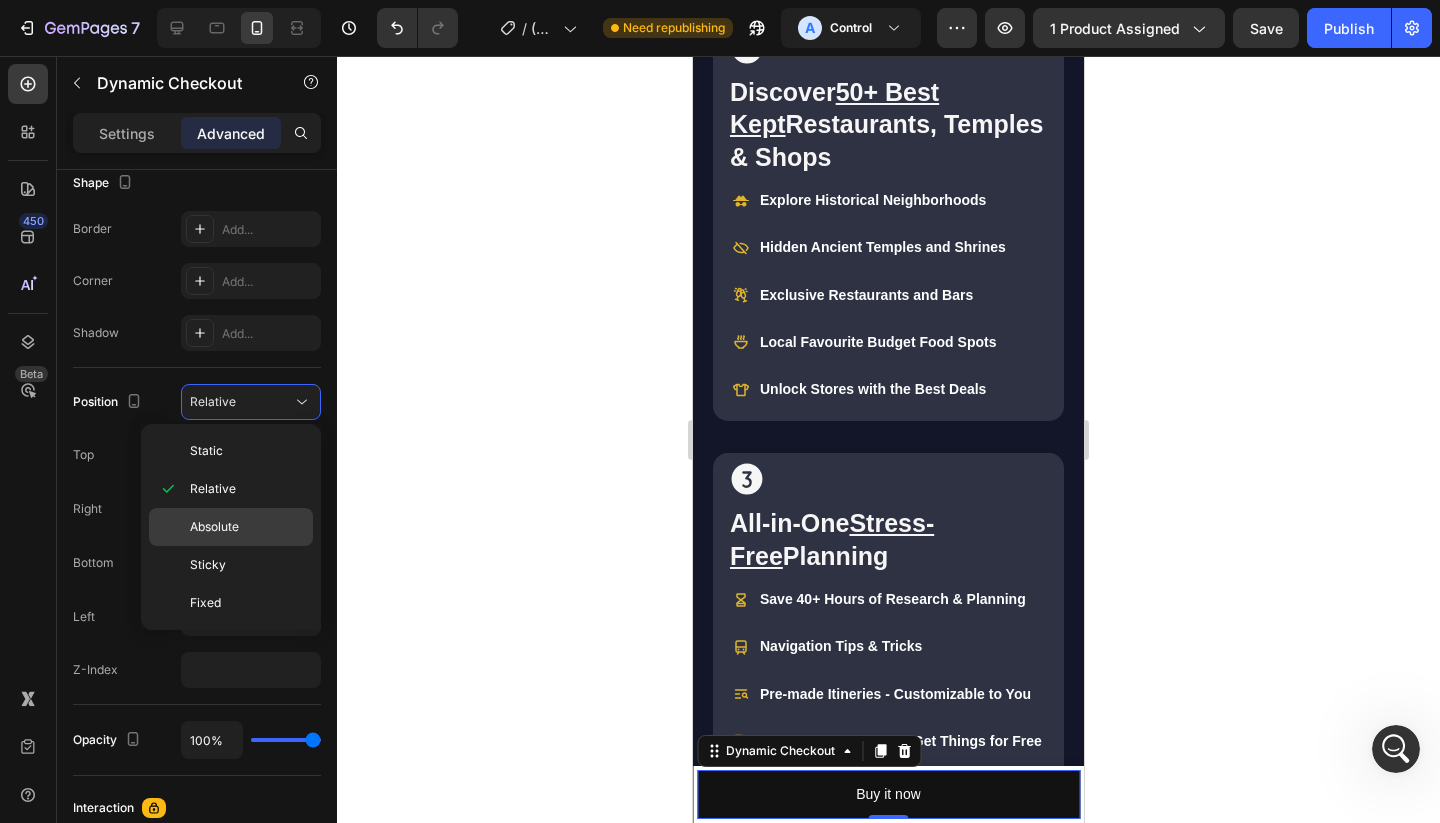 click on "Absolute" 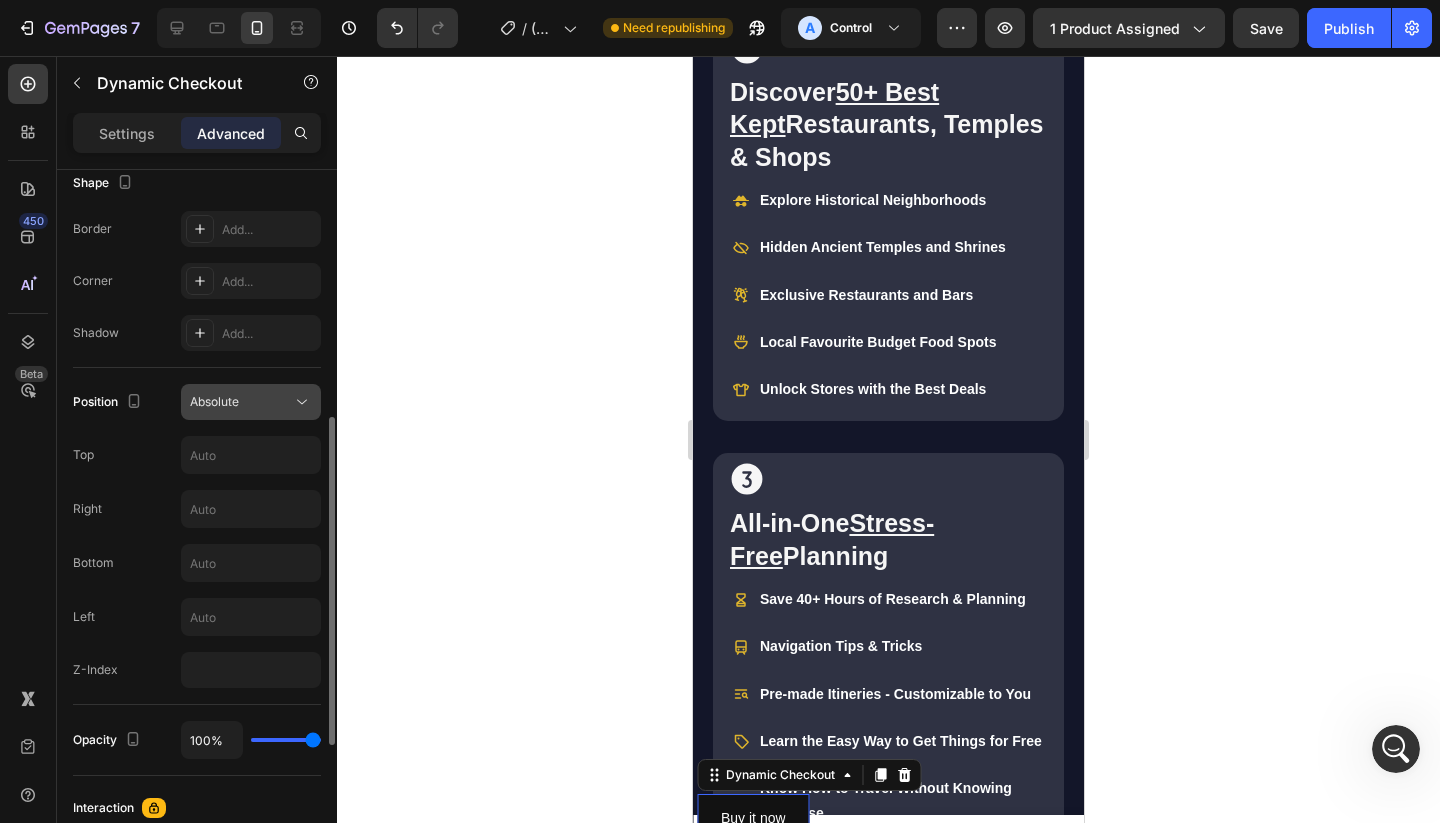 click on "Absolute" 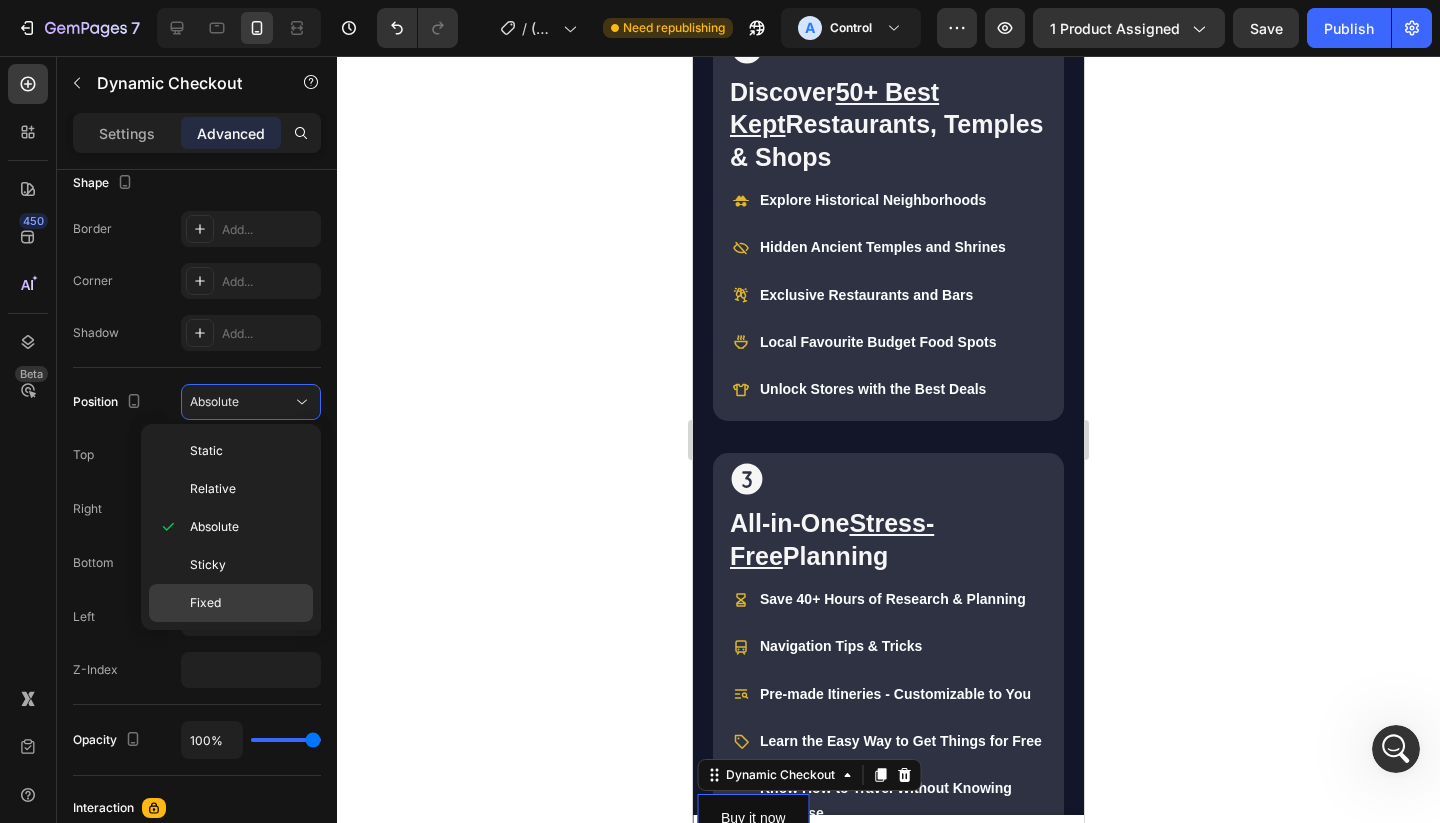 click on "Fixed" at bounding box center (247, 603) 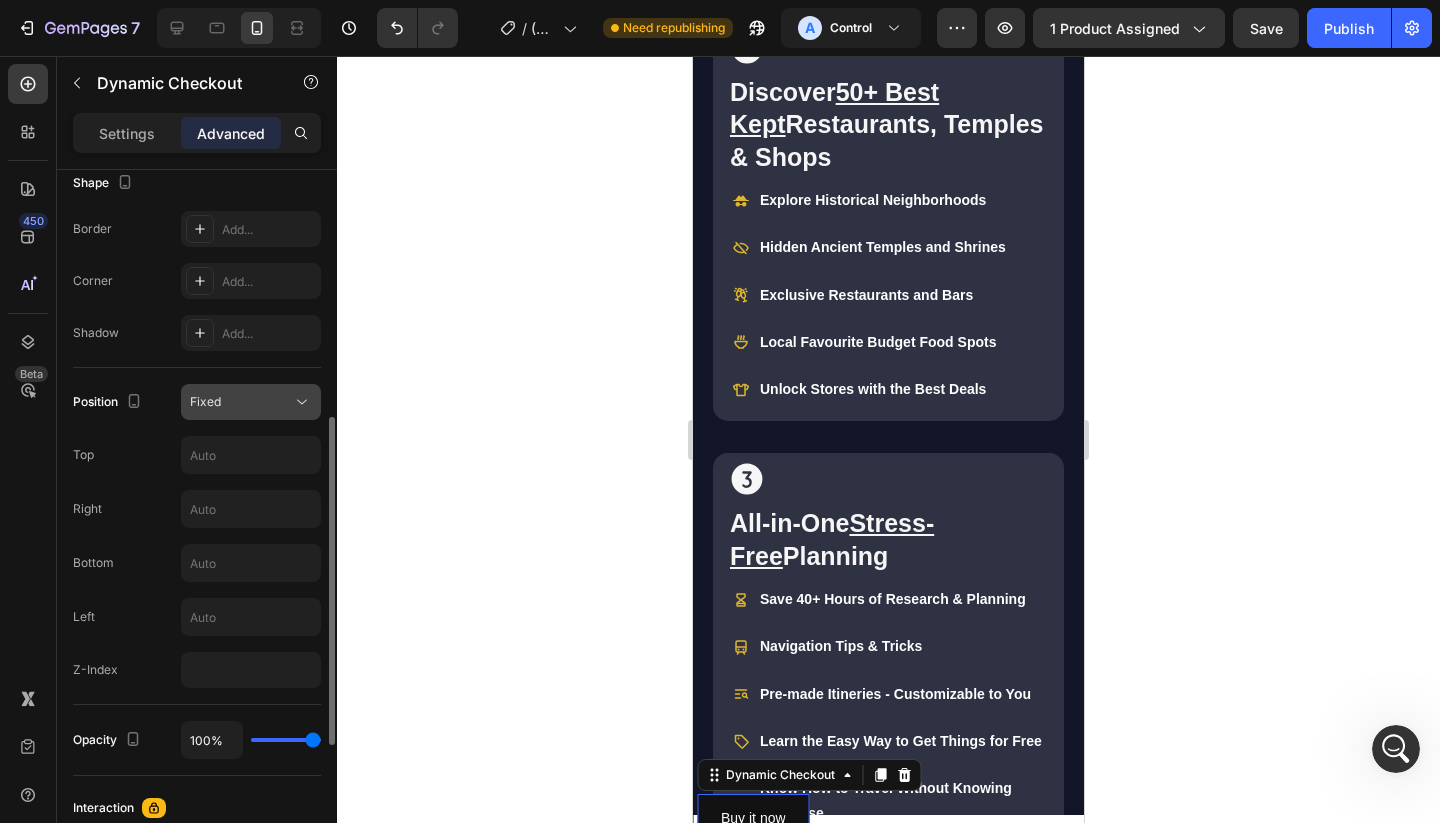 click on "Fixed" at bounding box center (205, 401) 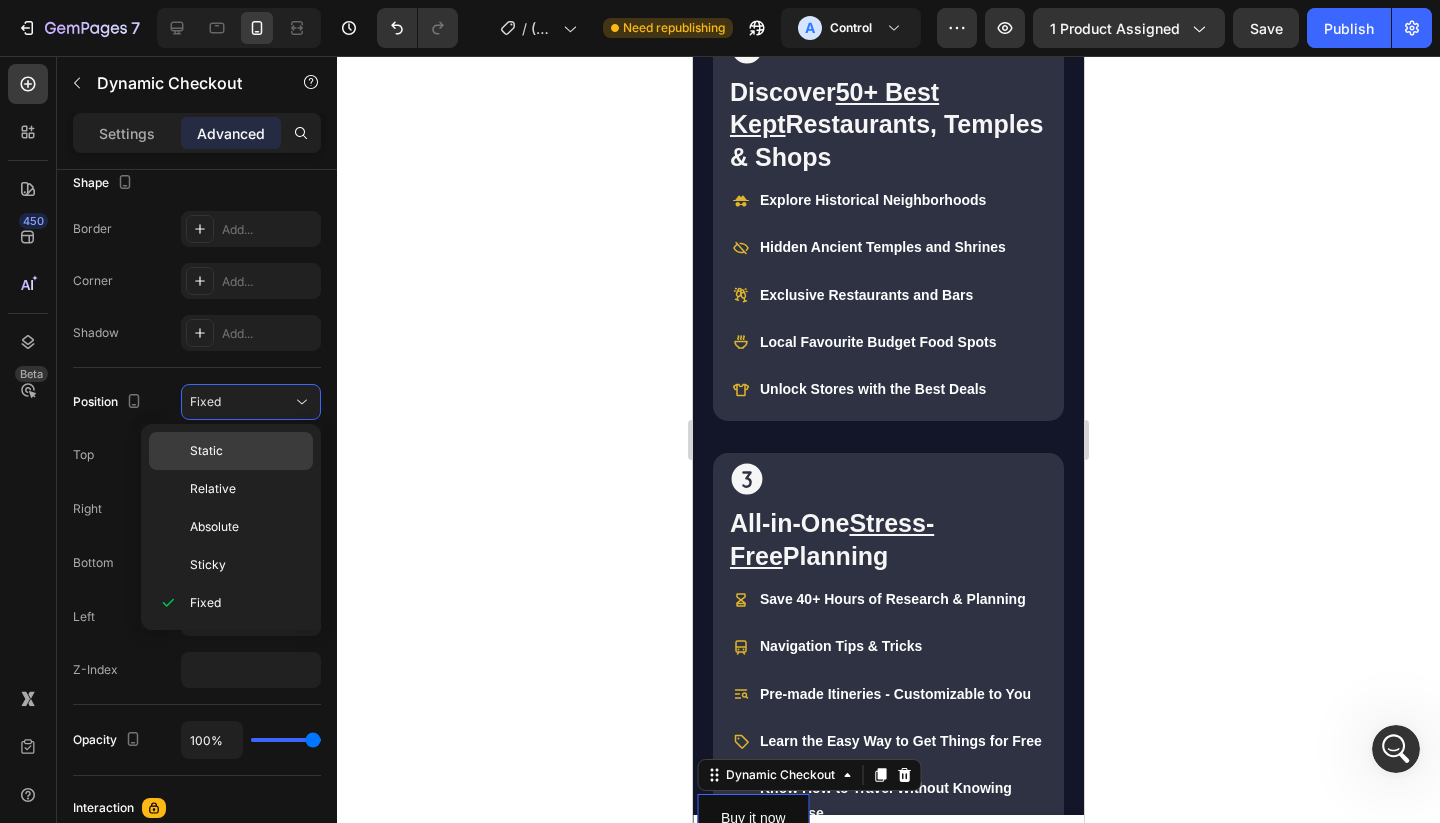click on "Static" at bounding box center [206, 451] 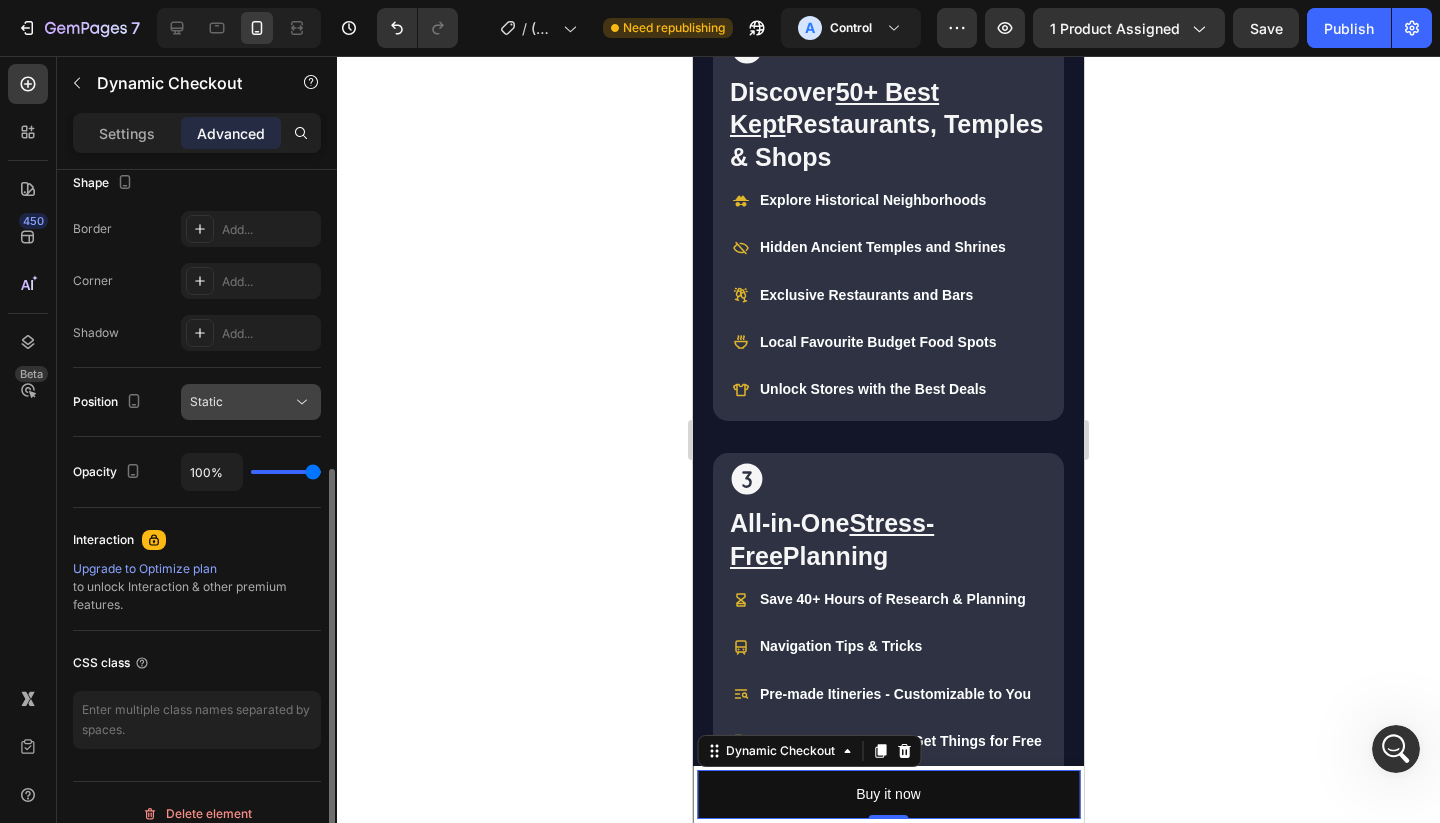 click on "Static" 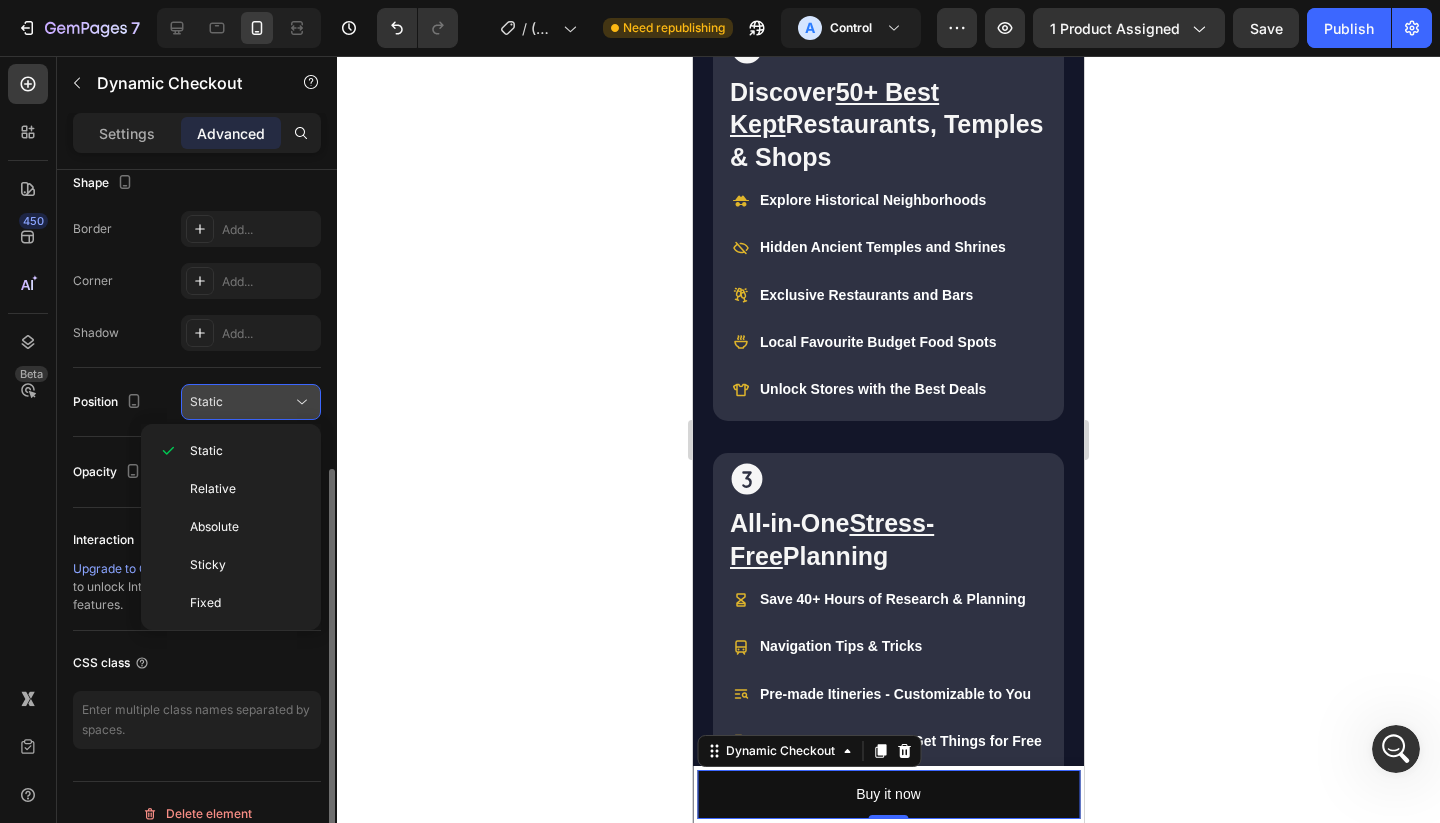 click on "Static" 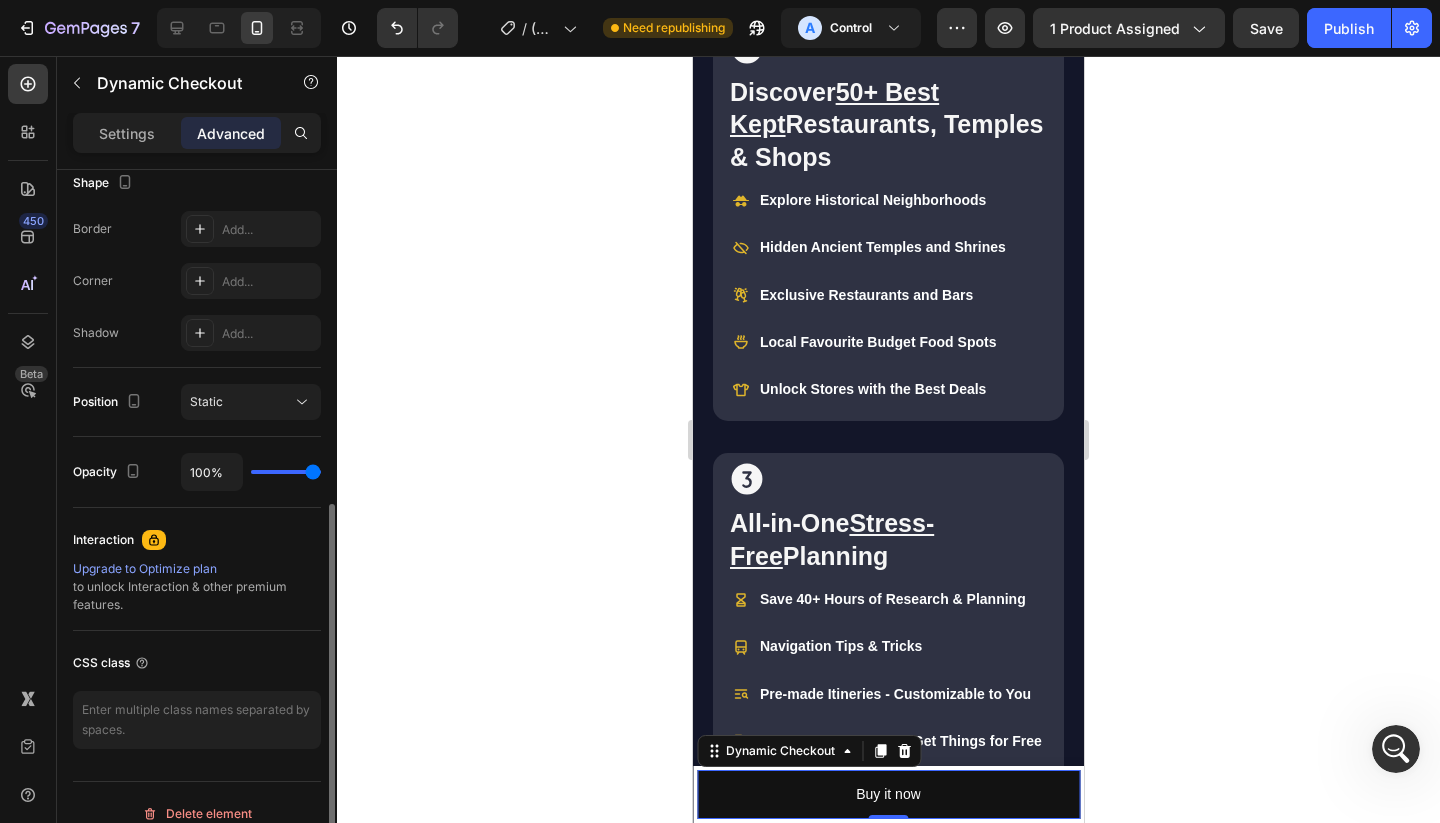 scroll, scrollTop: 555, scrollLeft: 0, axis: vertical 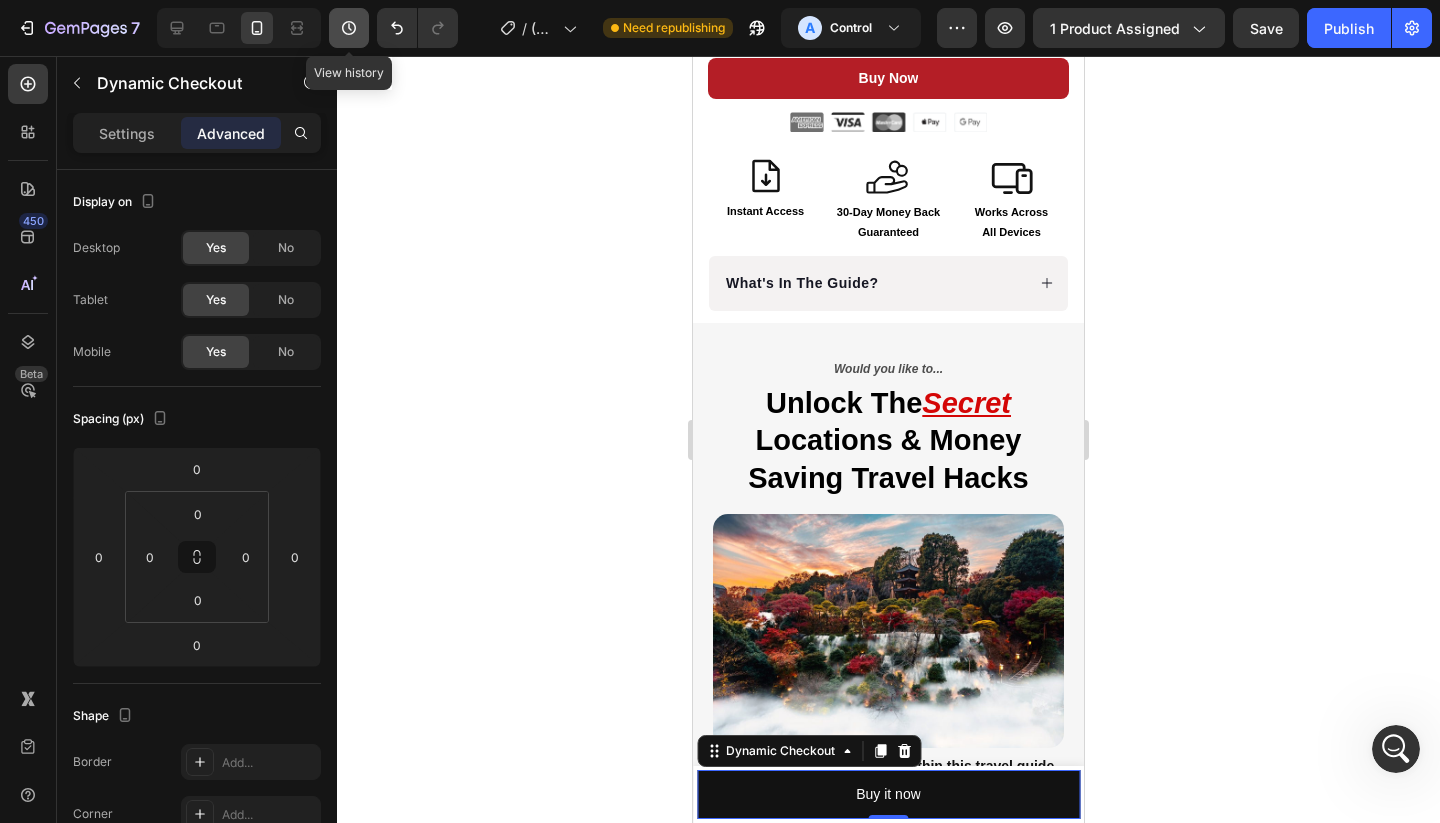 click 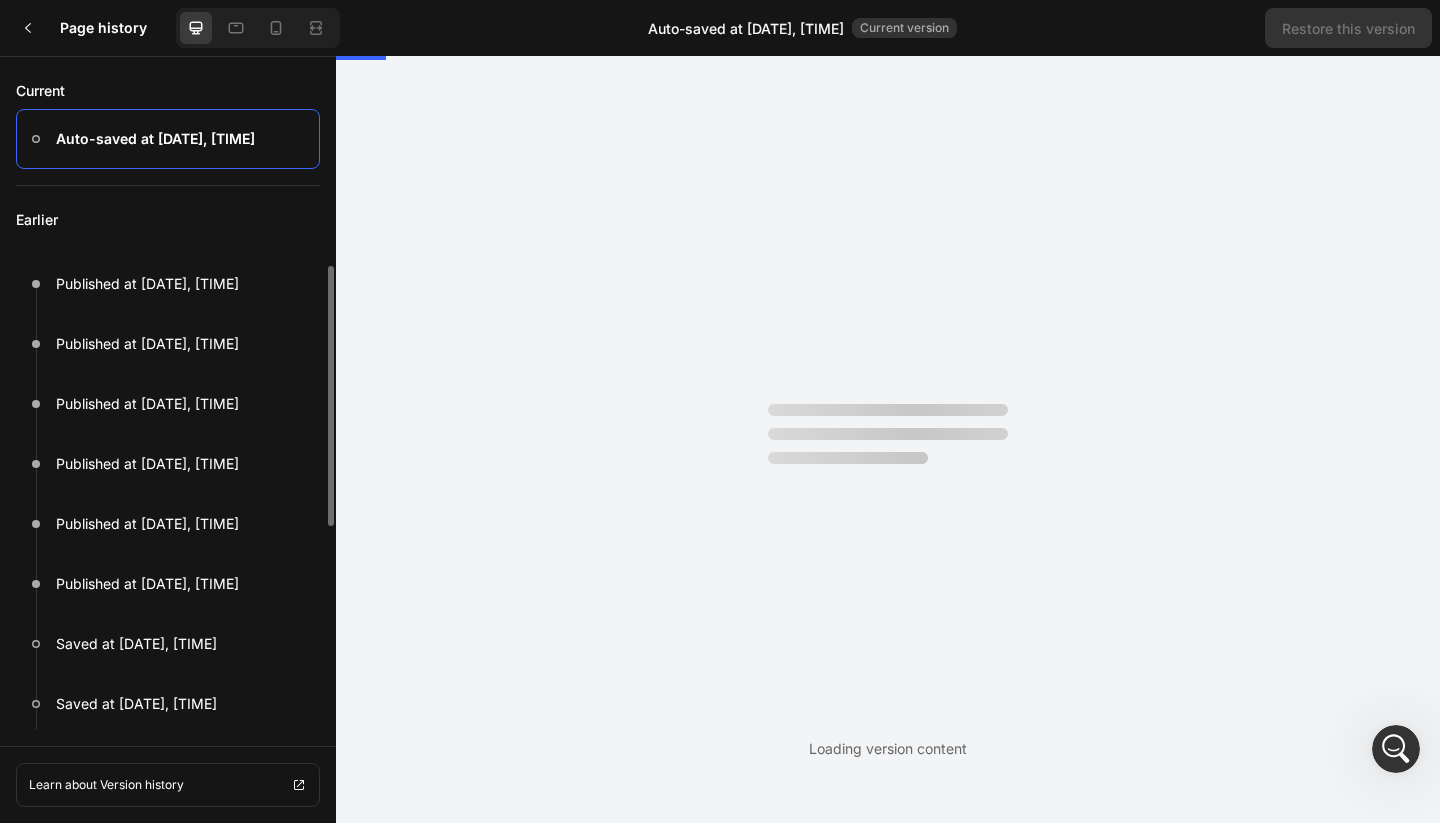 scroll, scrollTop: 0, scrollLeft: 0, axis: both 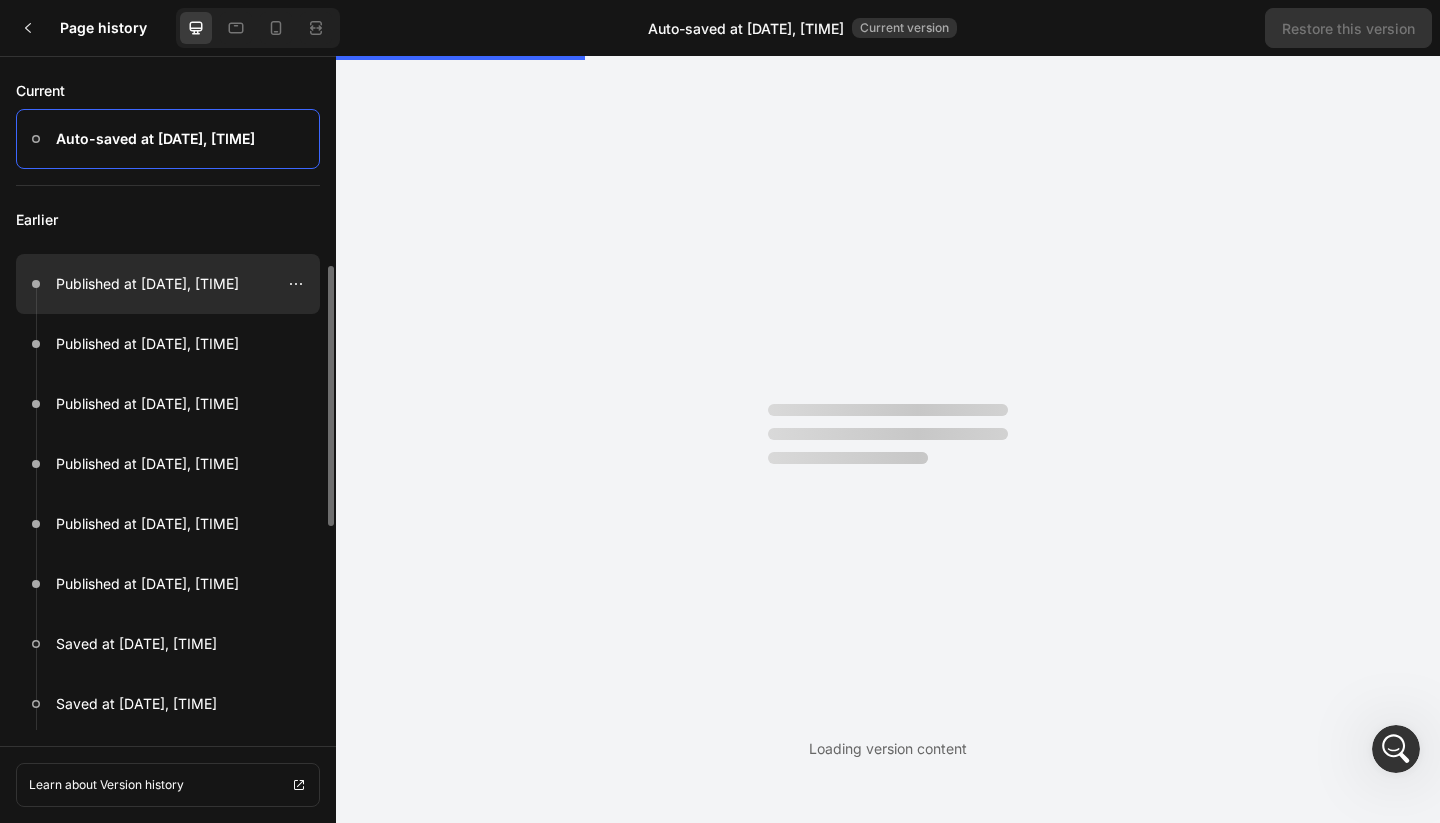 click at bounding box center [168, 284] 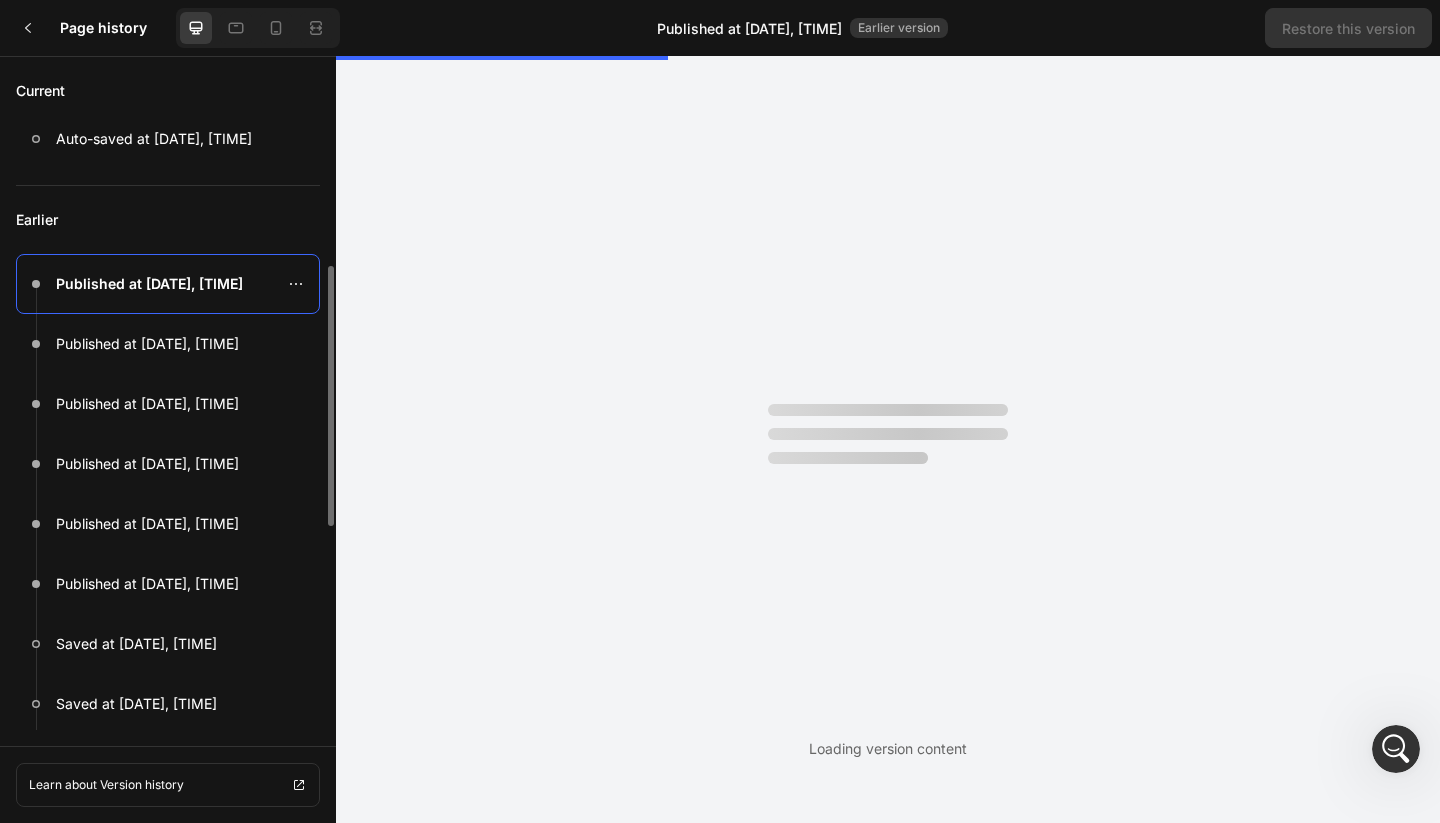 scroll, scrollTop: 0, scrollLeft: 0, axis: both 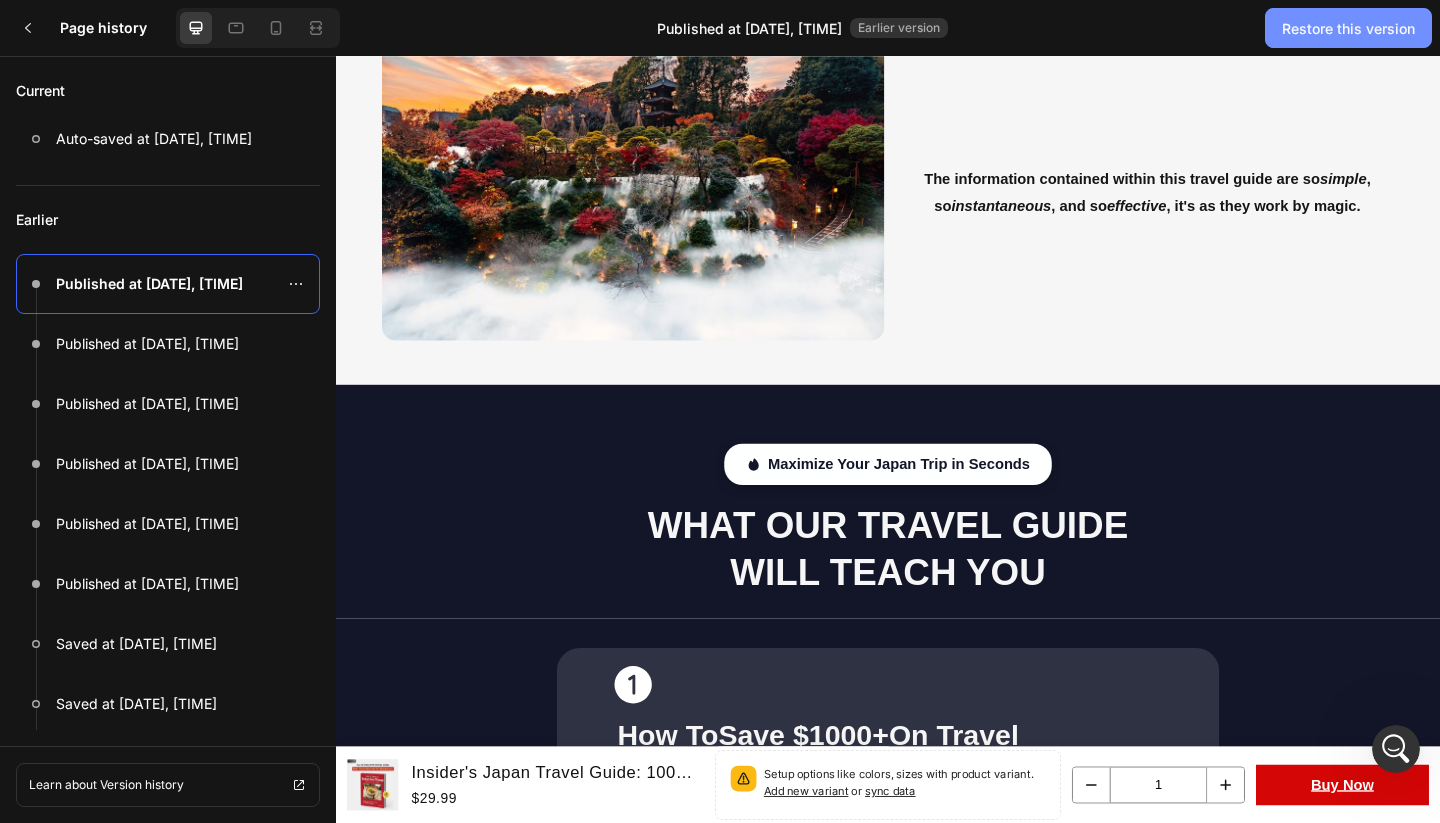 click on "Restore this version" at bounding box center (1348, 28) 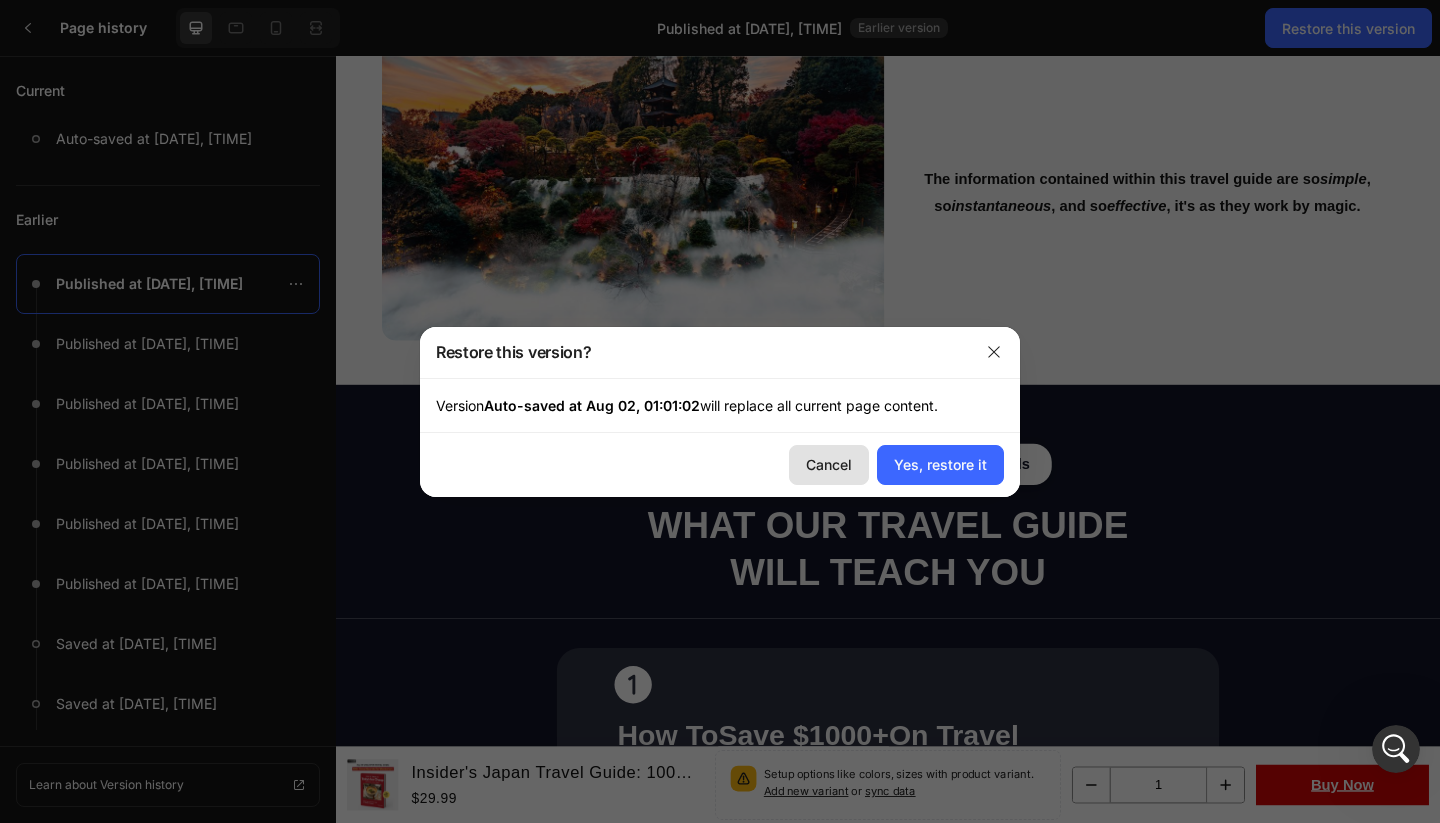 click on "Cancel" 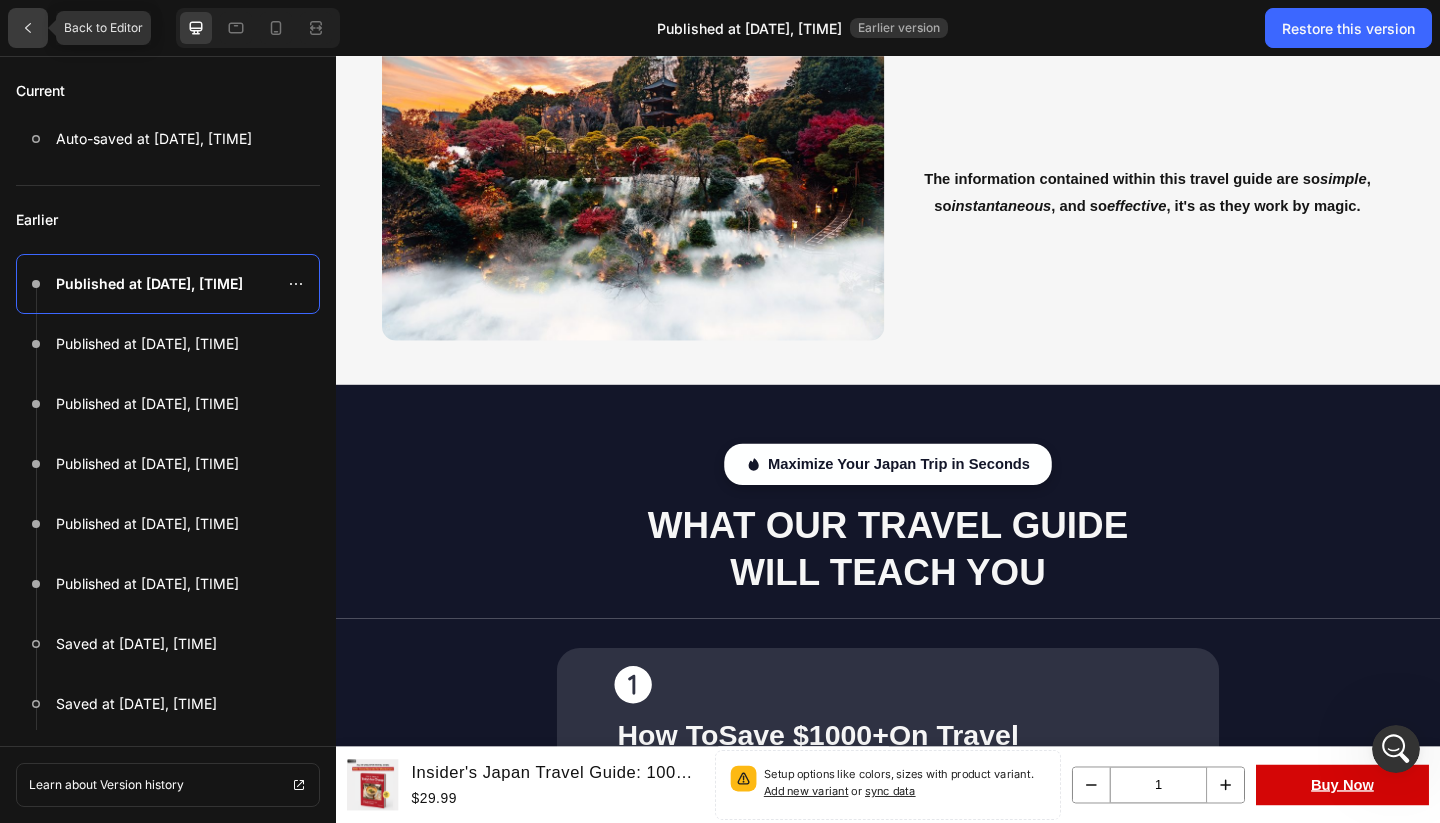 click at bounding box center (28, 28) 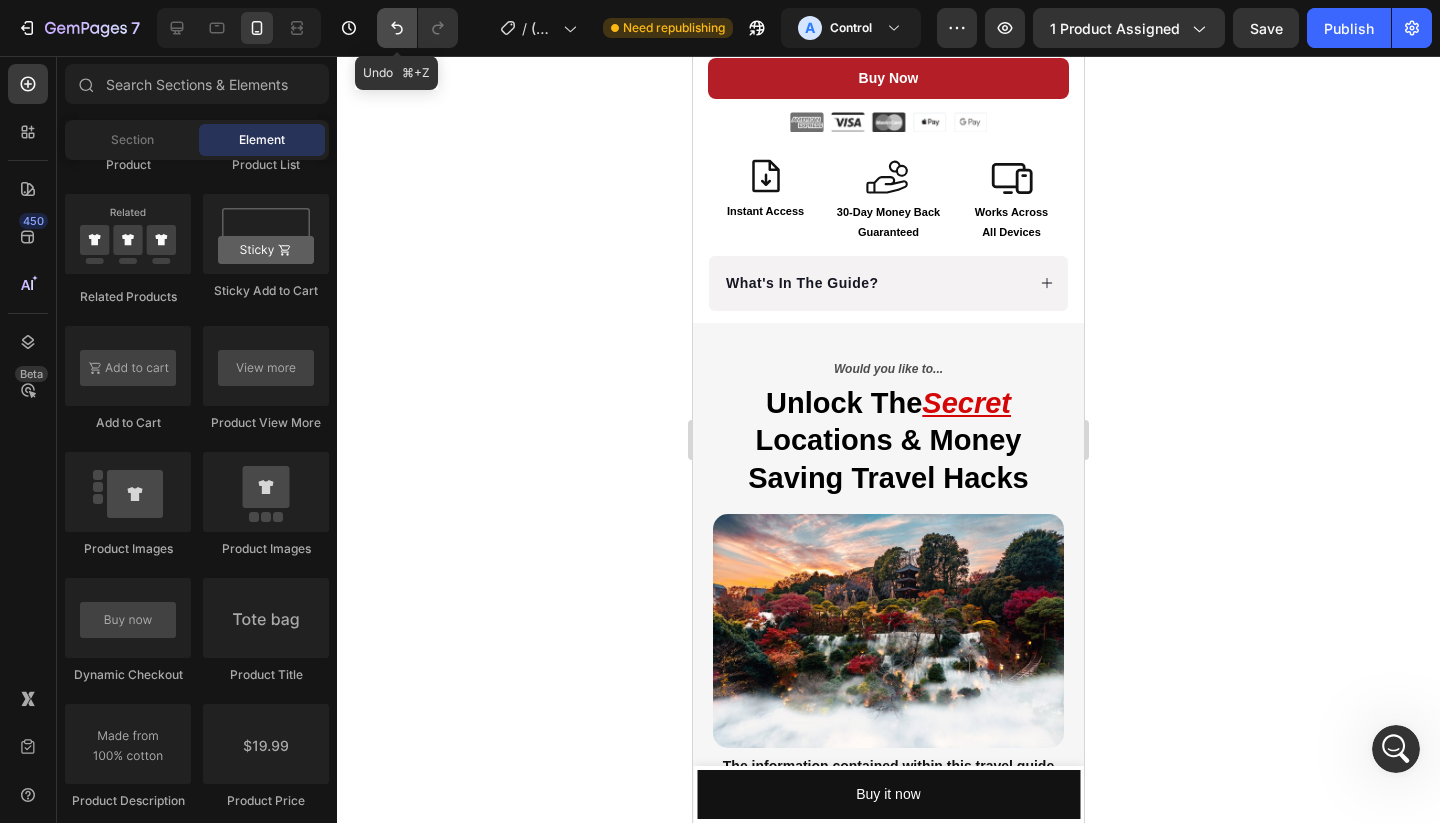 click 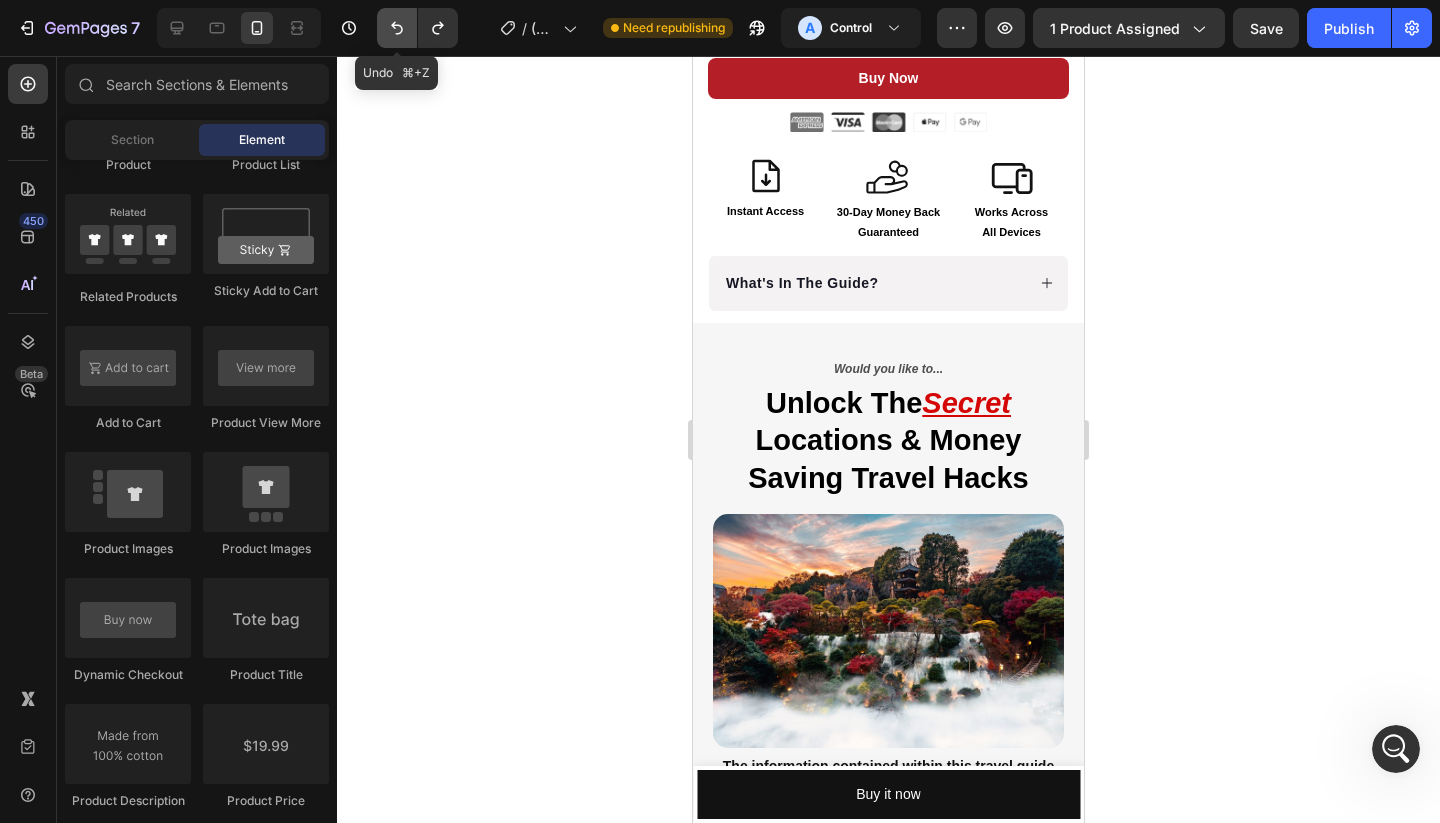 click 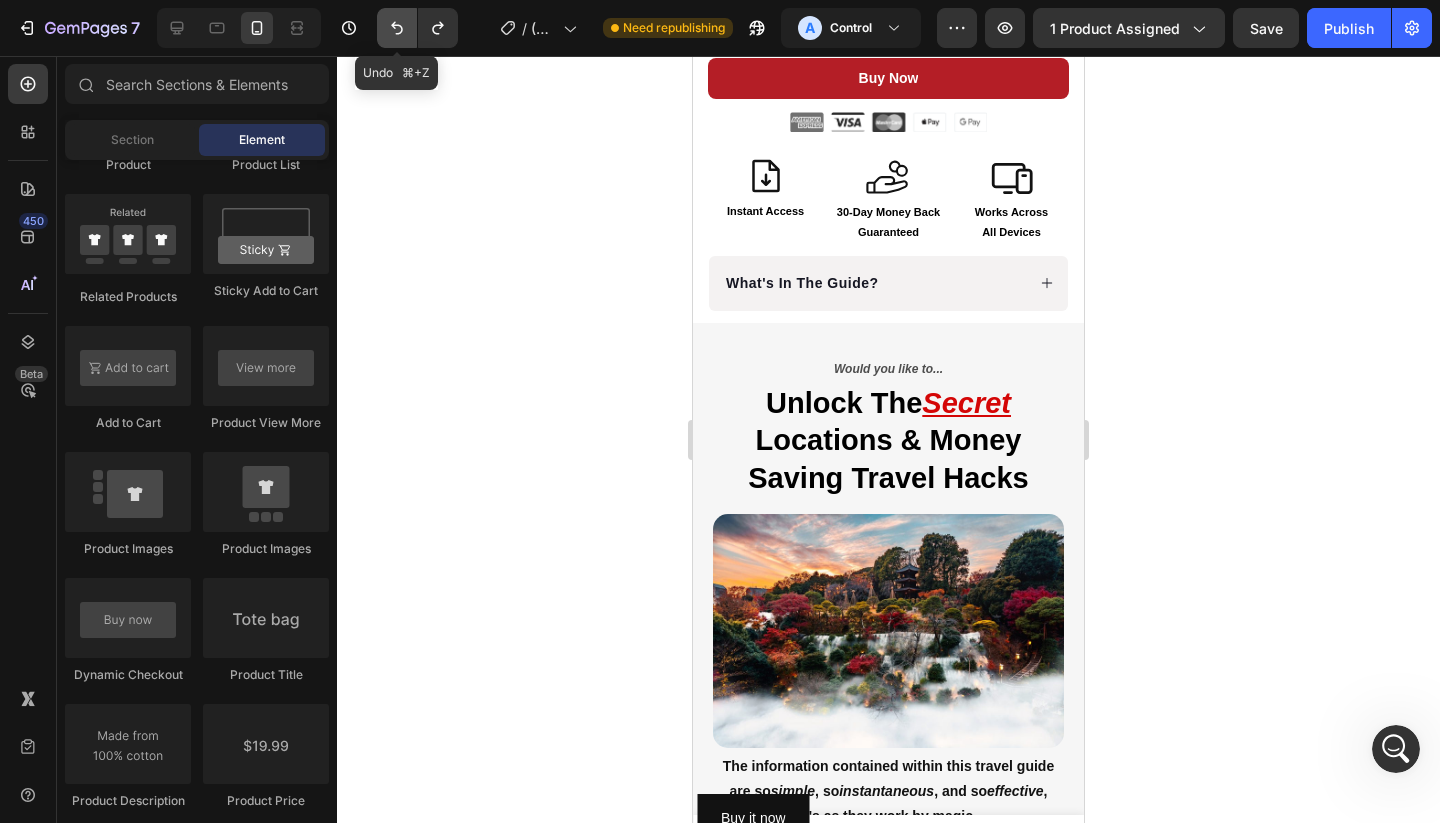 click 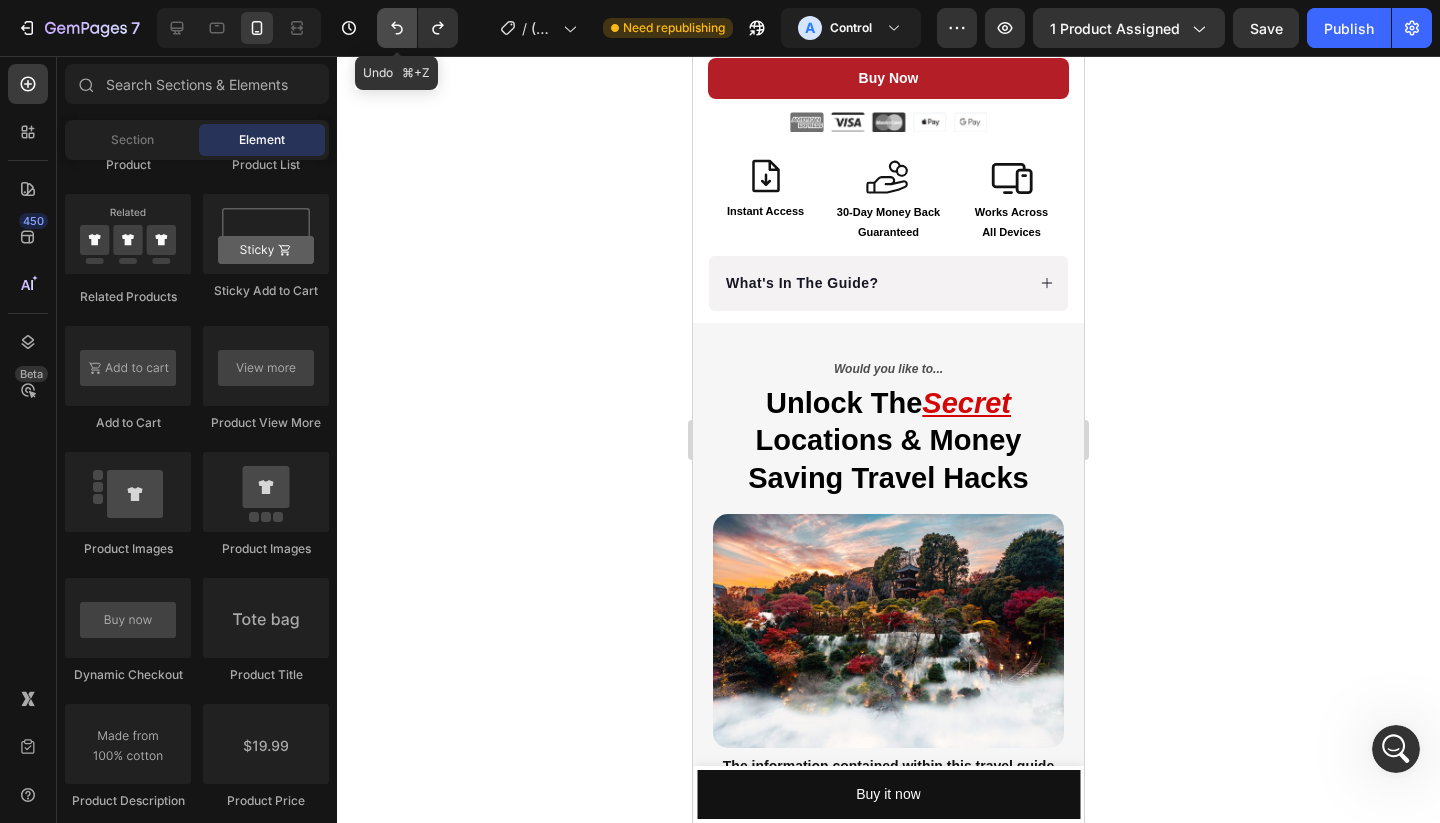 click 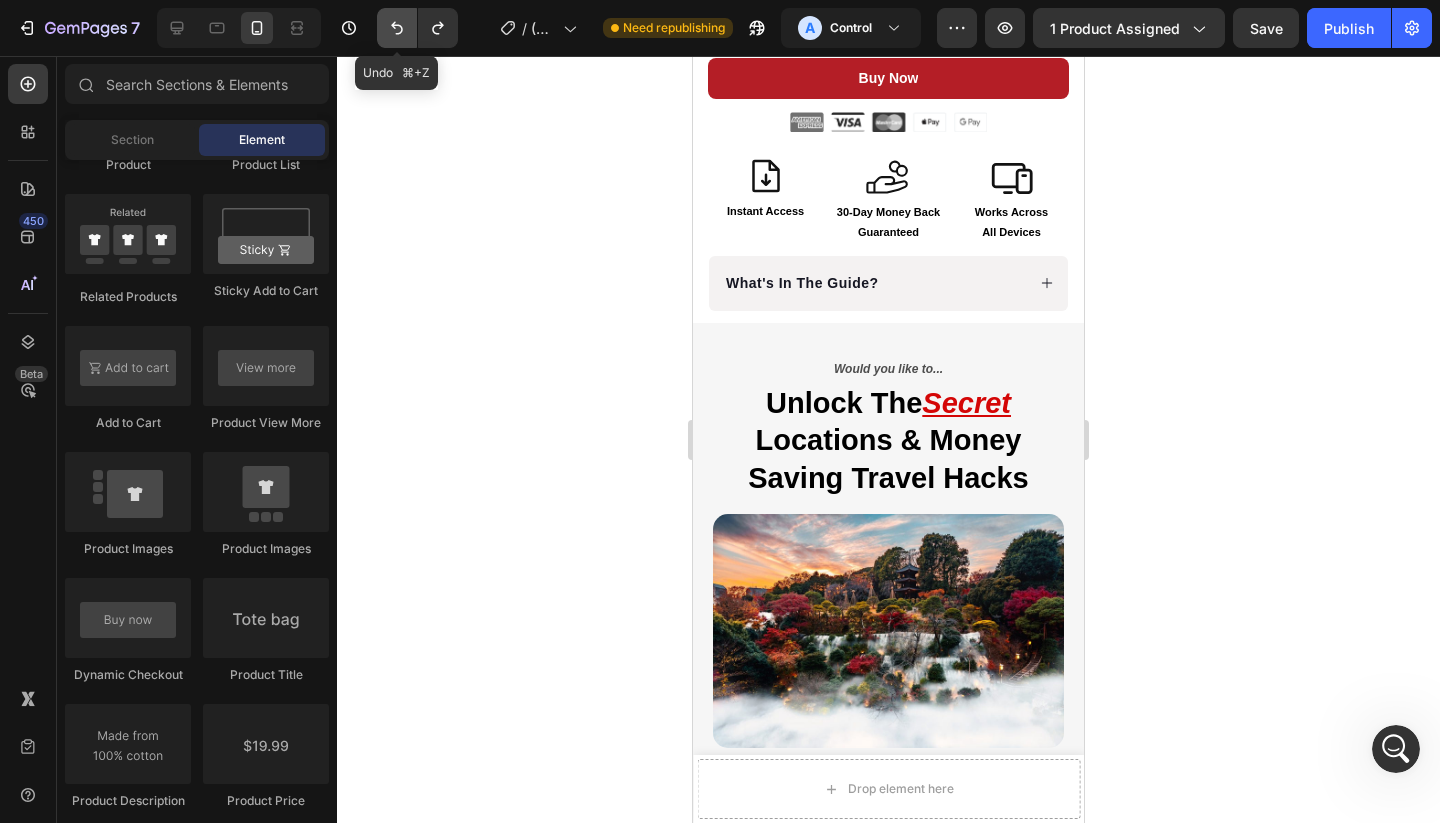 click 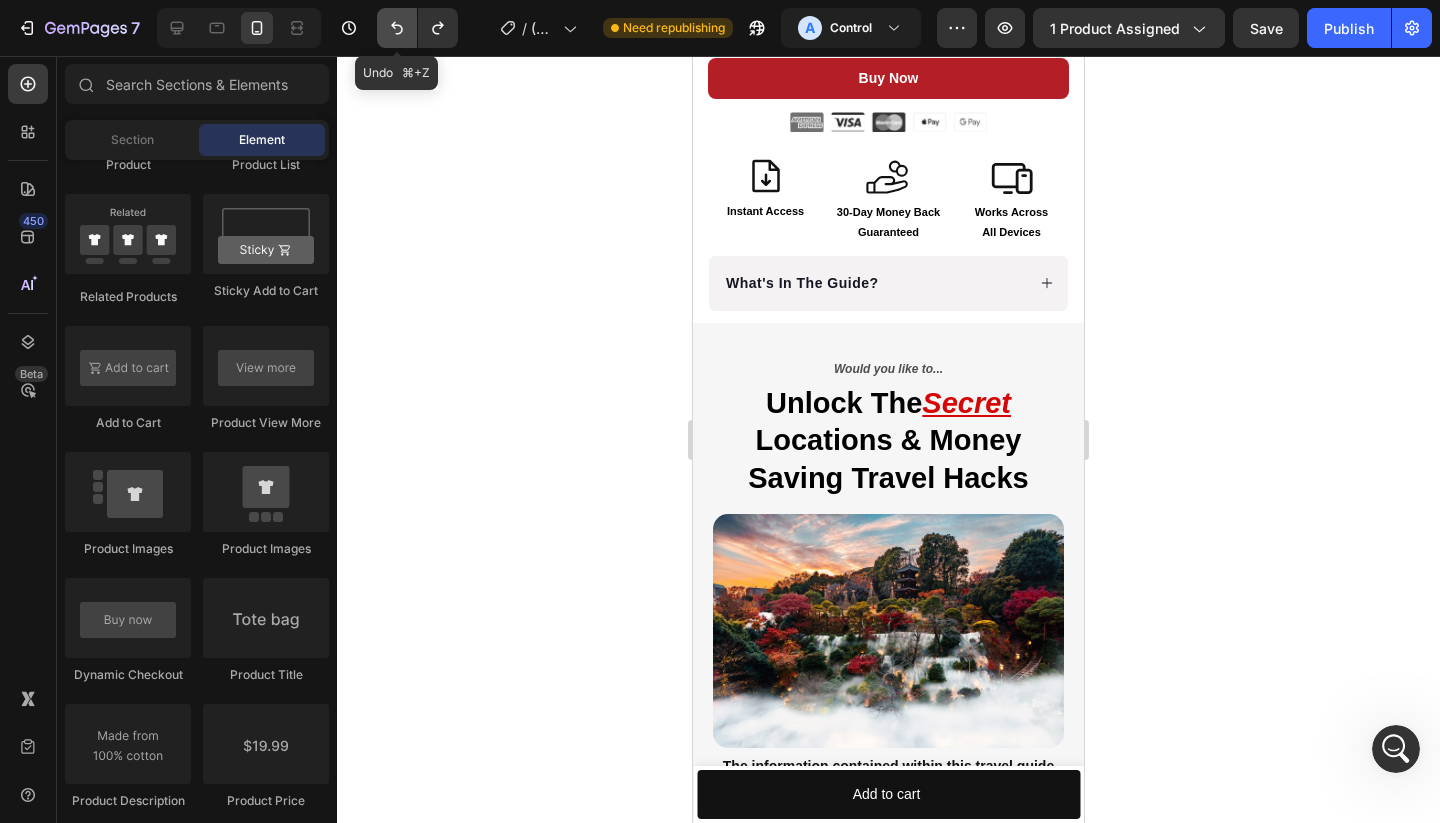 click 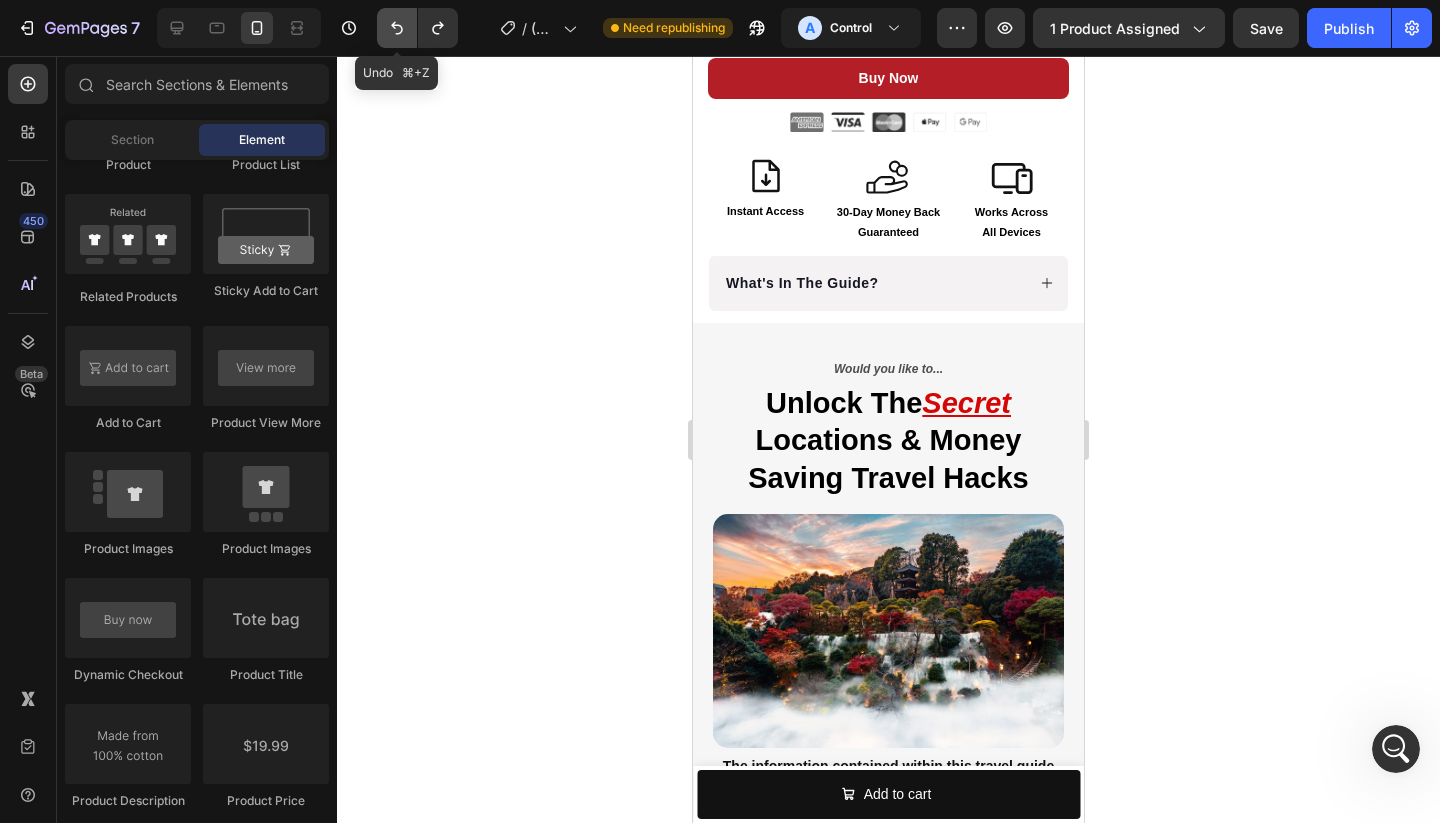click 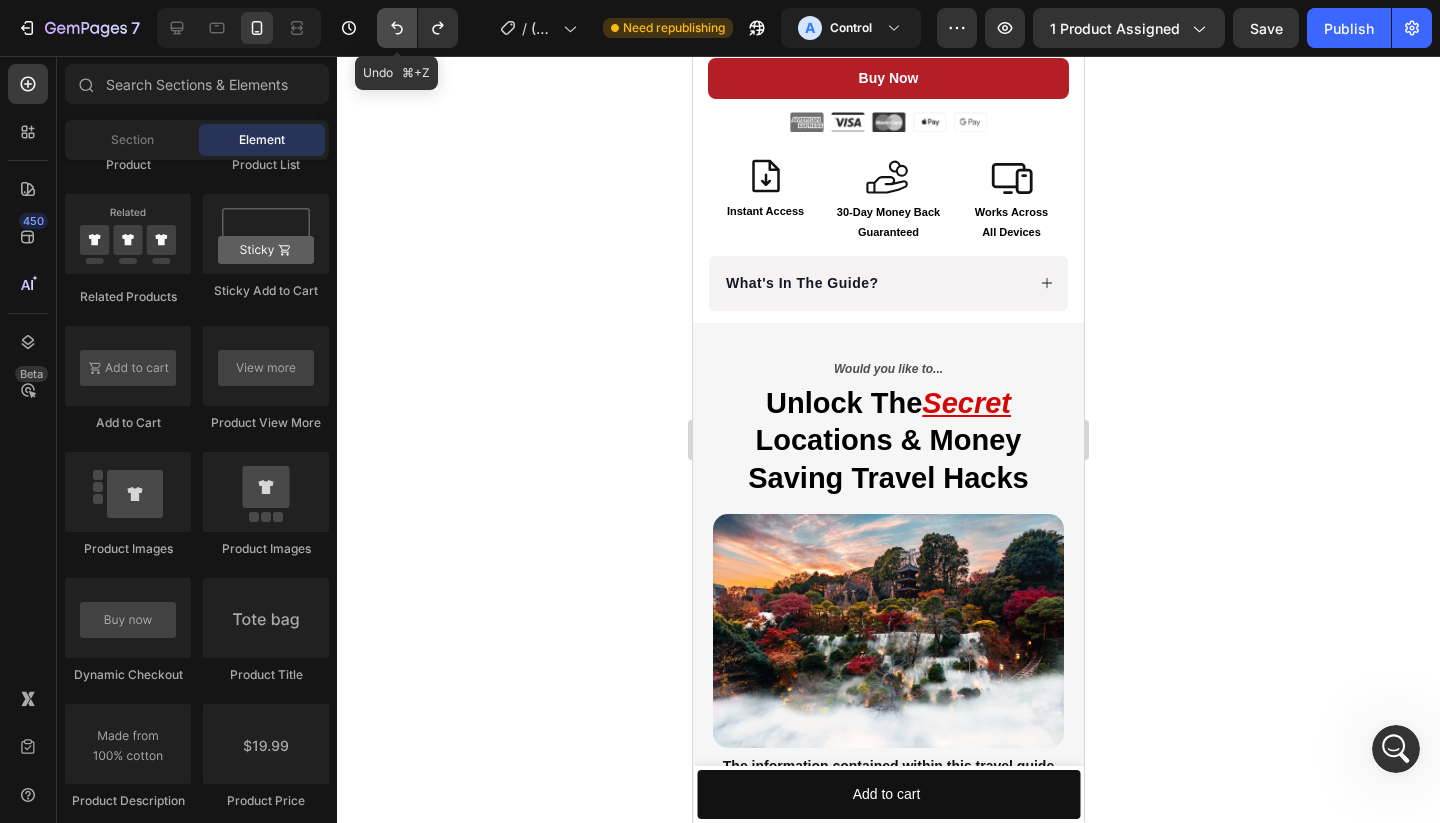 click 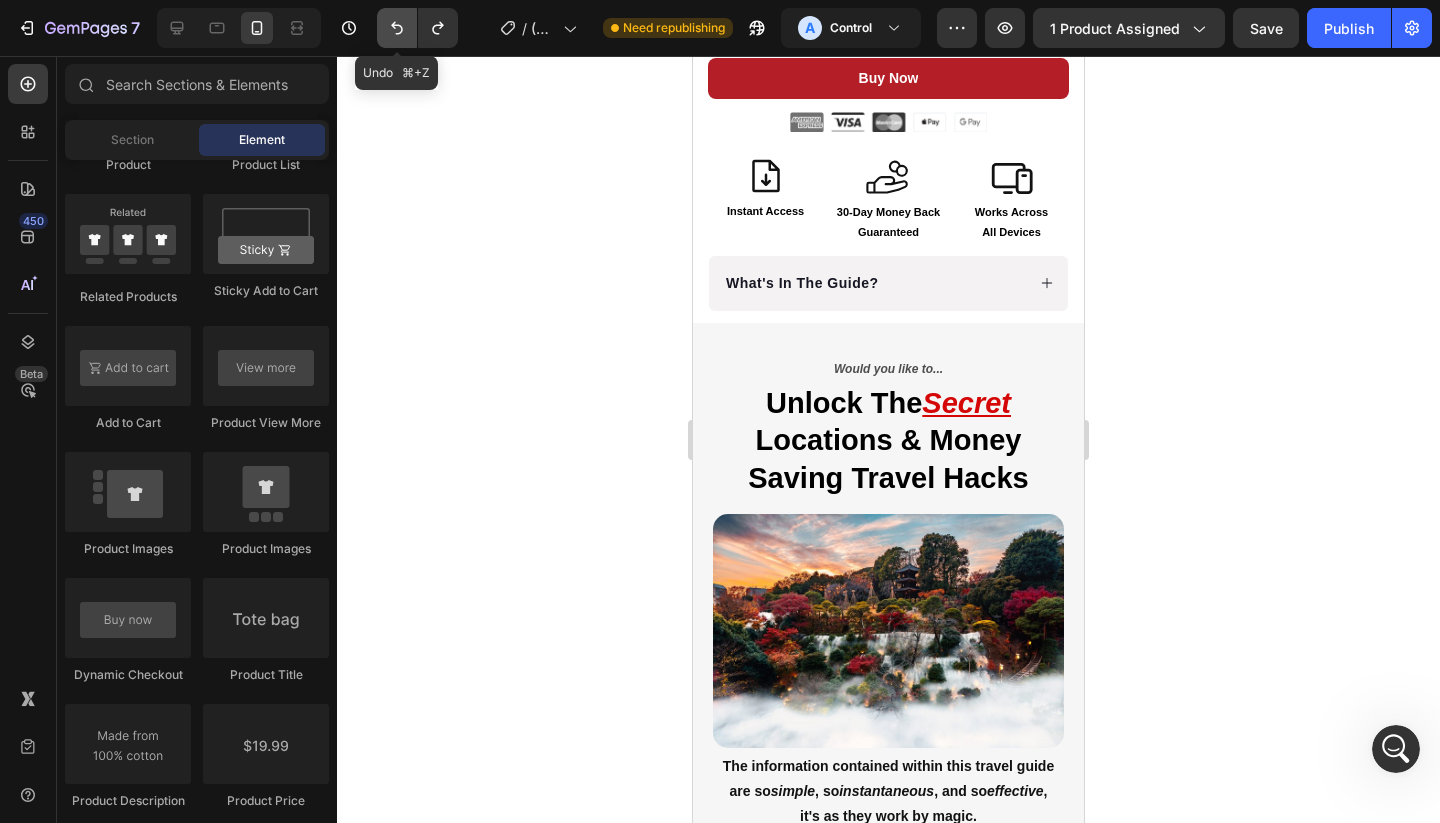 click 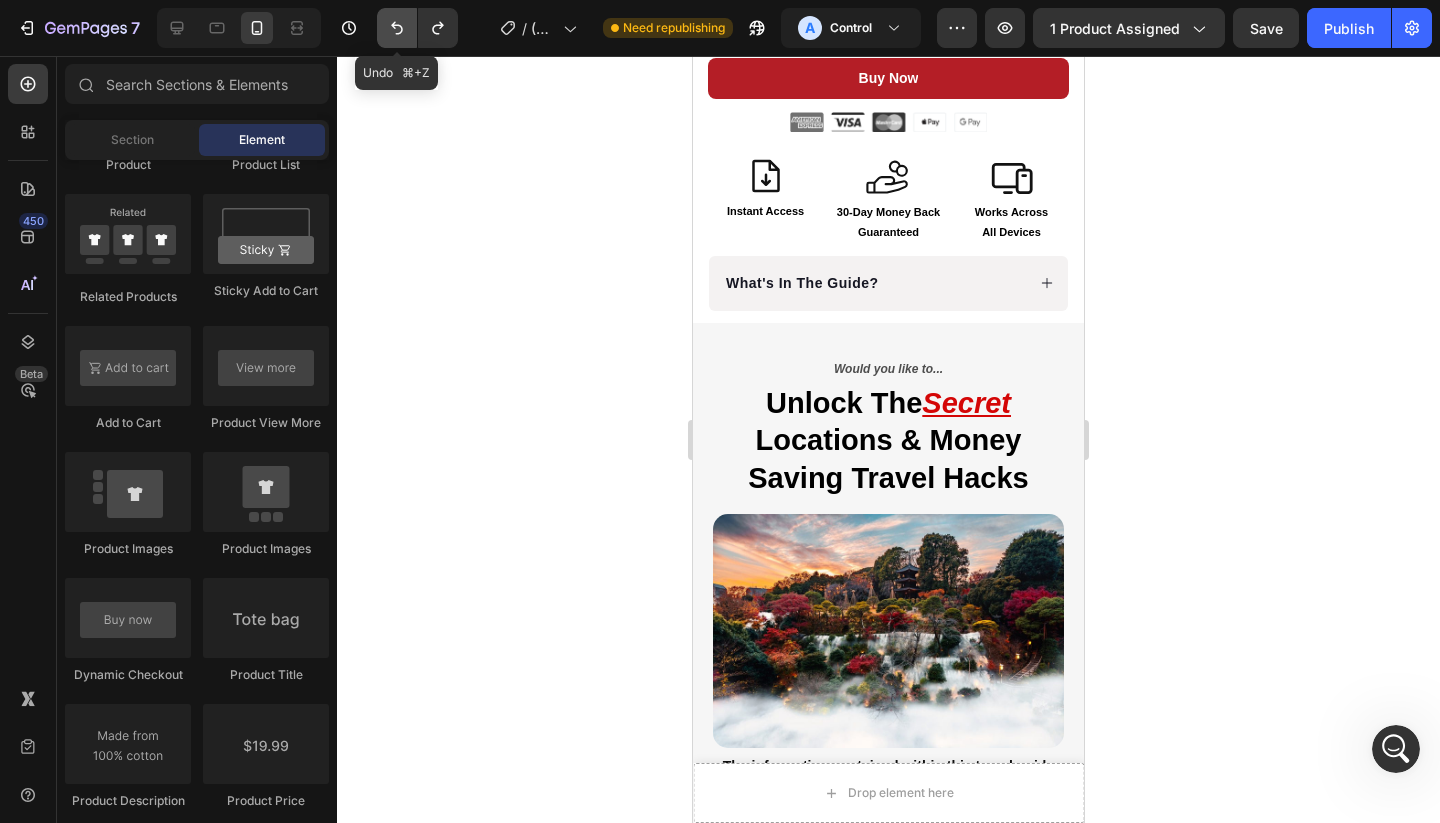 click 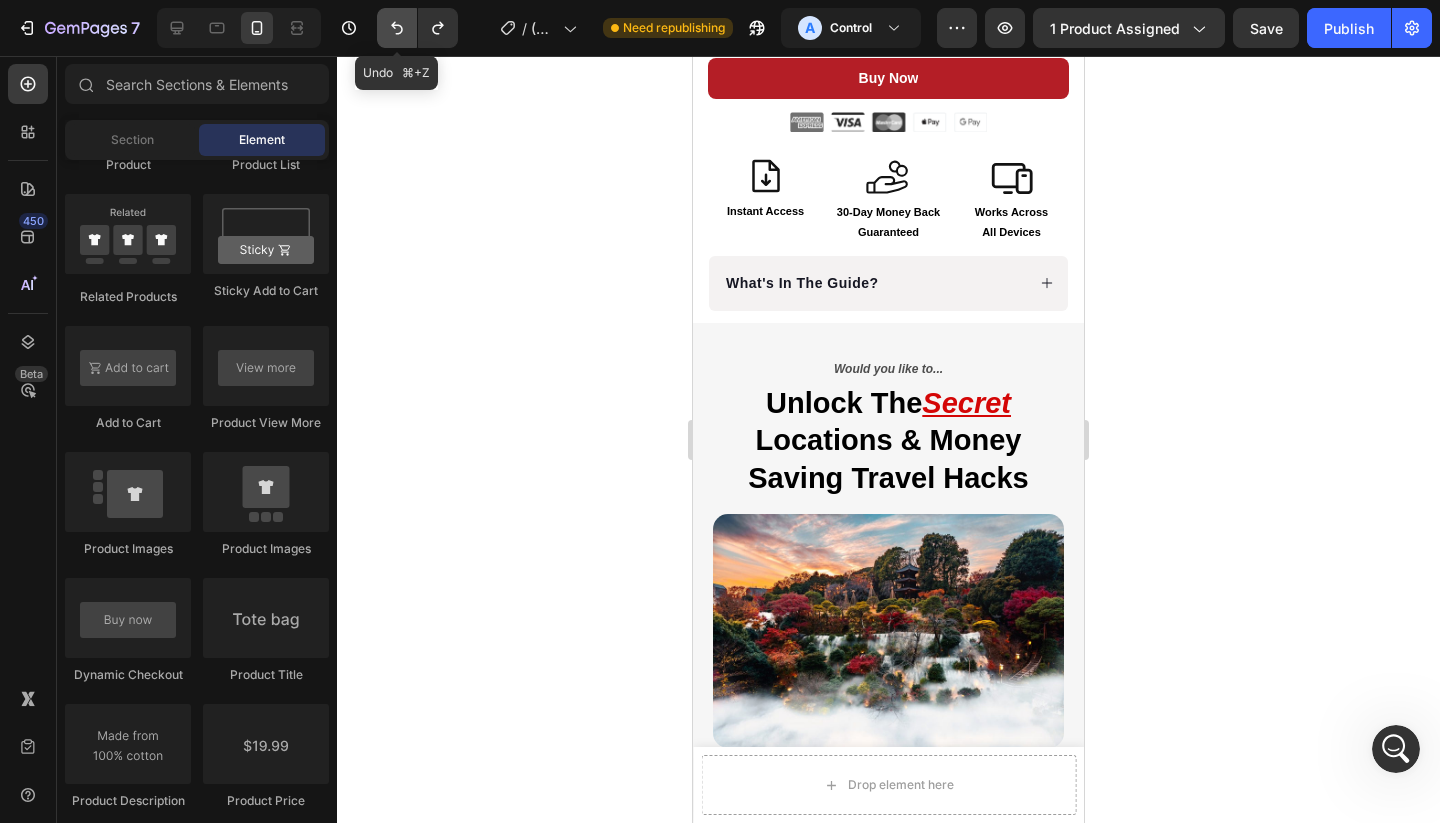 click 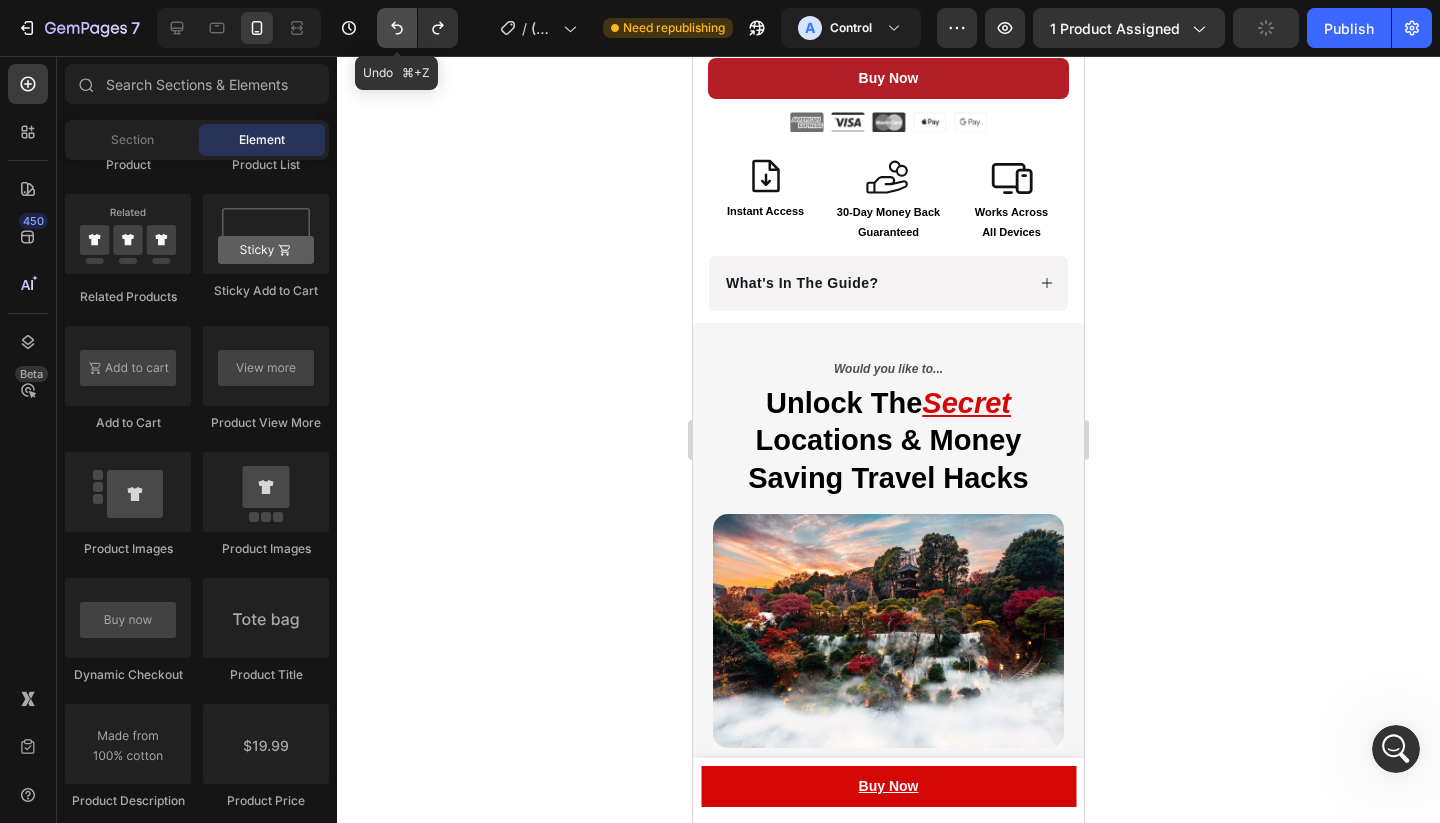 click 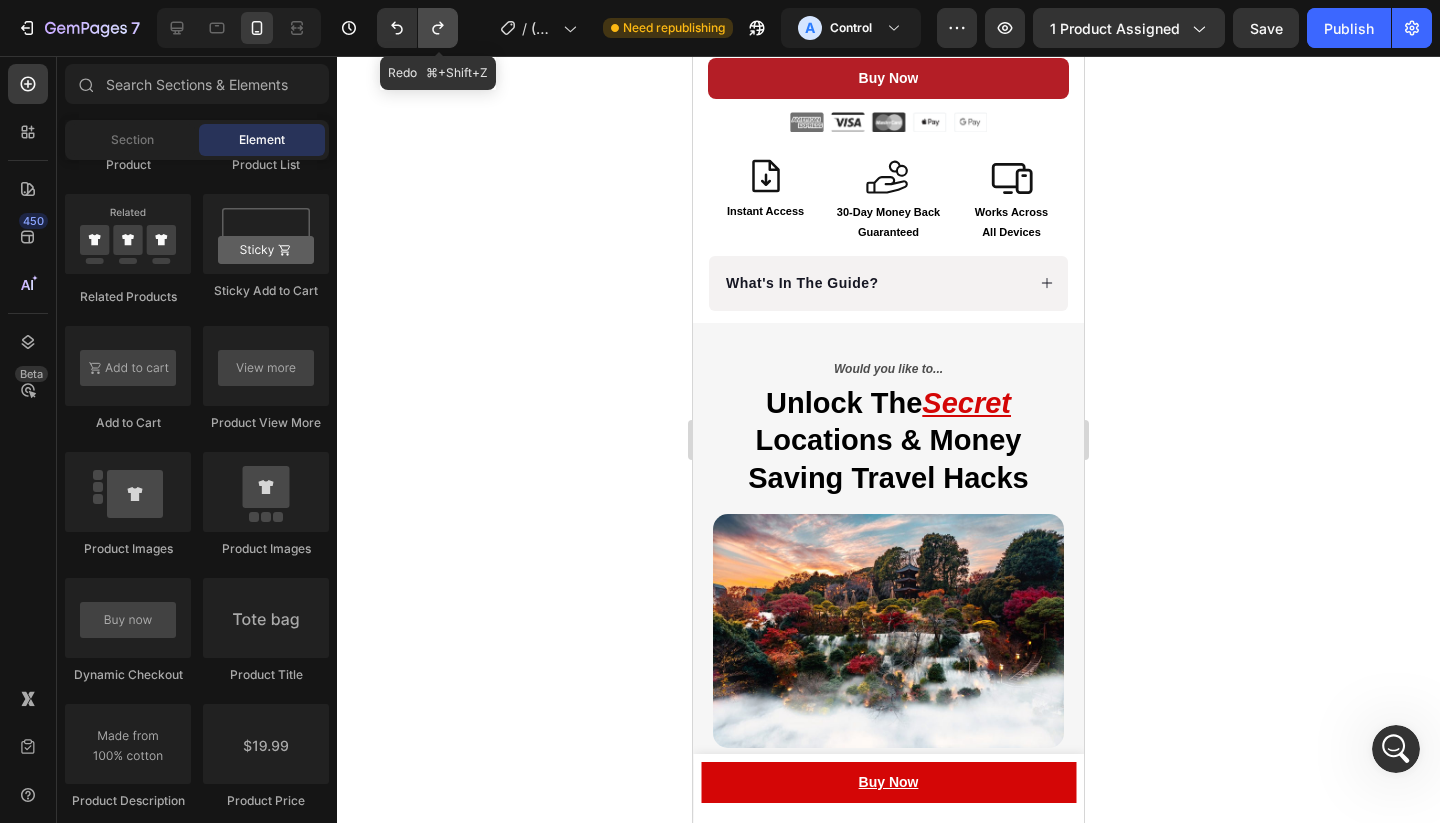 click 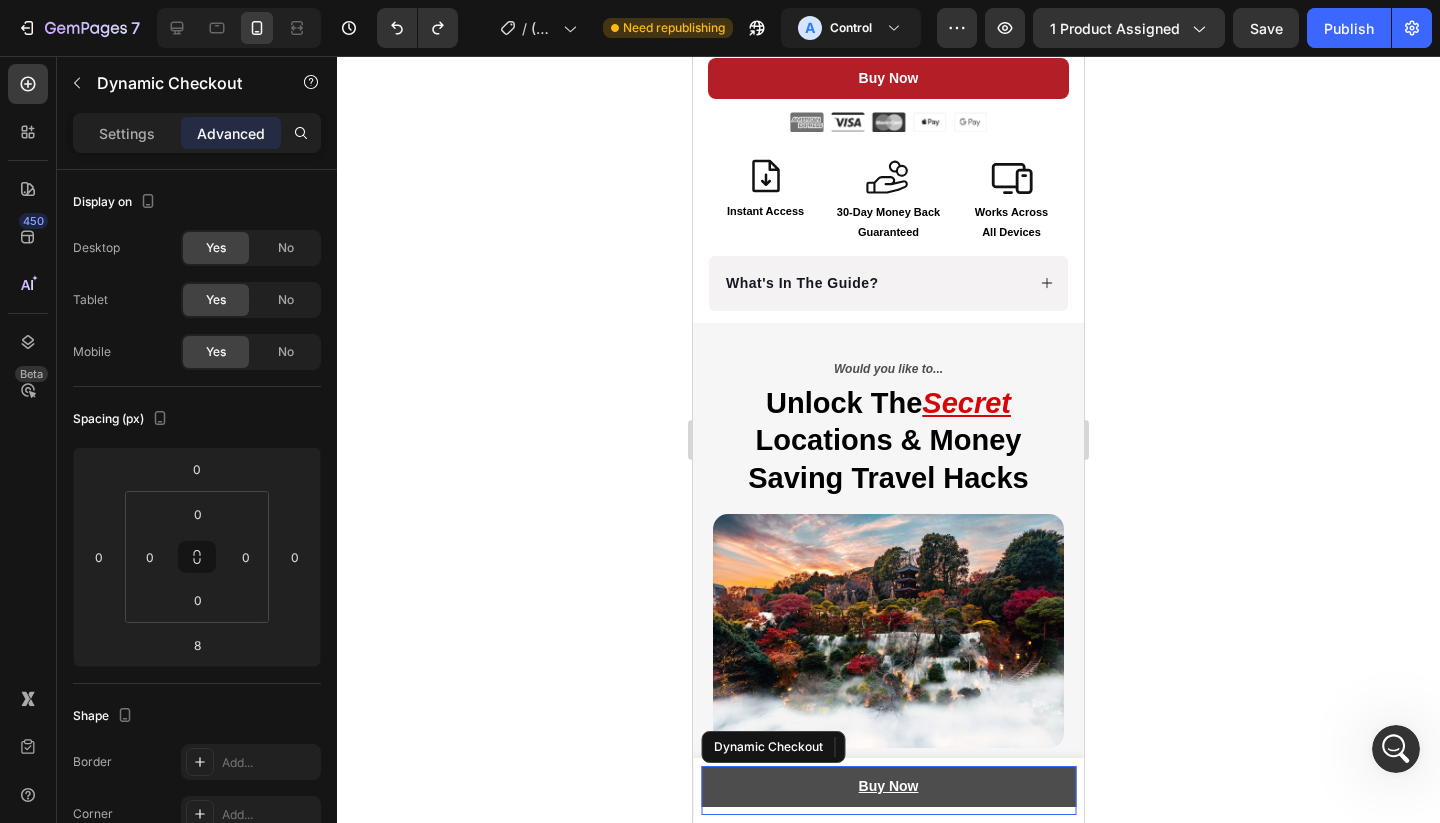 click on "Buy Now" at bounding box center [888, 786] 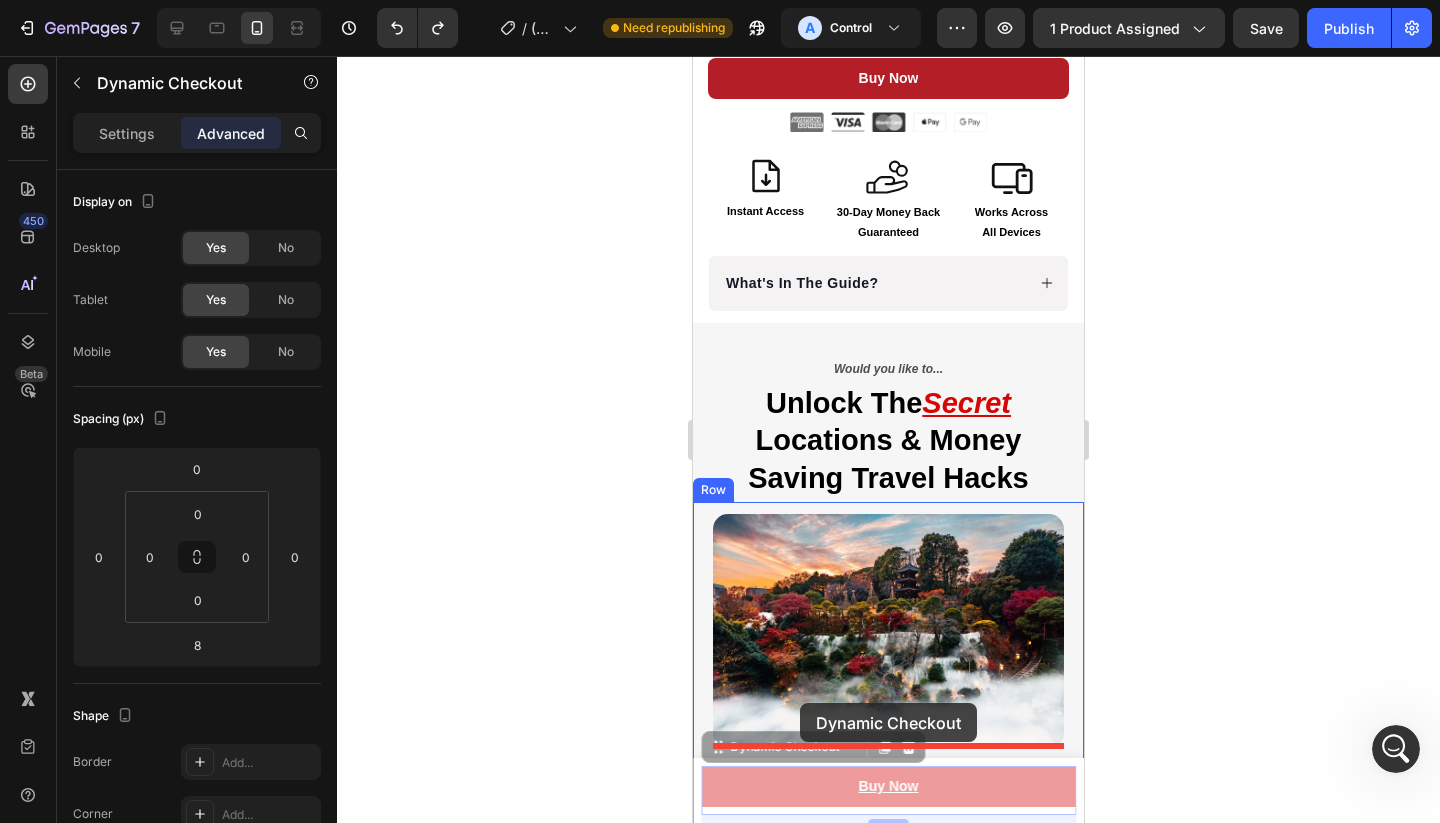 drag, startPoint x: 803, startPoint y: 751, endPoint x: 800, endPoint y: 703, distance: 48.09366 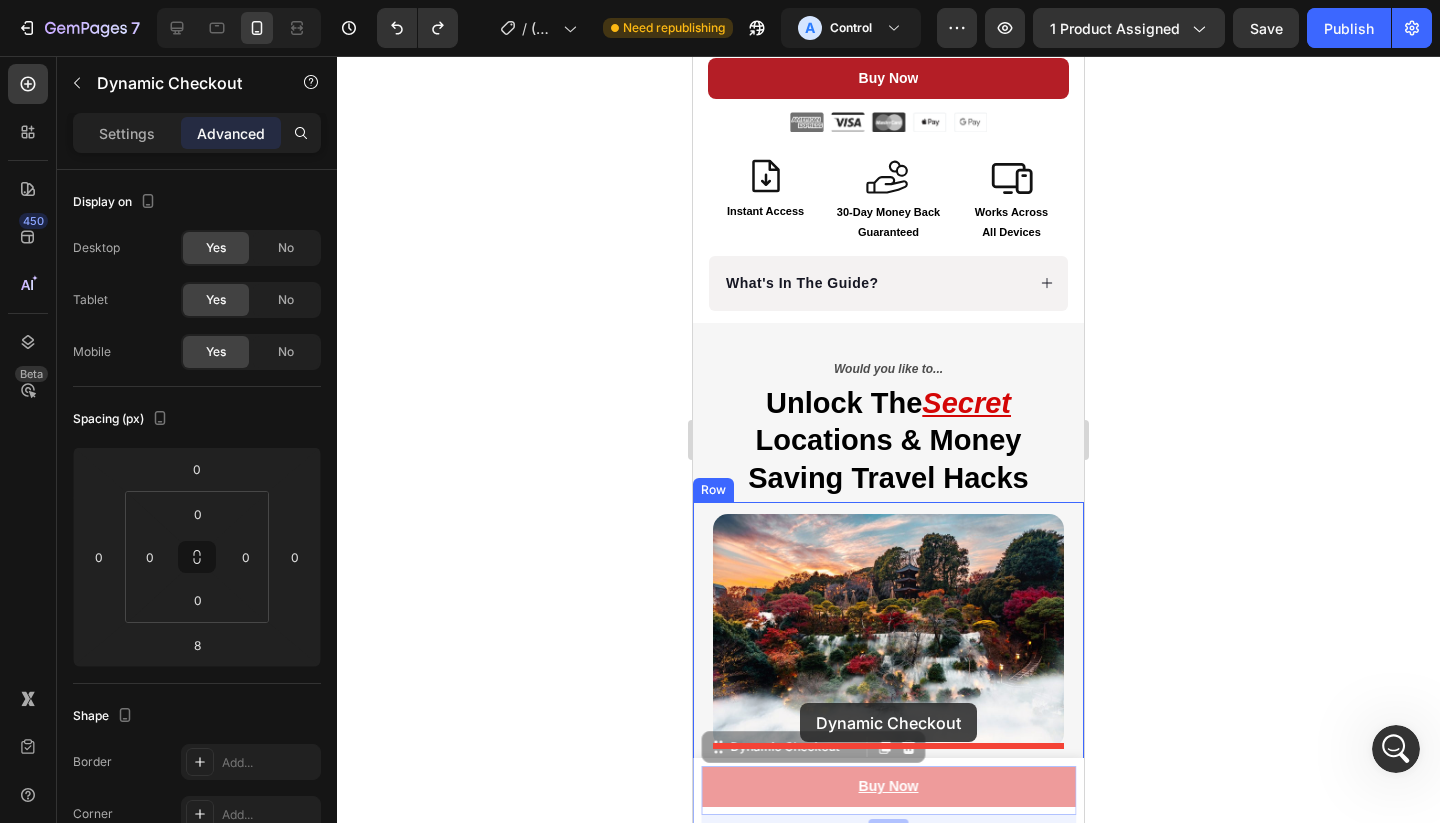 click on "Mobile  ( 391 px) iPhone 13 Mini iPhone 13 Pro iPhone 11 Pro Max iPhone 15 Pro Max Pixel 7 Galaxy S8+ Galaxy S20 Ultra iPad Mini iPad Air iPad Pro Header
Product Images Insider's Japan Travel Guide: 100+ Local Secrets That Eliminate Stress Save & $1,000+ Product Title $29.99 Product Price Product Price Row Setup options like colors, sizes with product variant.       Add new variant   or   sync data Product Variants & Swatches
1
Product Quantity Buy Now Dynamic Checkout   8 Buy Now Dynamic Checkout   8 Row Product Sticky
Product Images Row Judge.me - Preview Badge (Stars) Judge.me Insider's Japan Travel Guide: 100+ Local Secrets That Eliminate Stress Save & $1,000+ Product Title &nbsp;All-In-One Japan Travel Guide &nbsp;Hidden Restaurant, Bars, Spots Revealed &nbsp;Money Saving Hacks That Feel Illegal To Know Item list 3 Free Bonus Guides Included!  -  Limited Time Heading
Emergency in Japan Resolution Guide" at bounding box center (888, 4484) 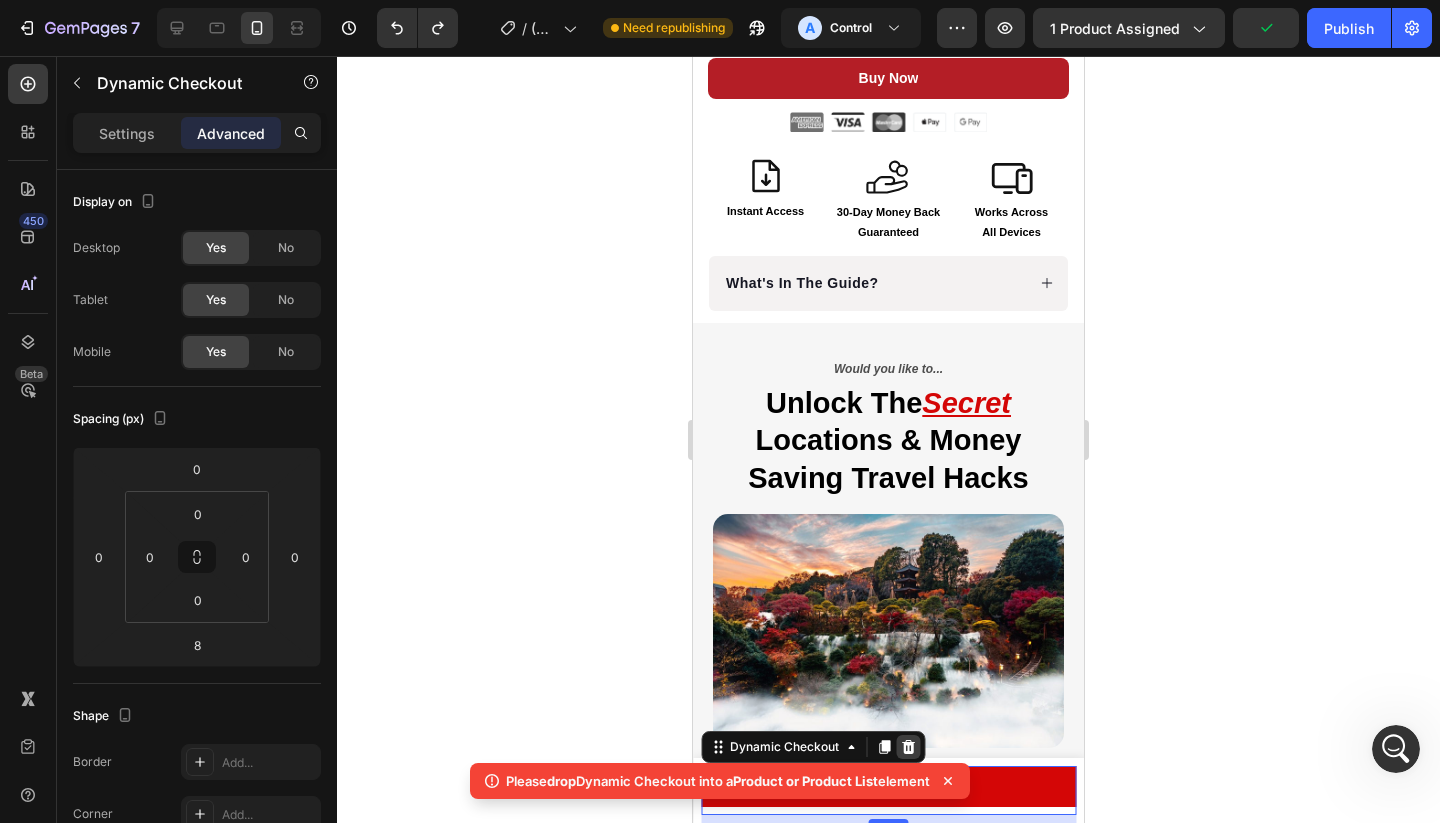 click 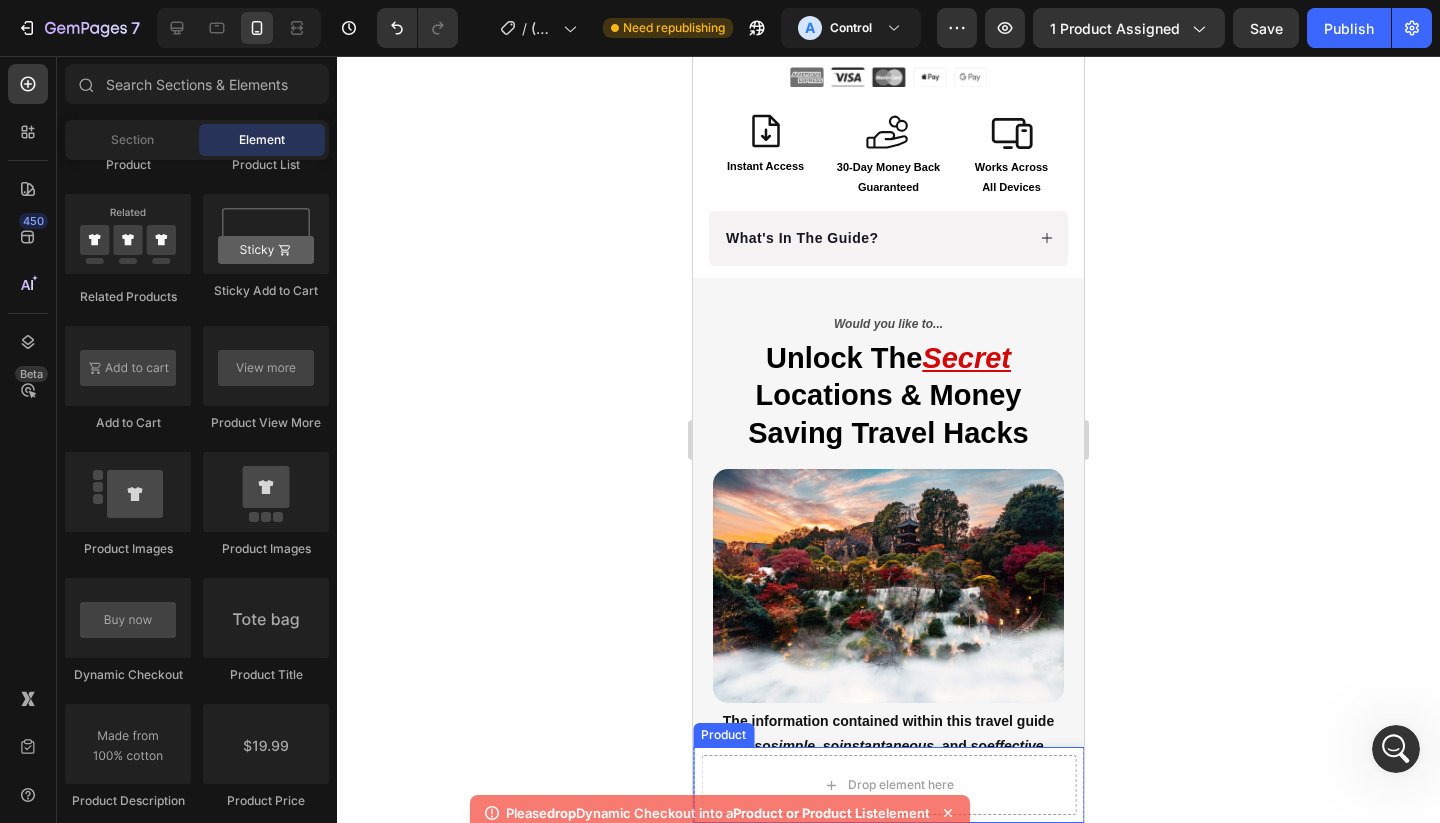 scroll, scrollTop: 1001, scrollLeft: 0, axis: vertical 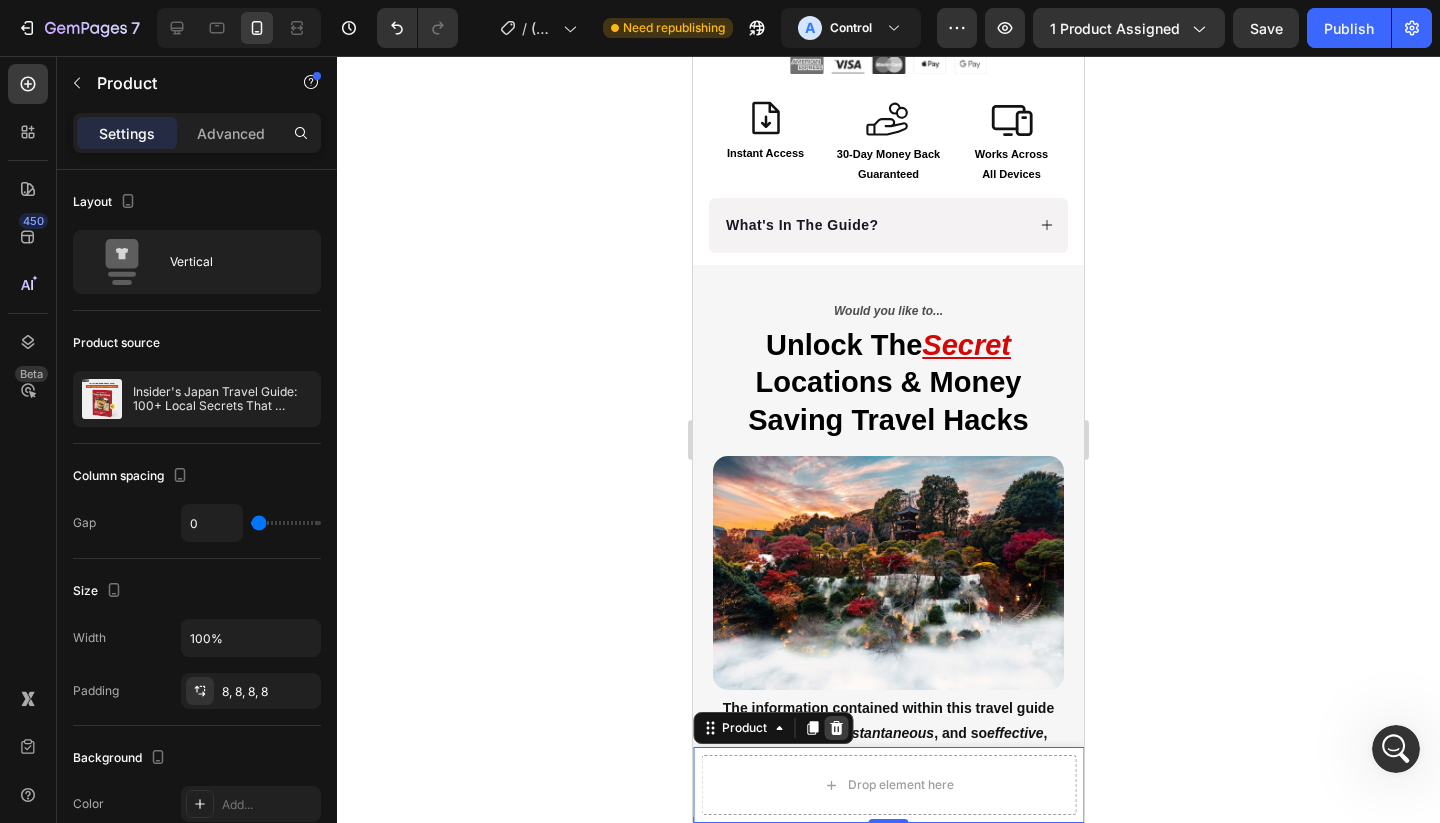 click 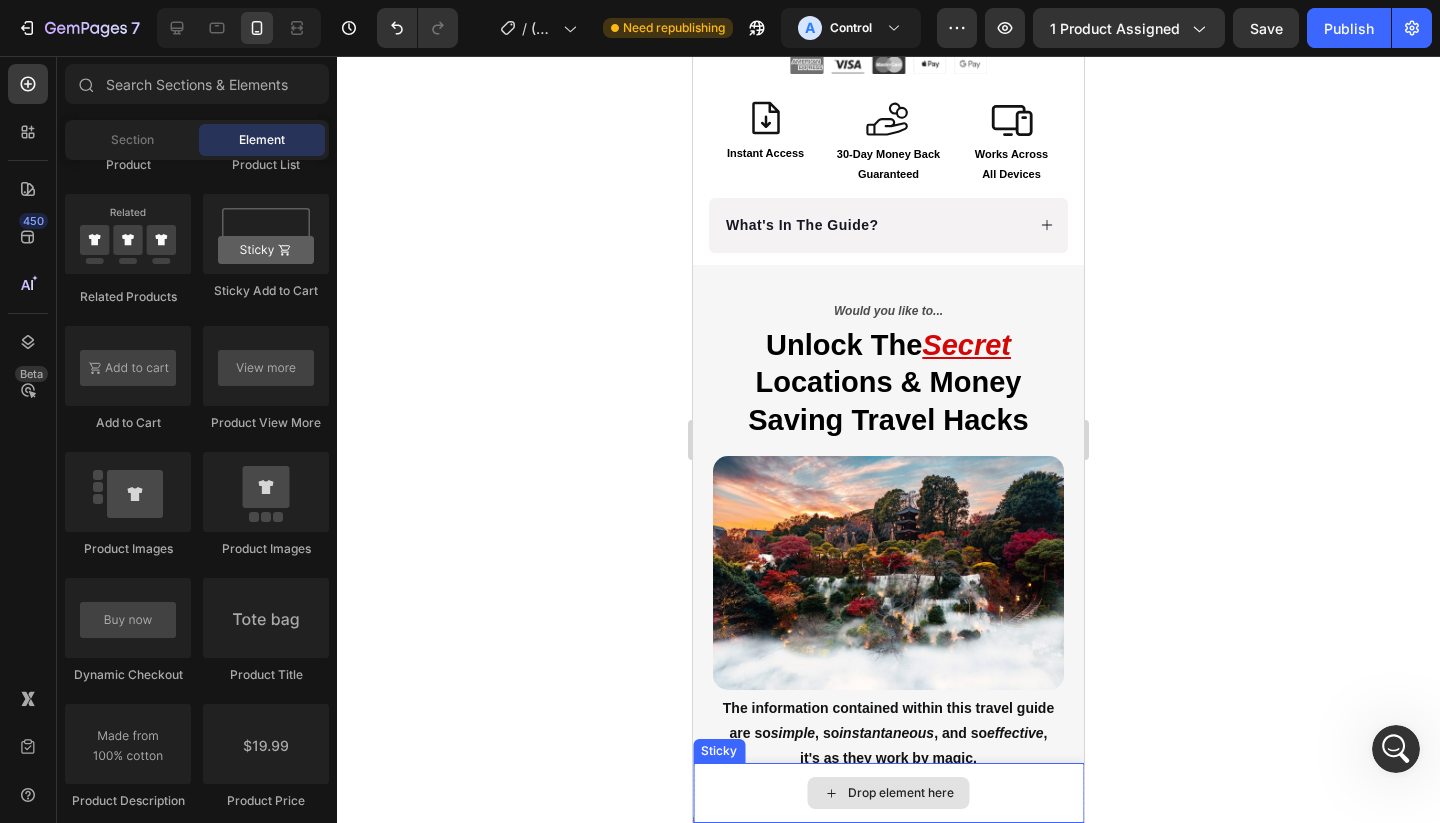click on "Drop element here" at bounding box center [889, 793] 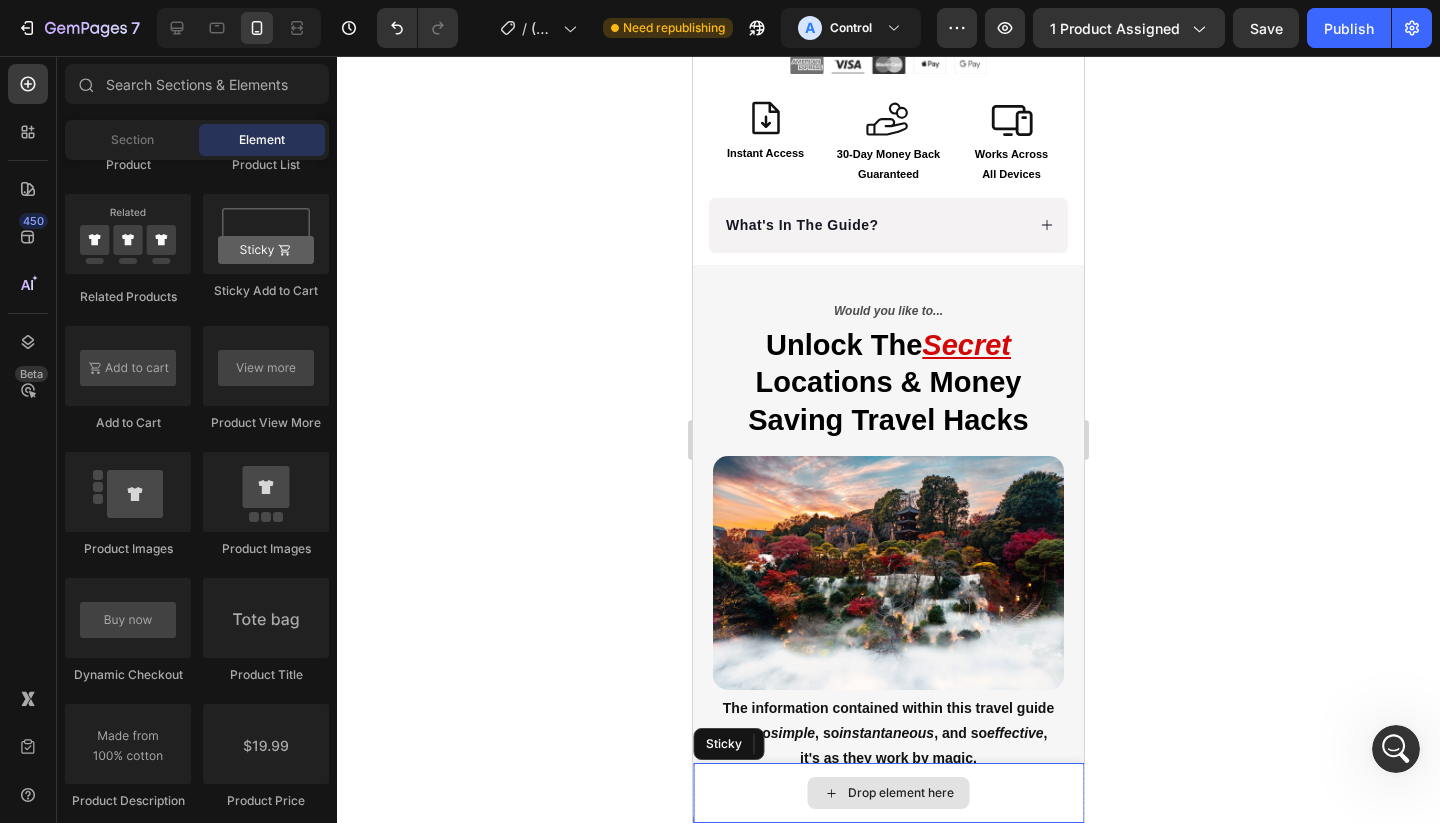 click on "Drop element here" at bounding box center [888, 793] 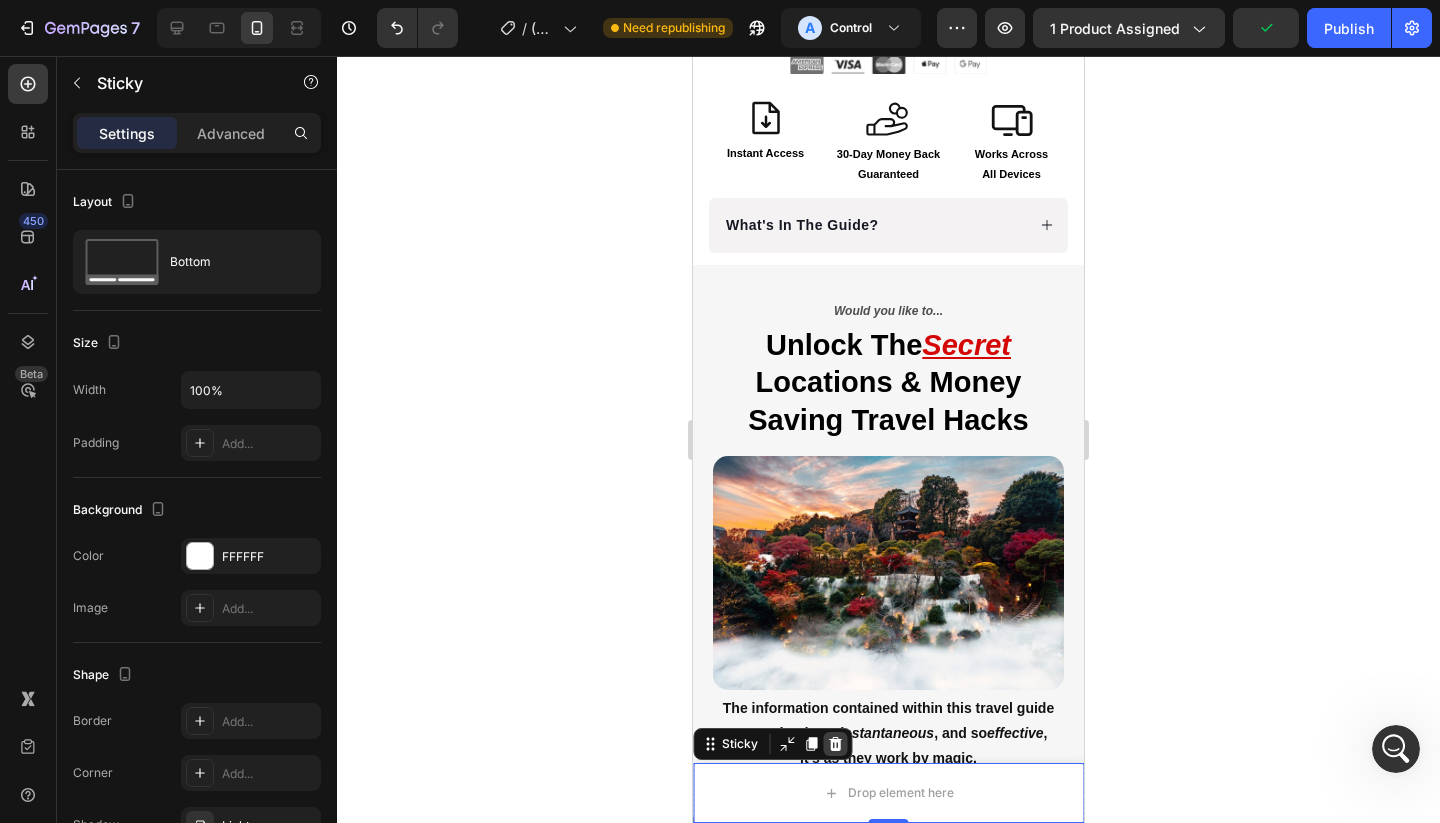 click 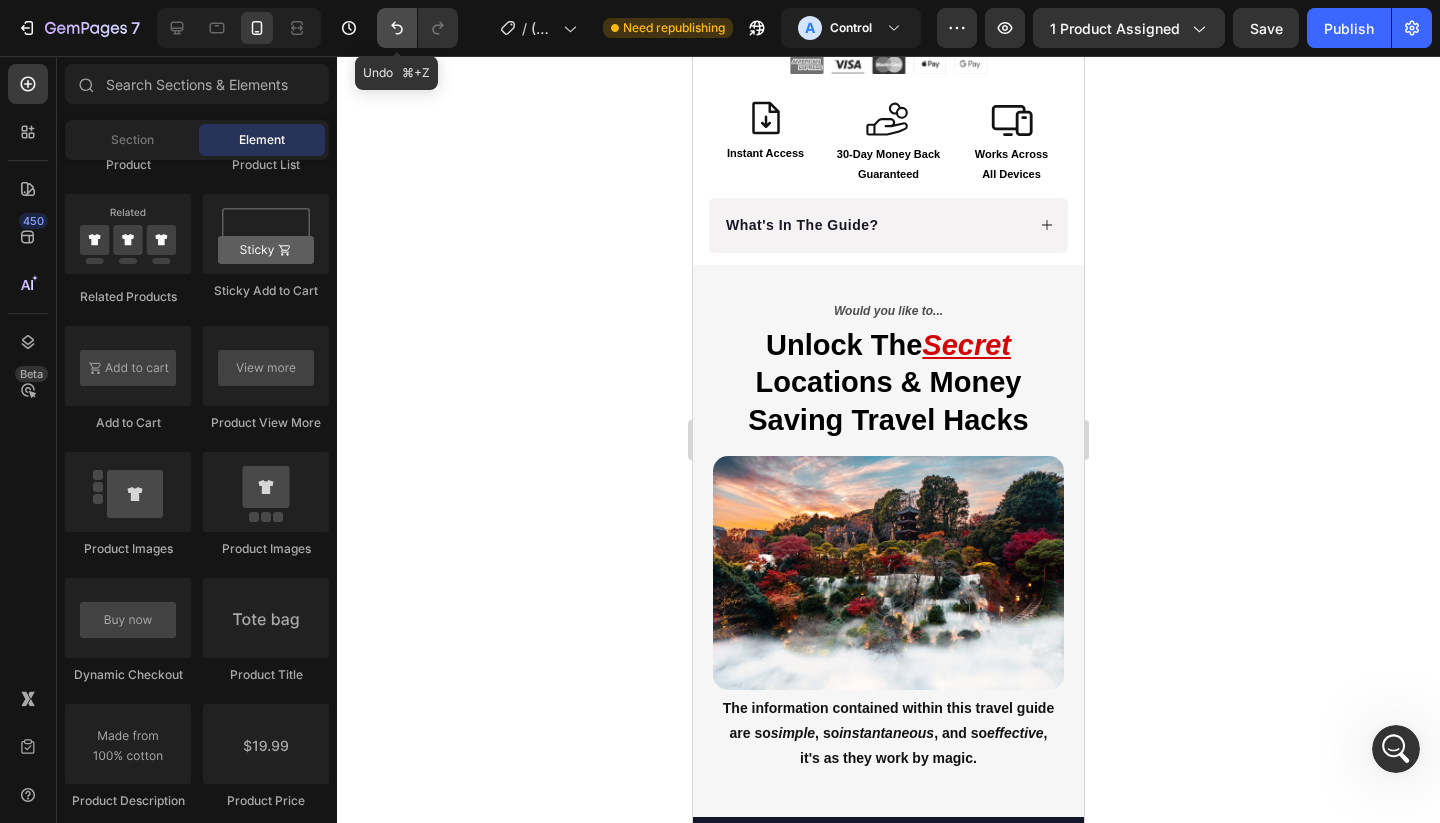 click 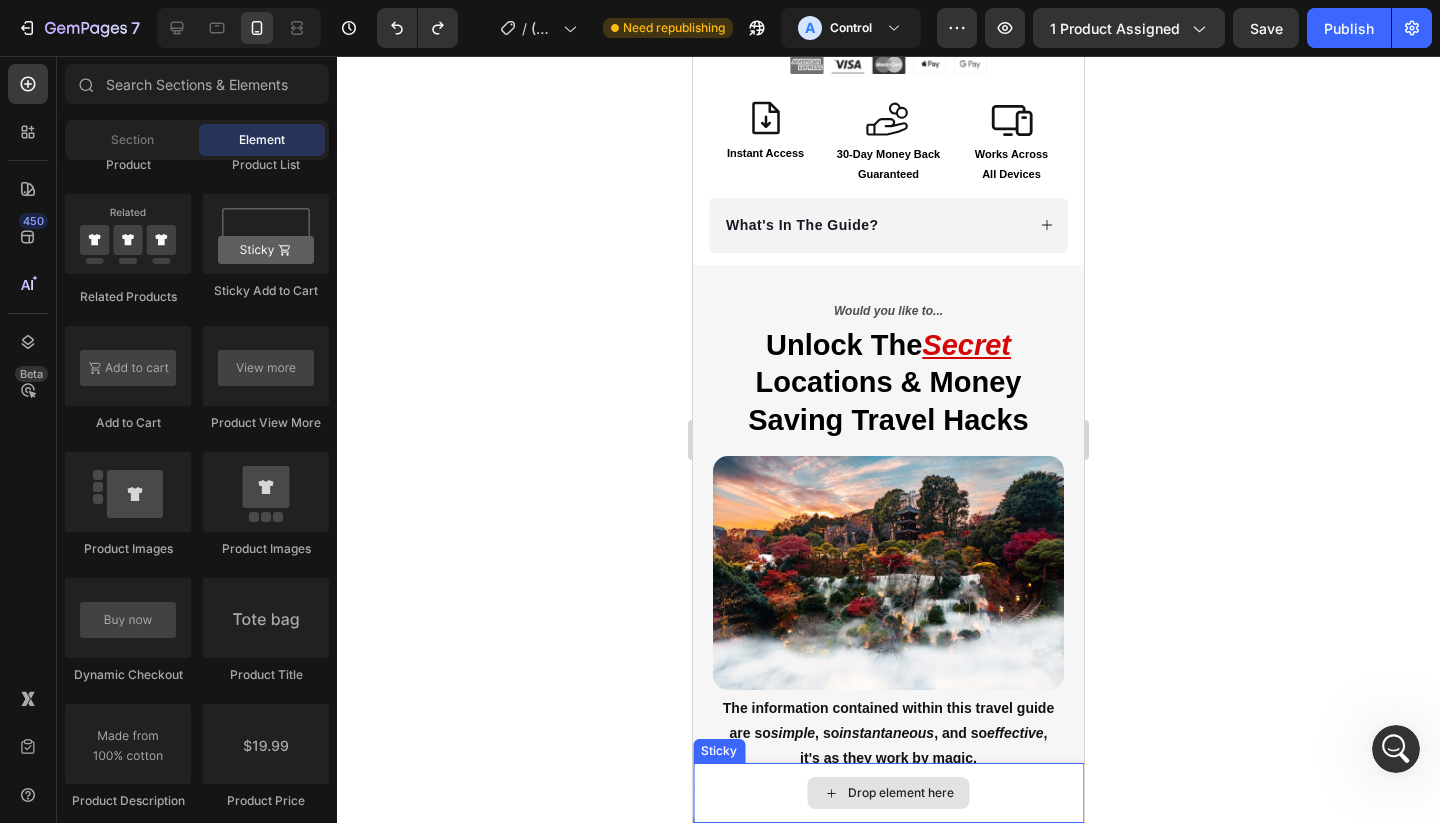 click on "Drop element here" at bounding box center [888, 793] 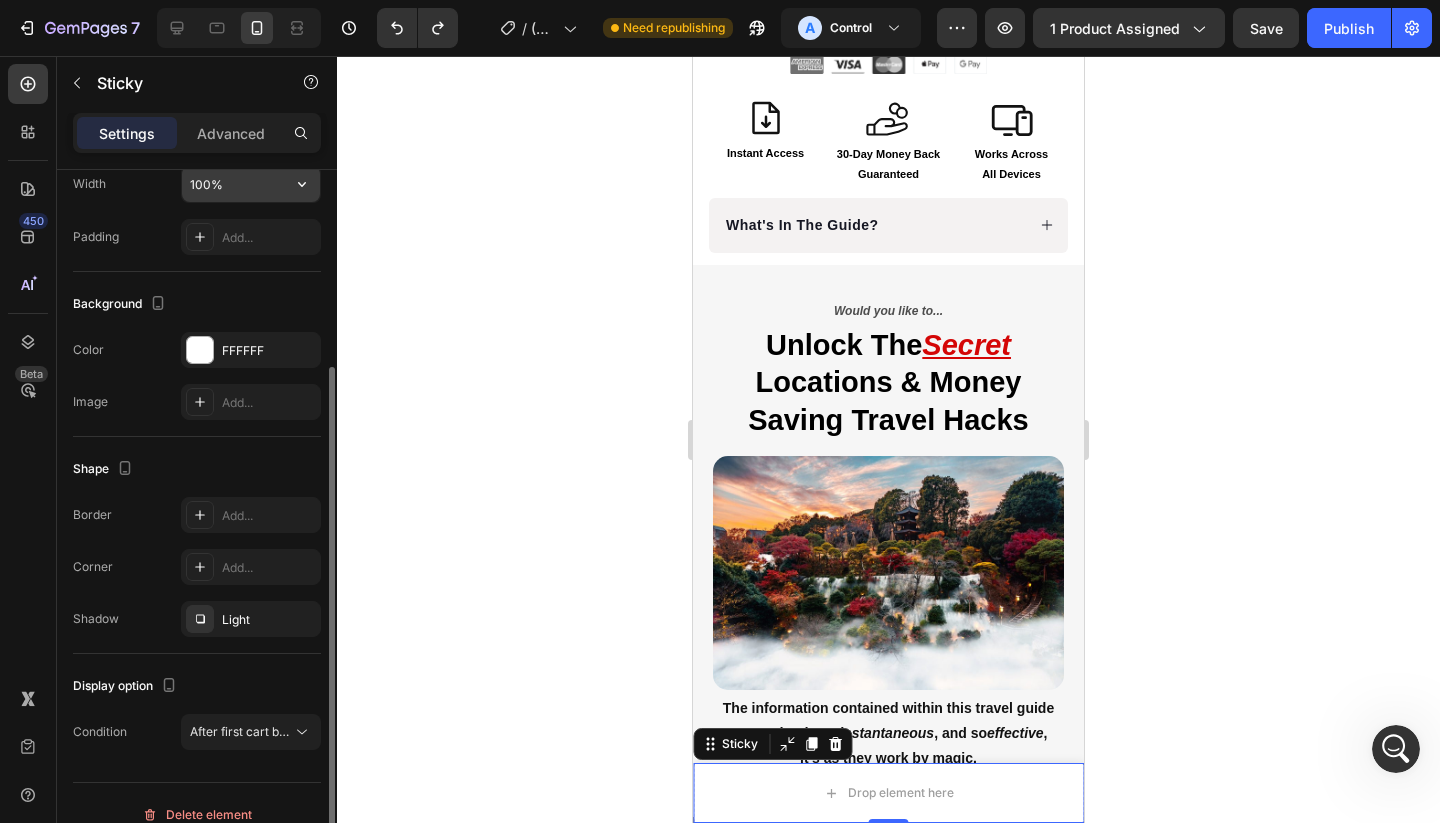 scroll, scrollTop: 229, scrollLeft: 0, axis: vertical 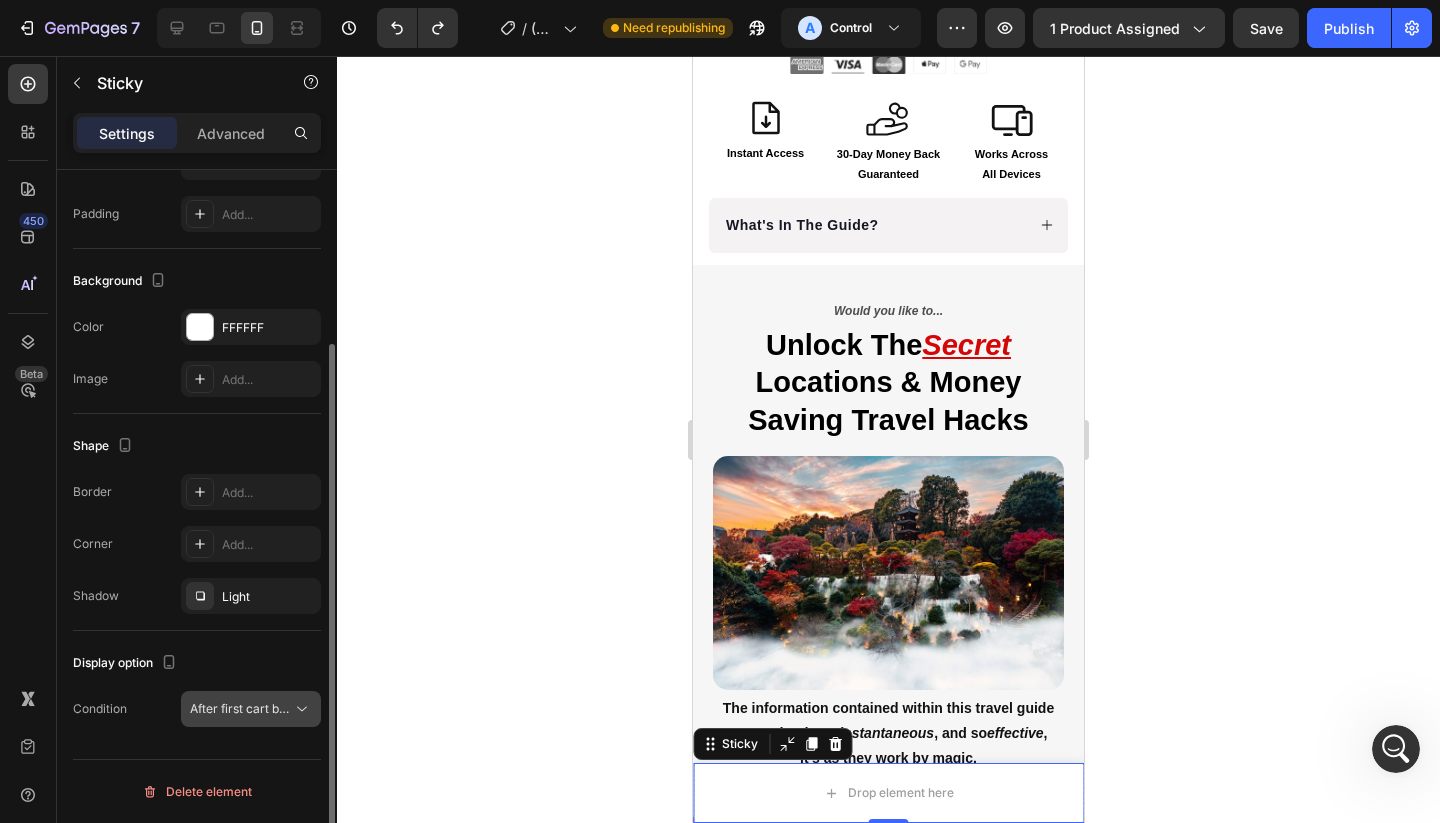 click on "After first cart button" 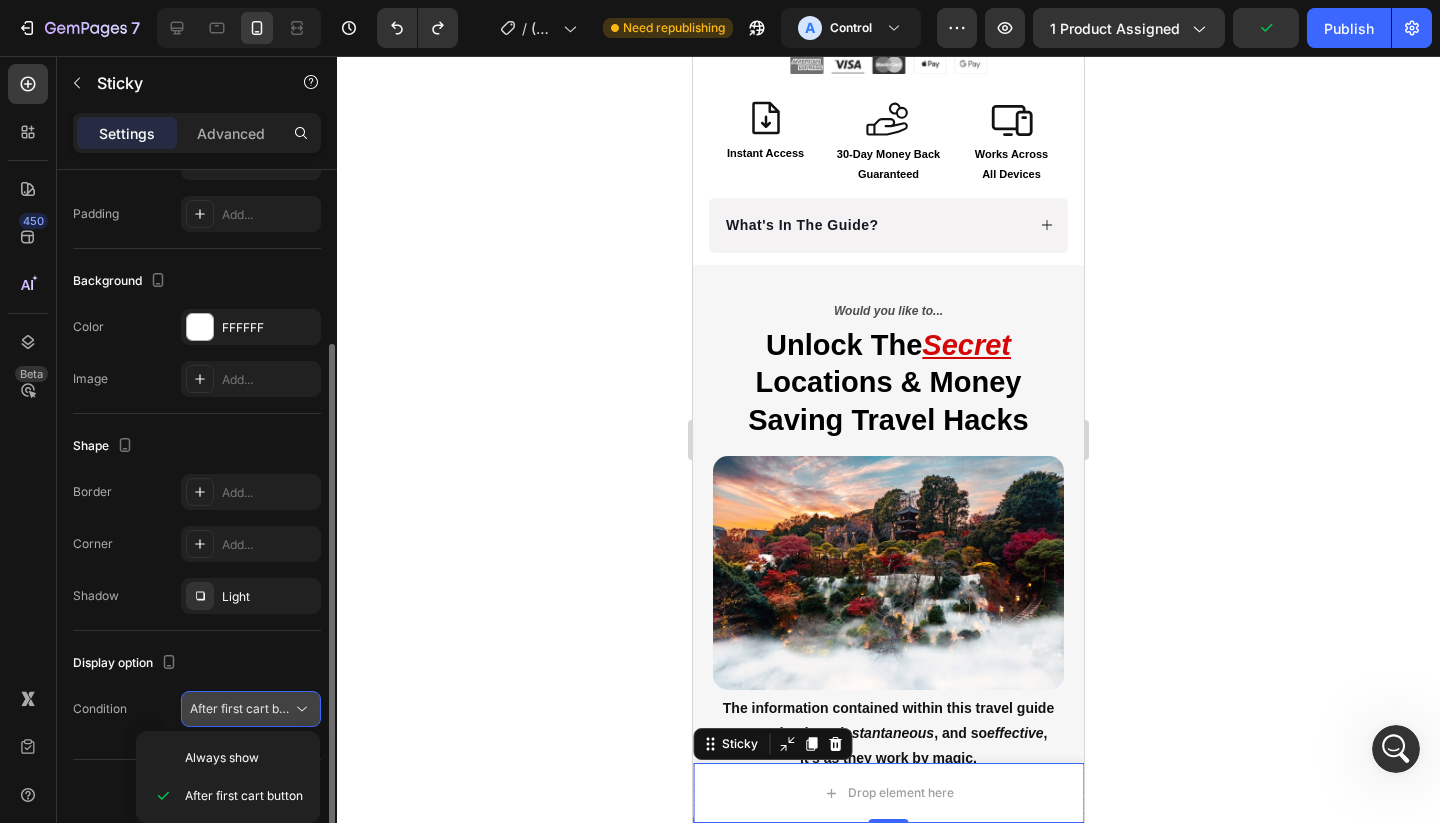 click on "After first cart button" 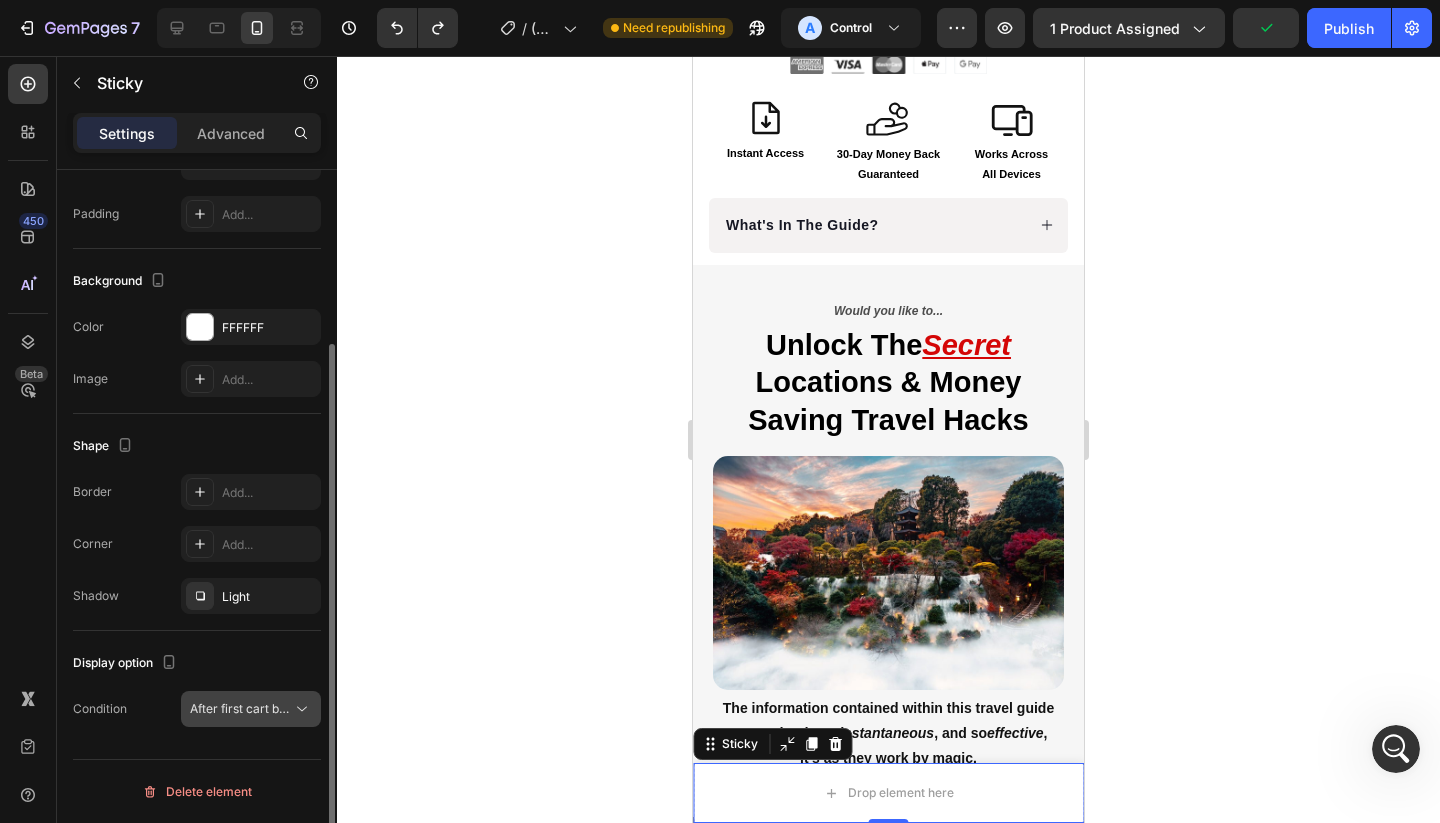 click on "After first cart button" at bounding box center (249, 708) 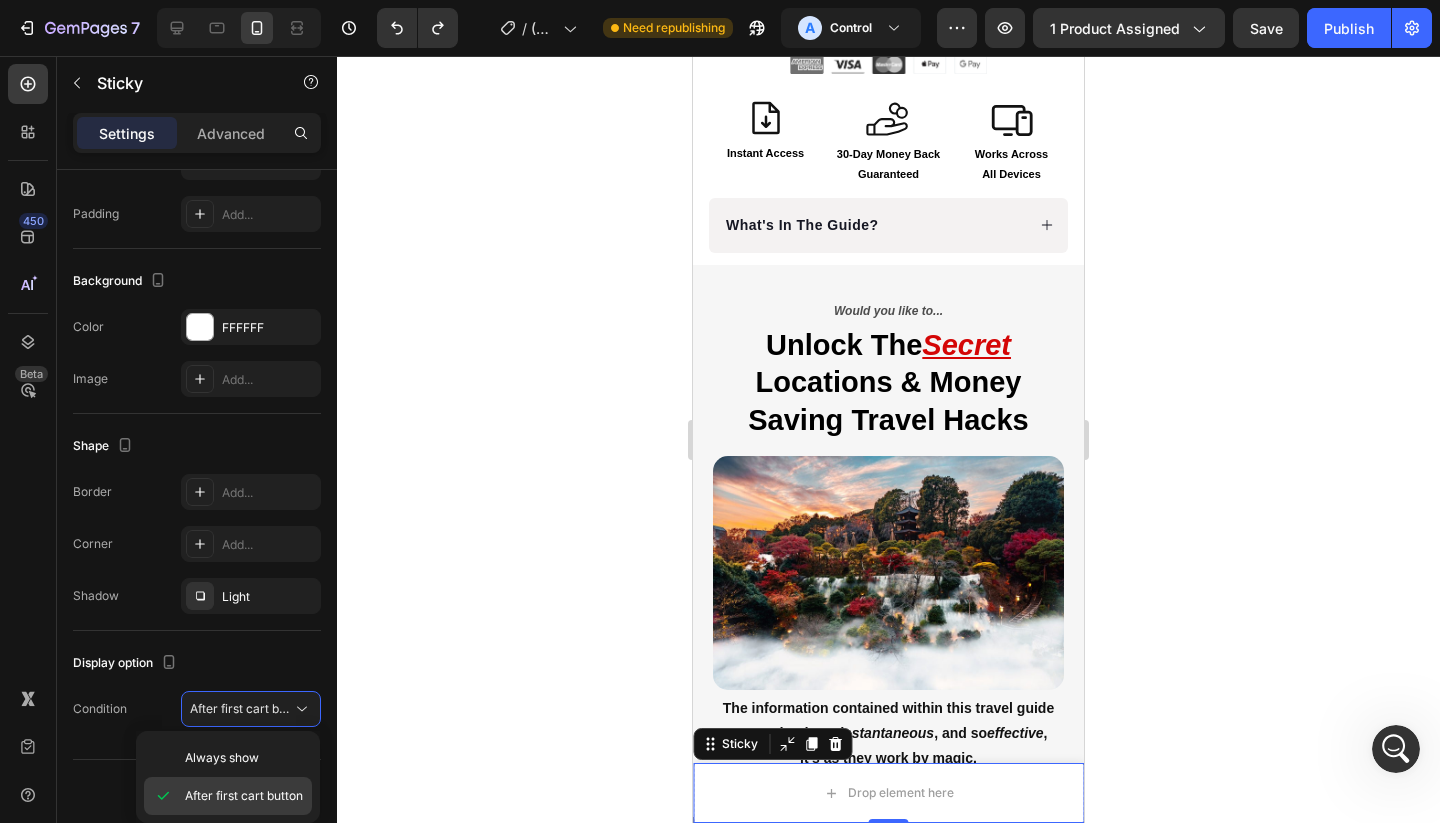click on "After first cart button" at bounding box center (244, 796) 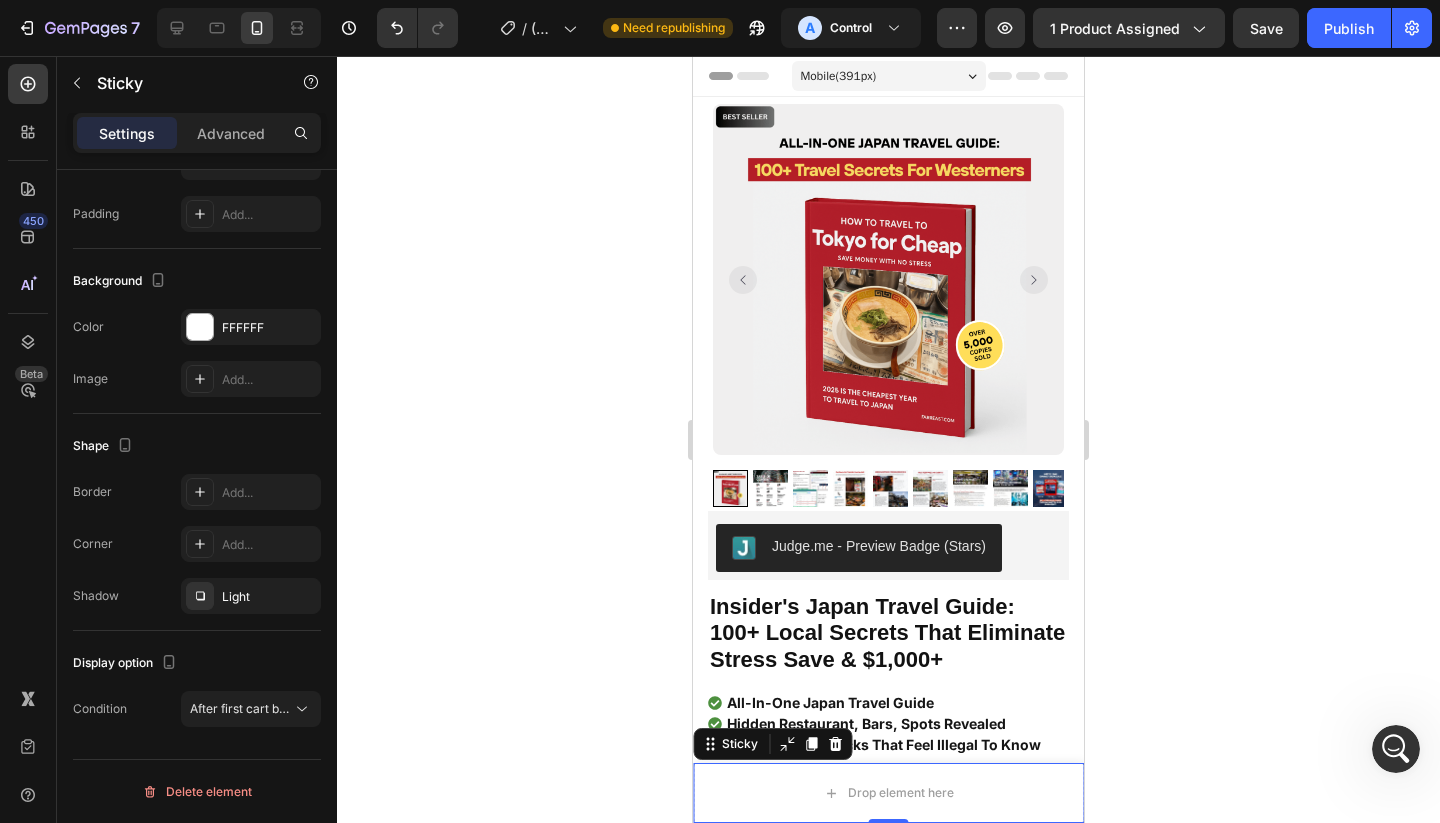 scroll, scrollTop: 359, scrollLeft: 0, axis: vertical 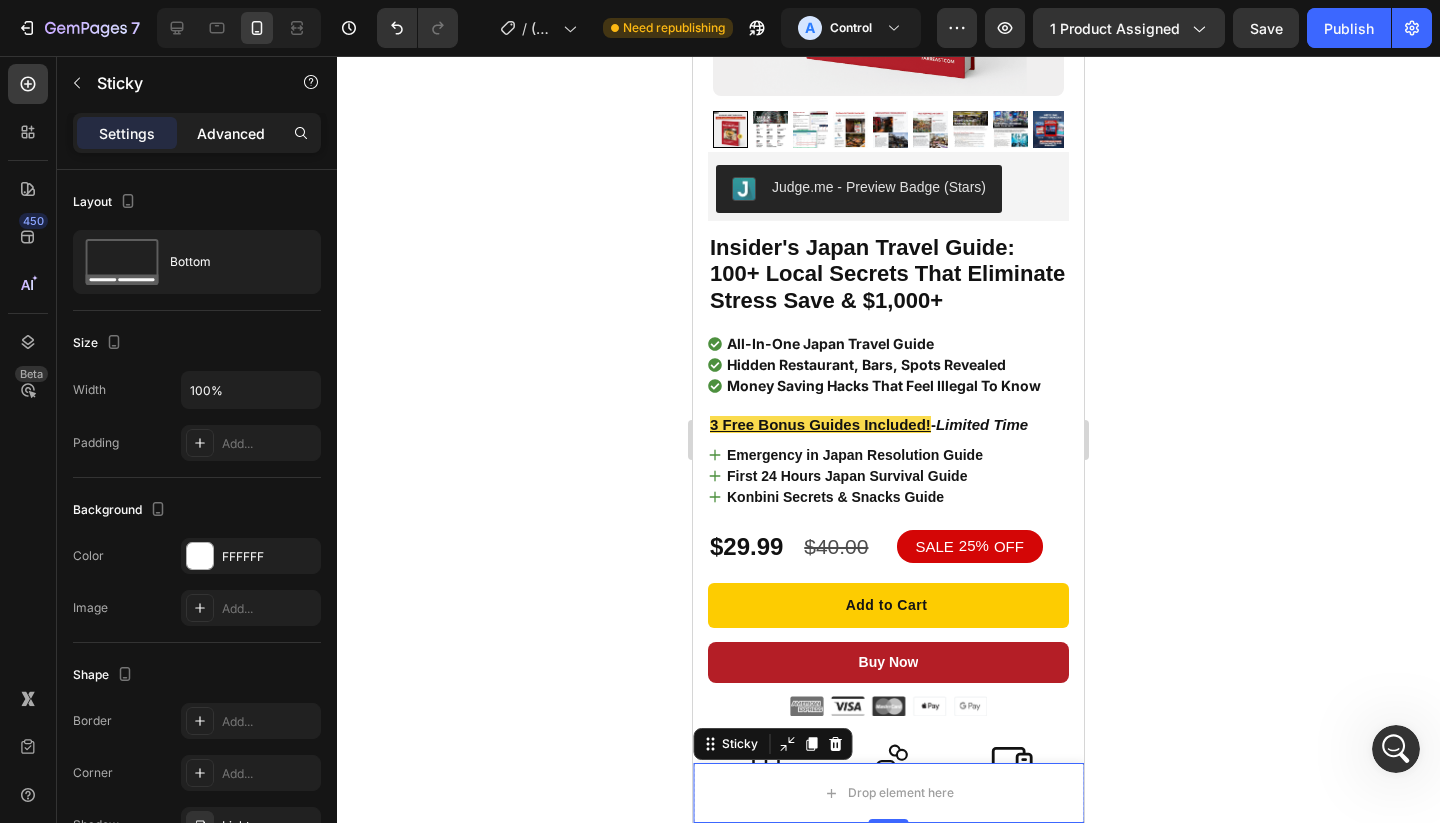 click on "Advanced" at bounding box center [231, 133] 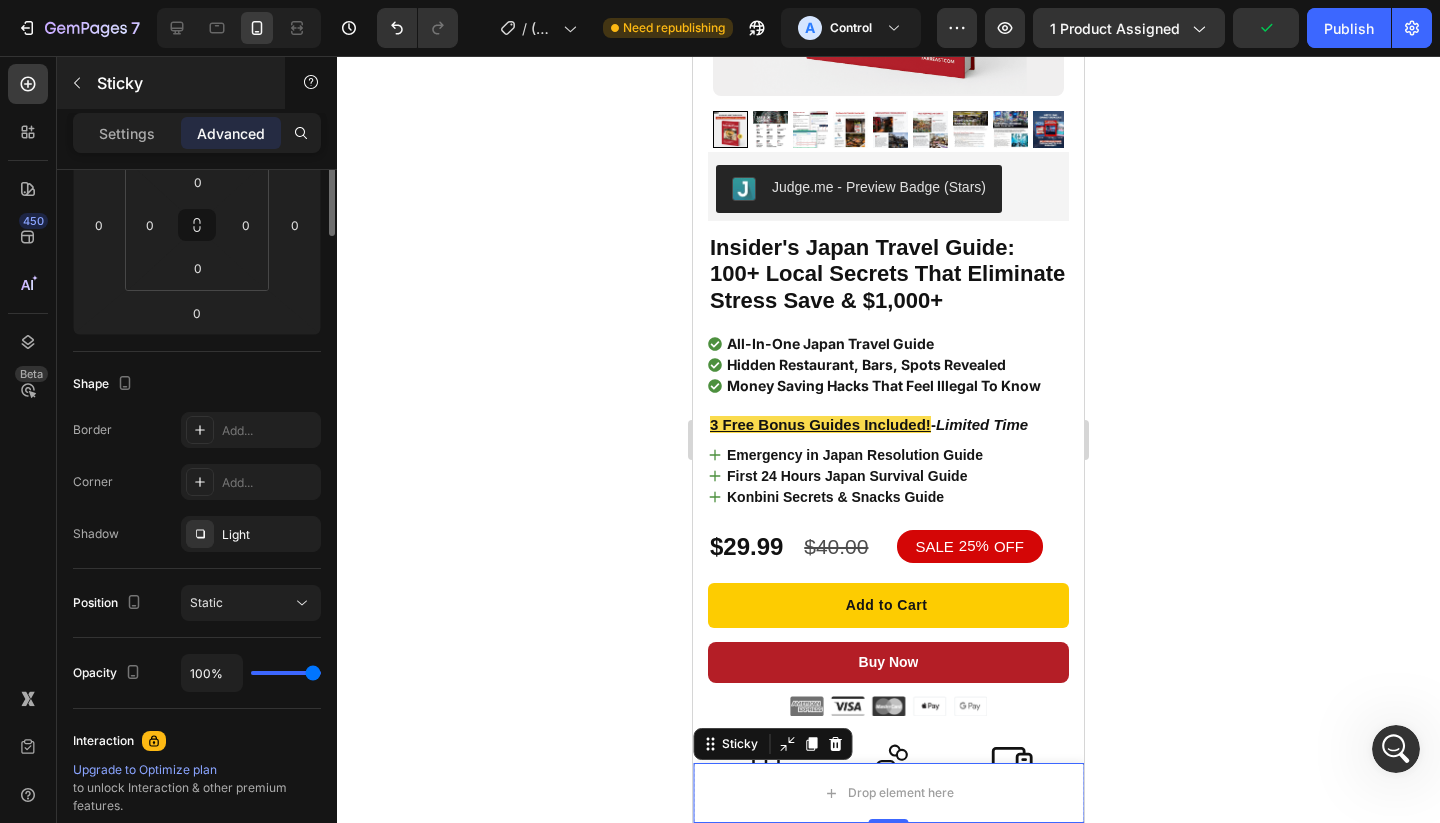 scroll, scrollTop: 0, scrollLeft: 0, axis: both 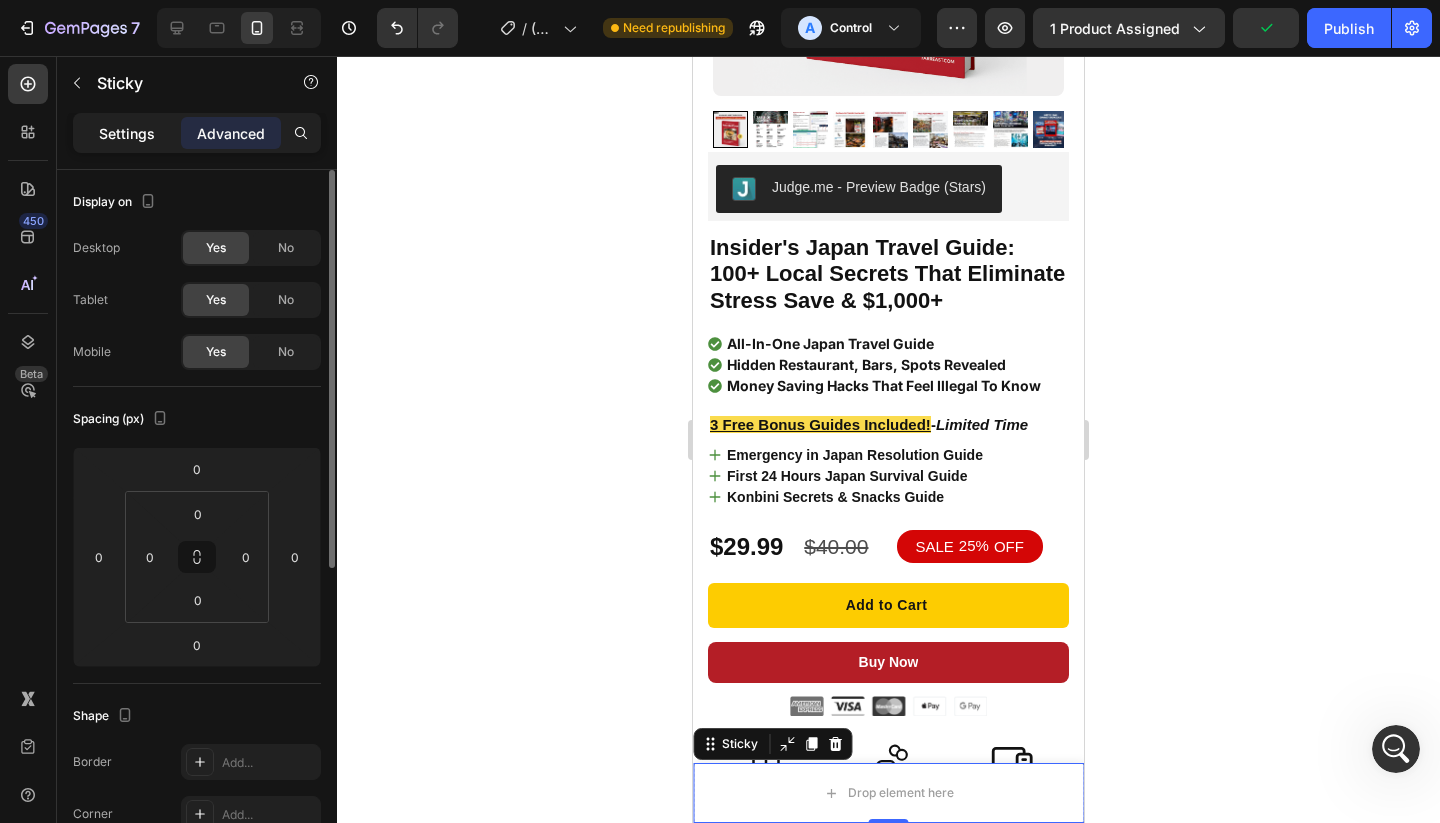 click on "Settings" at bounding box center (127, 133) 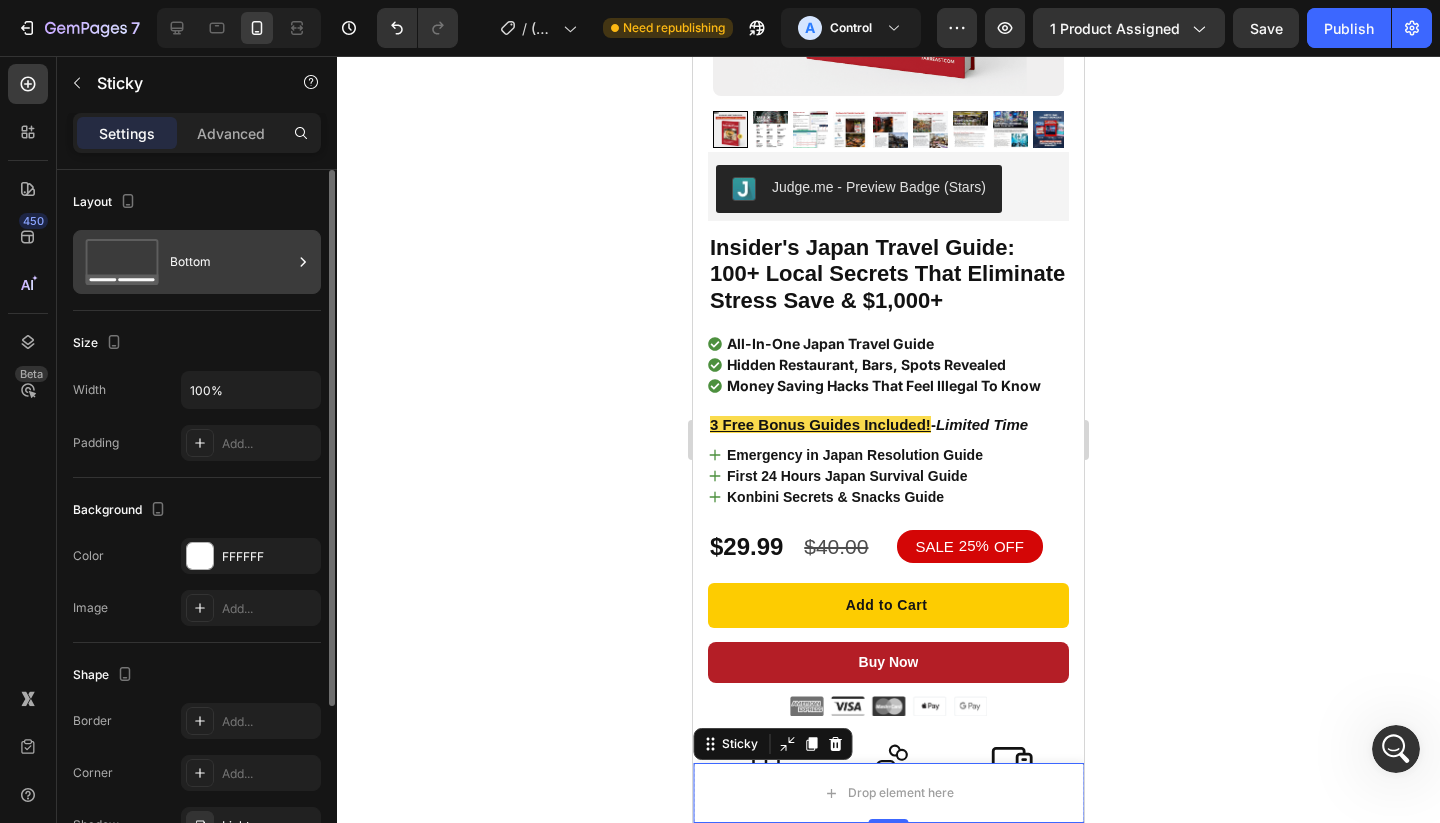 click on "Bottom" at bounding box center [231, 262] 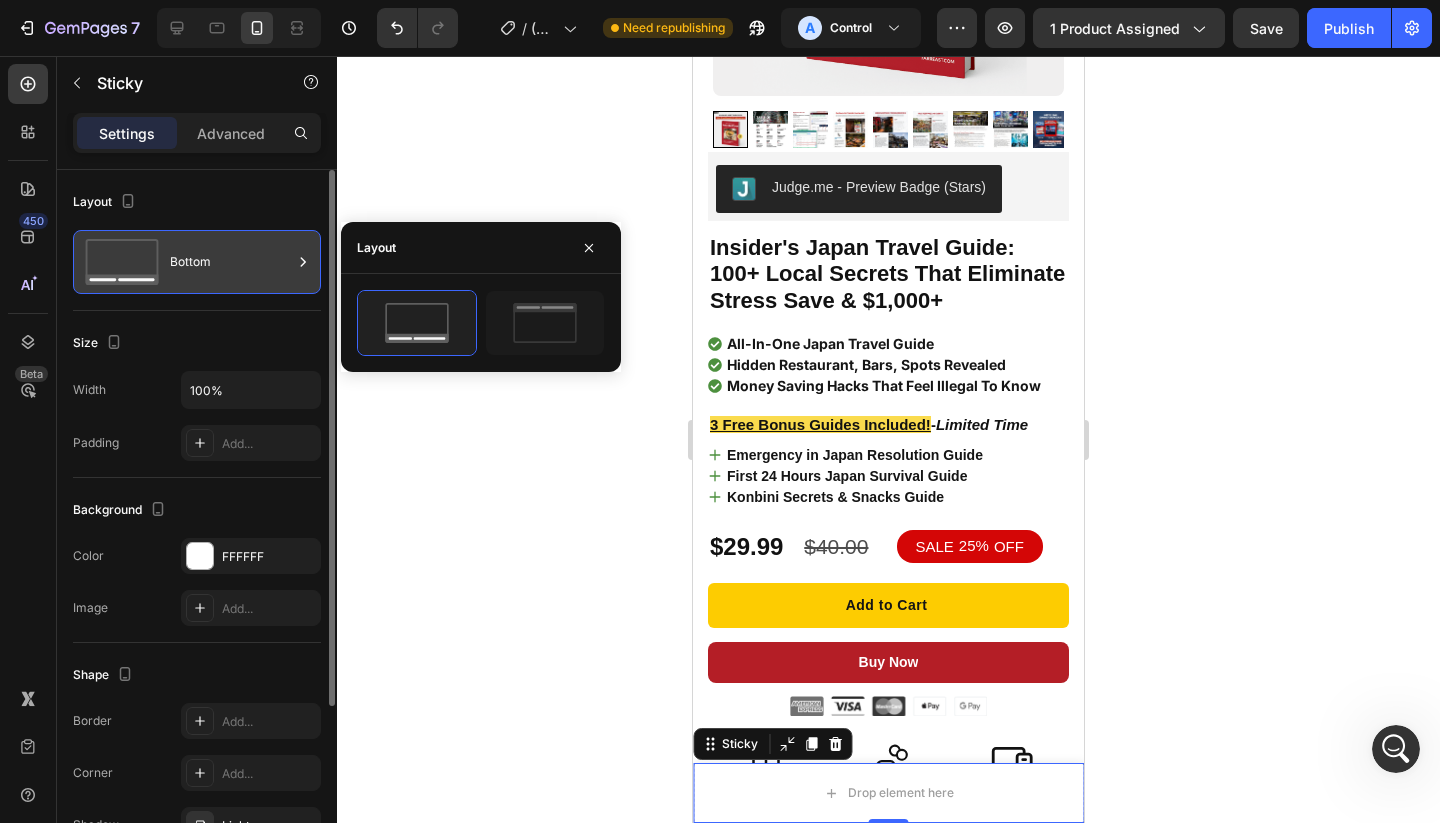 click on "Bottom" at bounding box center [231, 262] 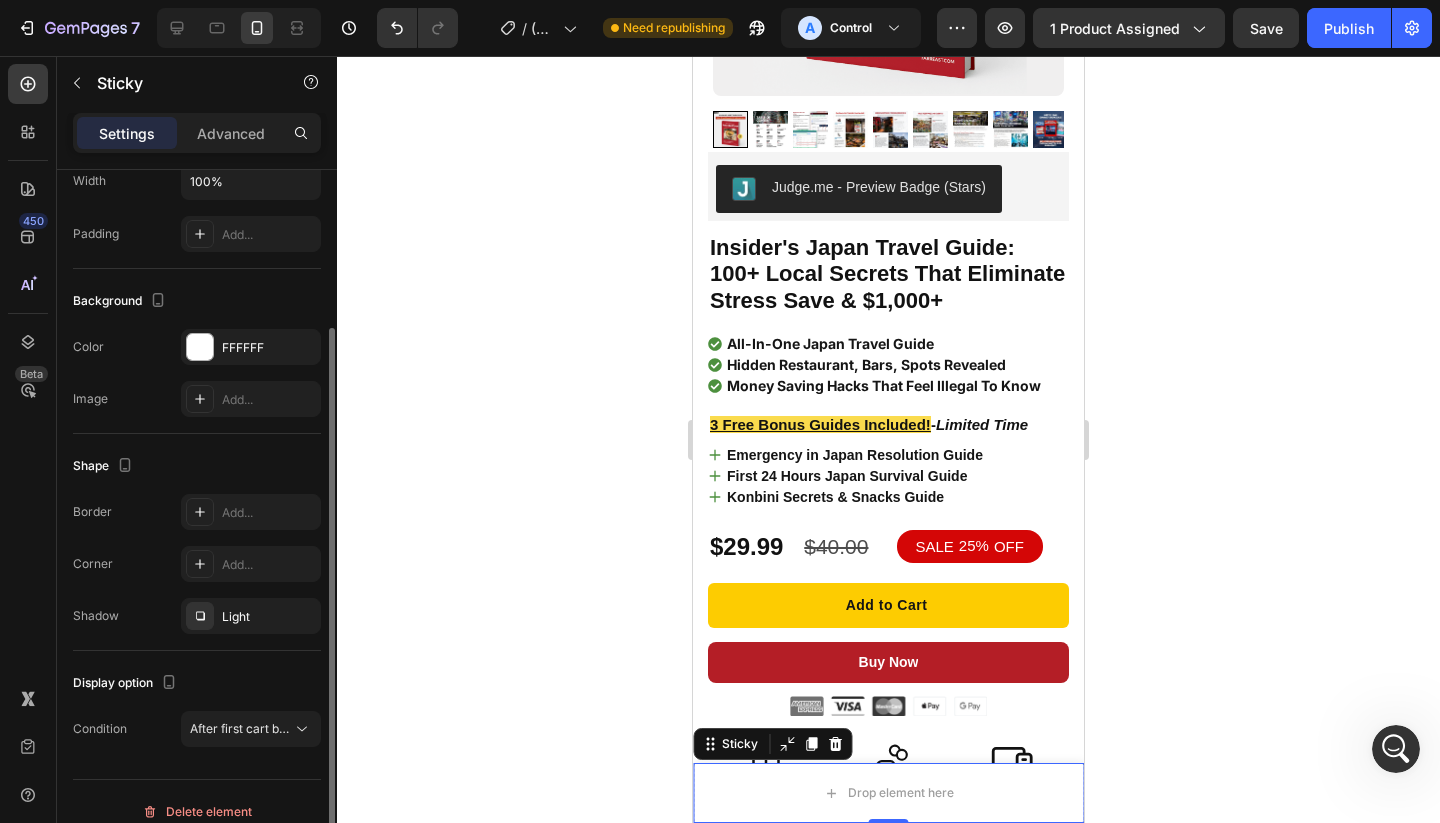 scroll, scrollTop: 229, scrollLeft: 0, axis: vertical 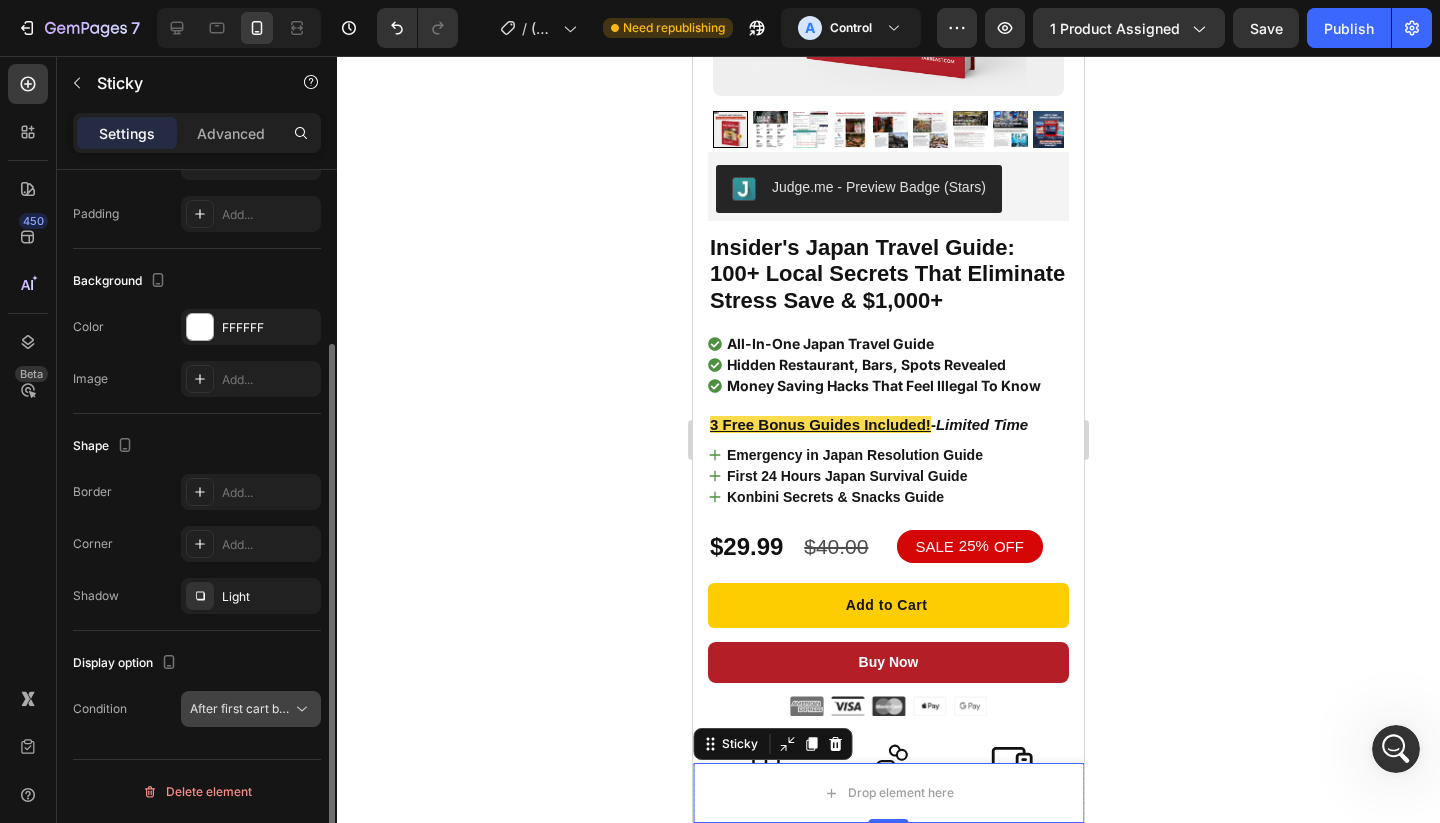 click on "After first cart button" 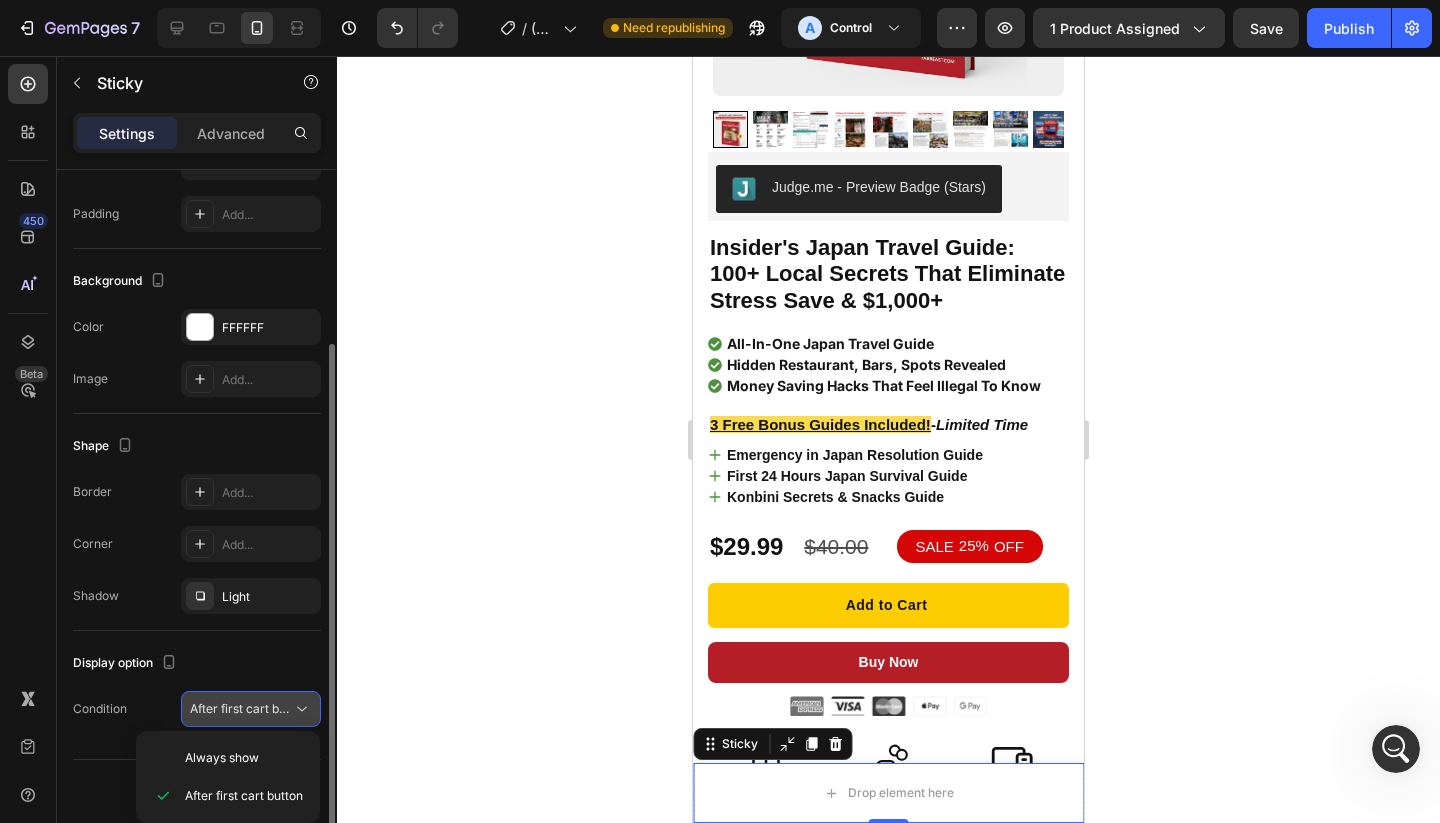 click on "After first cart button" at bounding box center (249, 708) 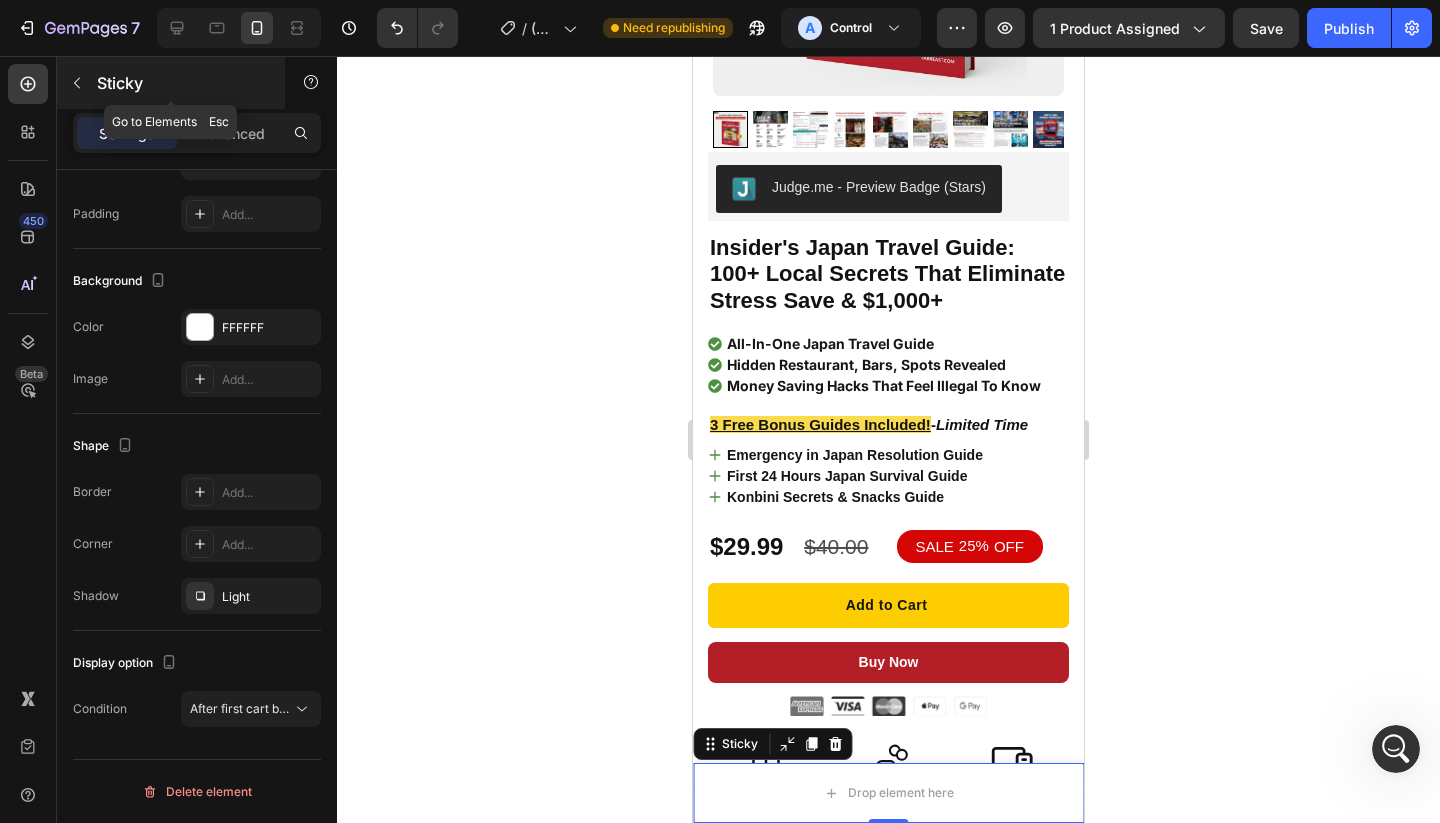 click 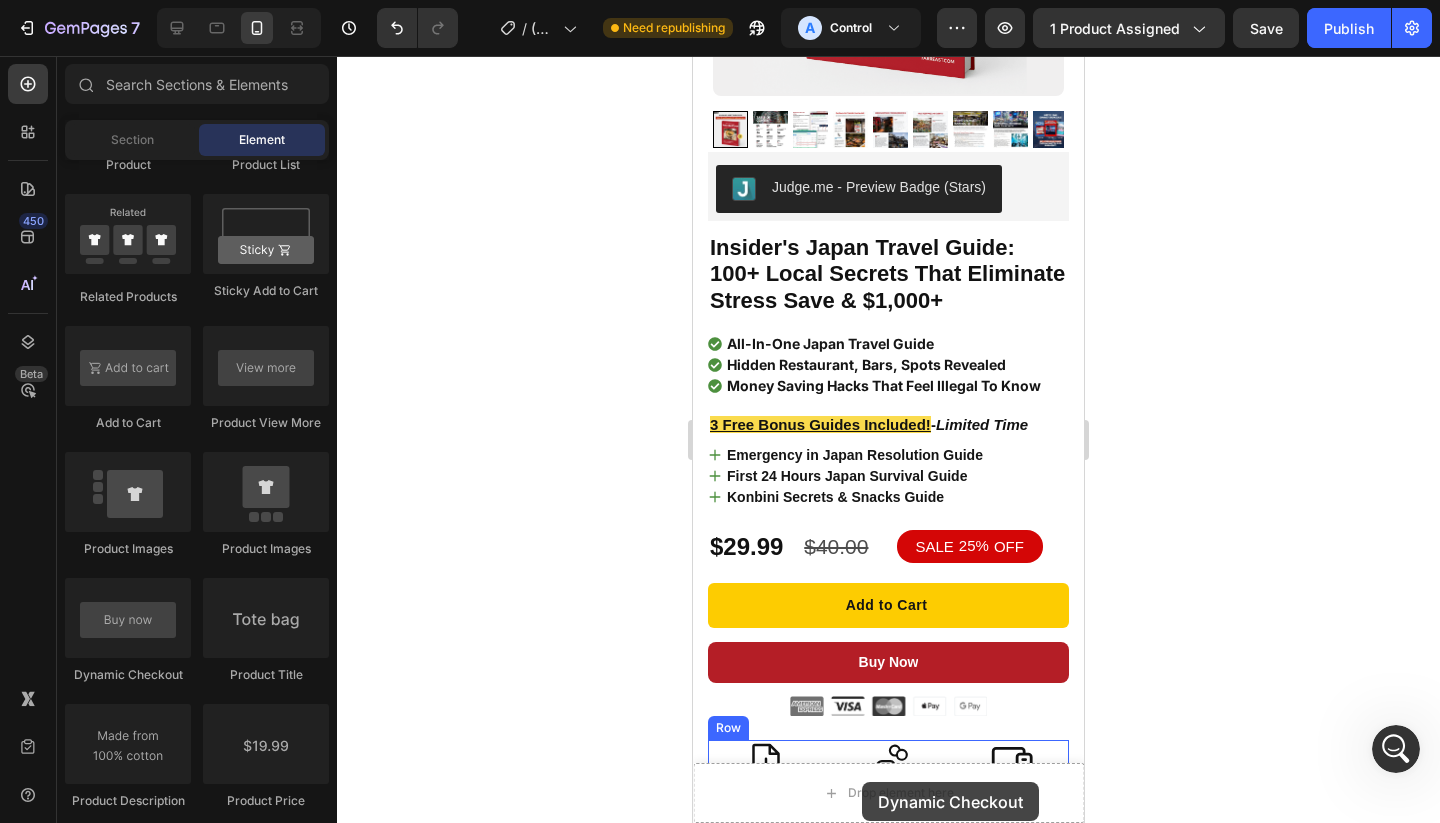 drag, startPoint x: 834, startPoint y: 660, endPoint x: 862, endPoint y: 782, distance: 125.17188 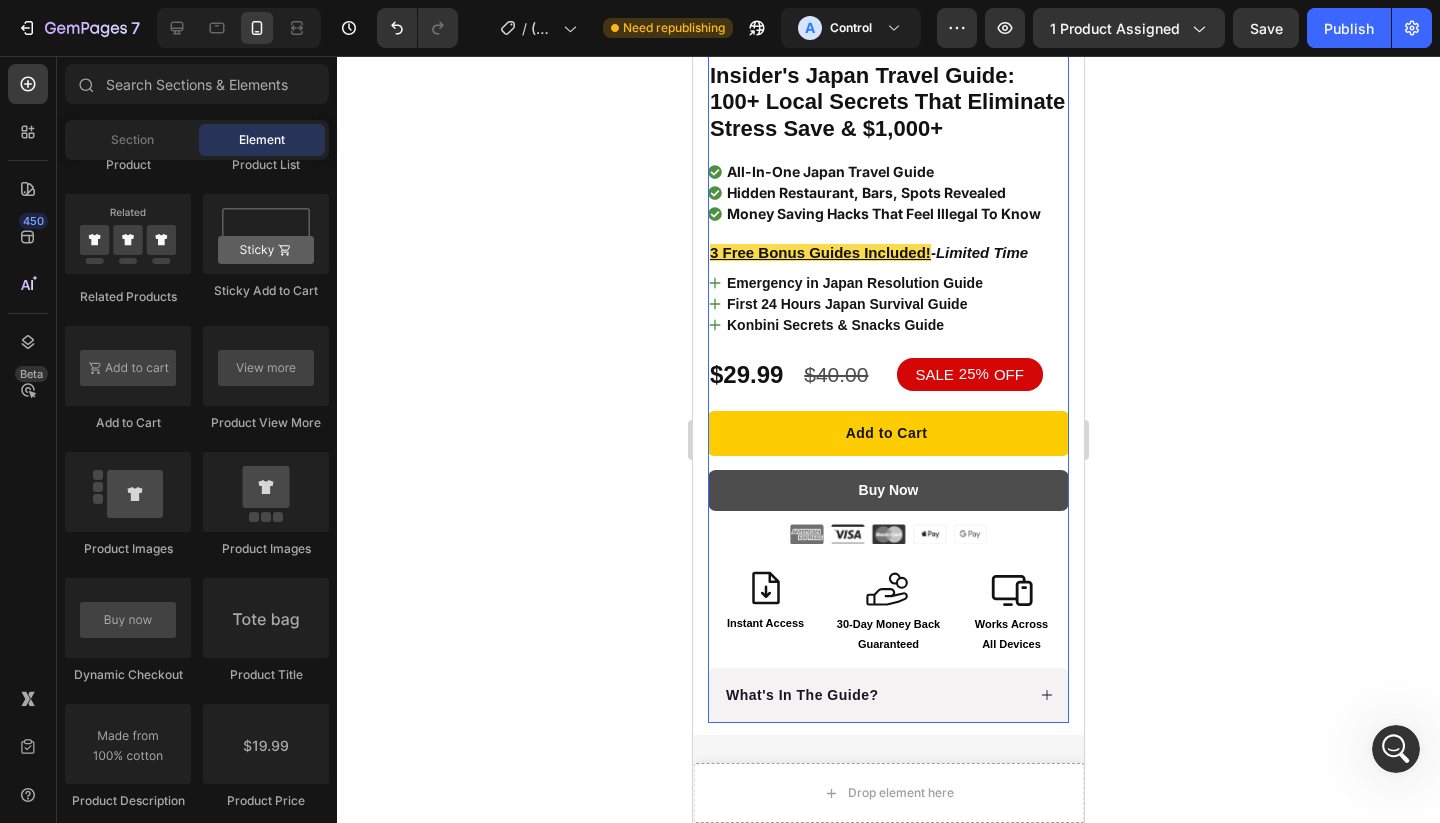 scroll, scrollTop: 533, scrollLeft: 0, axis: vertical 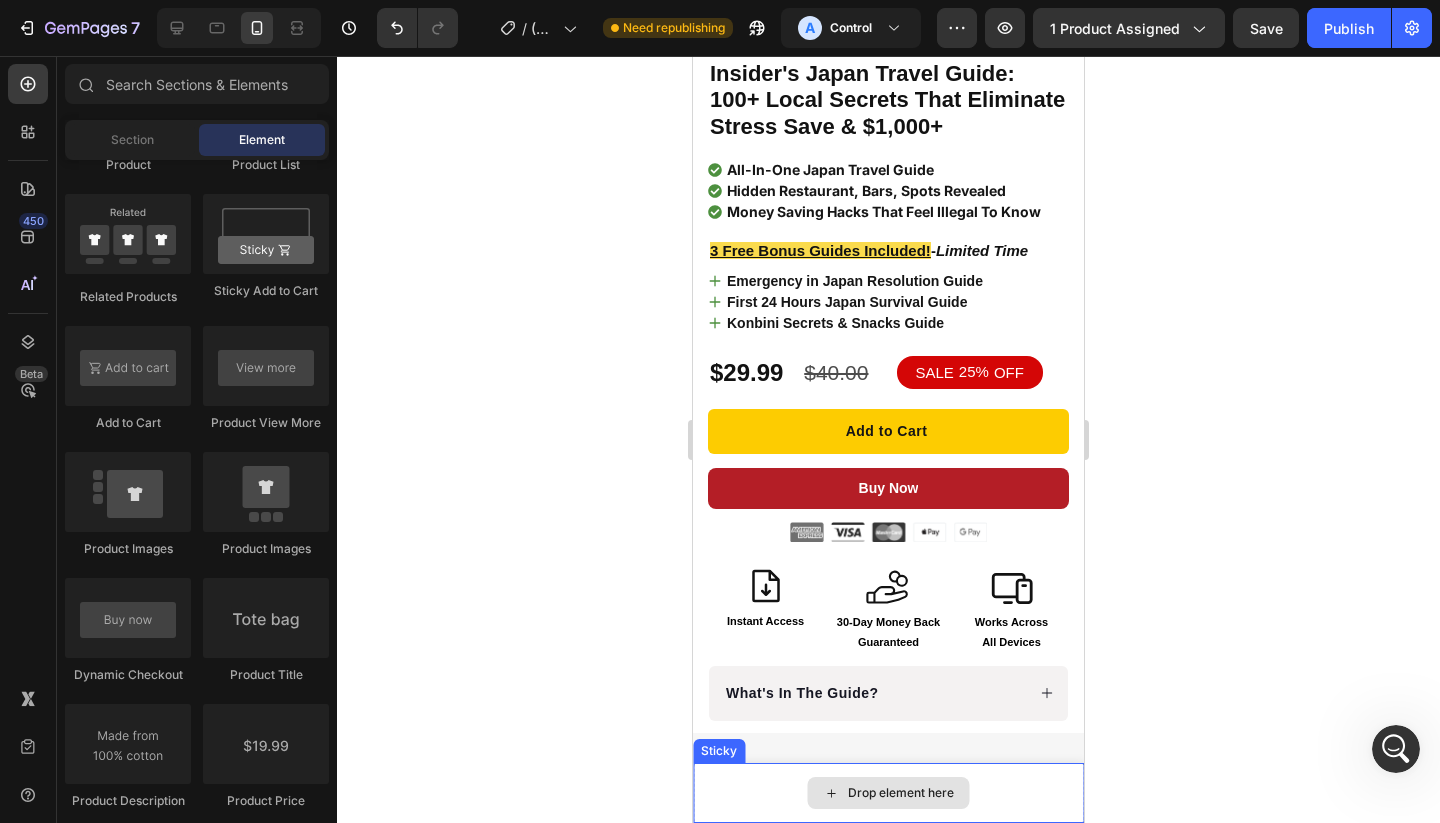 click on "Drop element here" at bounding box center [889, 793] 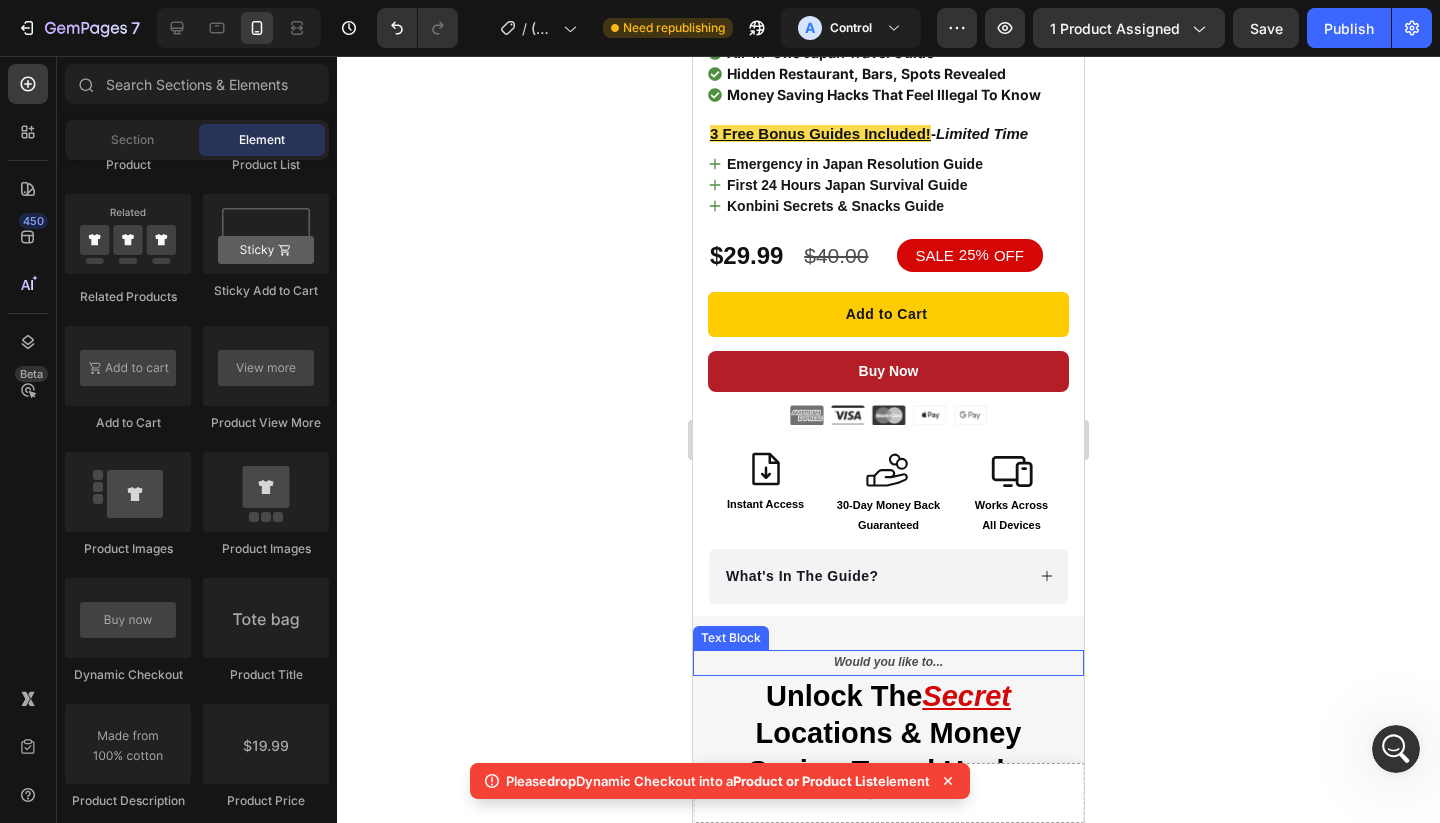 scroll, scrollTop: 675, scrollLeft: 0, axis: vertical 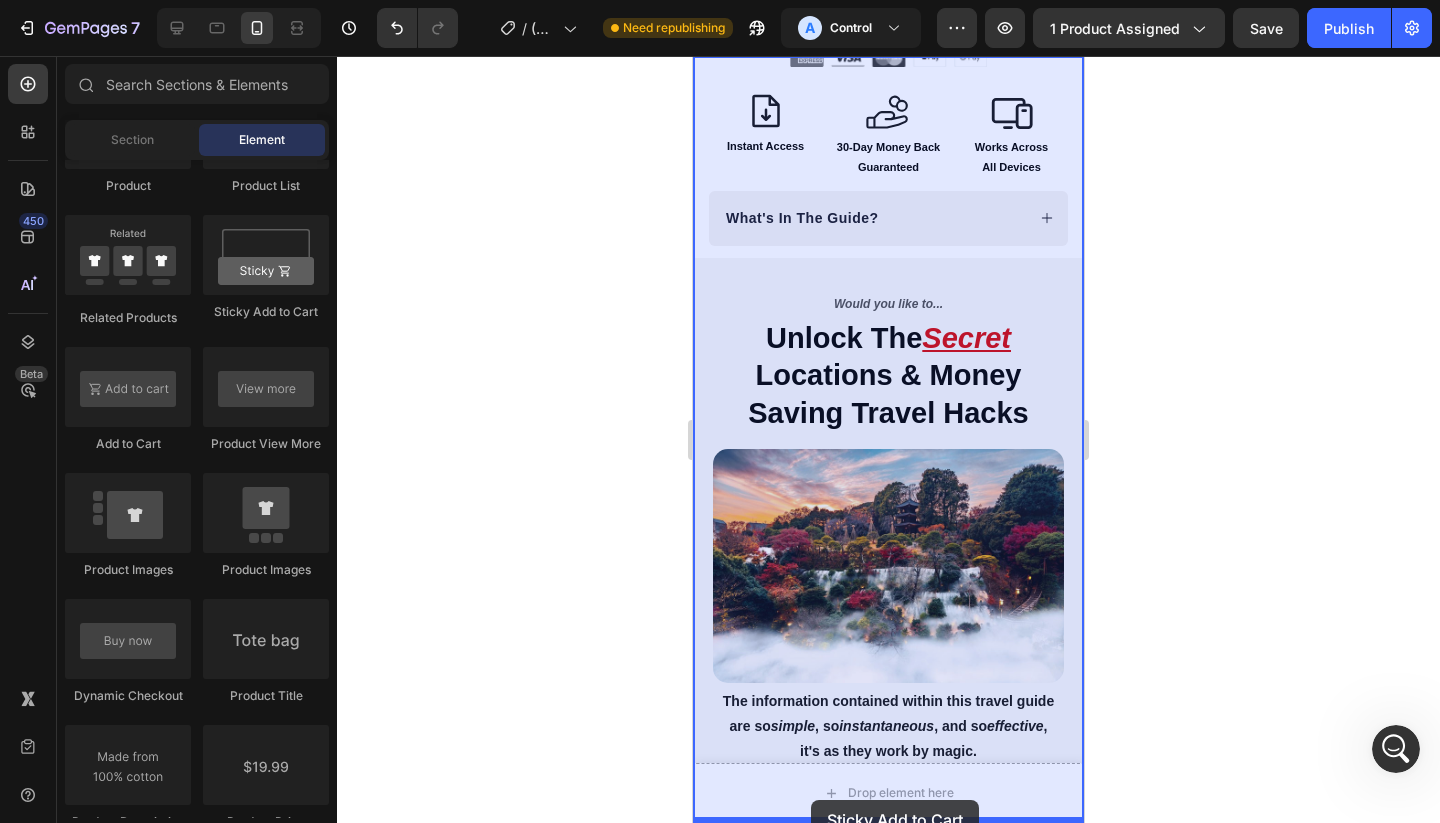 drag, startPoint x: 958, startPoint y: 349, endPoint x: 811, endPoint y: 800, distance: 474.3522 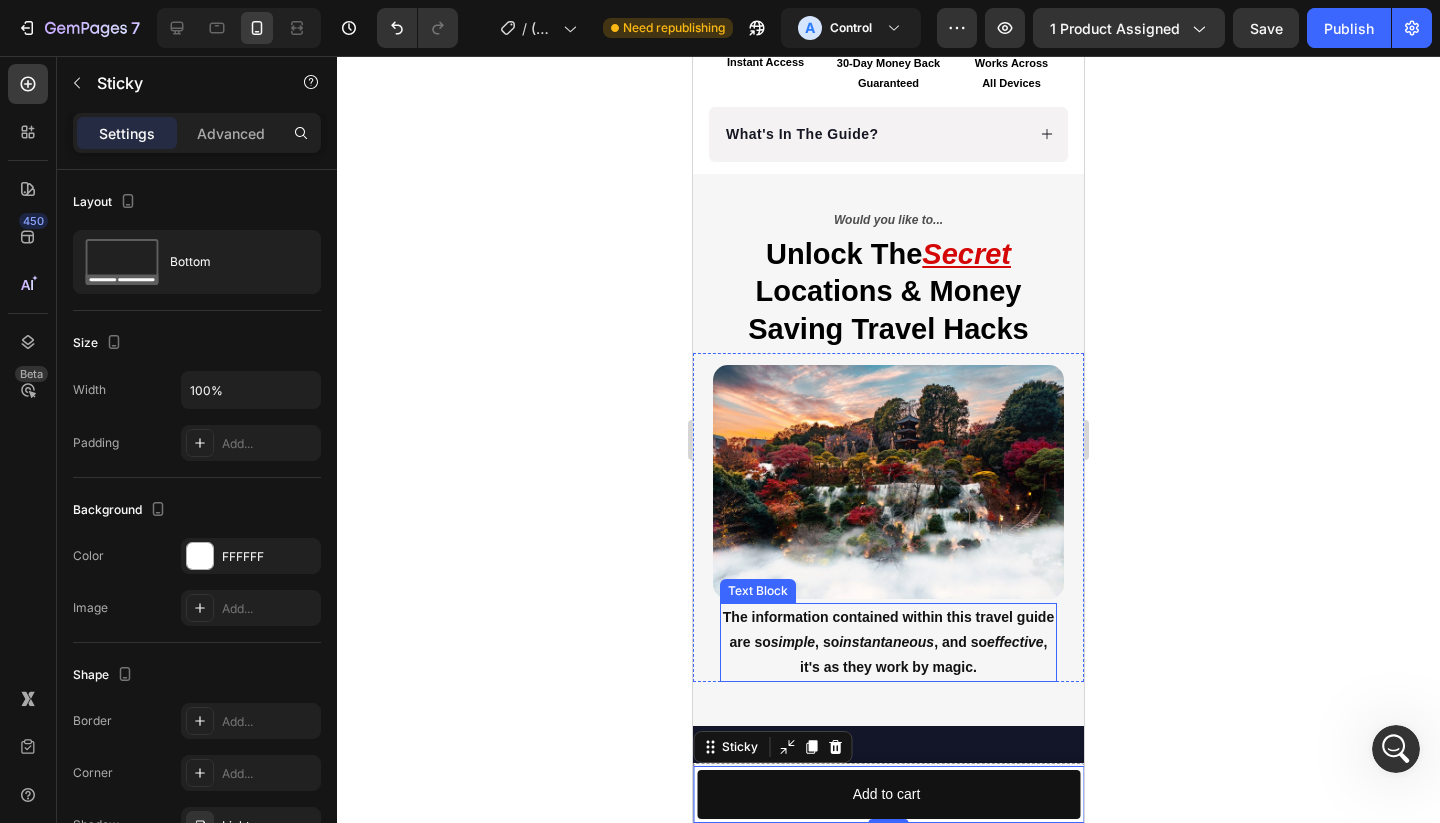 scroll, scrollTop: 1567, scrollLeft: 0, axis: vertical 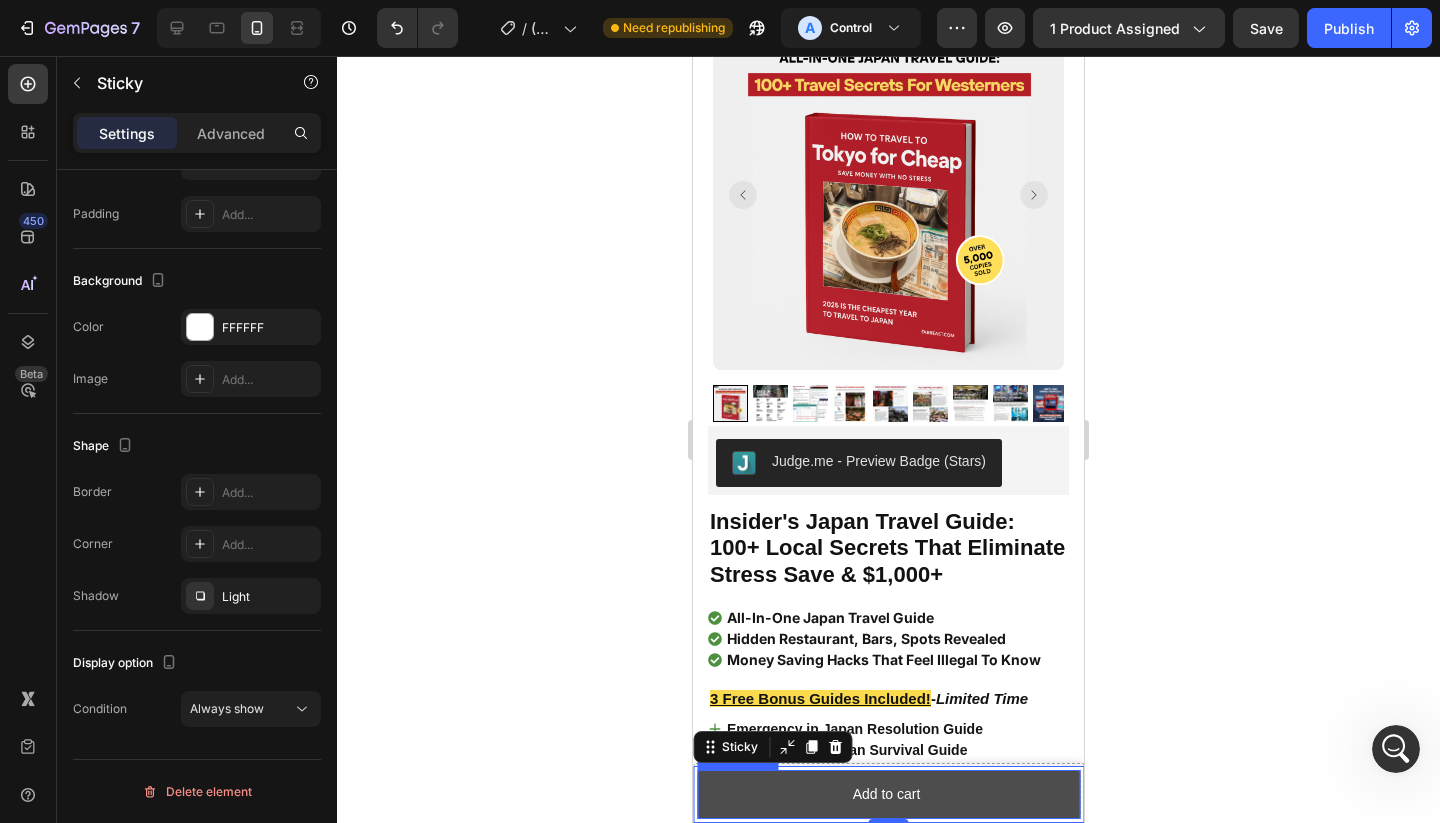 click on "Add to cart" at bounding box center [888, 794] 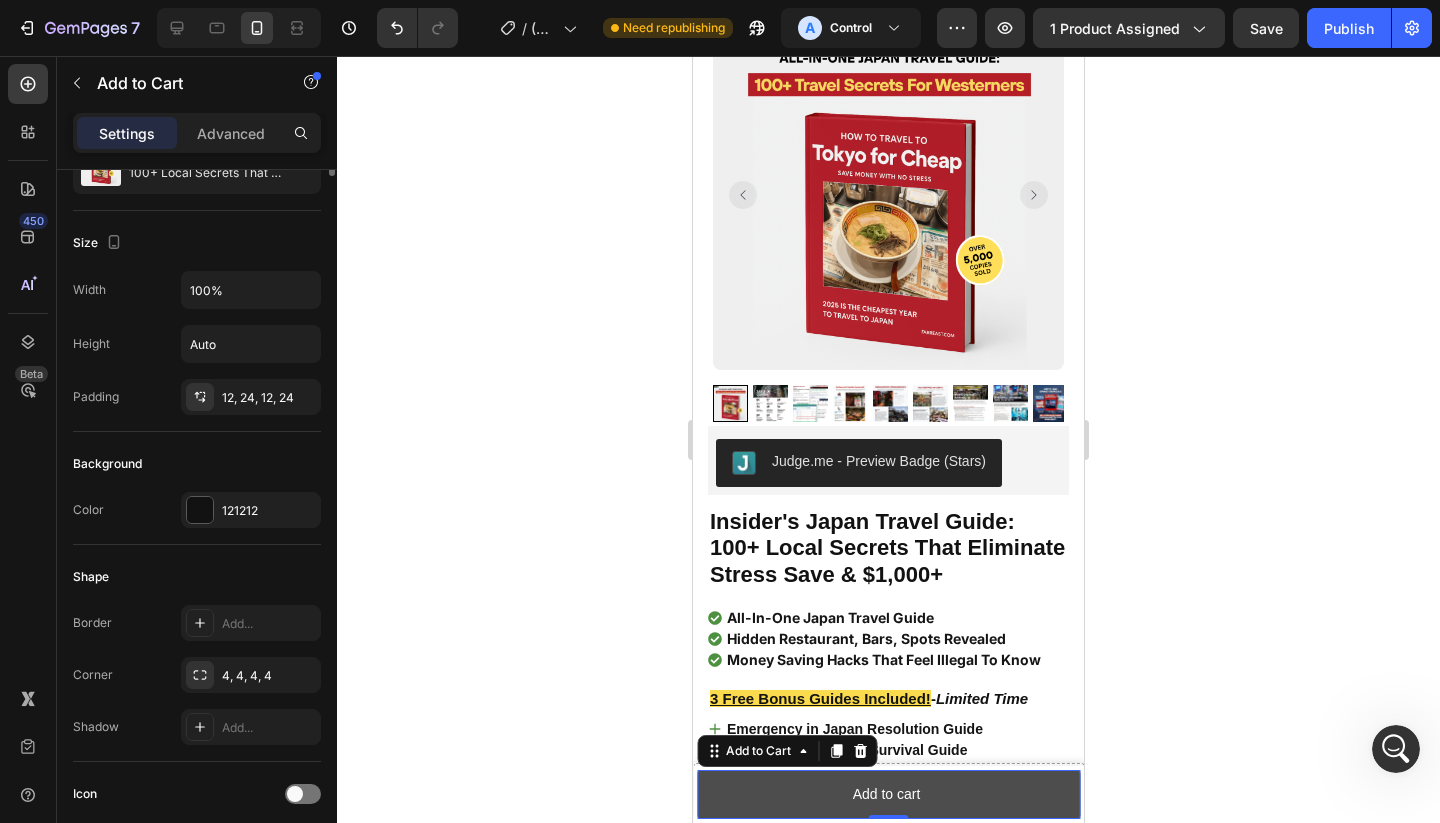 scroll, scrollTop: 0, scrollLeft: 0, axis: both 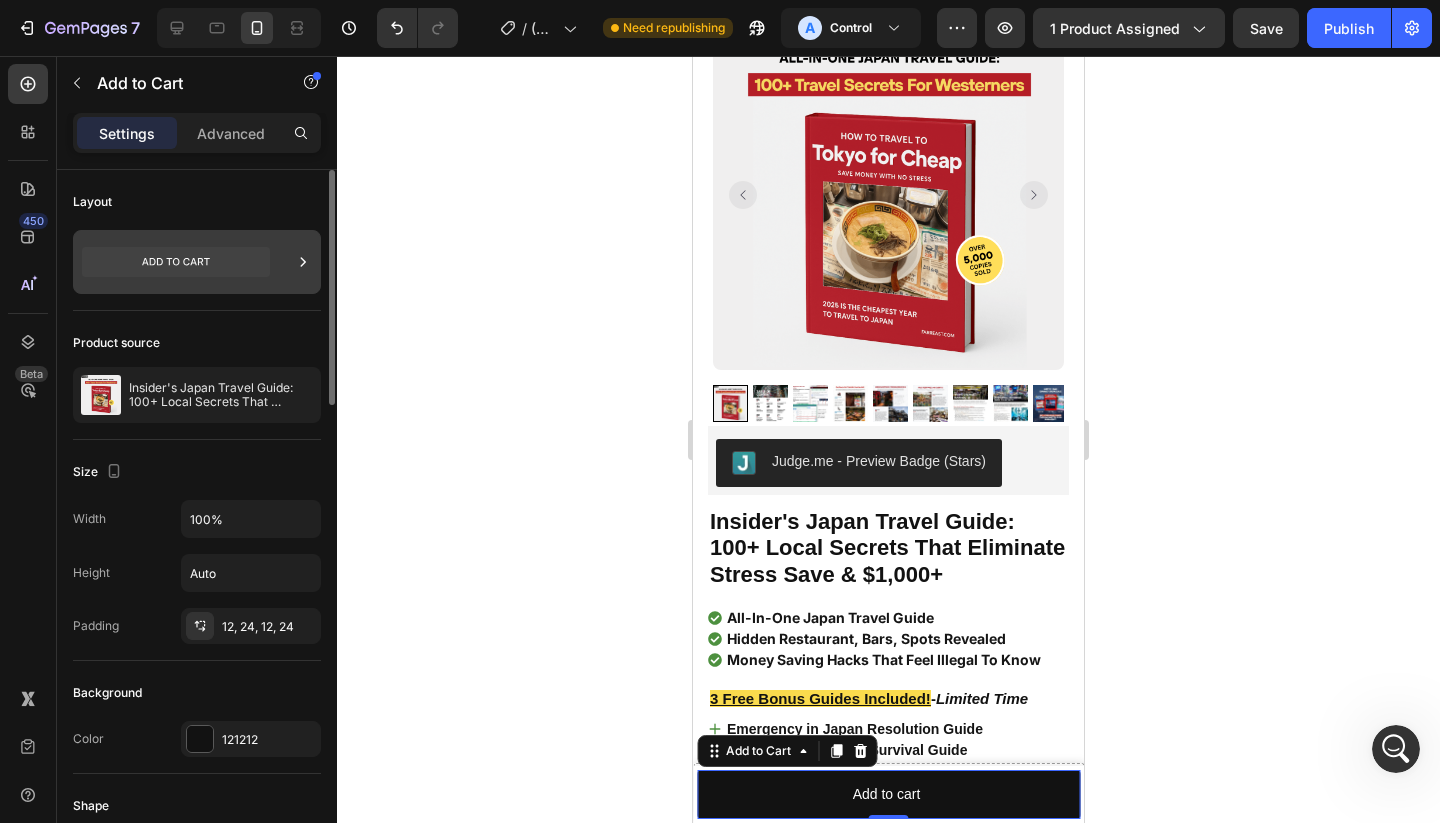 click 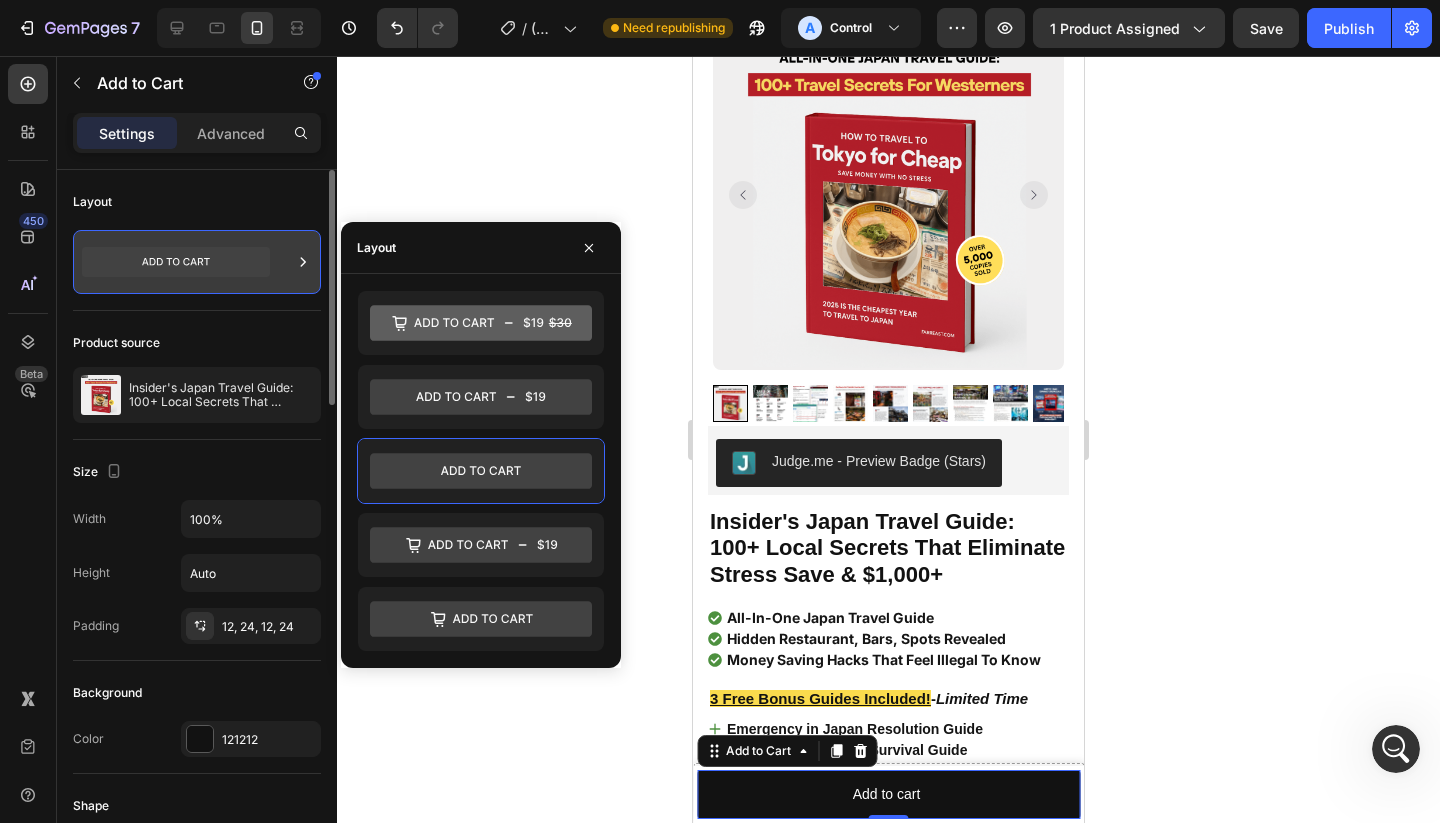click 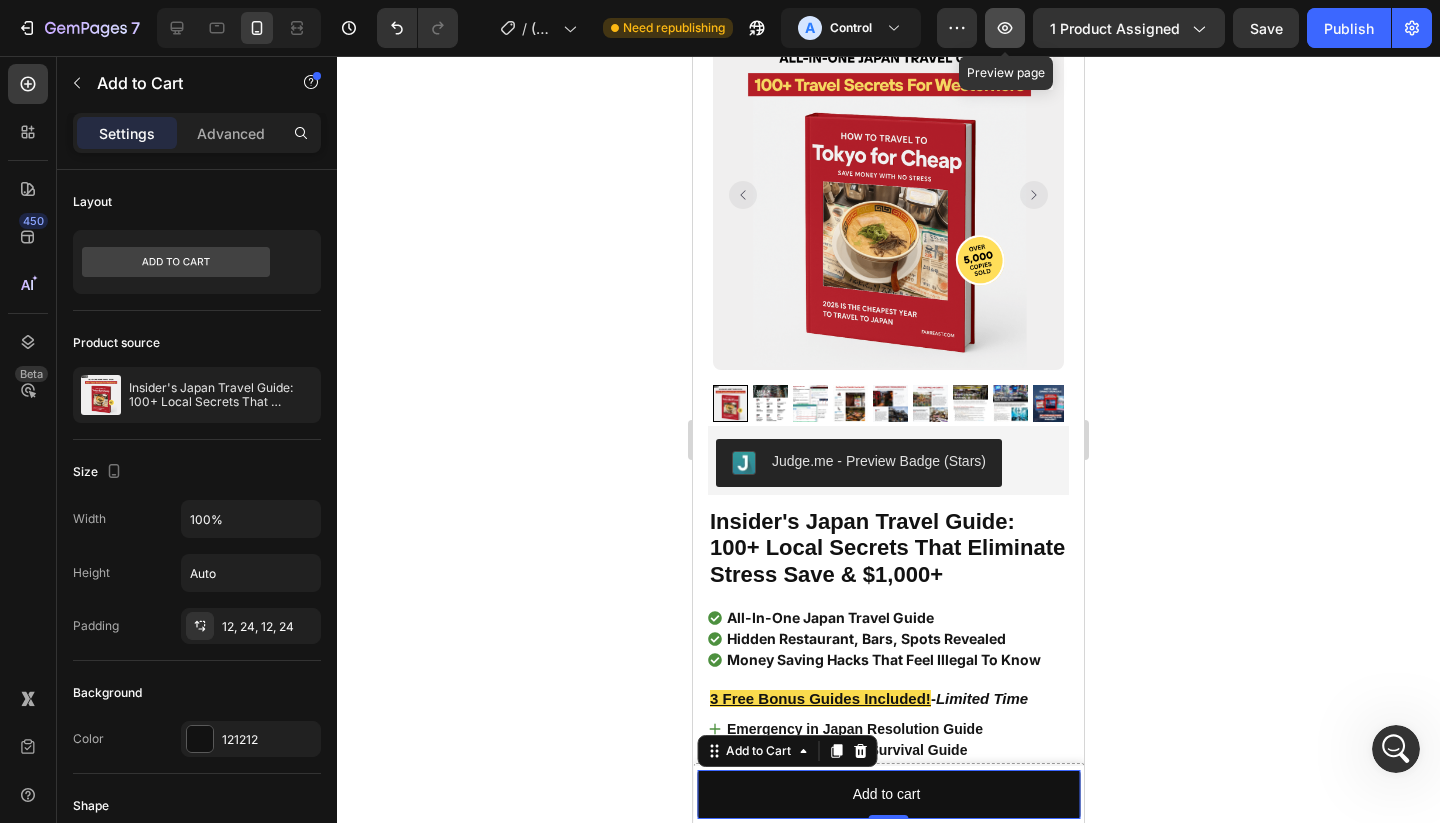 click 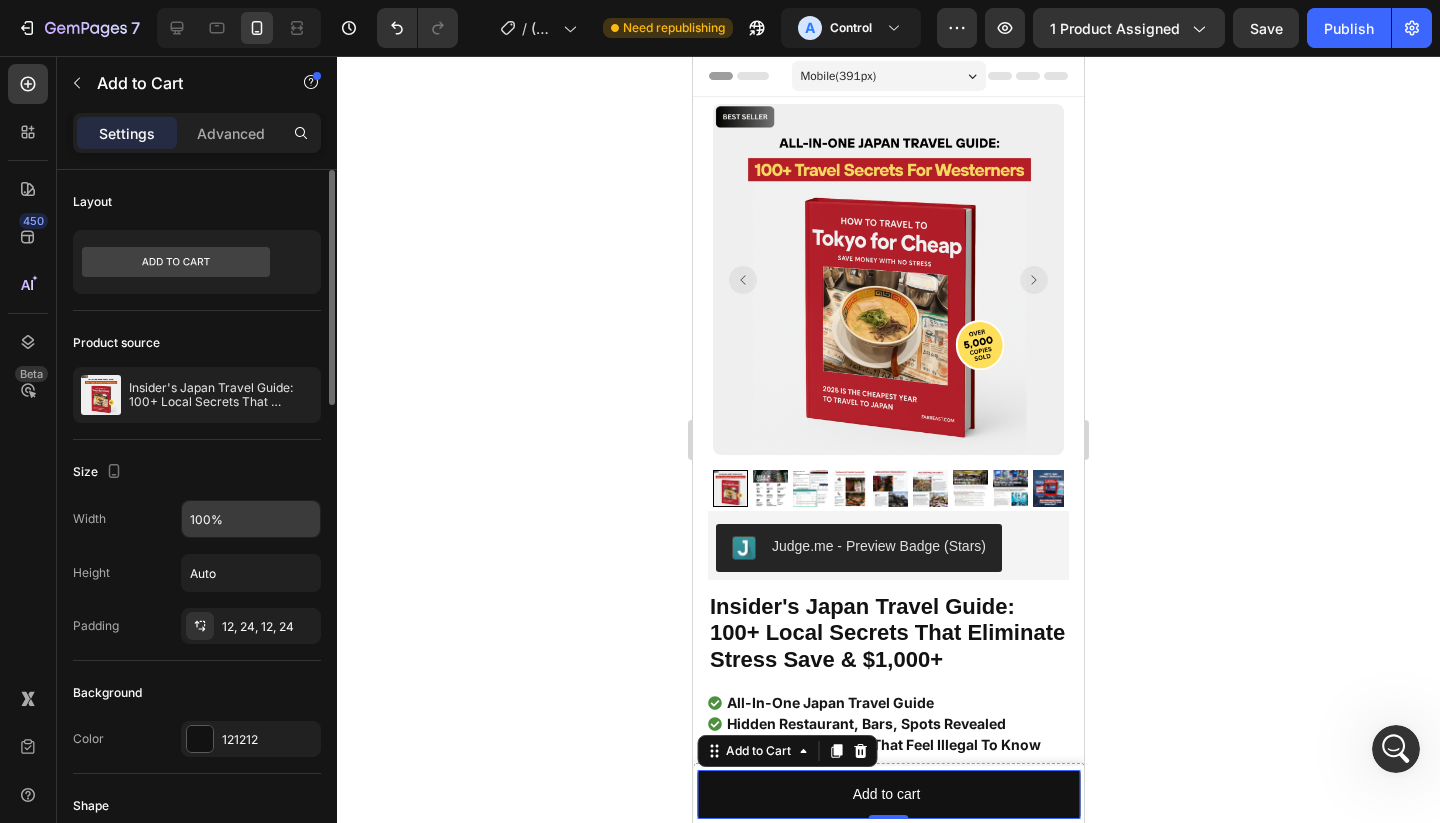 scroll, scrollTop: 0, scrollLeft: 0, axis: both 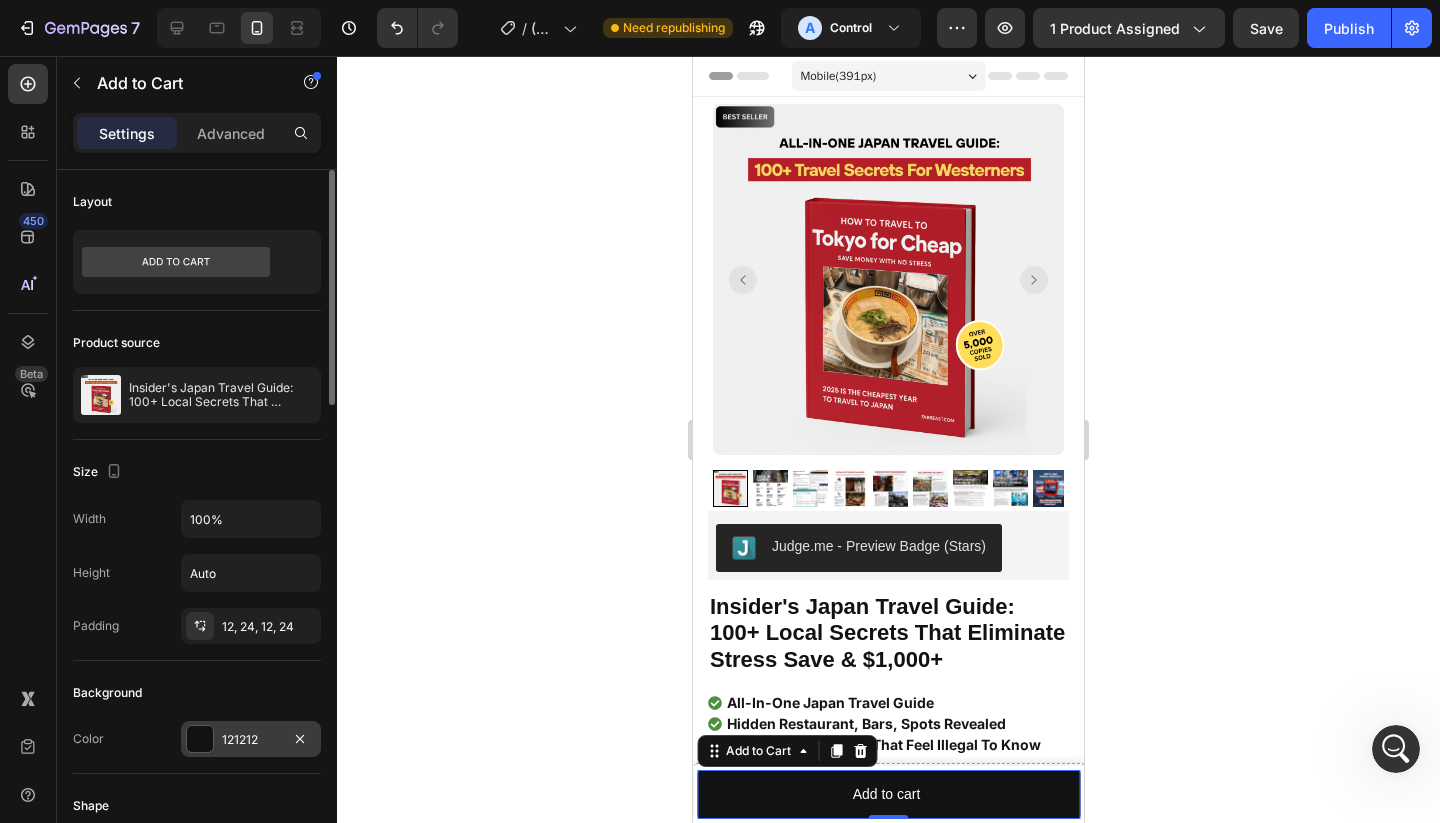click on "121212" at bounding box center [251, 740] 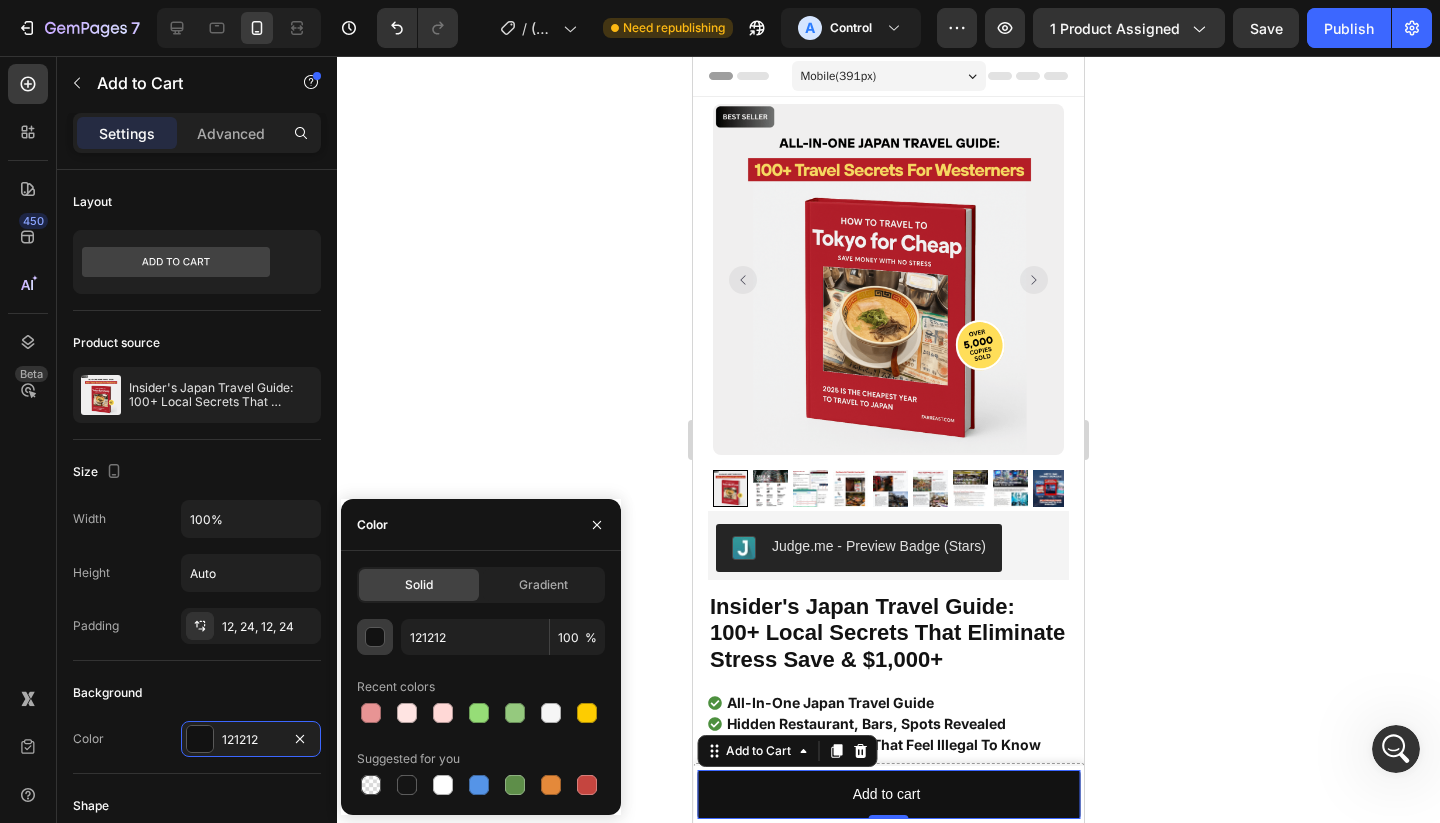 click at bounding box center (376, 638) 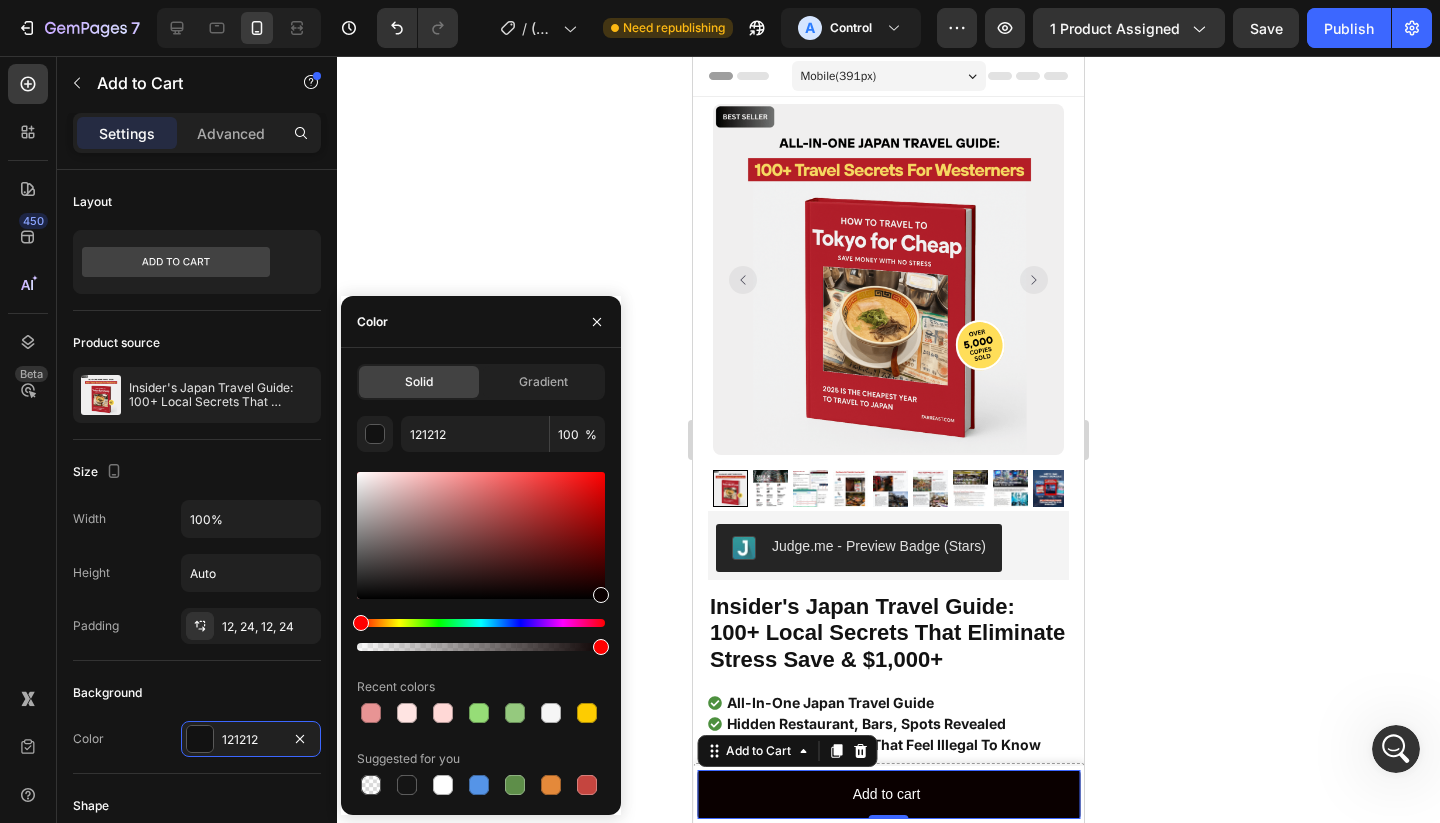 drag, startPoint x: 376, startPoint y: 620, endPoint x: 356, endPoint y: 623, distance: 20.22375 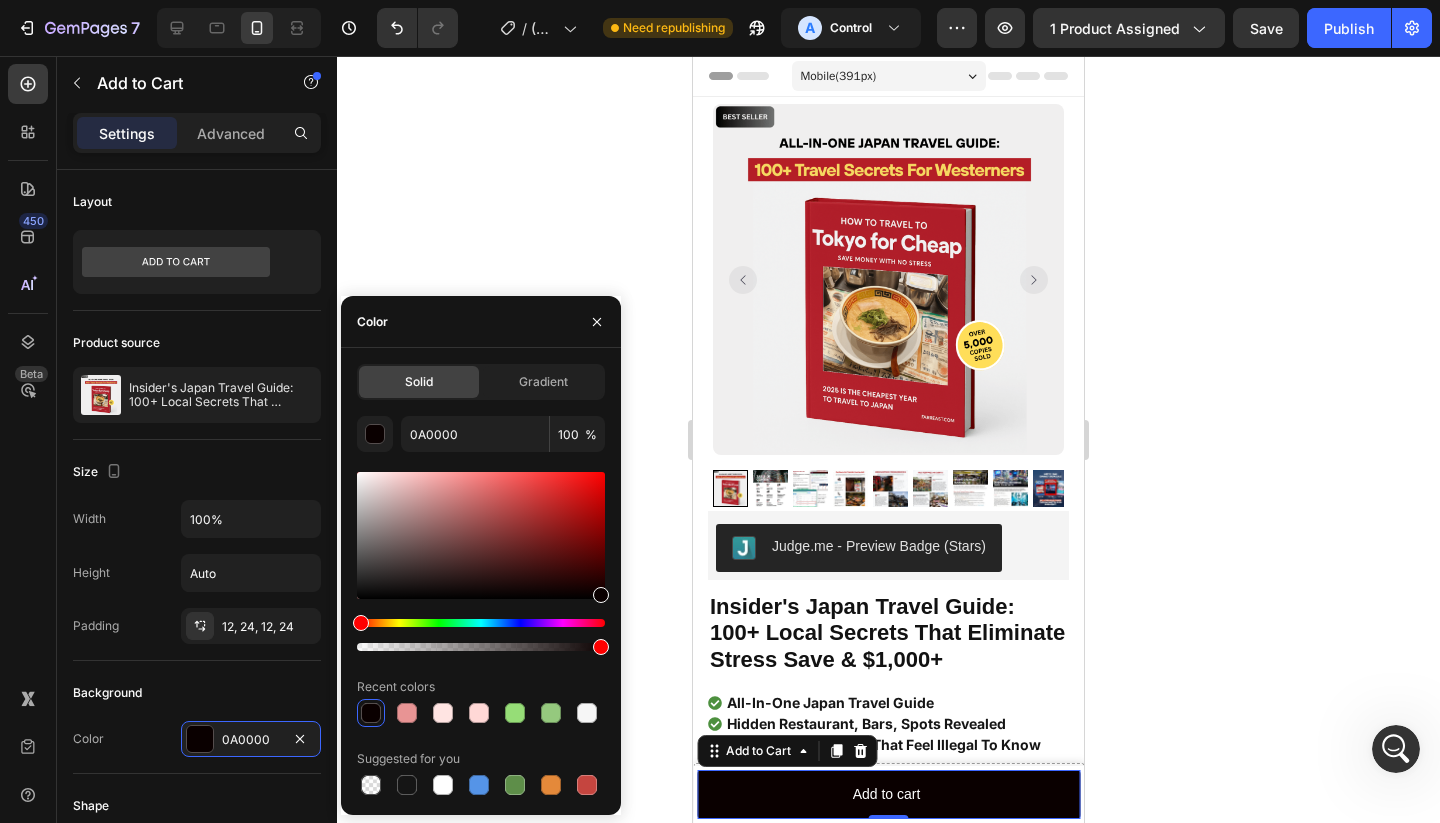 click on "Solid Gradient 0A0000 100 % Recent colors Suggested for you" at bounding box center (481, 581) 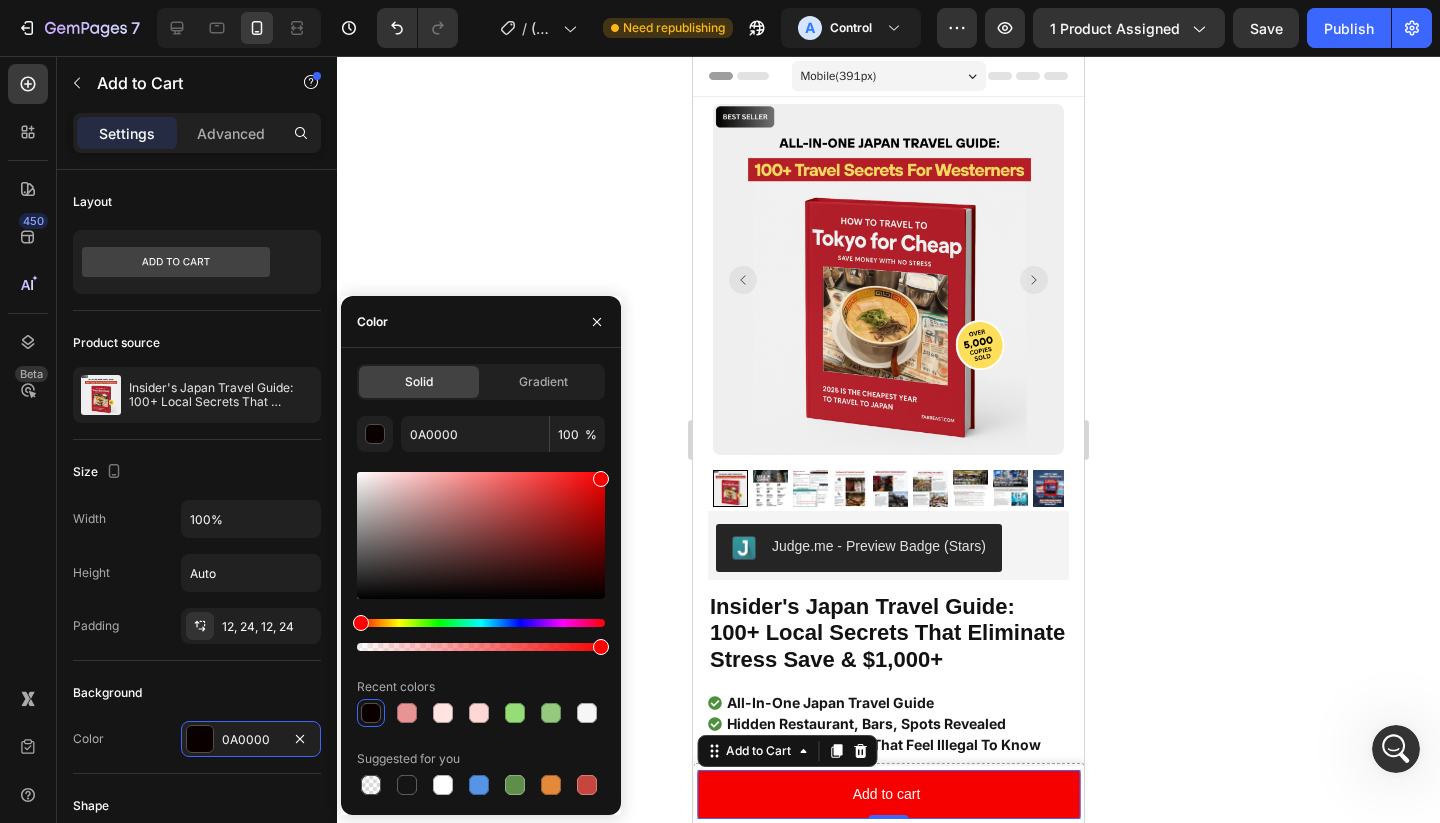 drag, startPoint x: 588, startPoint y: 498, endPoint x: 609, endPoint y: 475, distance: 31.144823 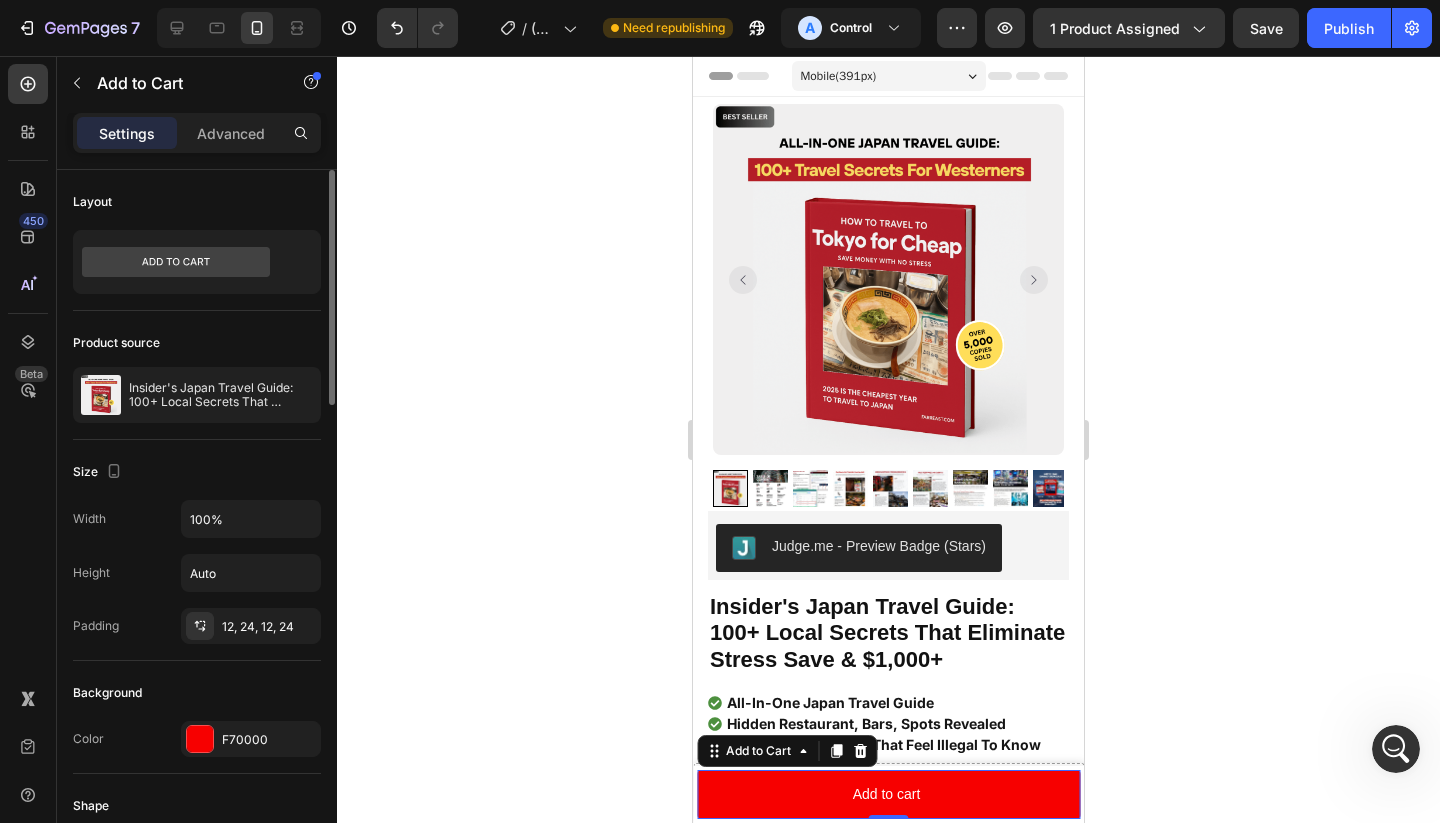 click on "Background" at bounding box center [197, 693] 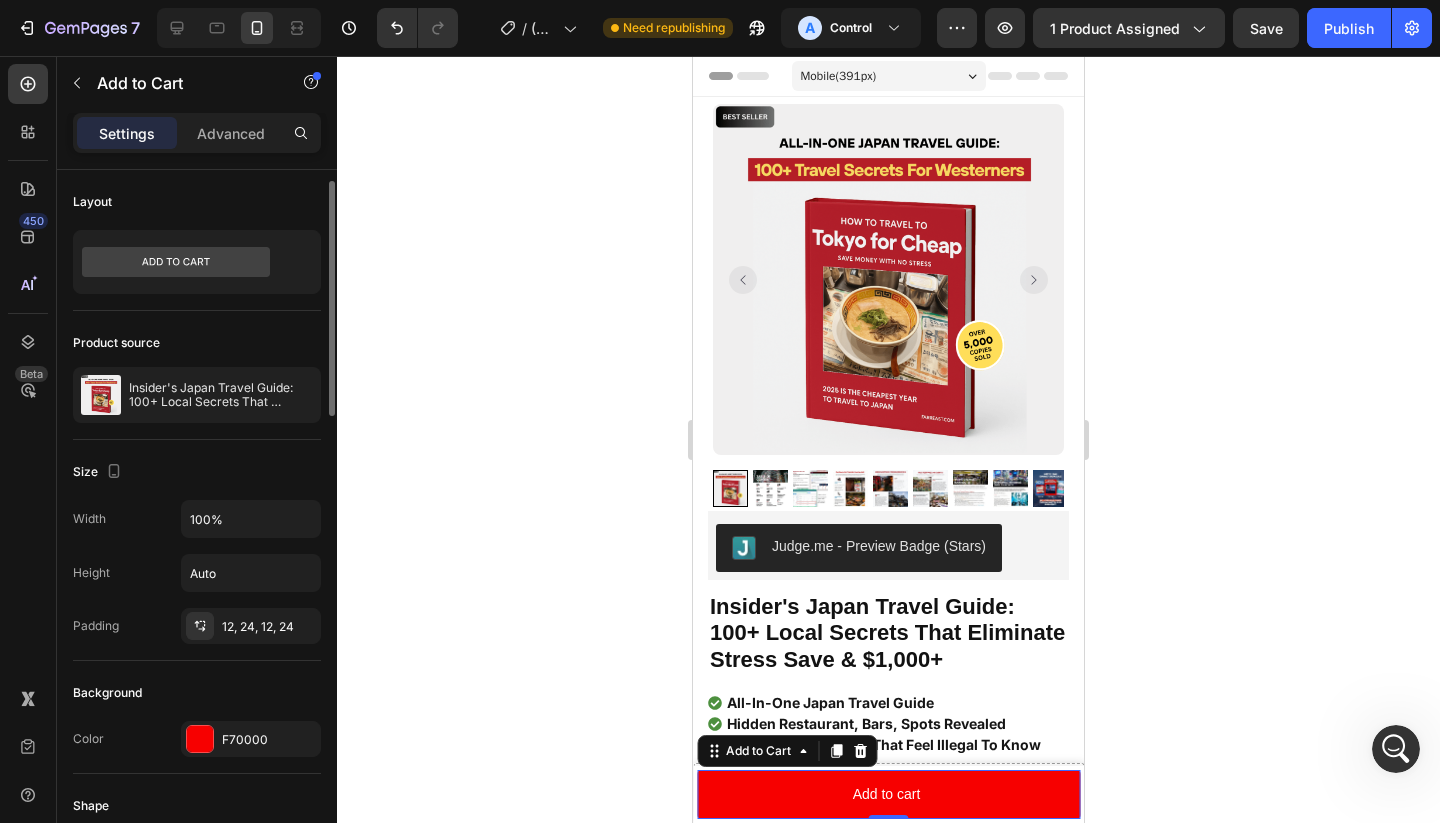 scroll, scrollTop: 88, scrollLeft: 0, axis: vertical 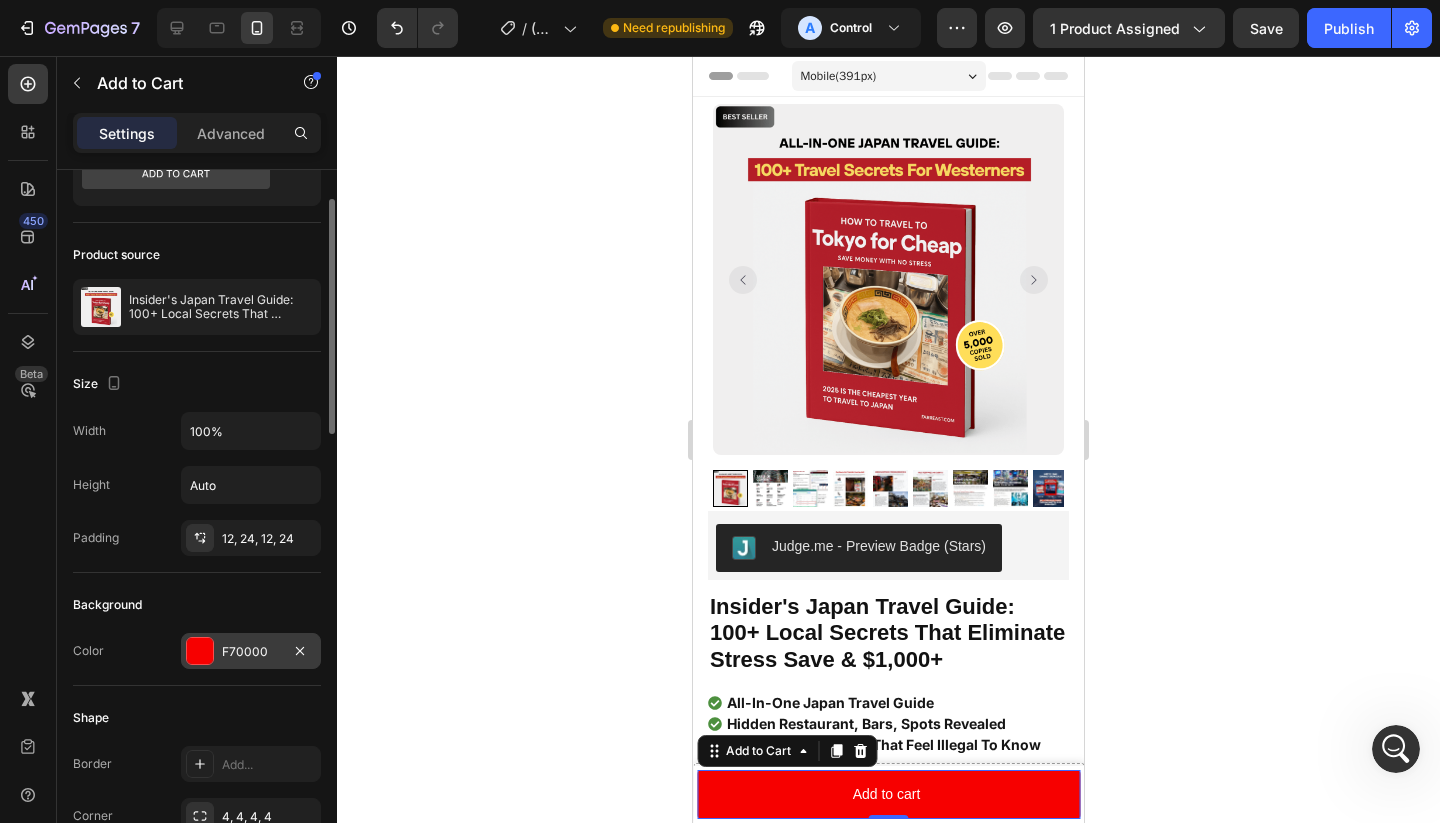 click at bounding box center [200, 651] 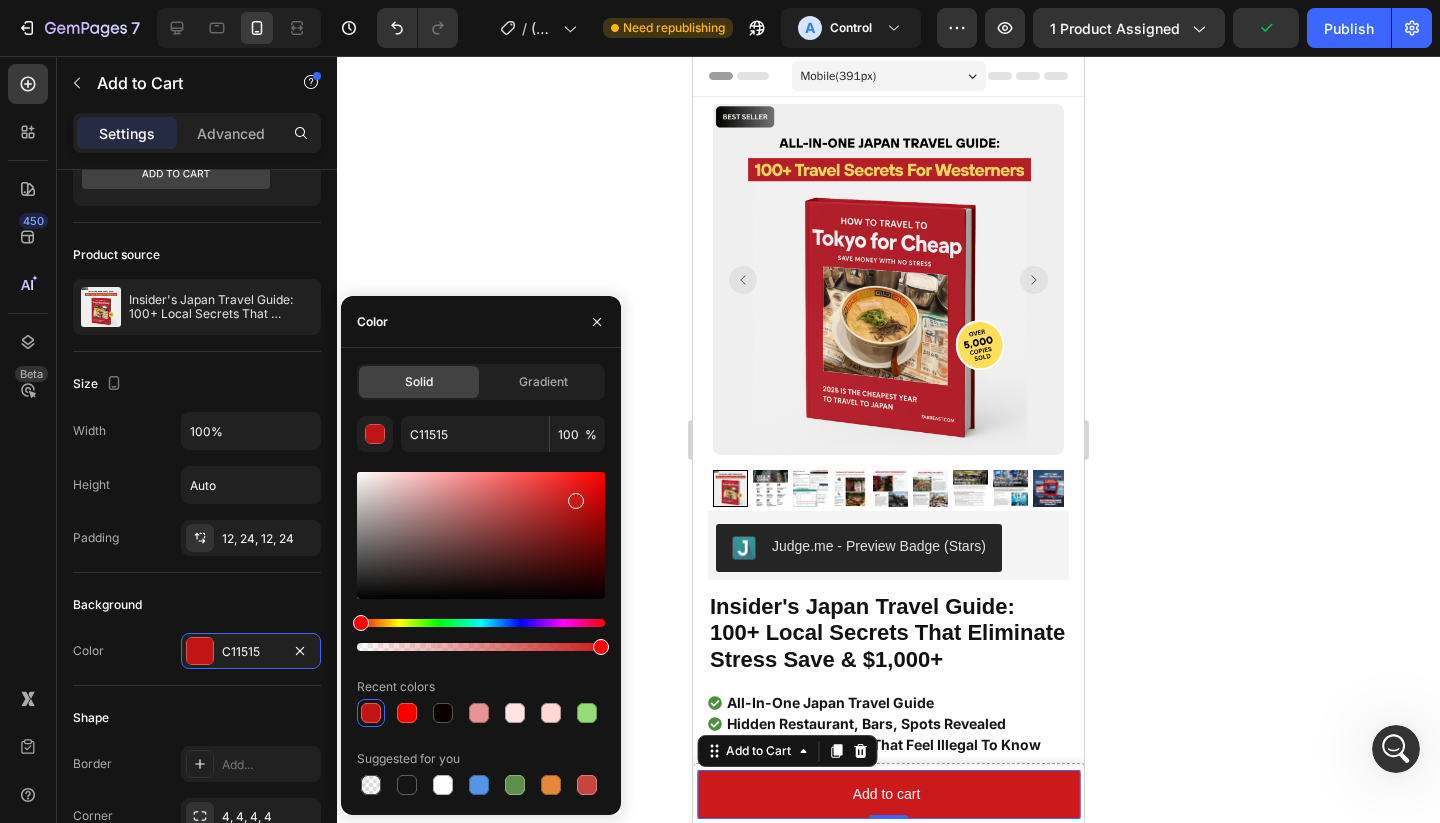 click at bounding box center (481, 535) 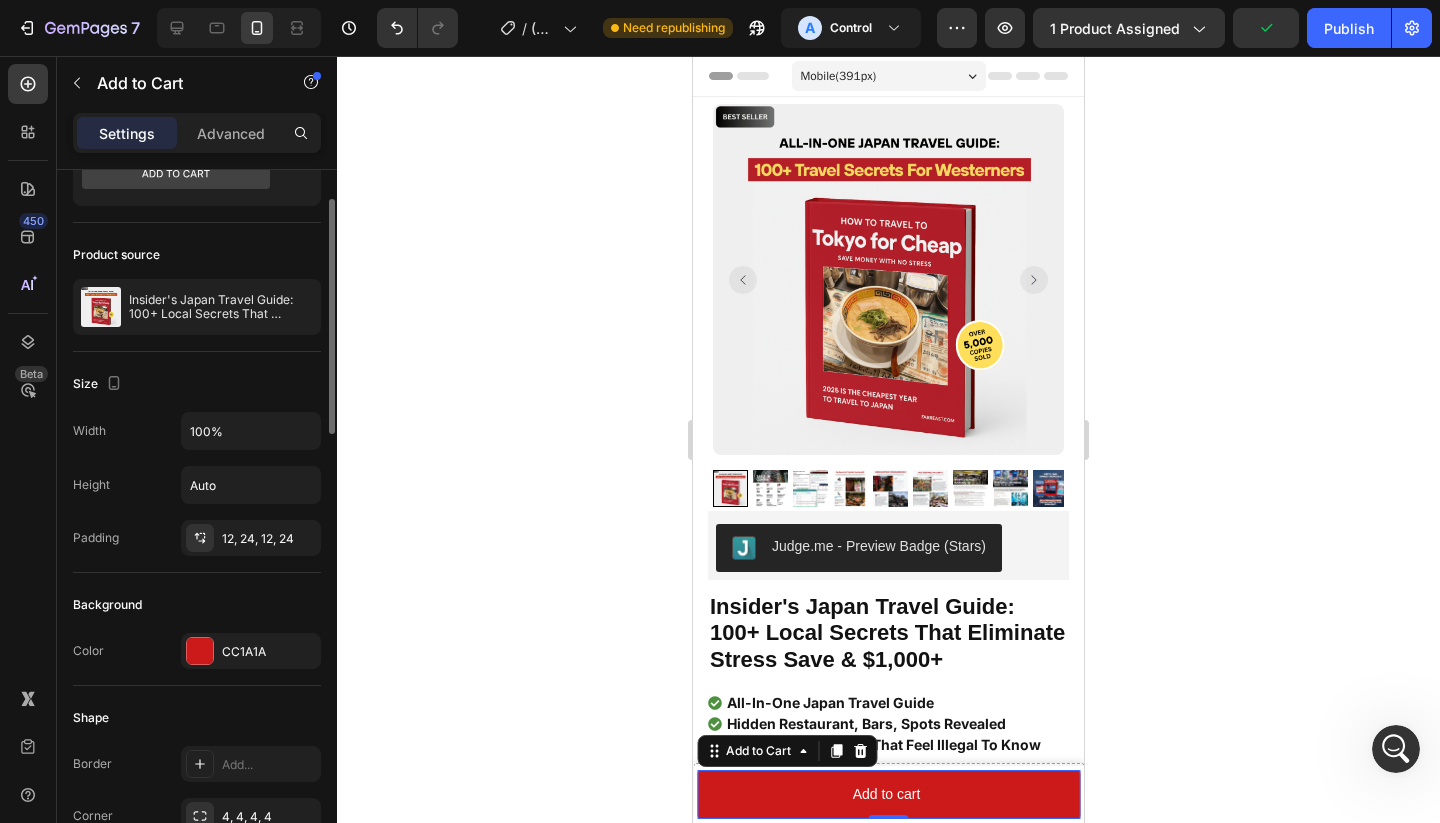 click on "Background" at bounding box center [197, 605] 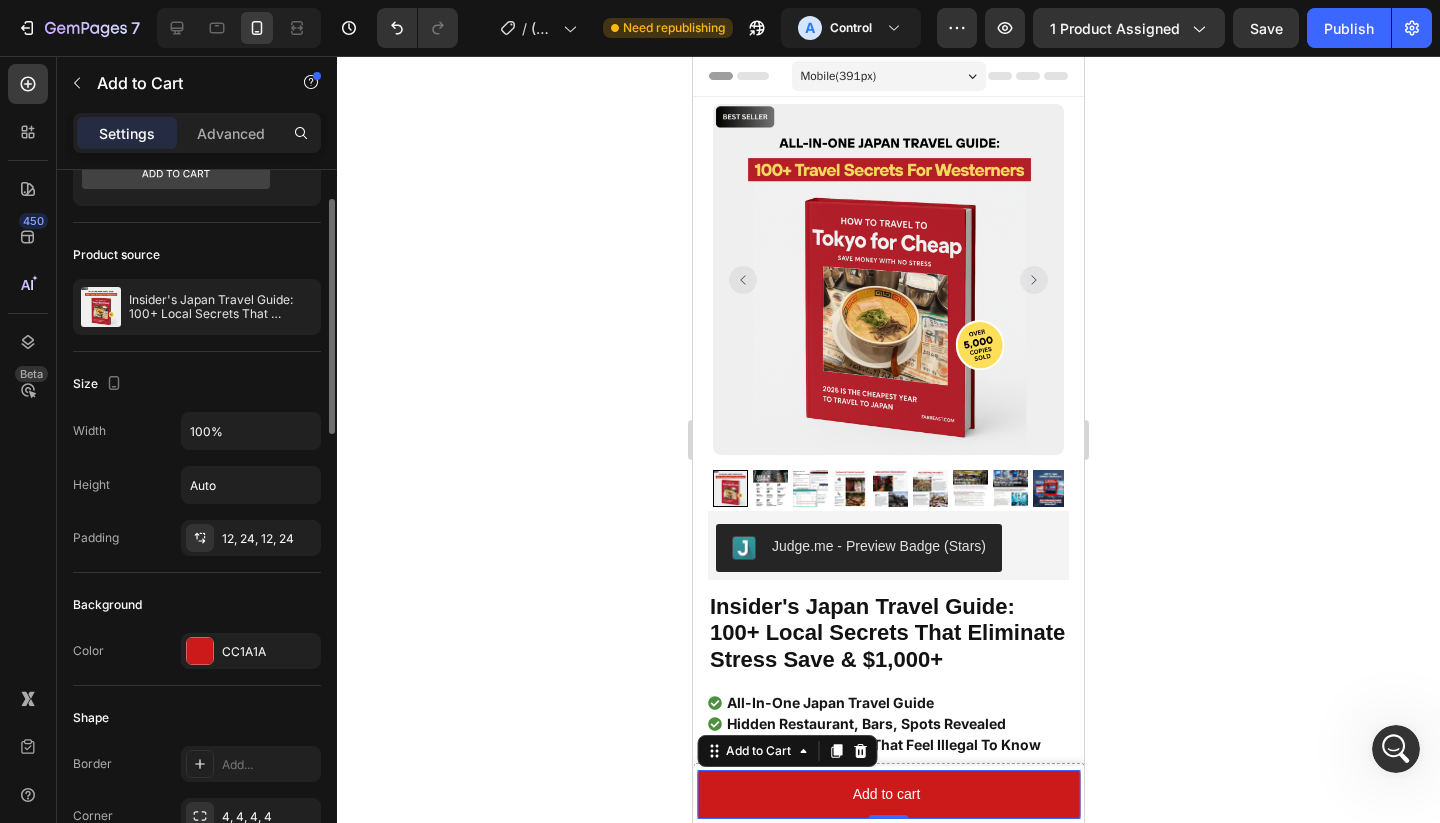 scroll, scrollTop: 309, scrollLeft: 0, axis: vertical 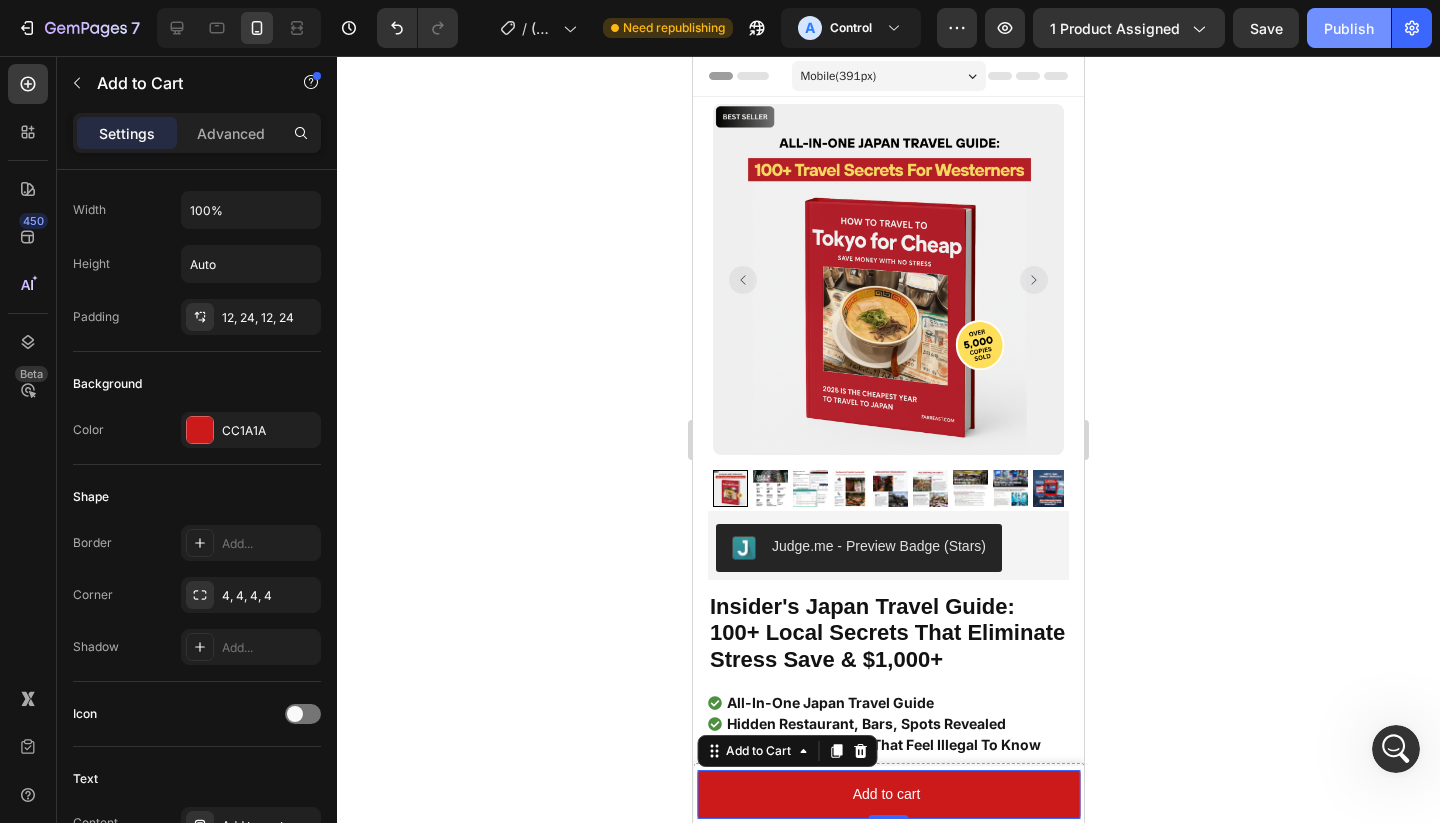 click on "Publish" 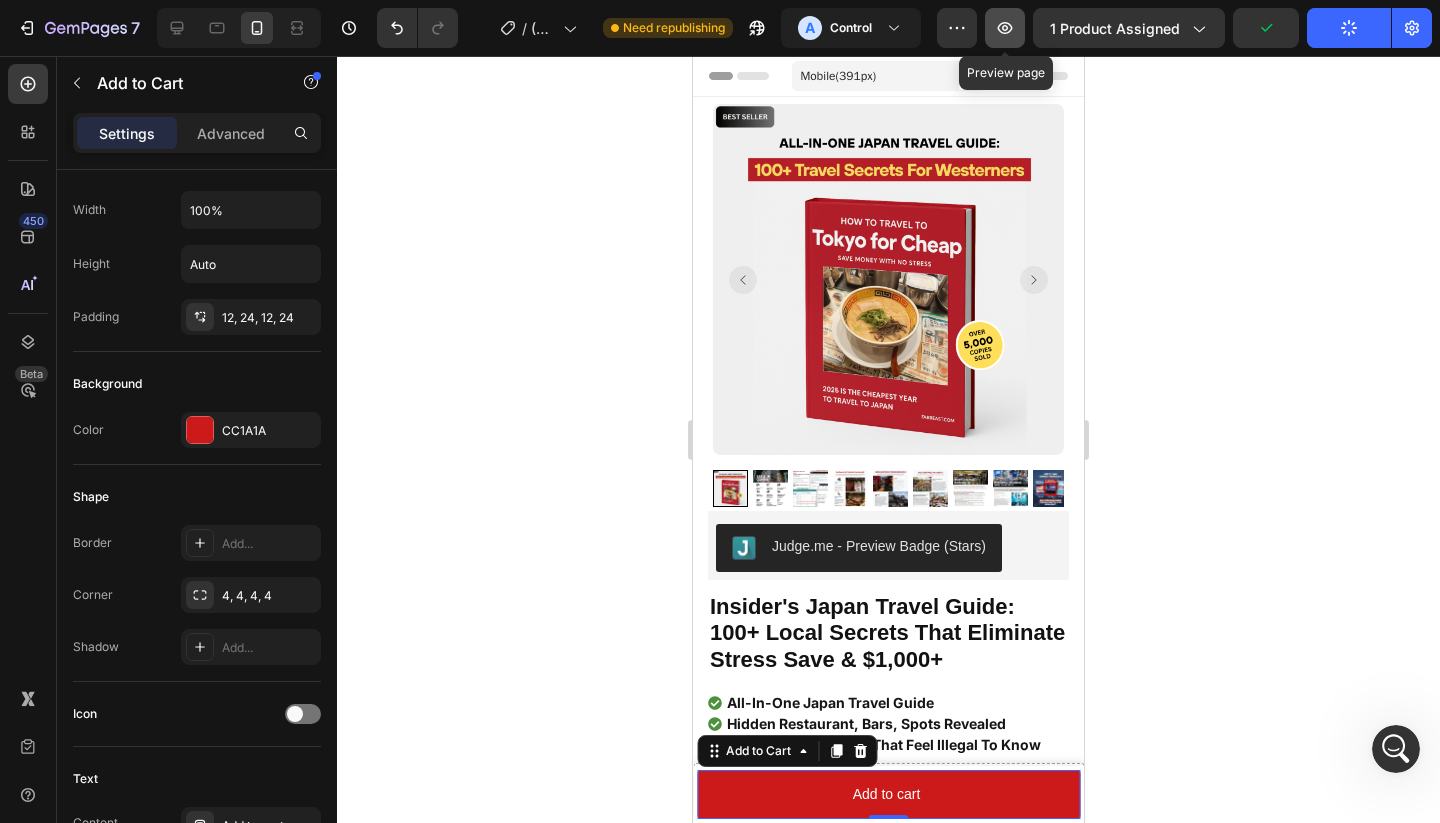 click 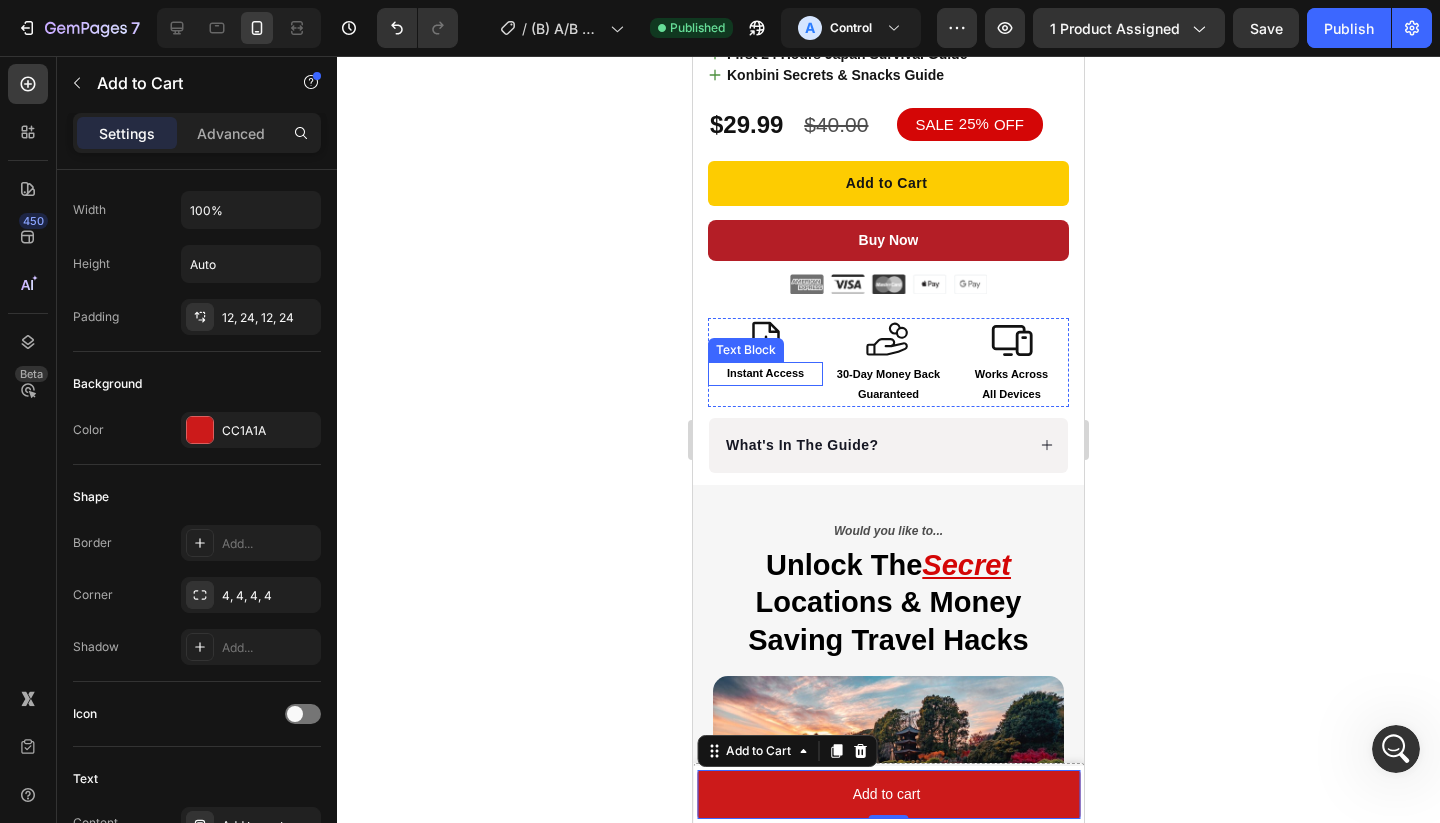 scroll, scrollTop: 820, scrollLeft: 0, axis: vertical 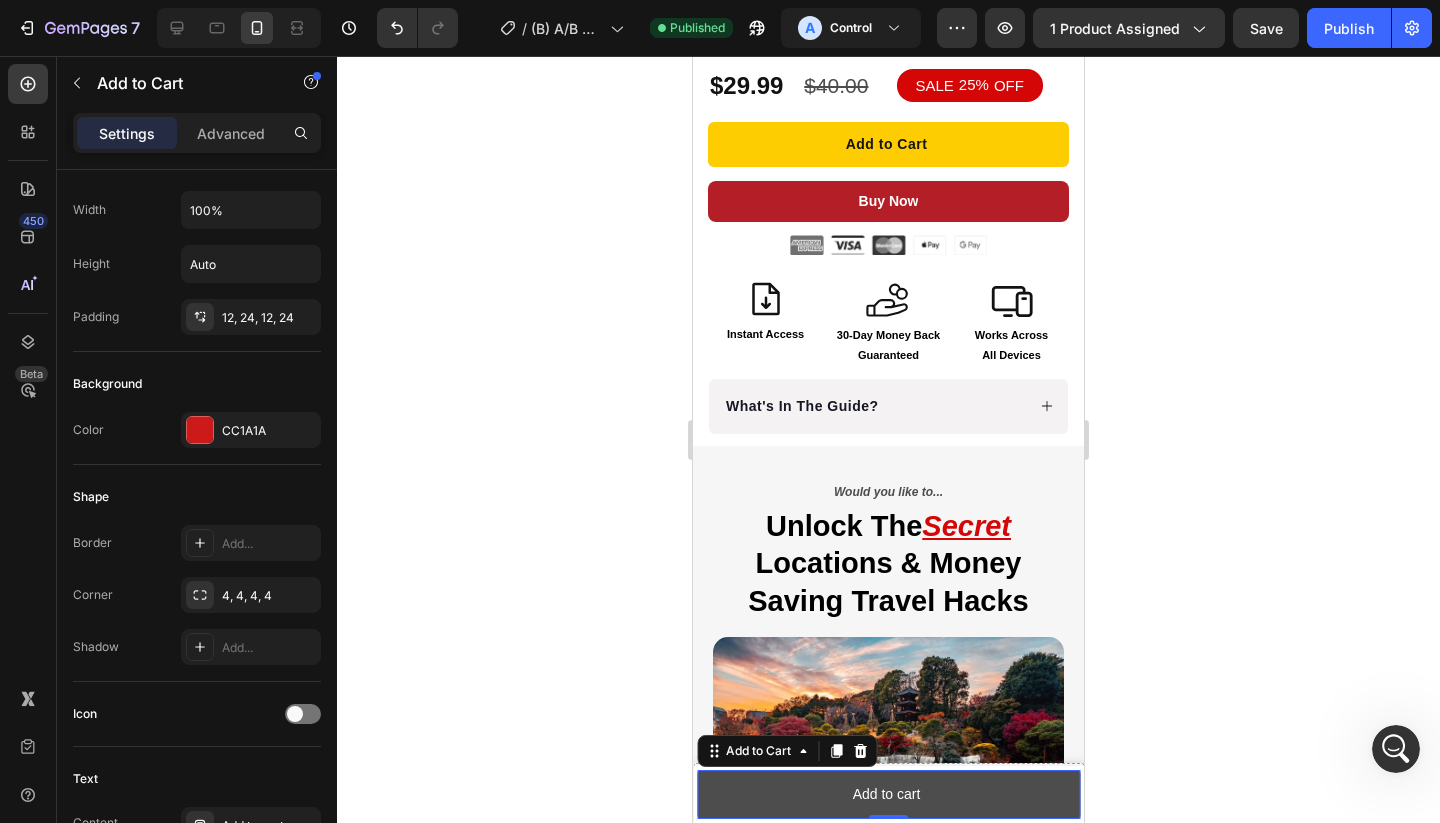 click on "Add to cart" at bounding box center [888, 794] 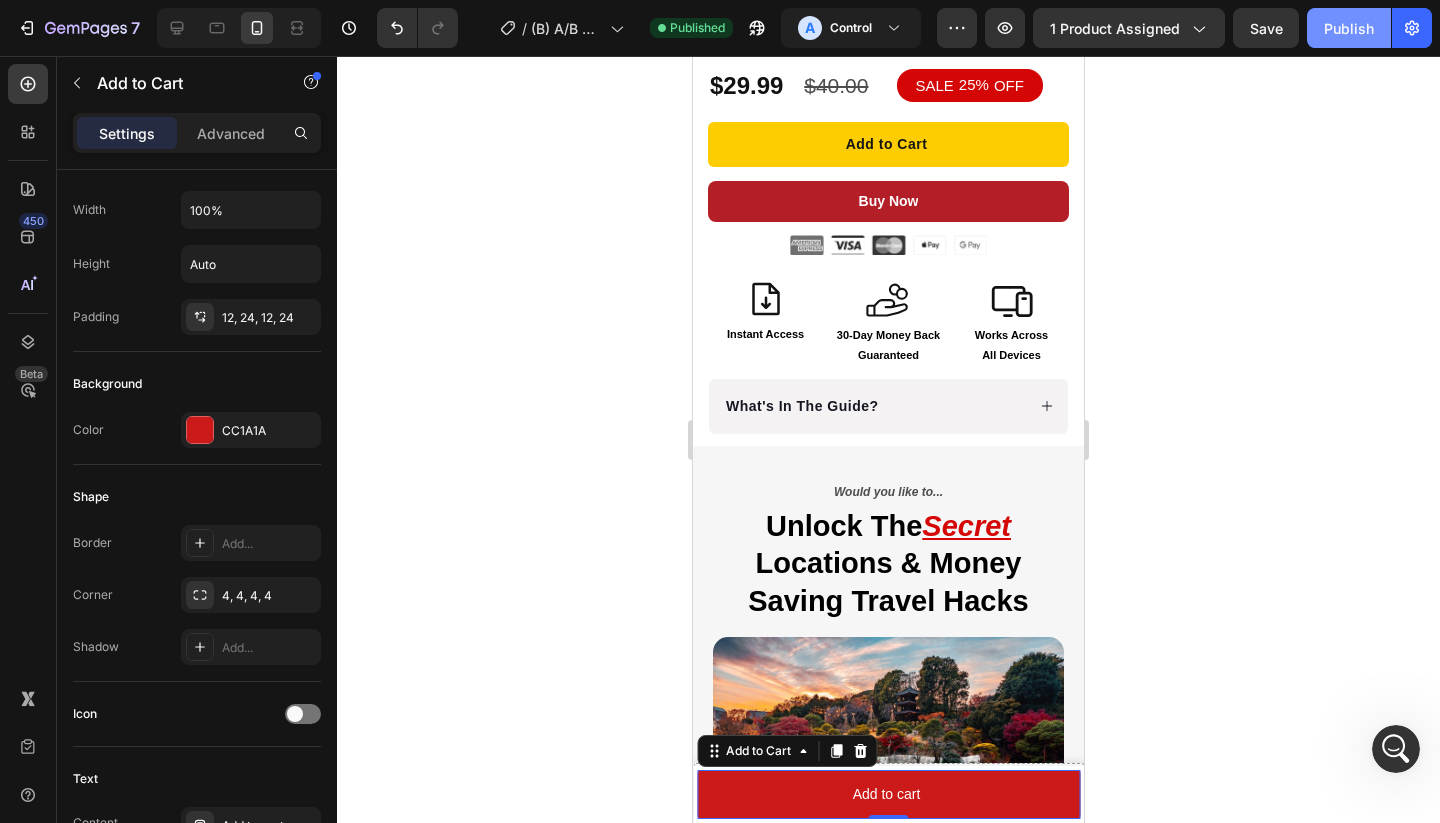 click on "Publish" at bounding box center (1349, 28) 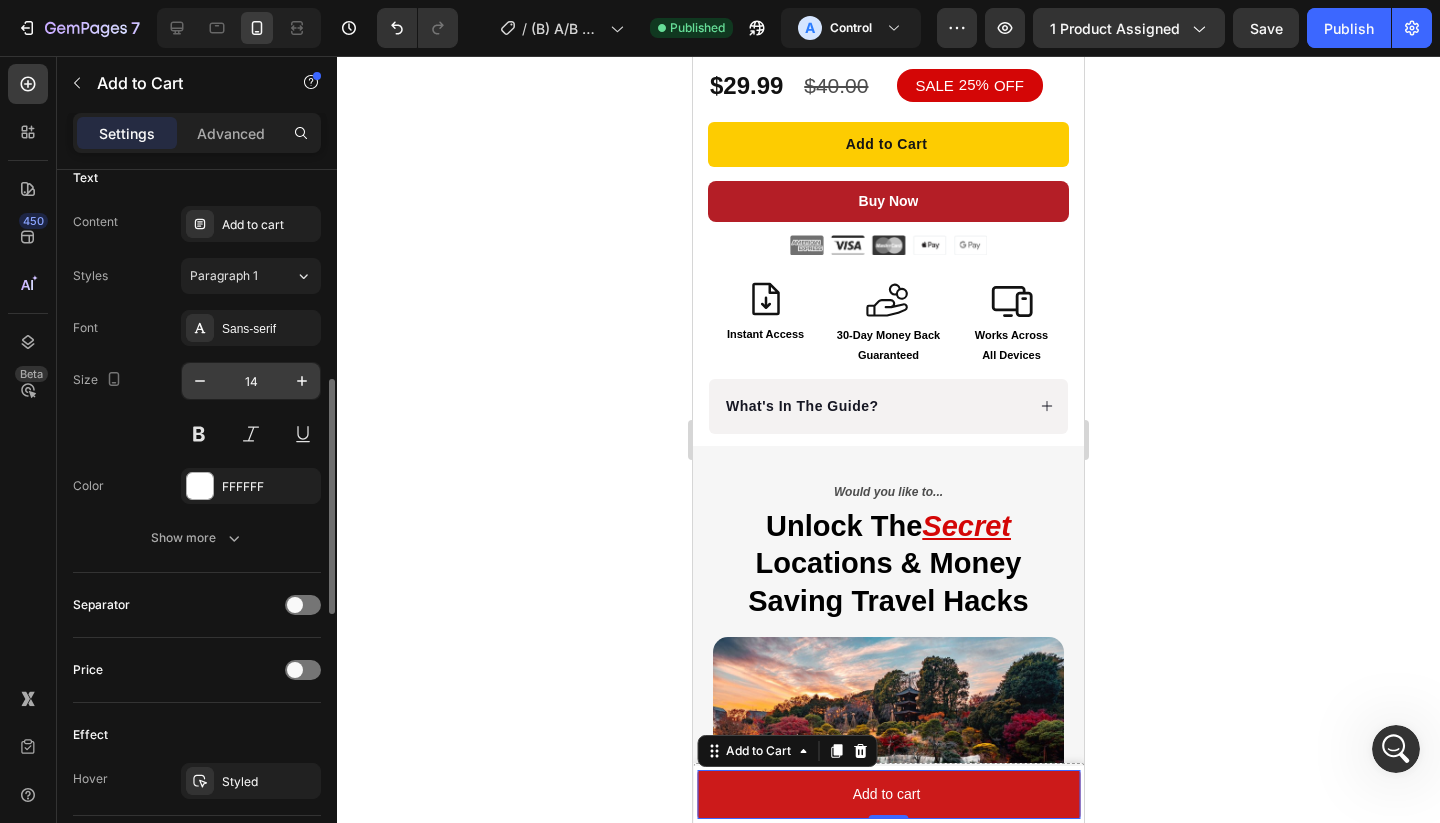 scroll, scrollTop: 1032, scrollLeft: 0, axis: vertical 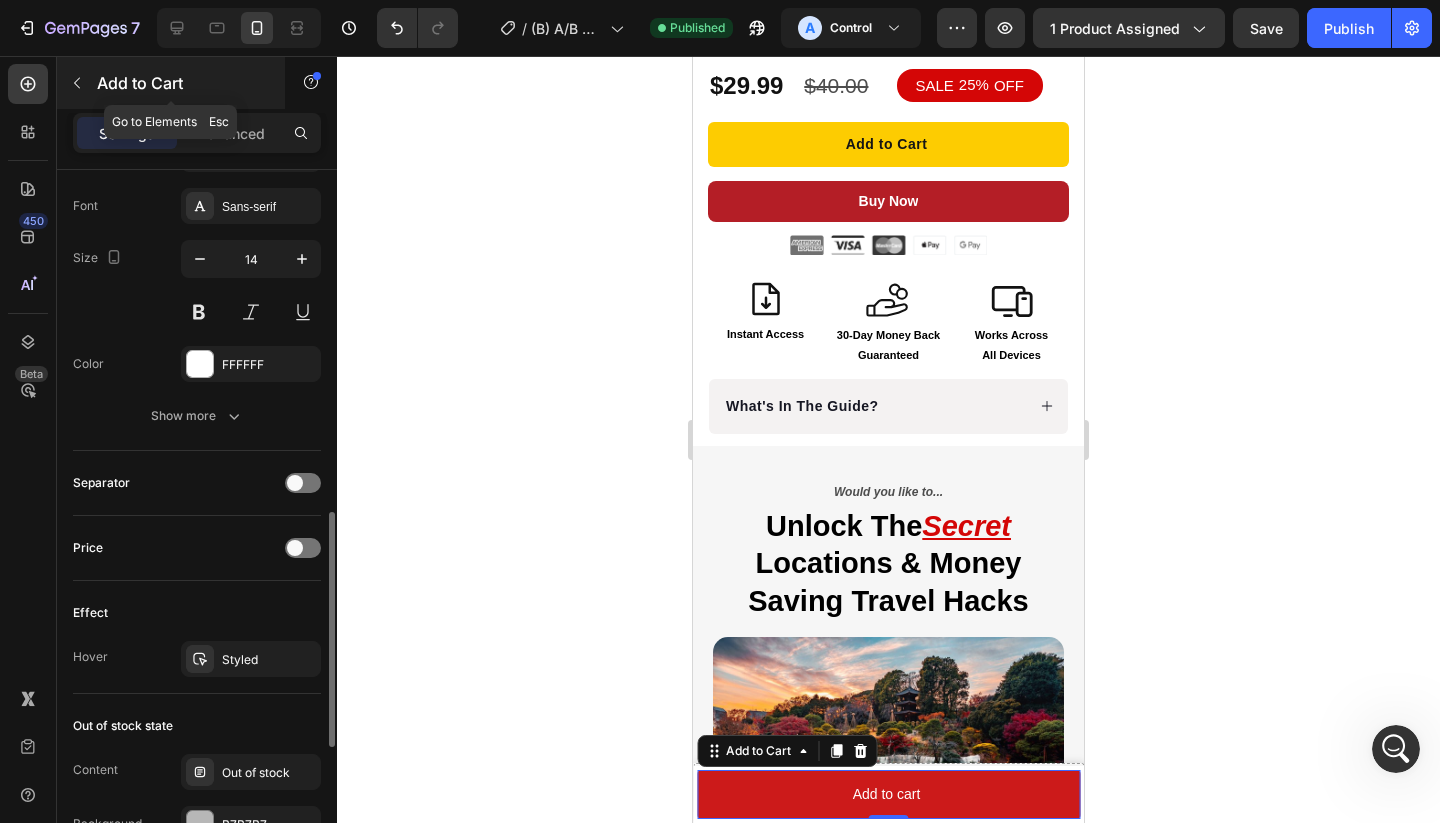 click at bounding box center [77, 83] 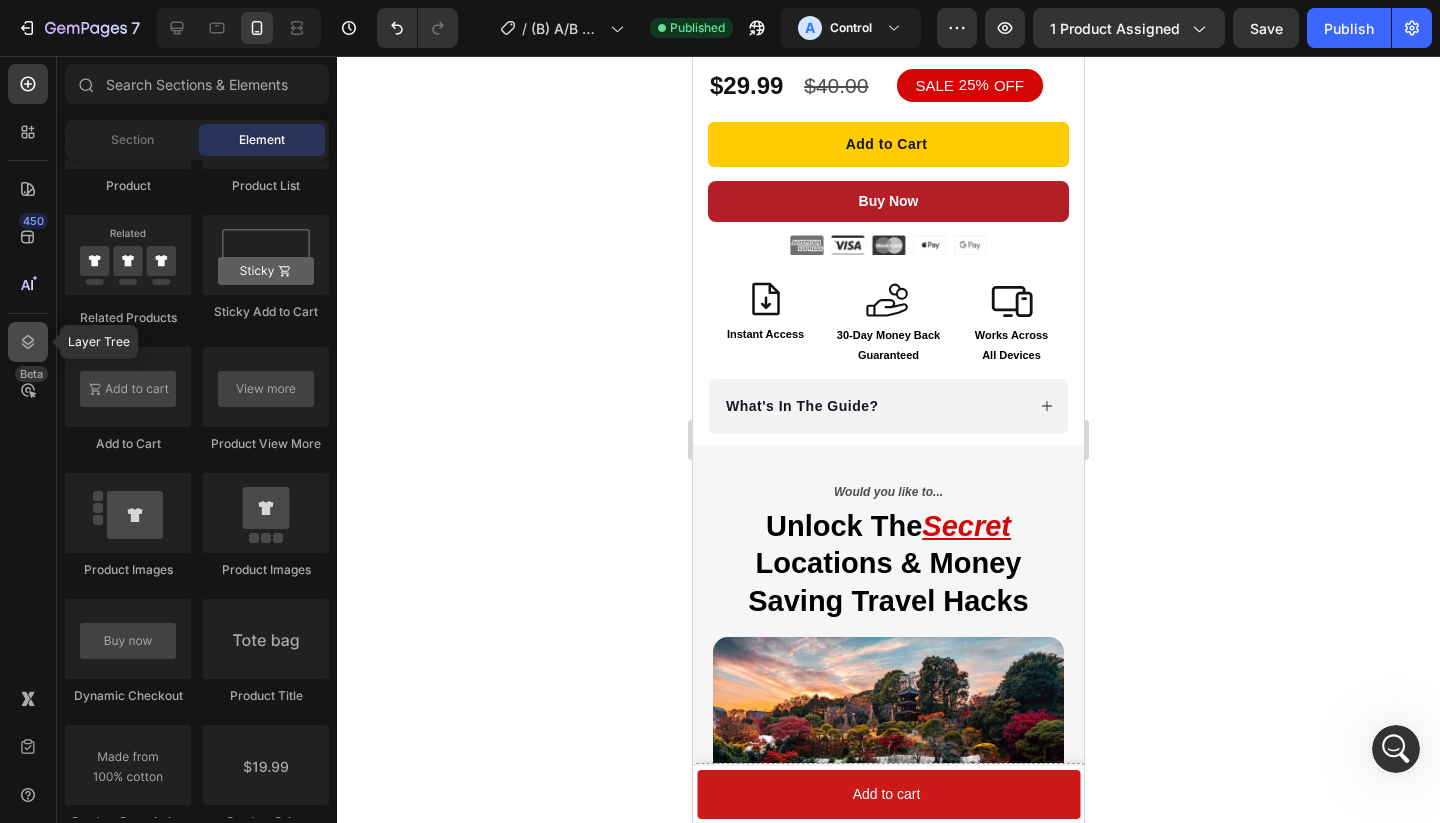 click 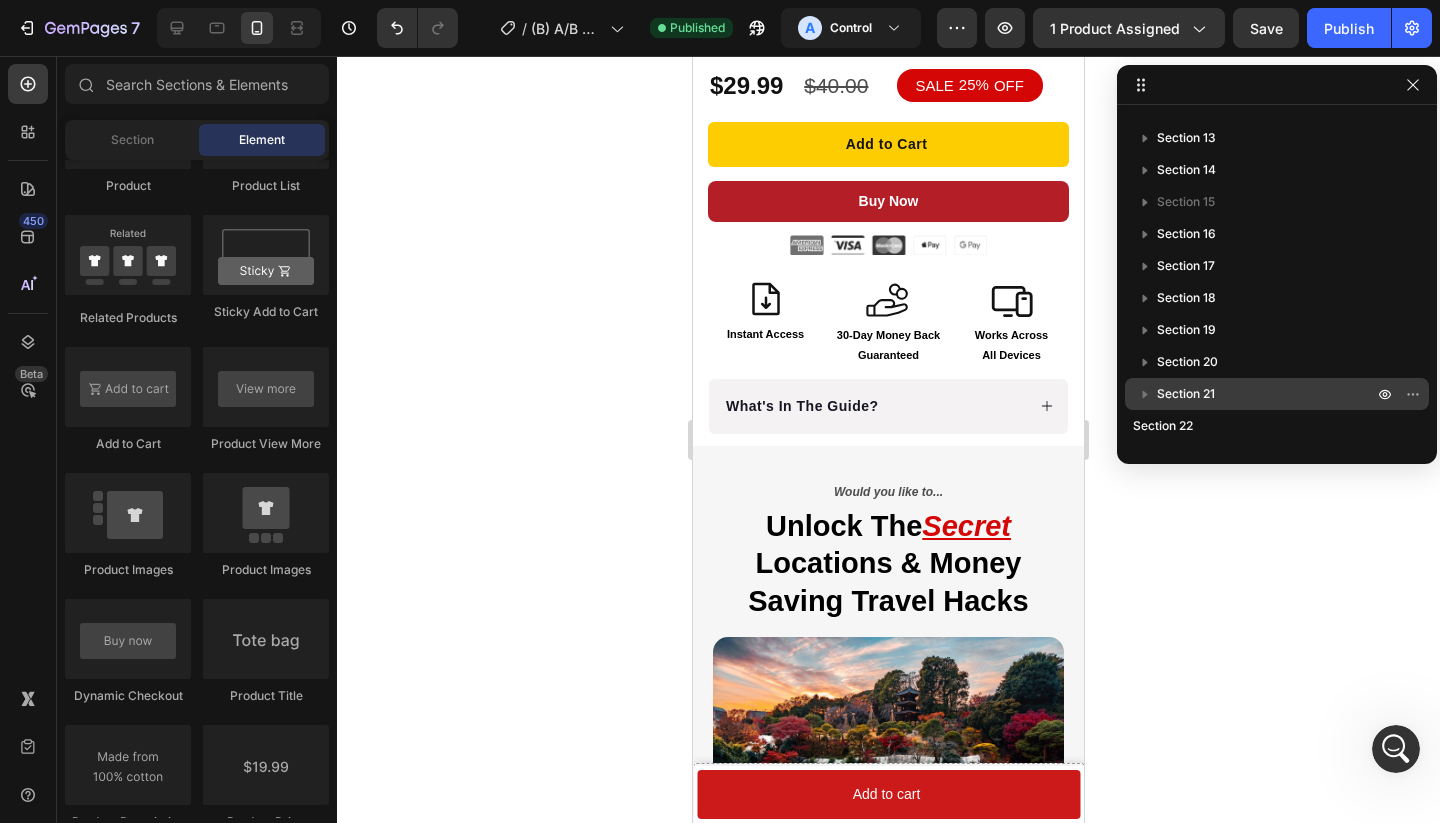 scroll, scrollTop: 0, scrollLeft: 0, axis: both 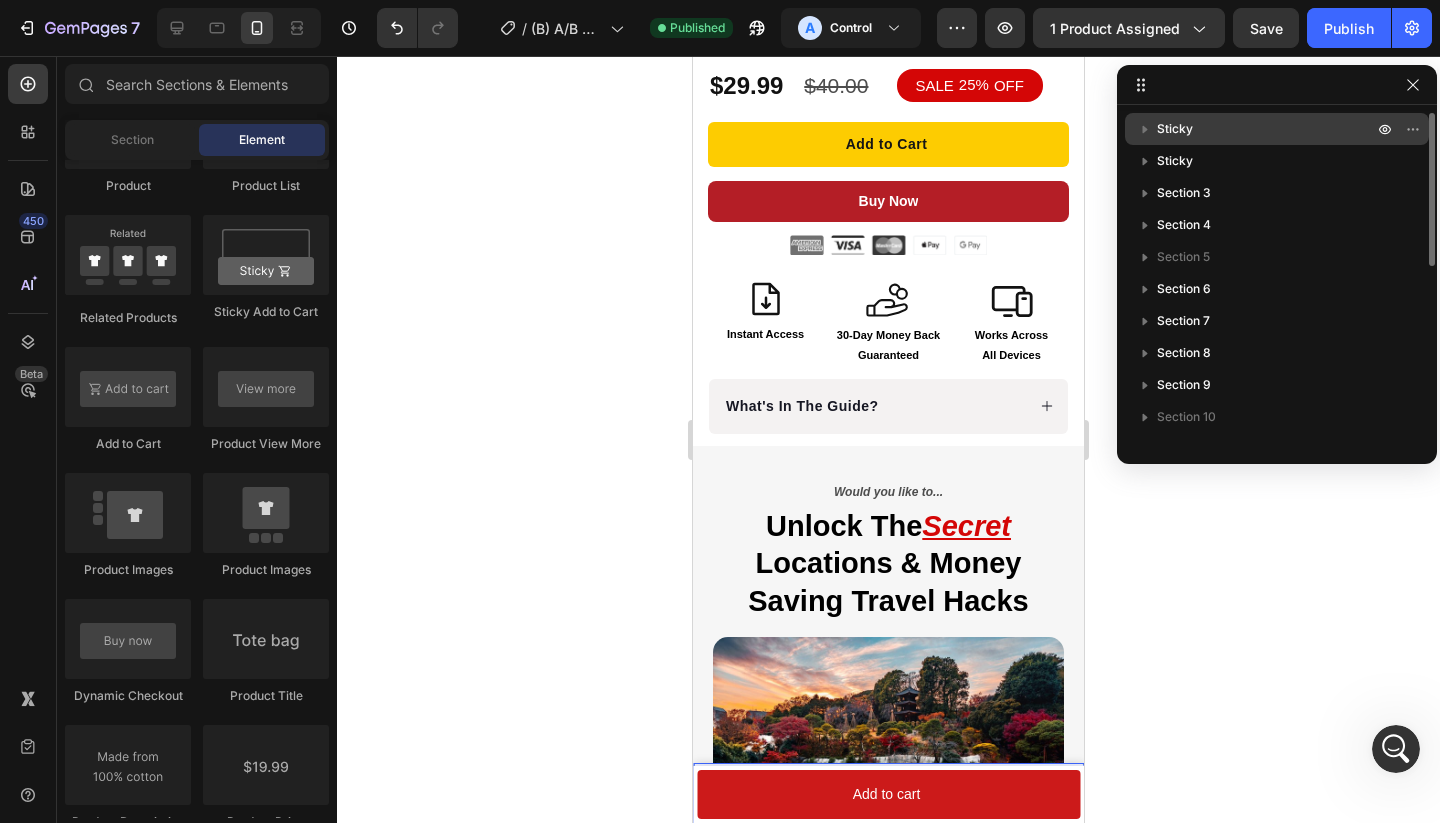 click on "Sticky" at bounding box center (1267, 129) 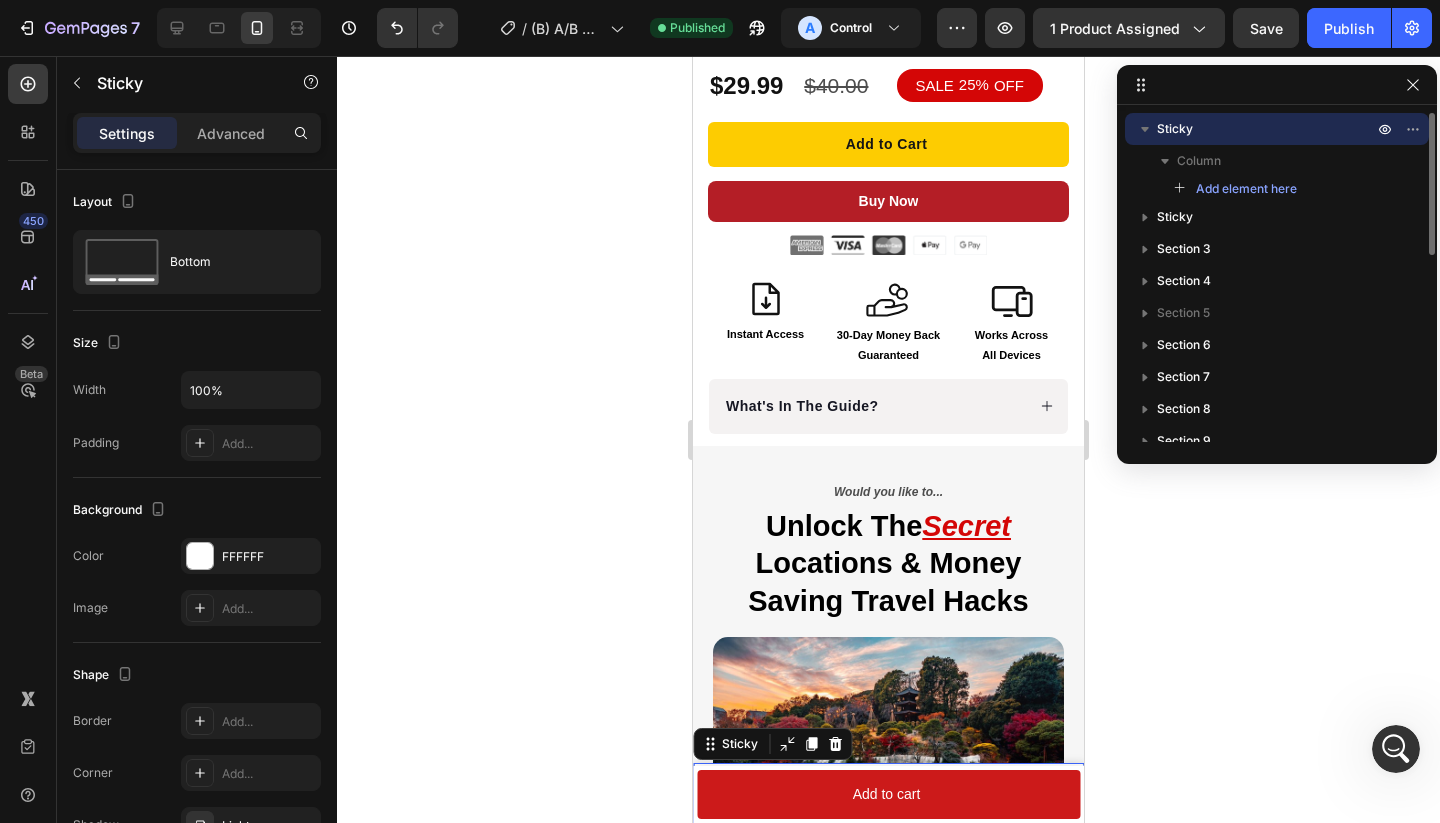 click on "Sticky" at bounding box center [1267, 129] 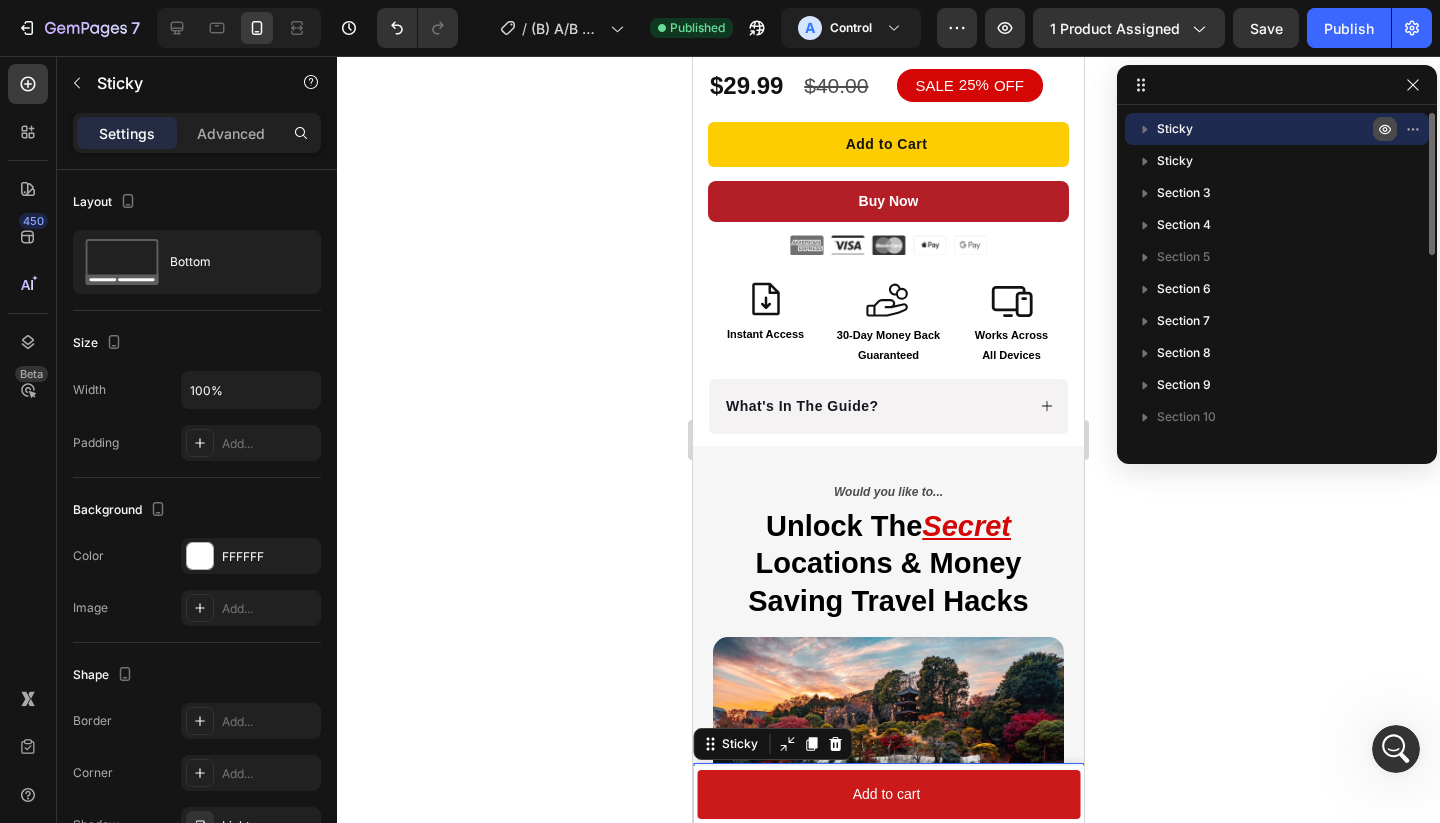 click at bounding box center (1385, 129) 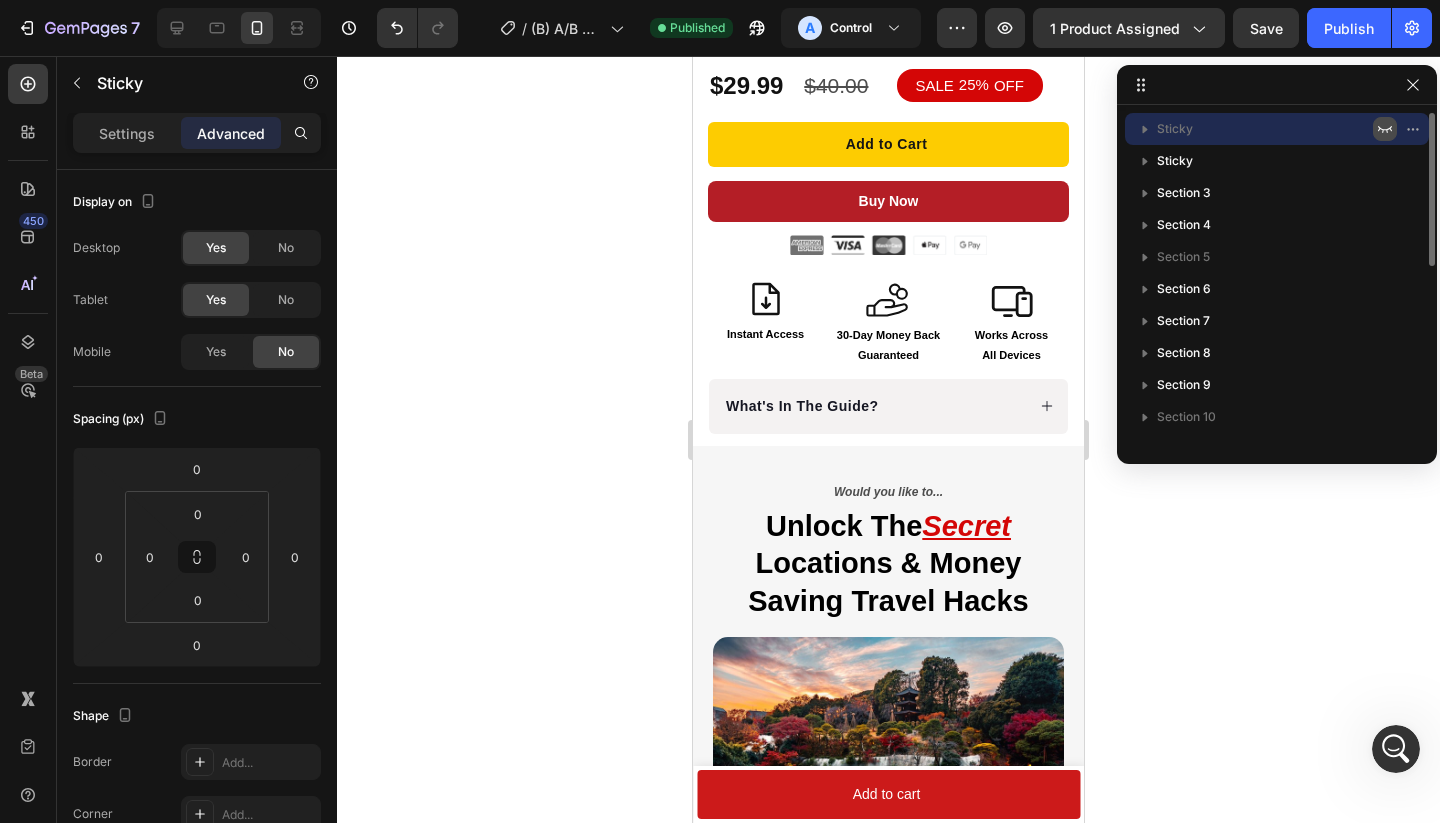 click 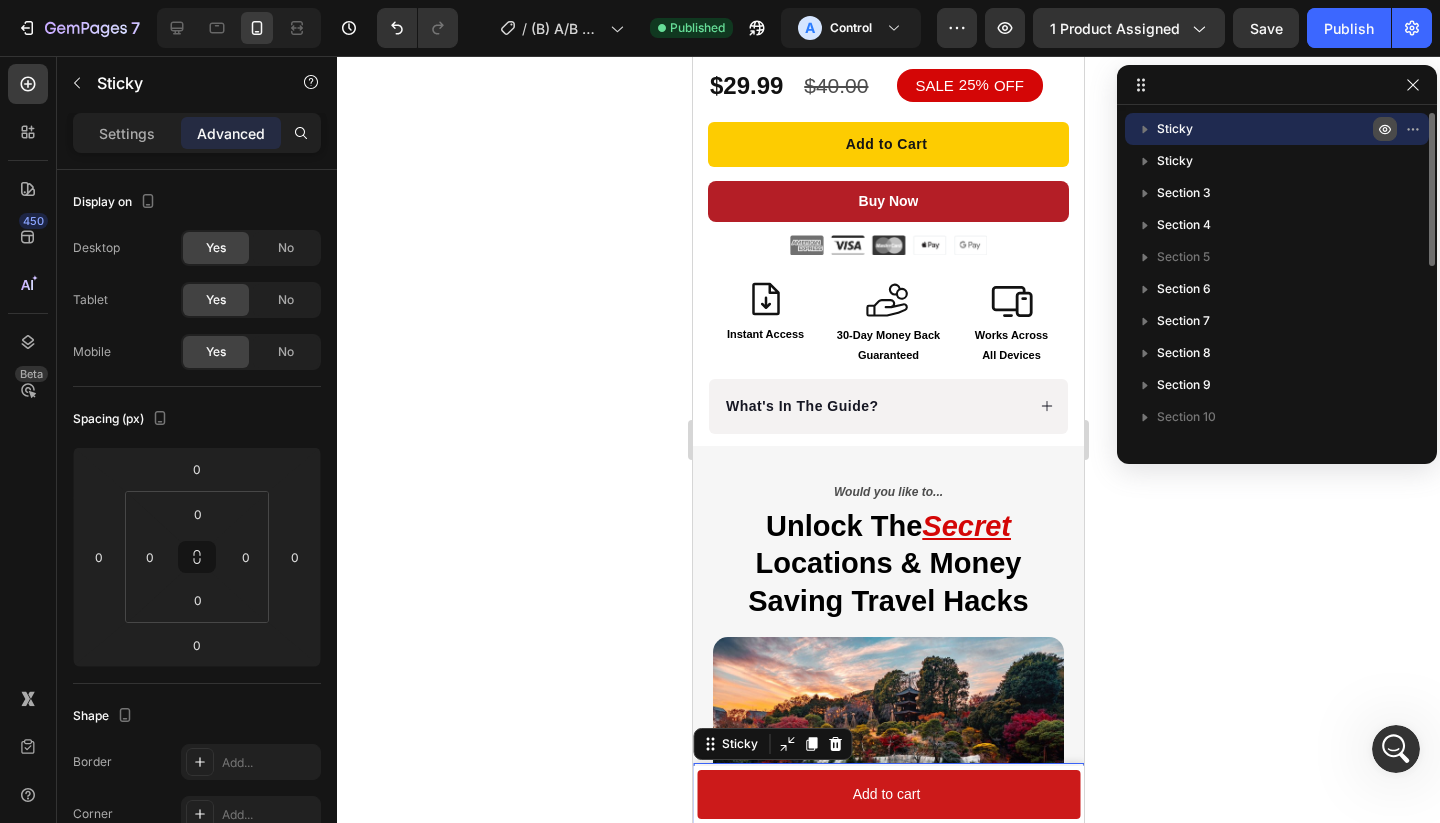 click 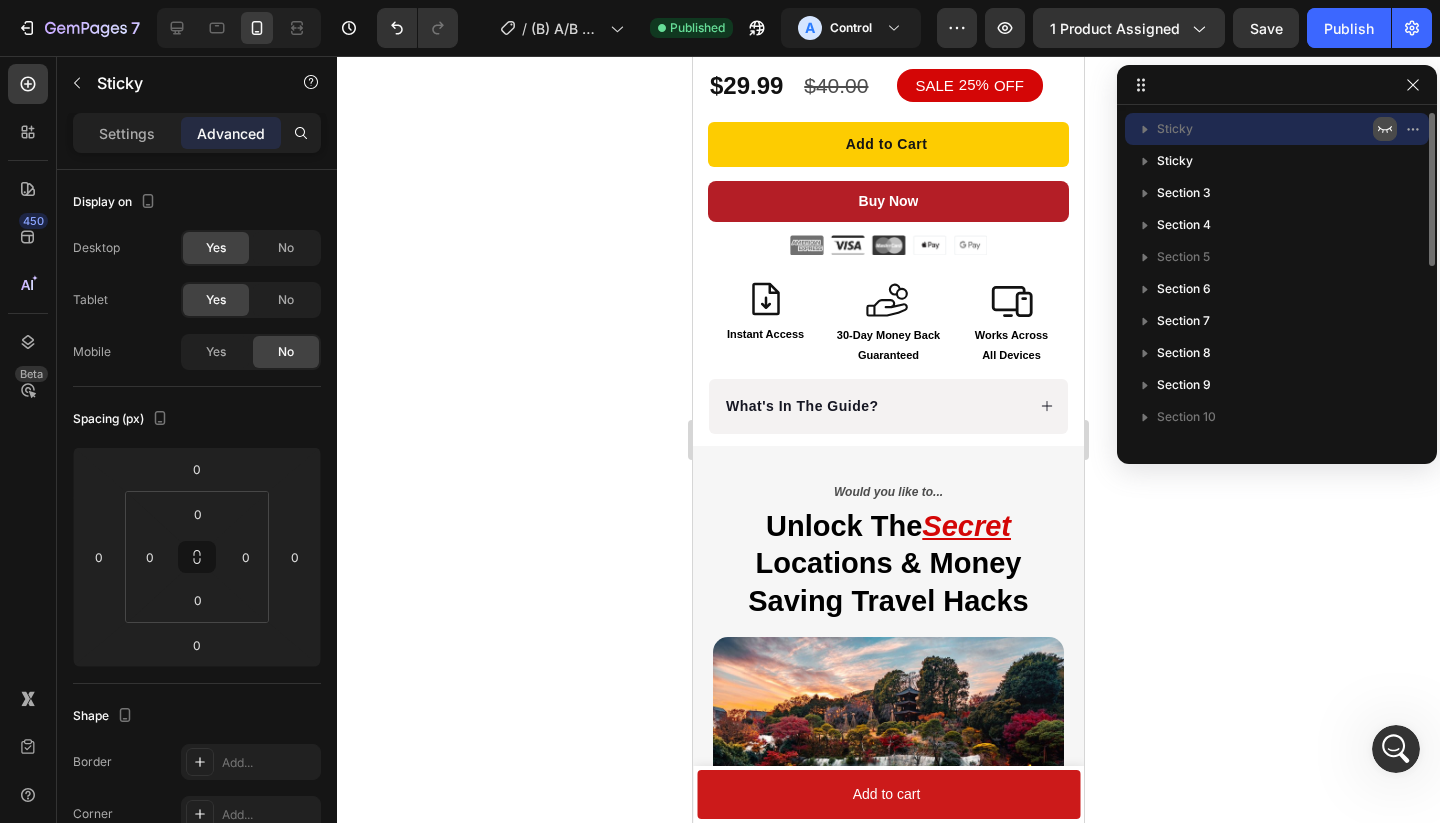 click 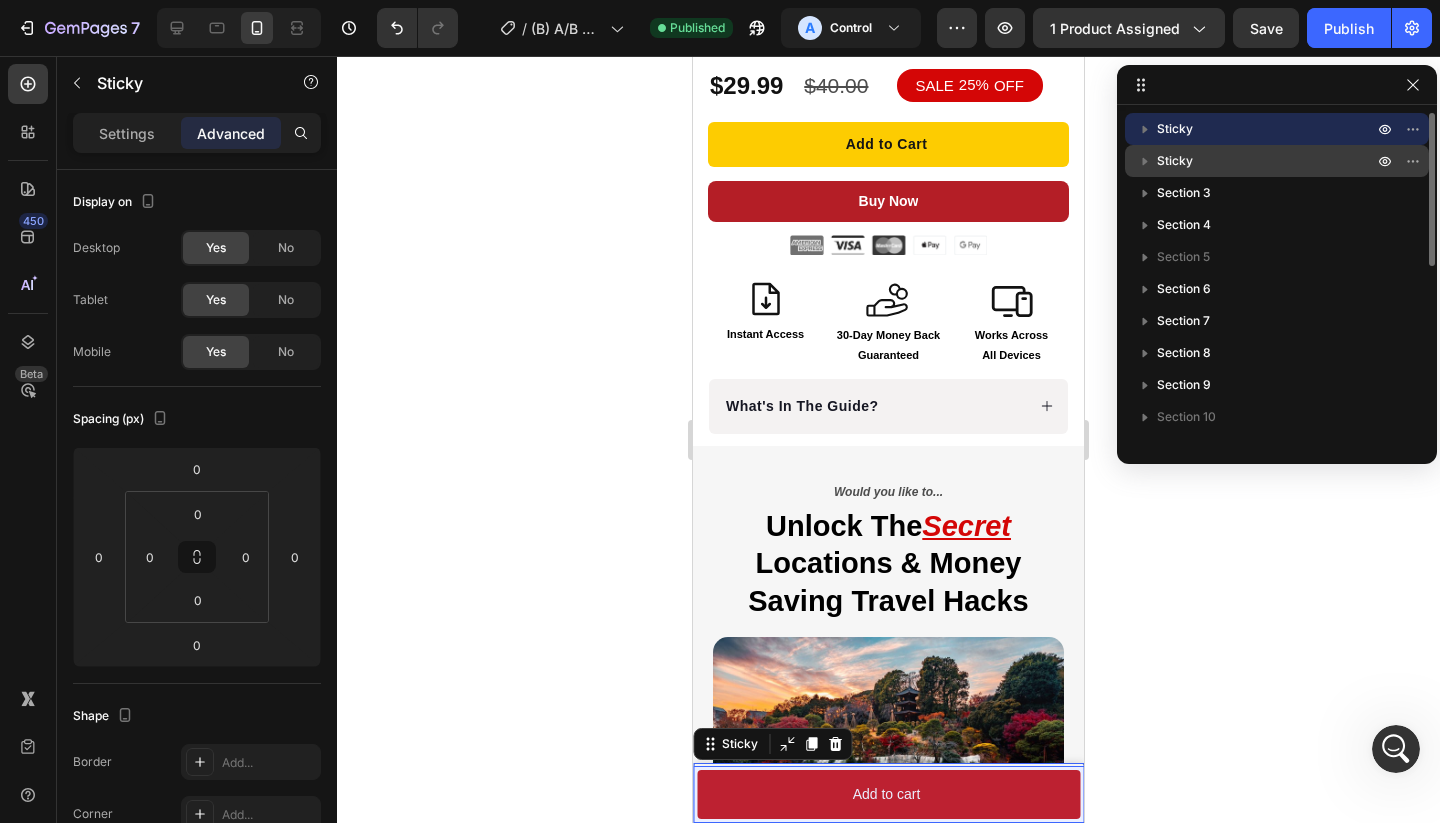 click on "Sticky" at bounding box center [1267, 161] 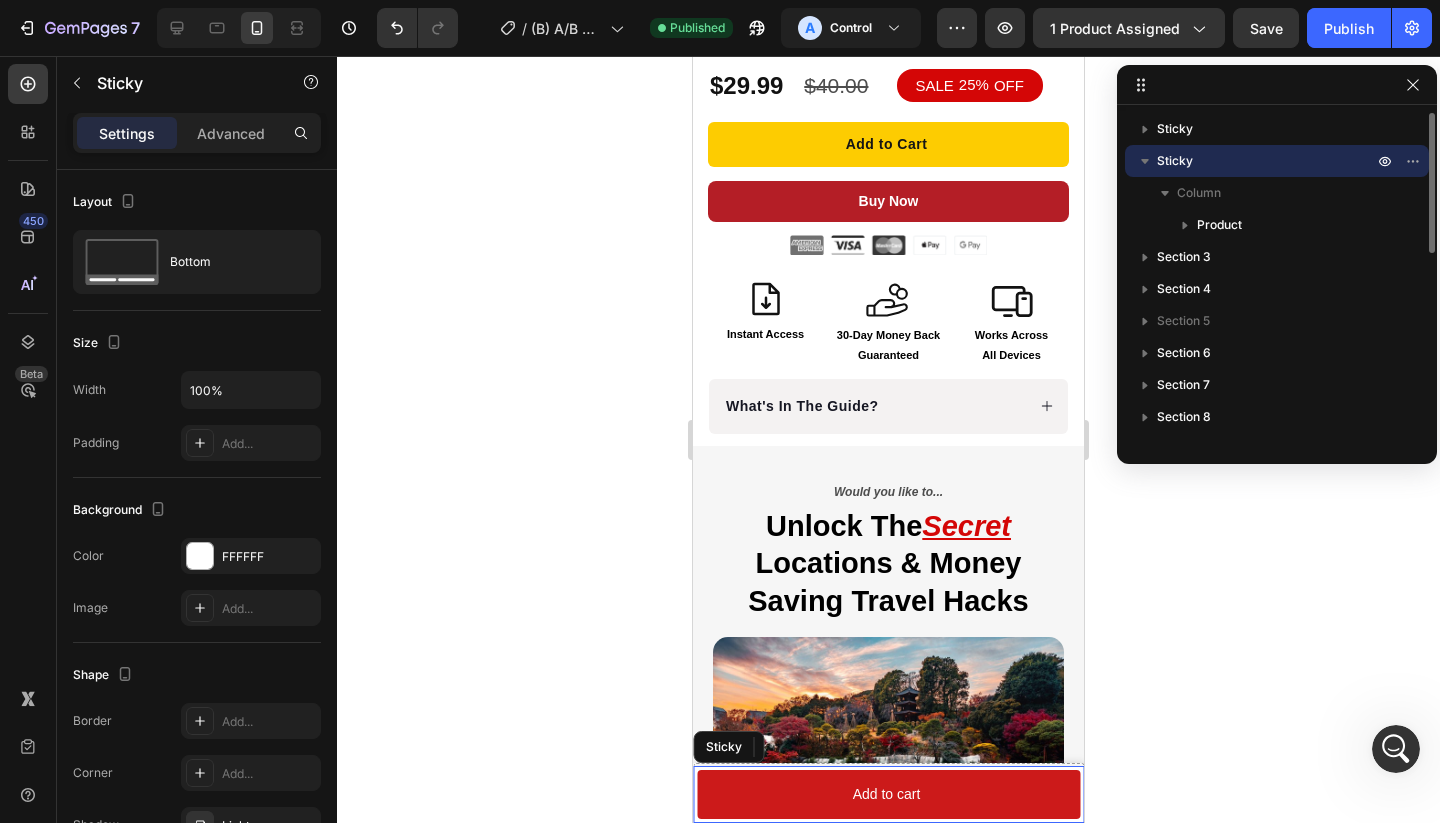 scroll, scrollTop: 229, scrollLeft: 0, axis: vertical 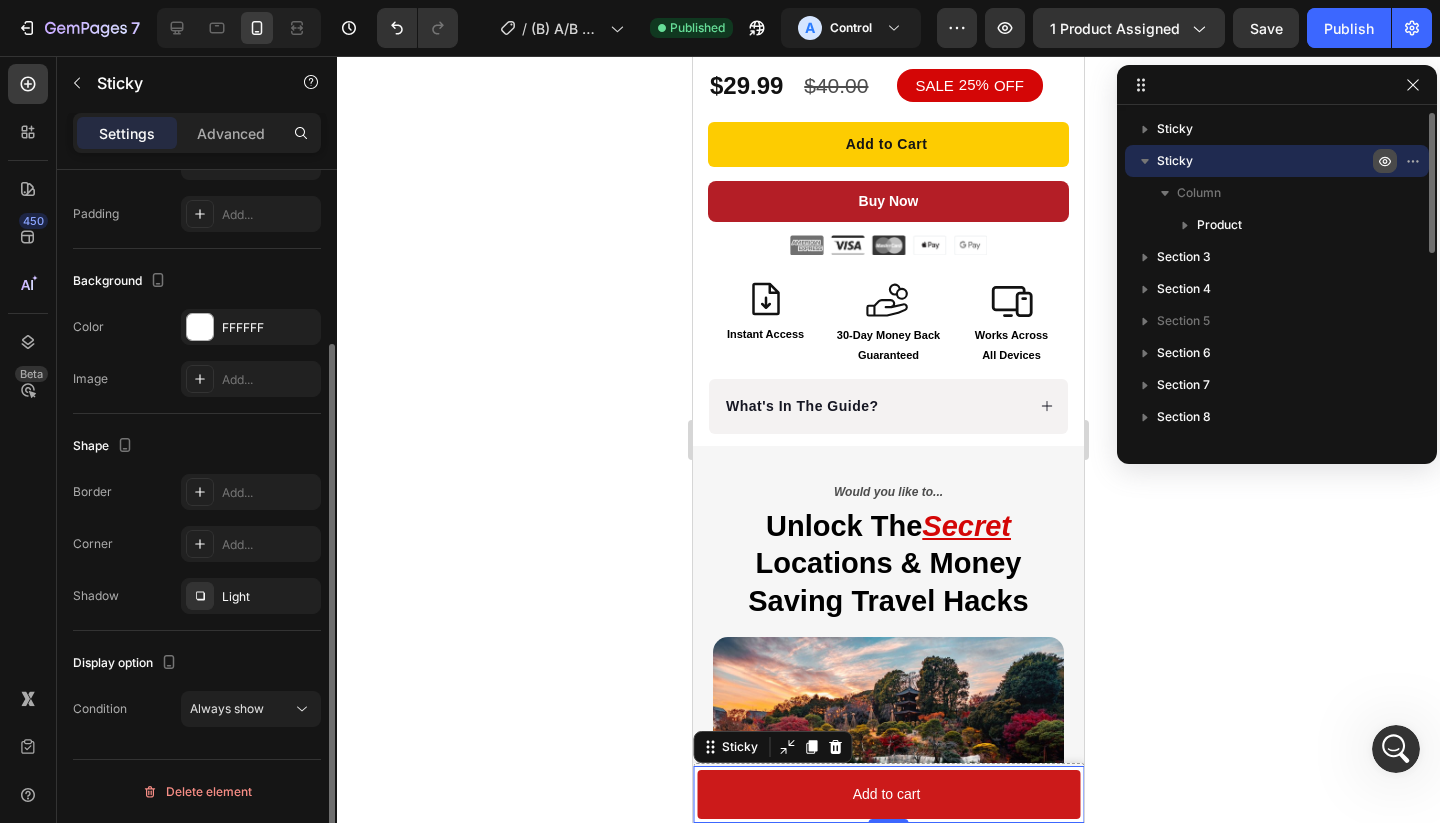 click 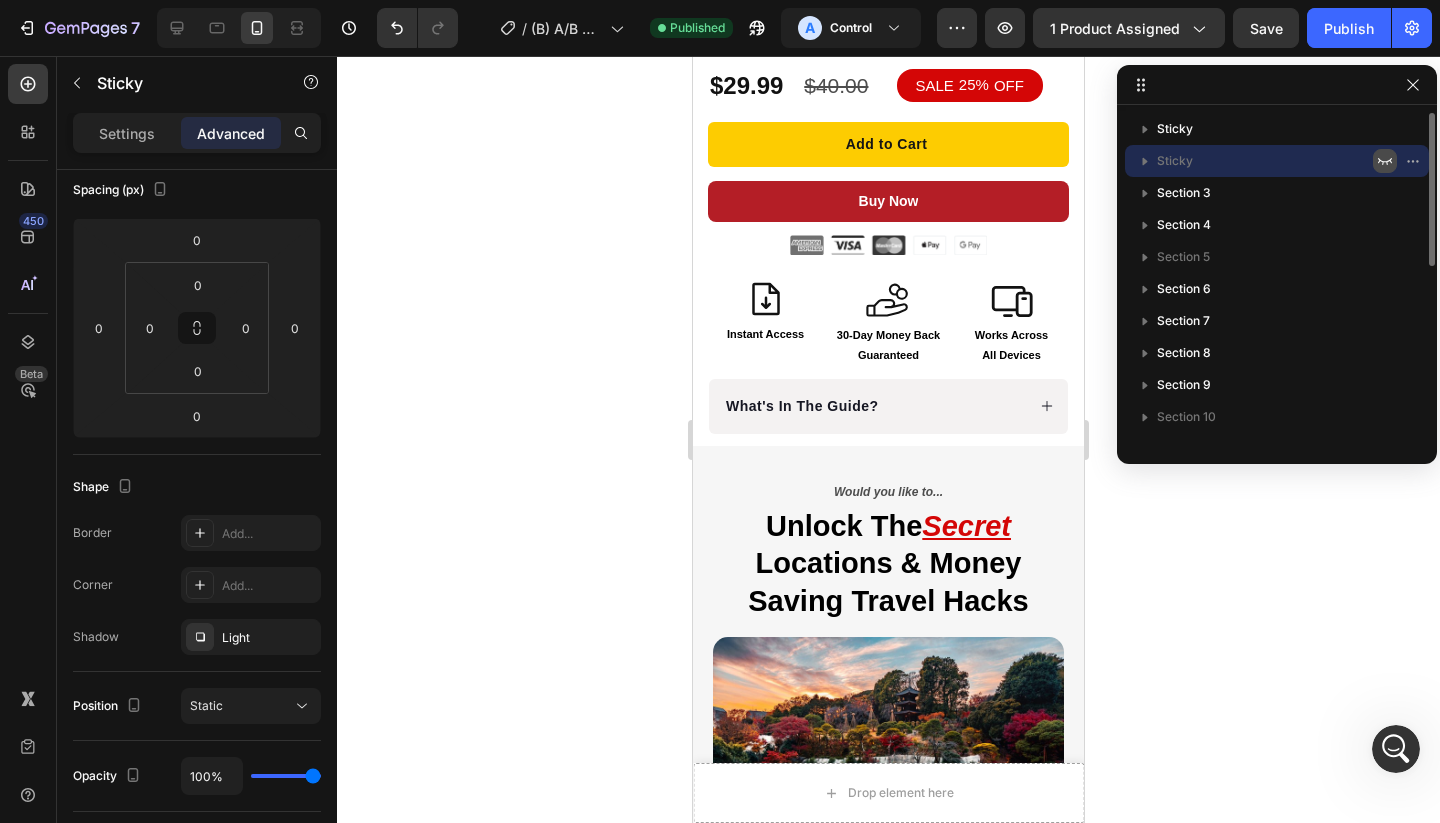 click 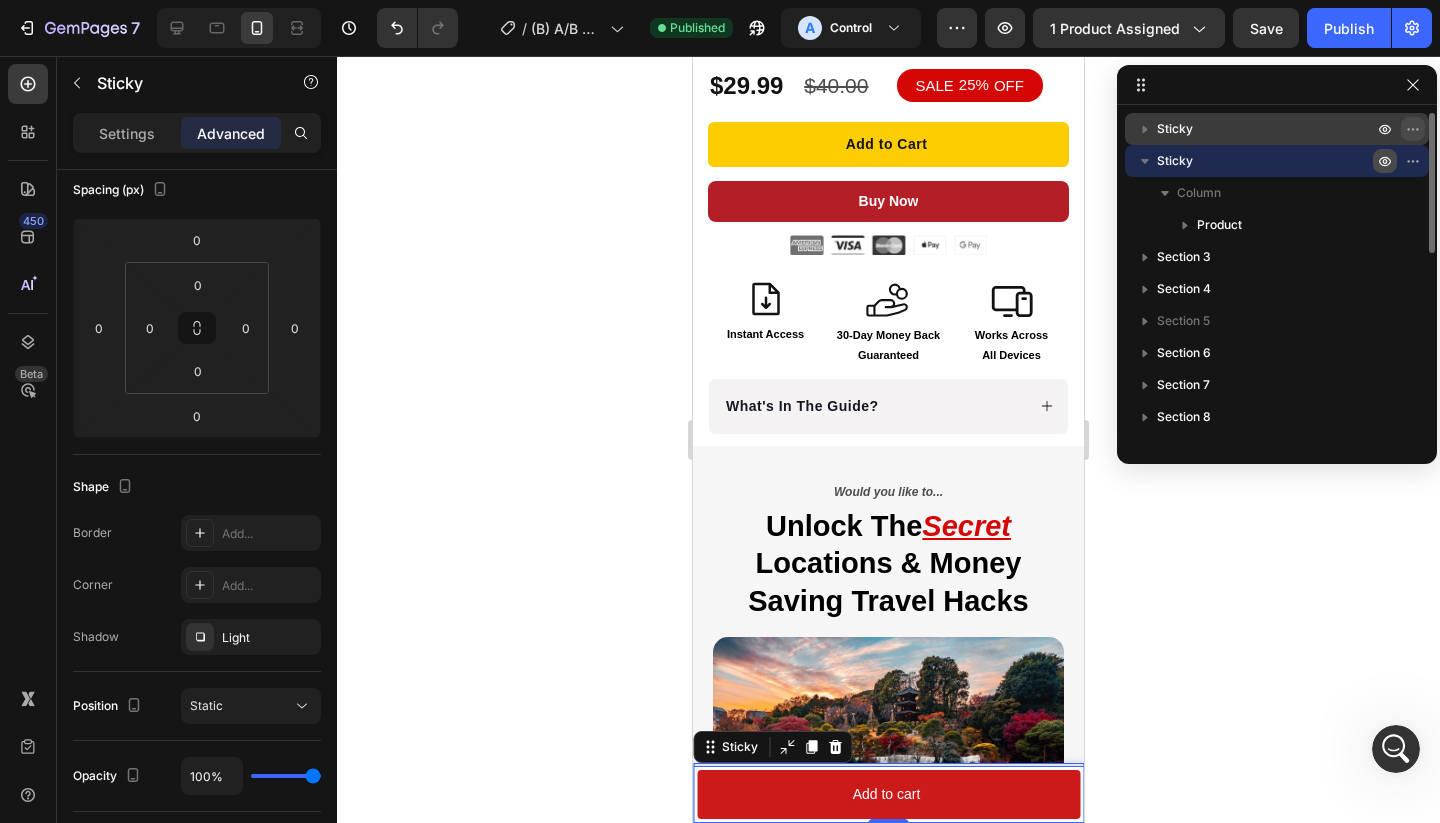 click 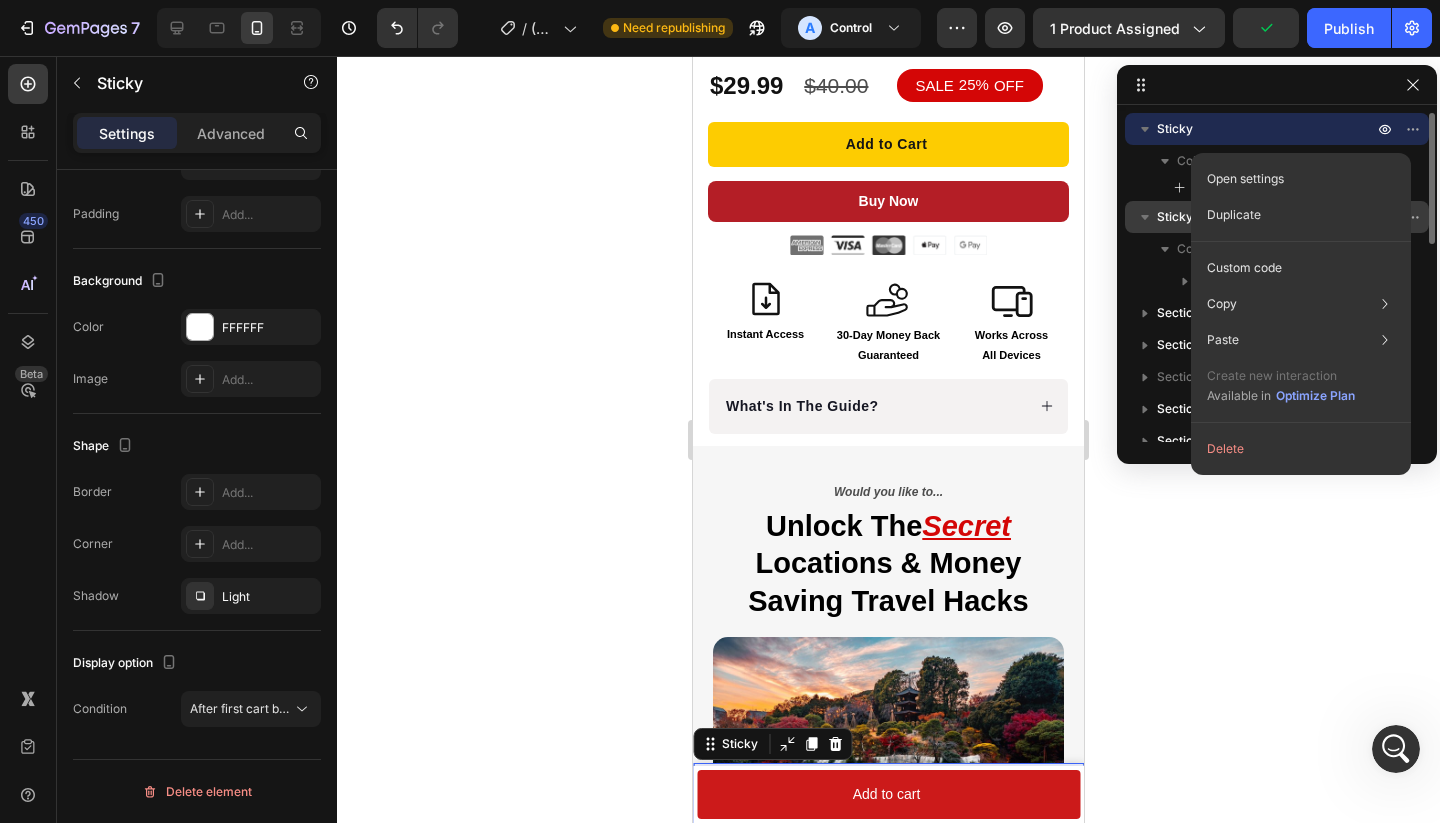 click on "Sticky" at bounding box center [1267, 129] 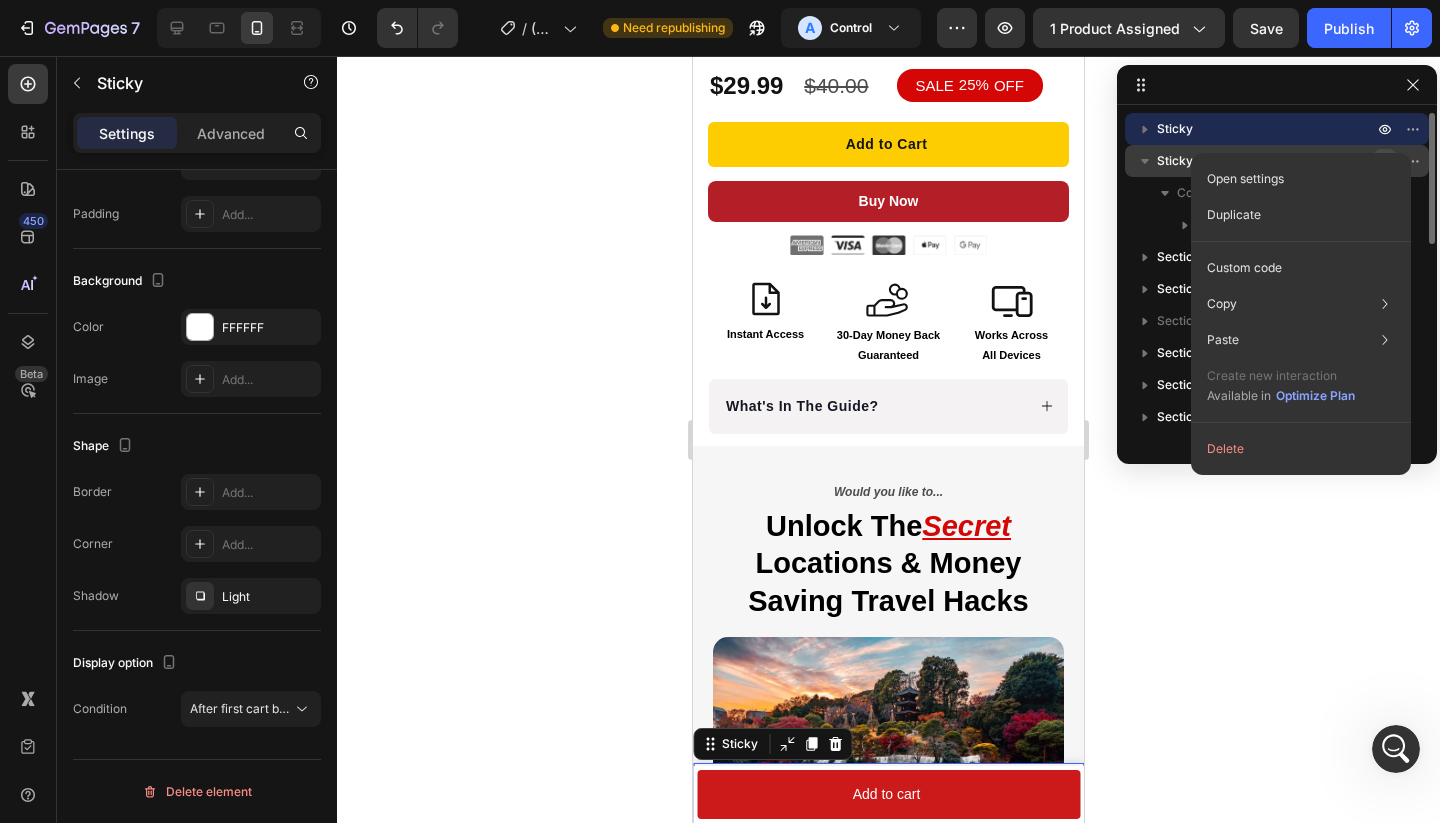 click on "Sticky" at bounding box center (1267, 129) 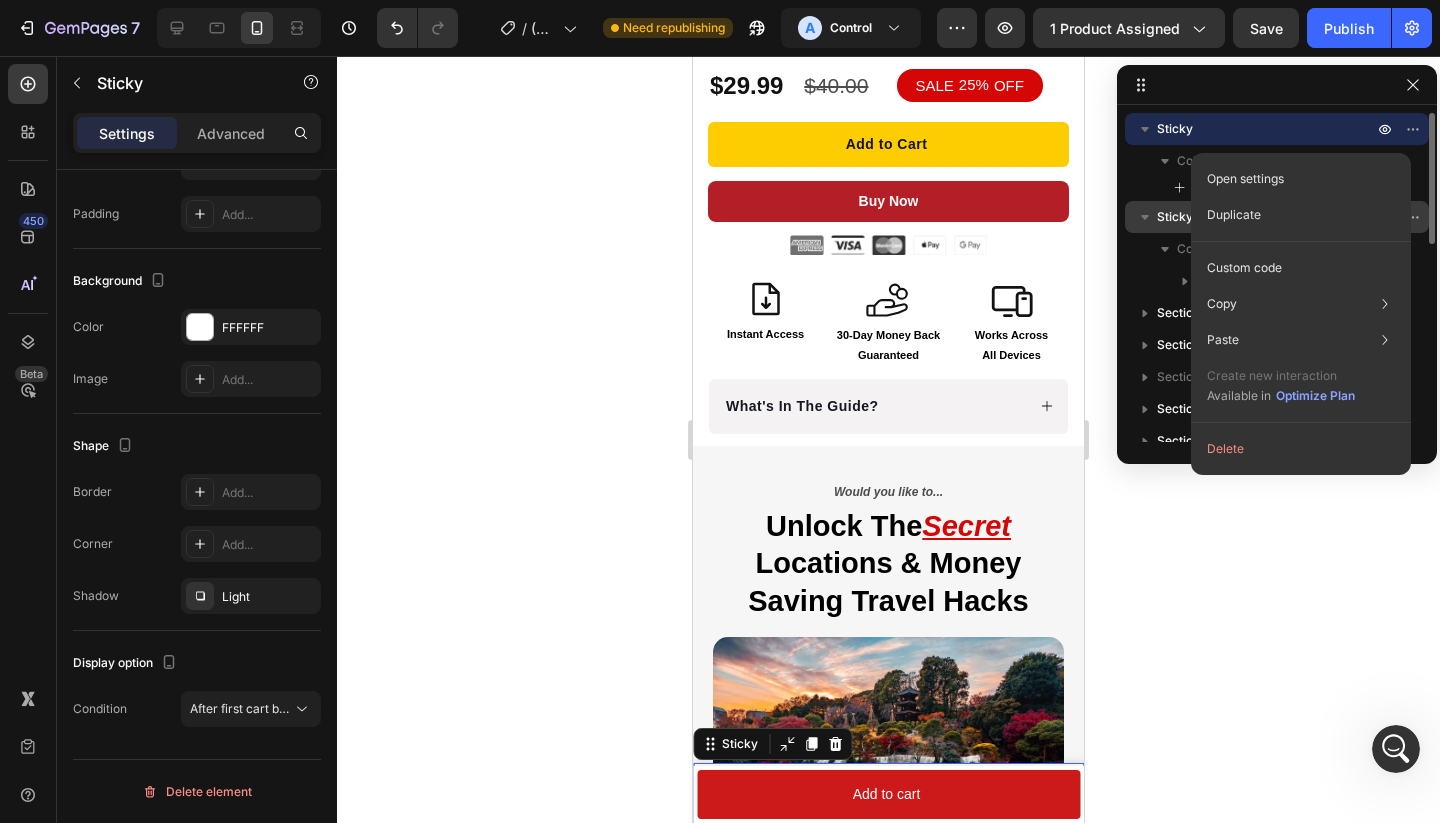 click on "Sticky" at bounding box center [1267, 129] 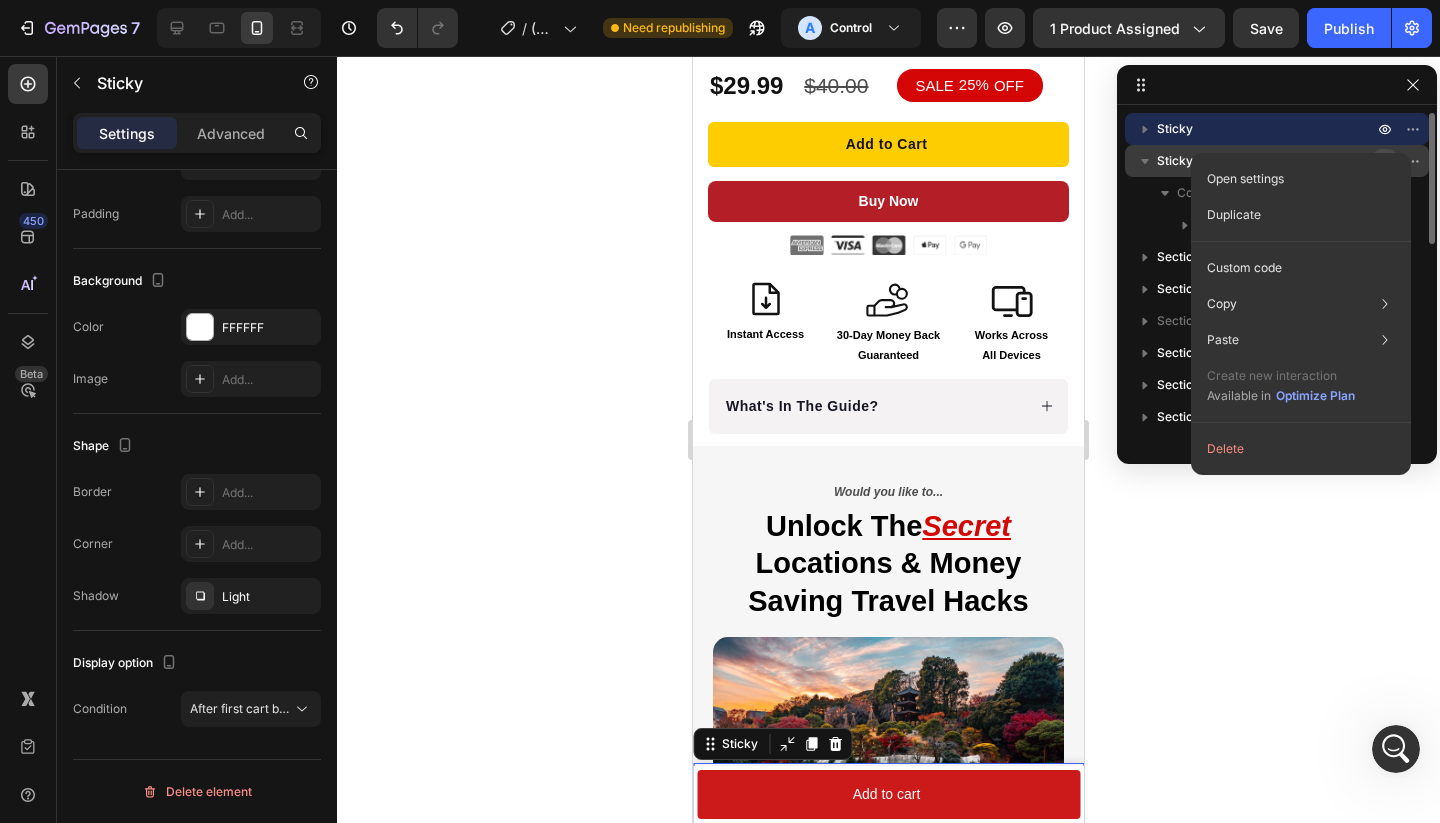 click on "Sticky" at bounding box center [1267, 129] 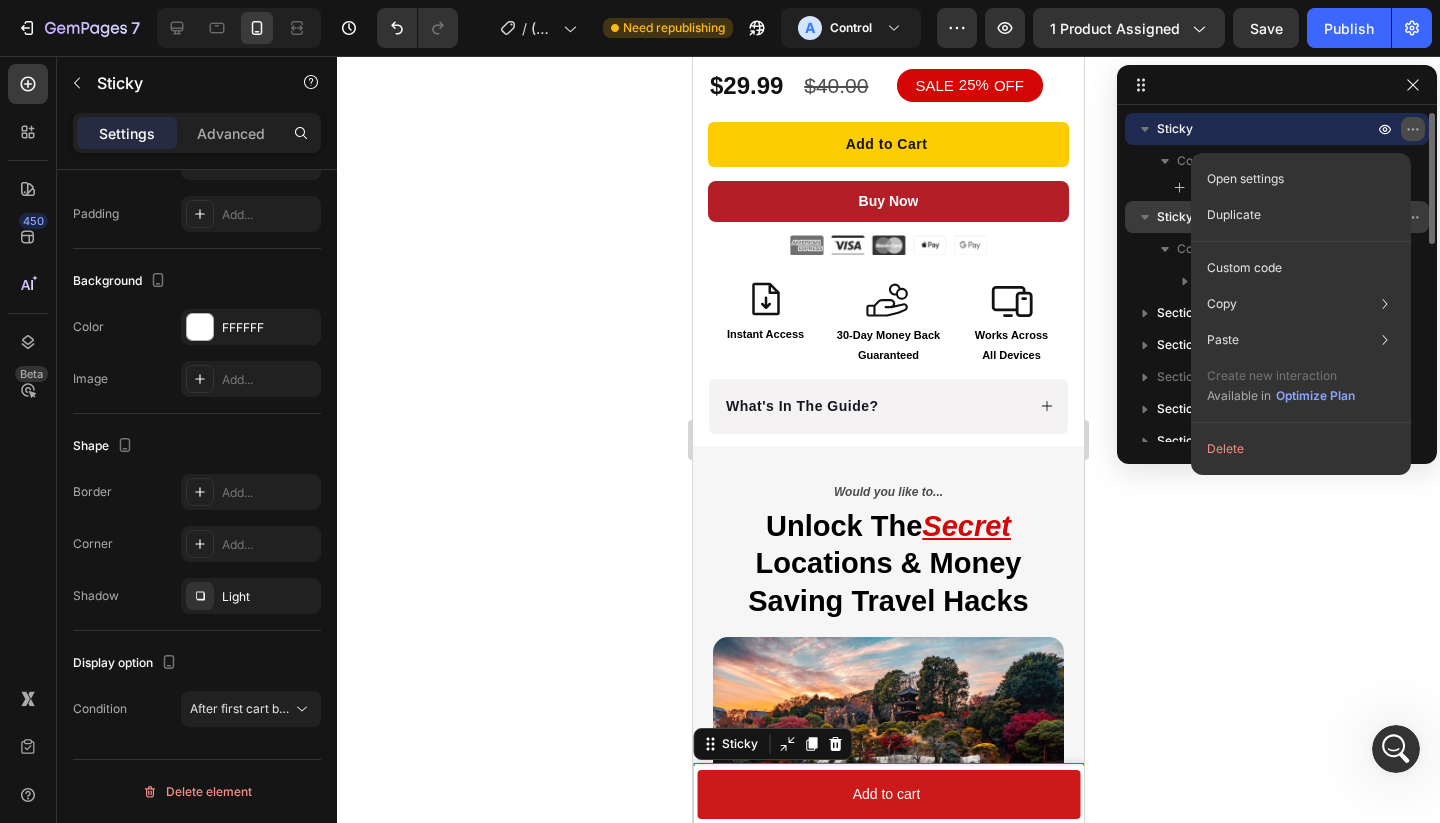 click 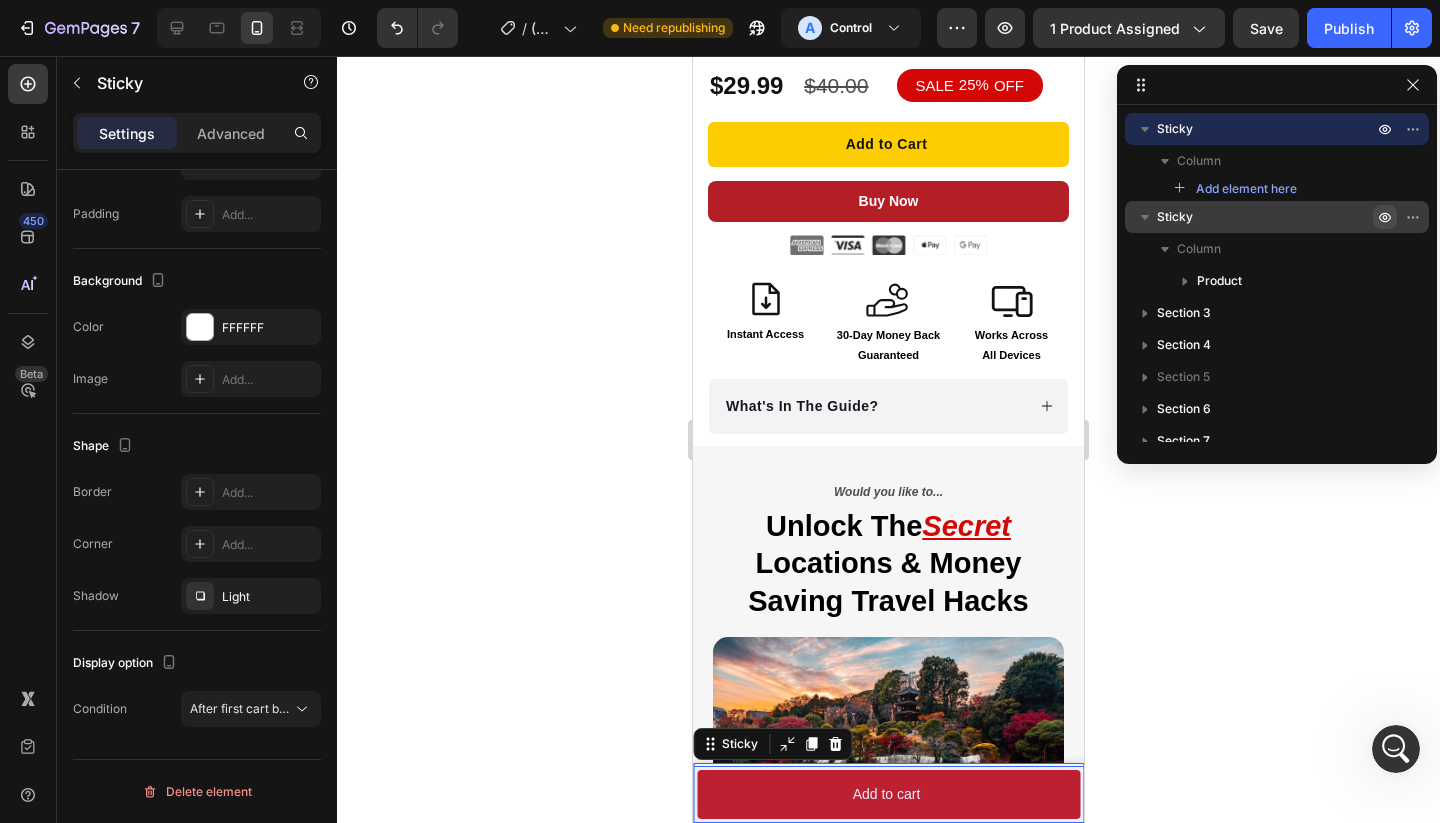 click on "Sticky" at bounding box center (1267, 217) 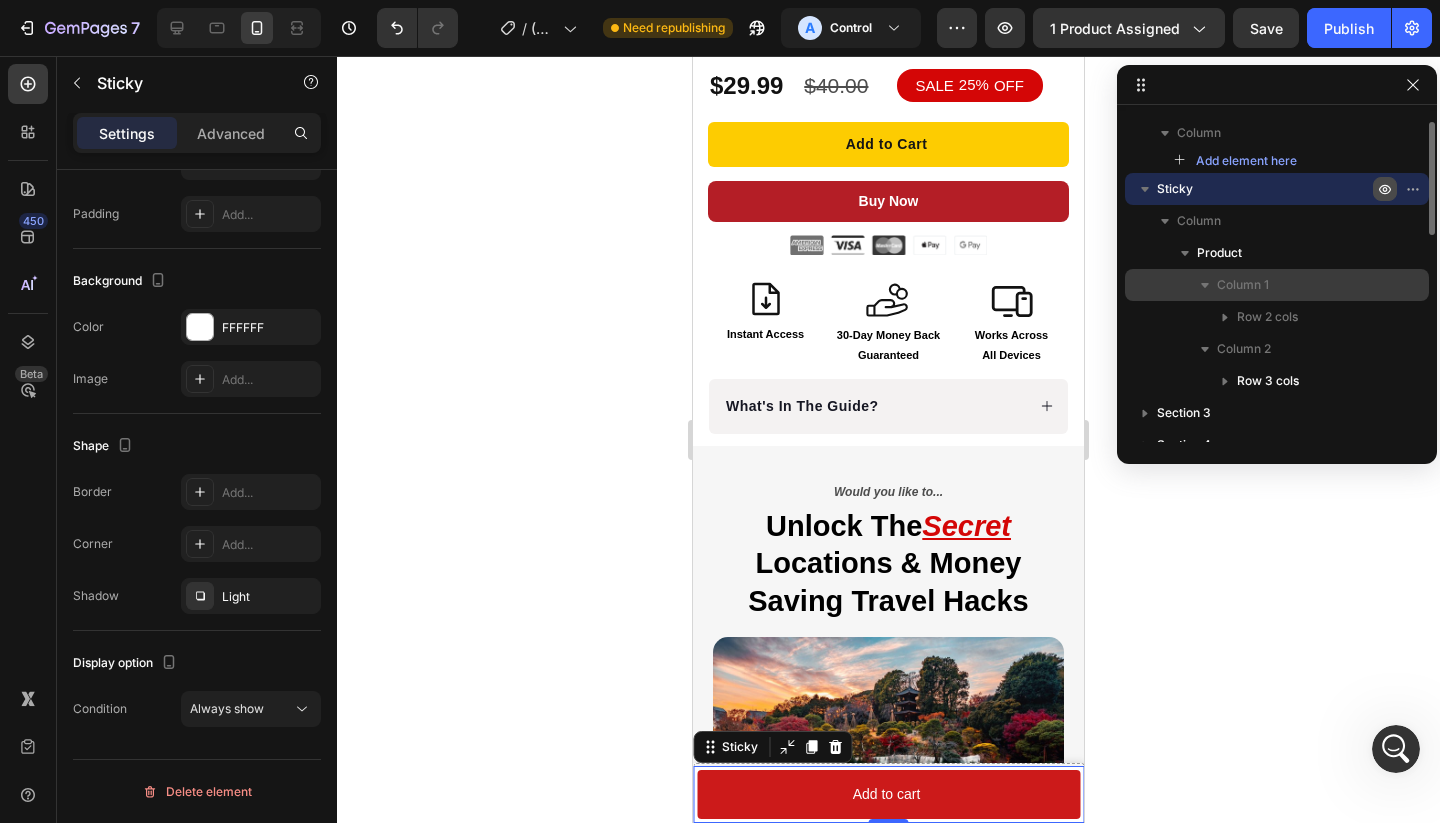scroll, scrollTop: 0, scrollLeft: 0, axis: both 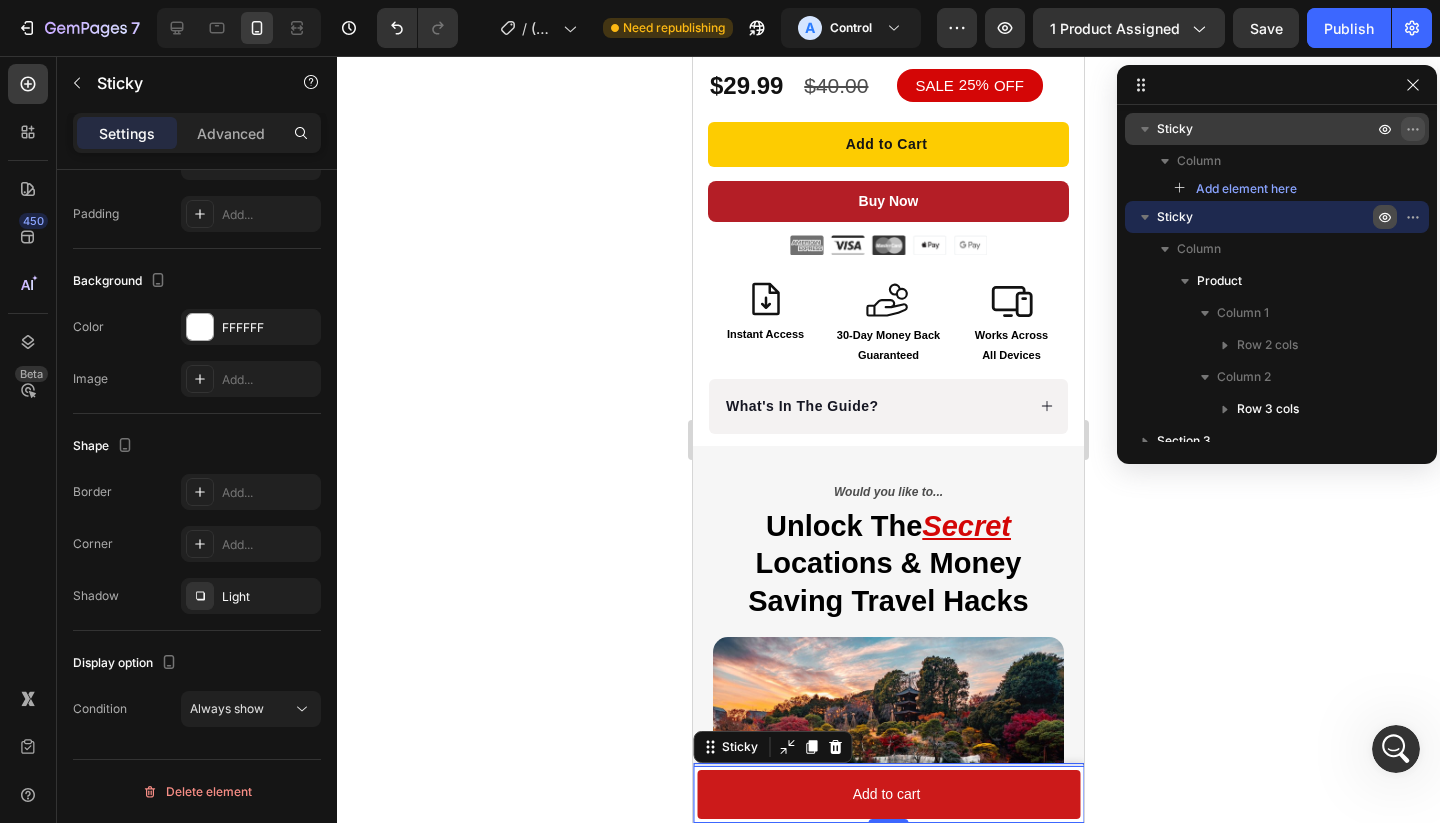click 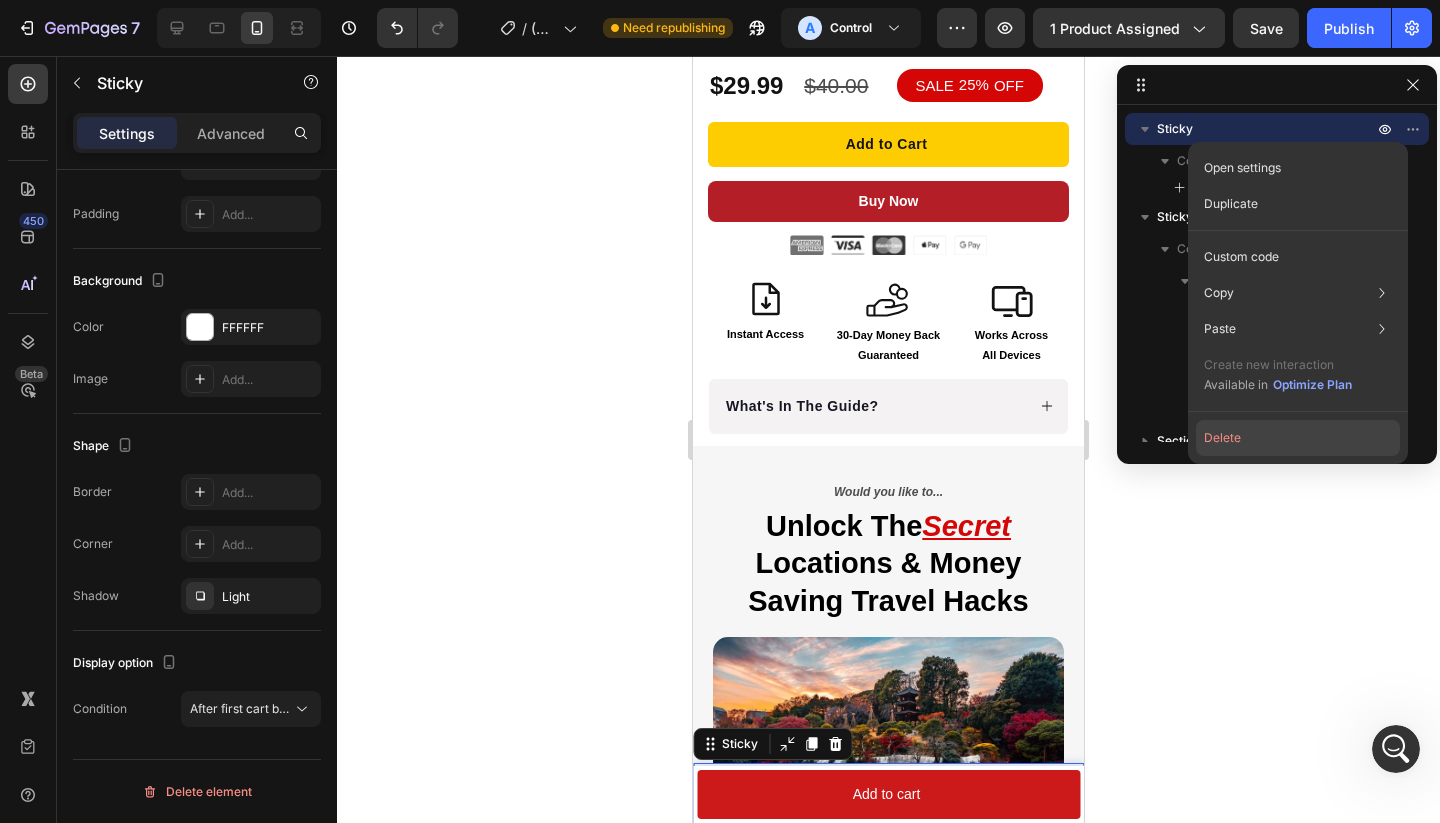 click on "Delete" 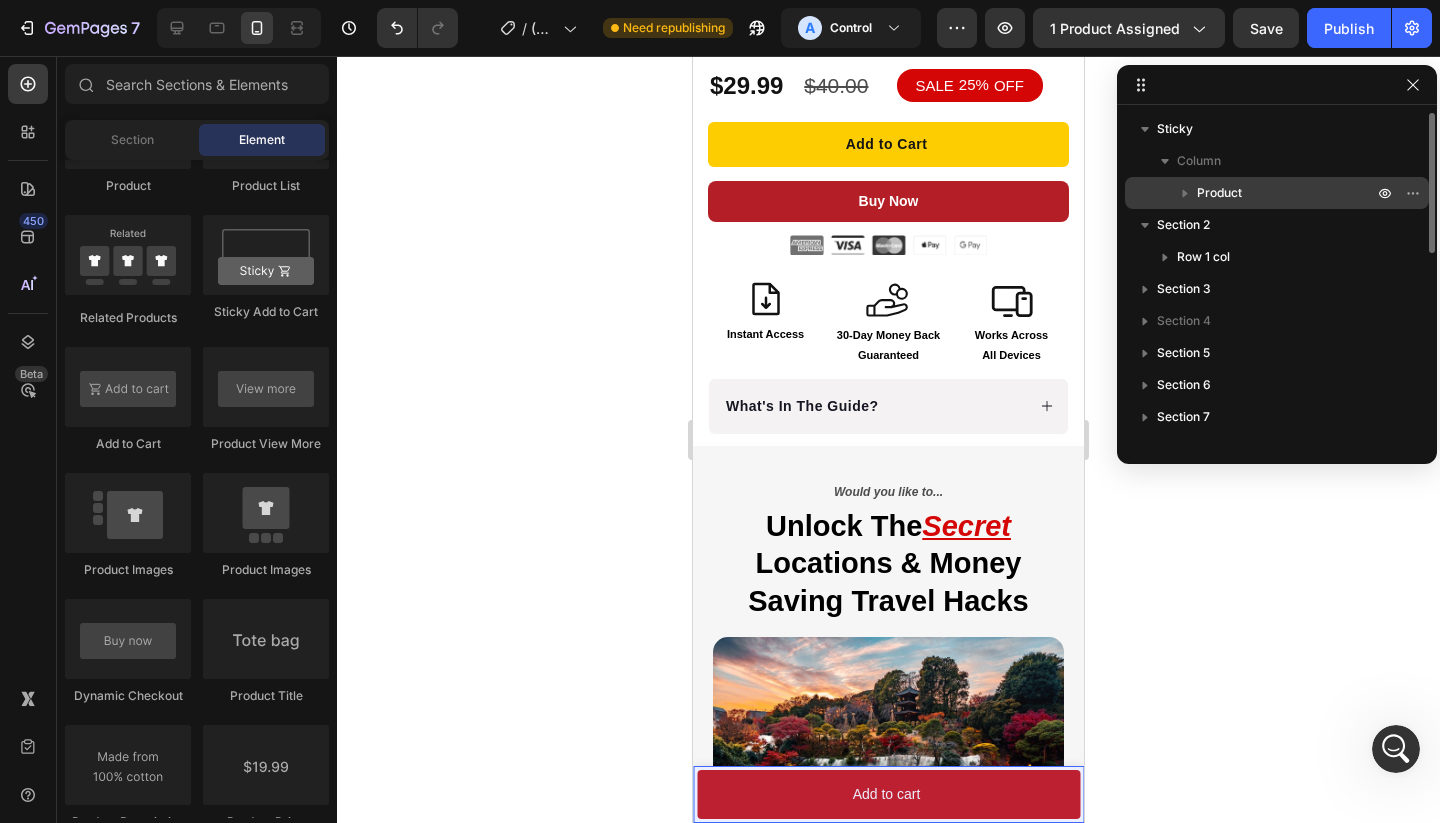 click 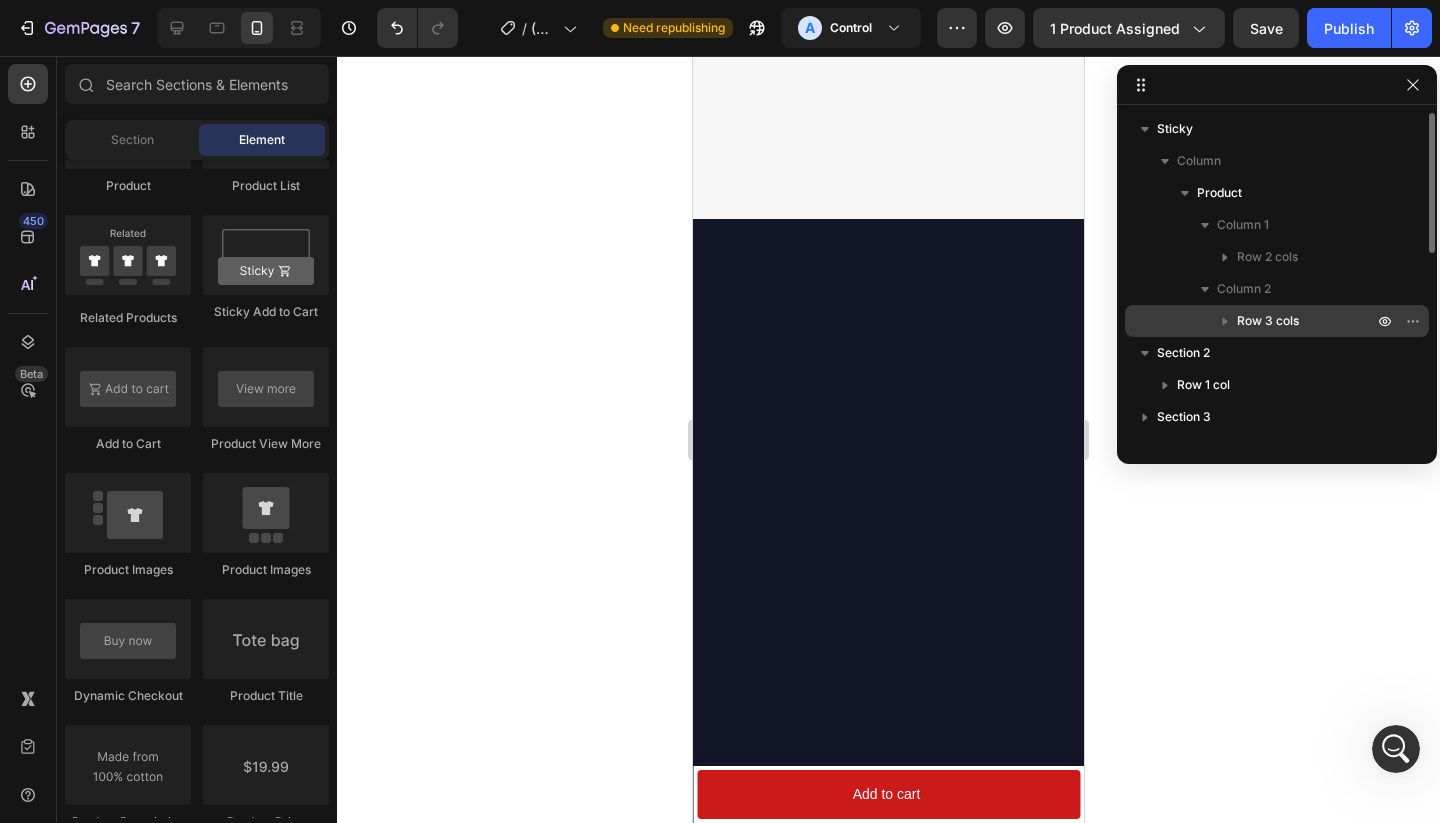 scroll, scrollTop: 165, scrollLeft: 0, axis: vertical 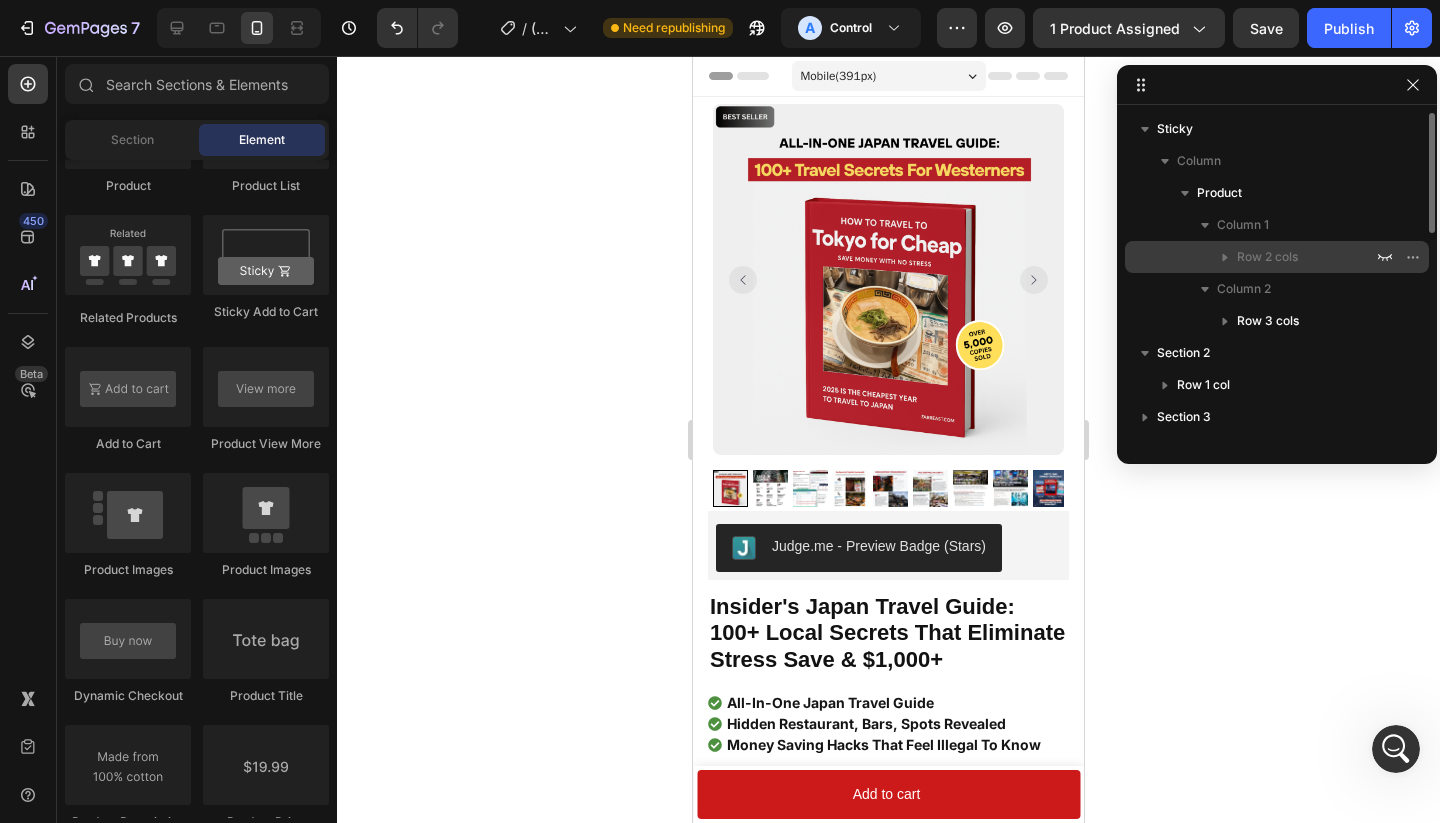 click 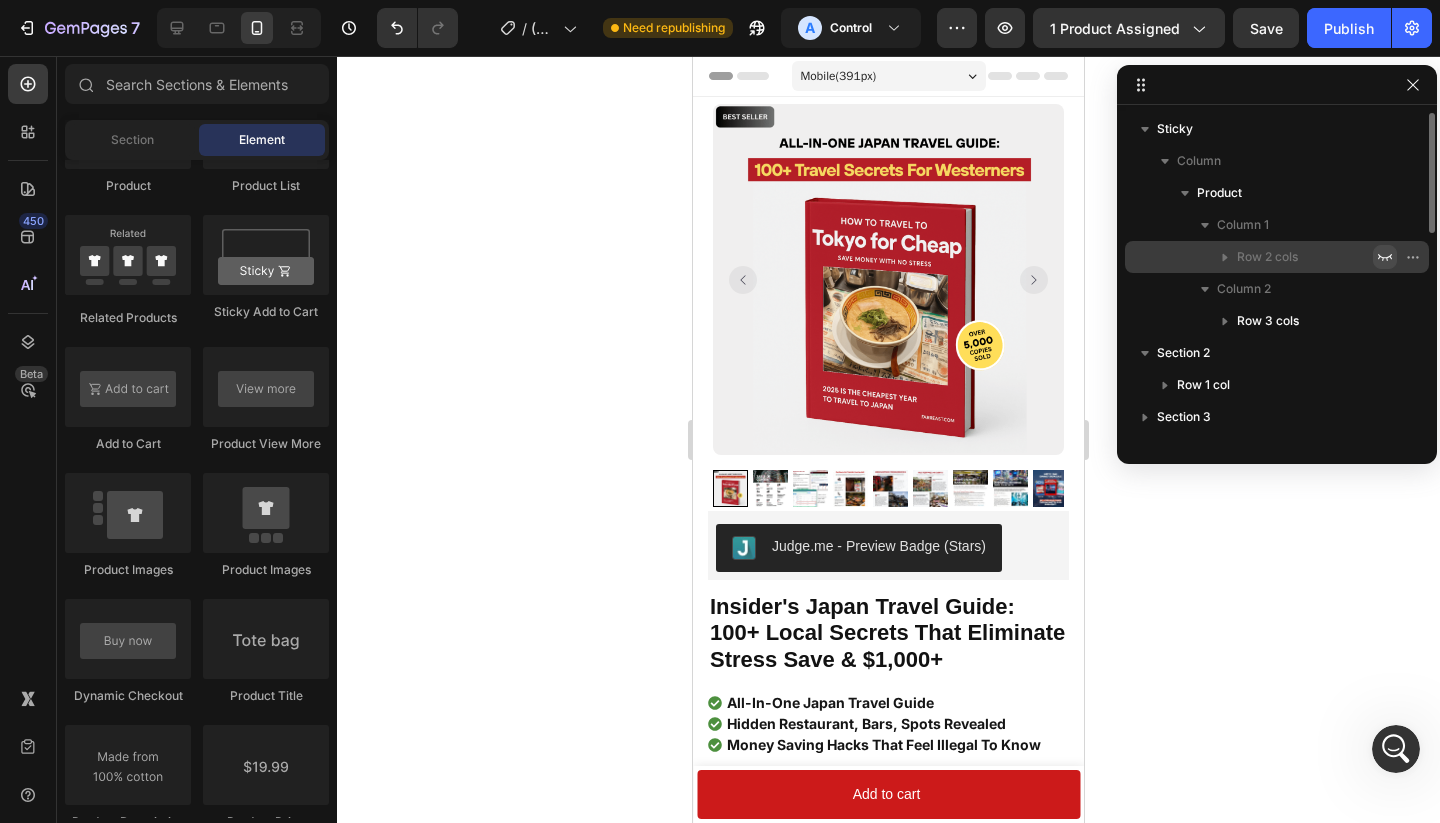 click 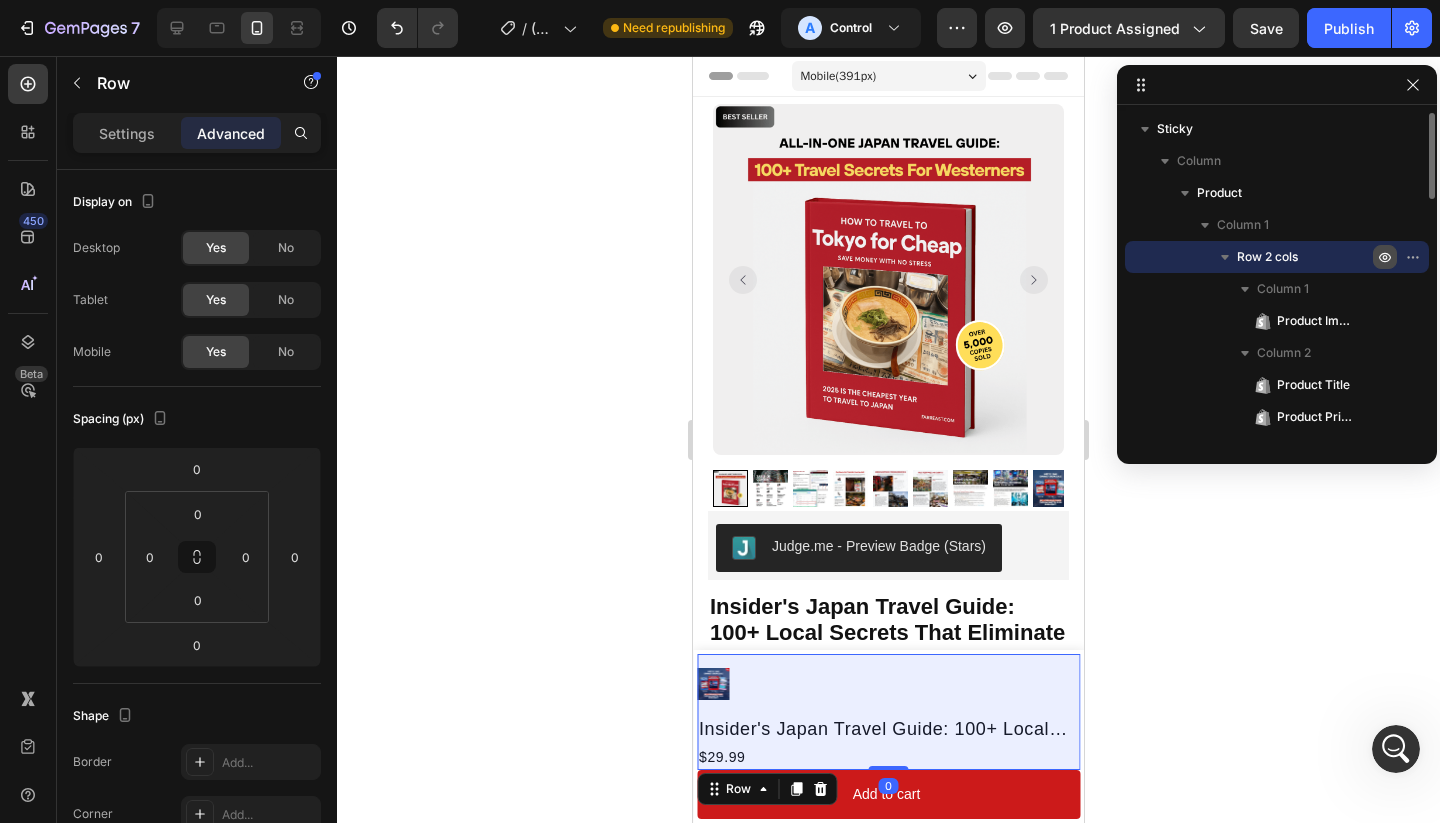 click 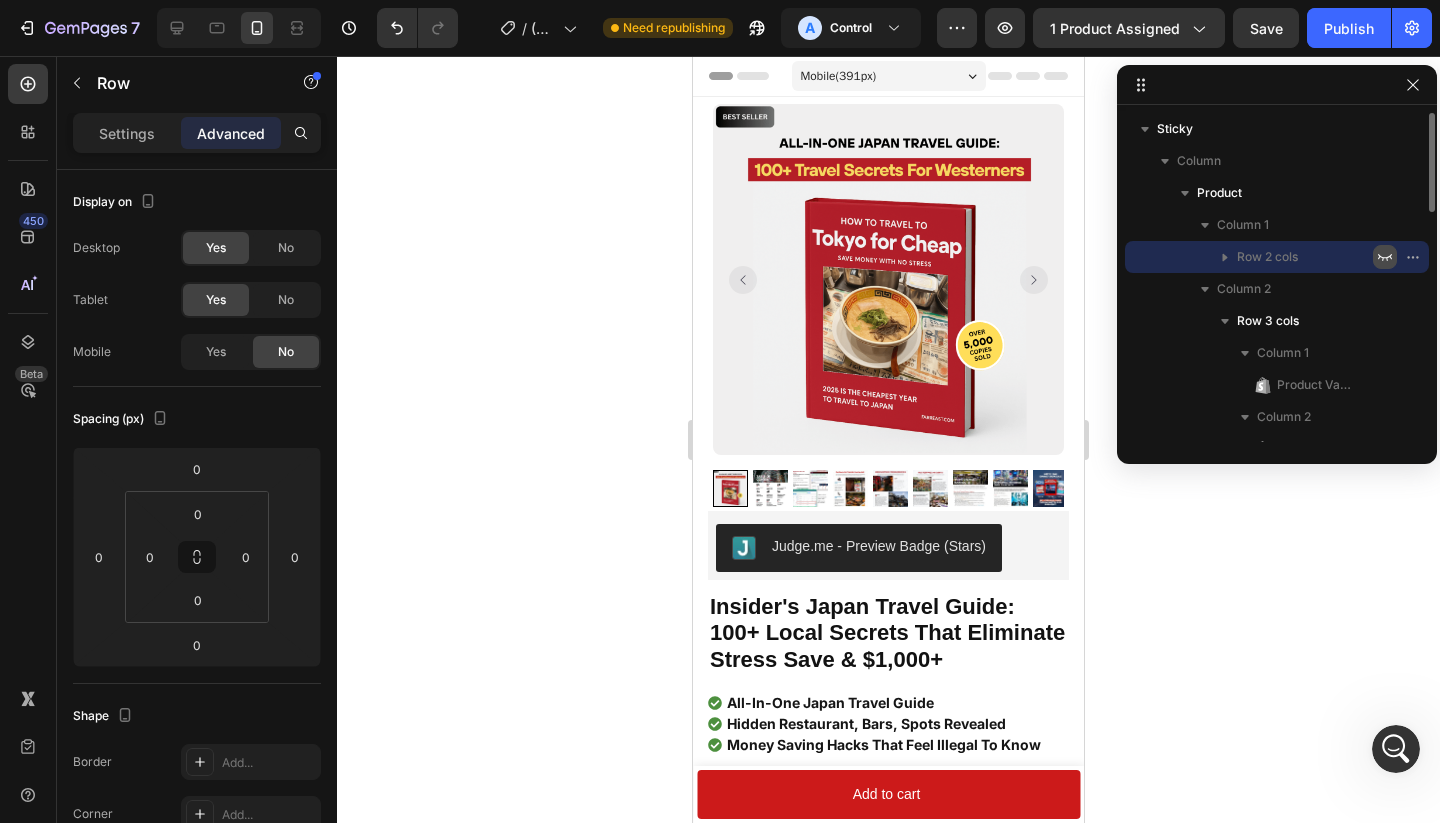 click 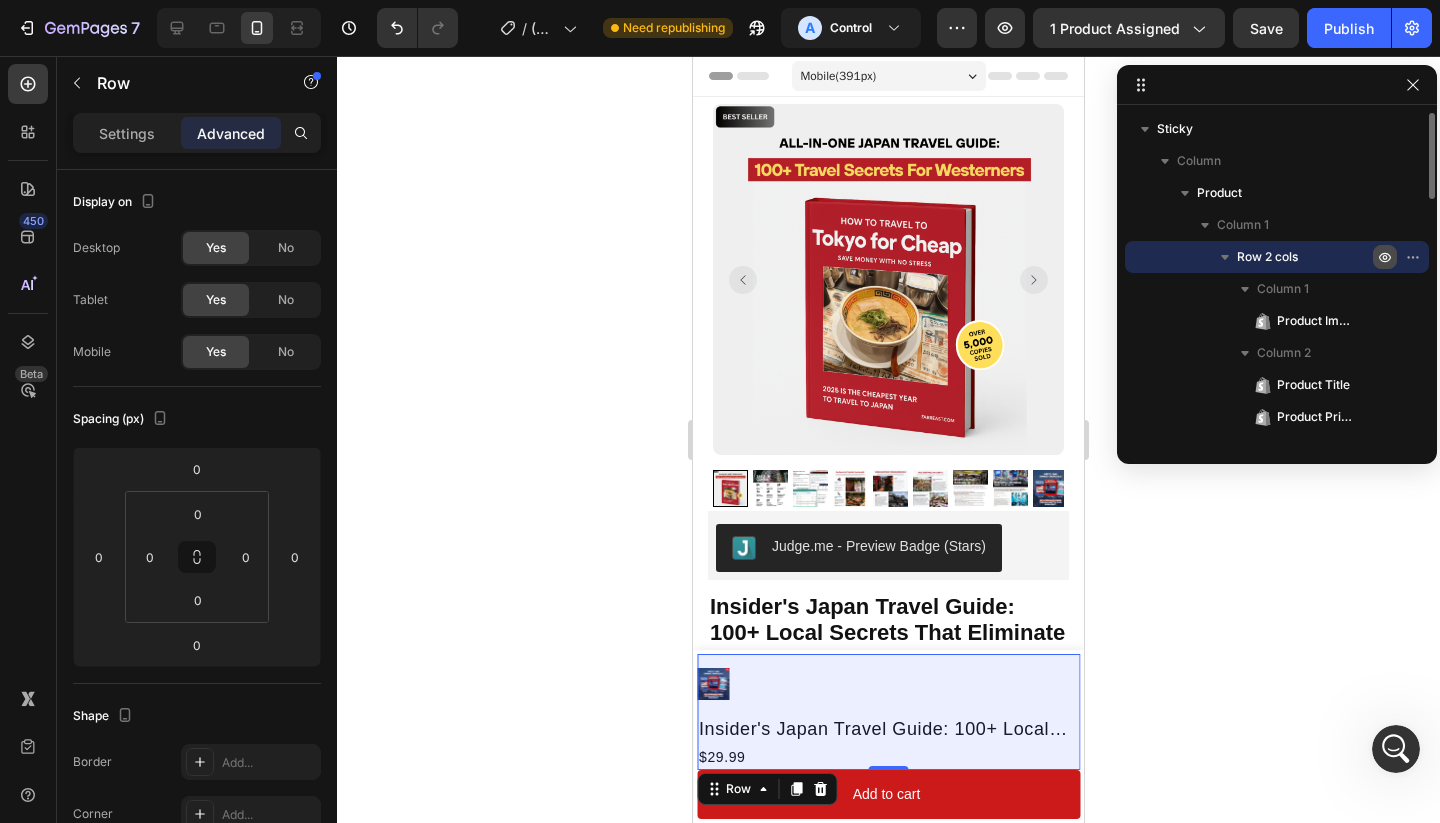 click 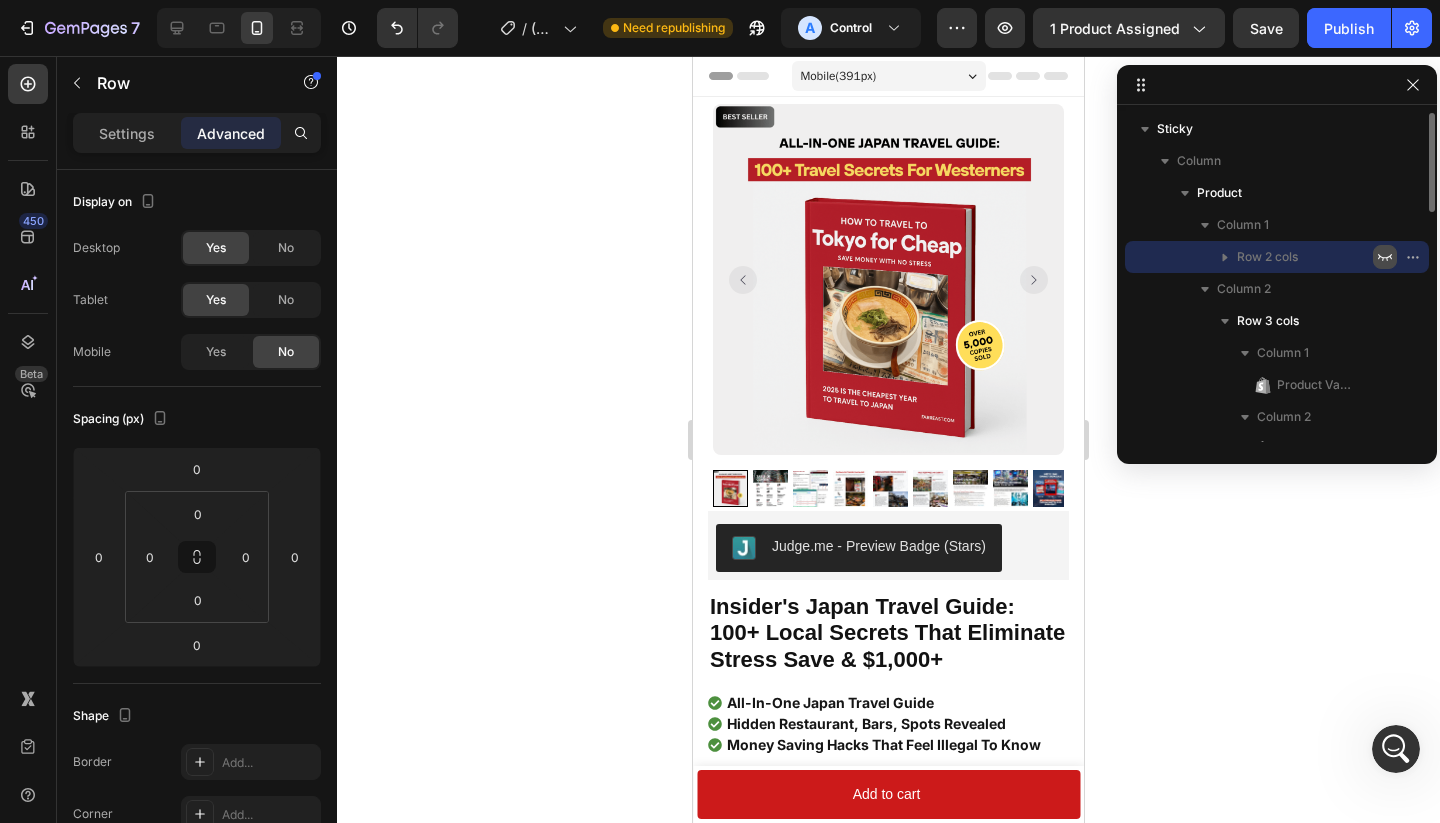 click 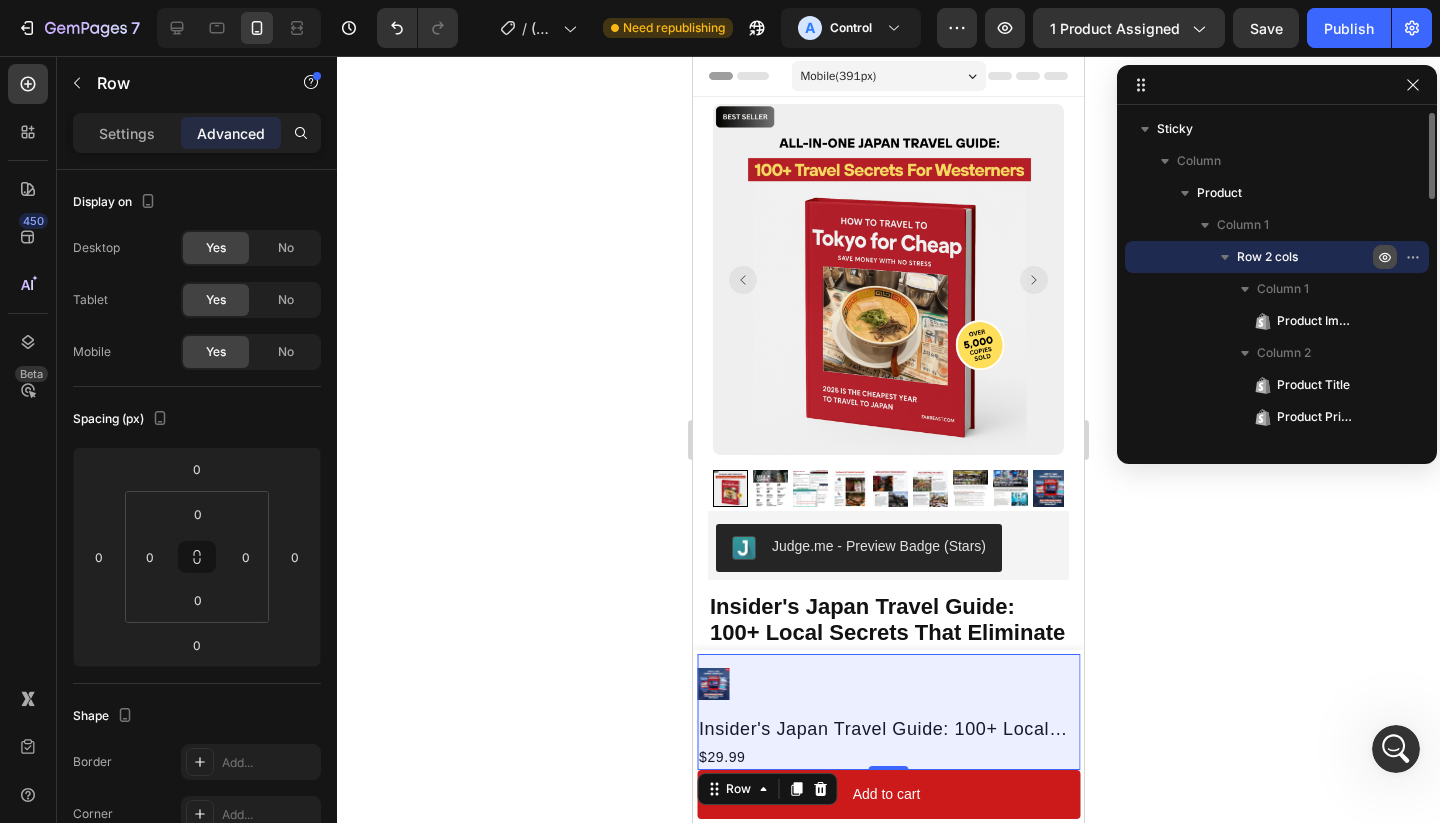 click 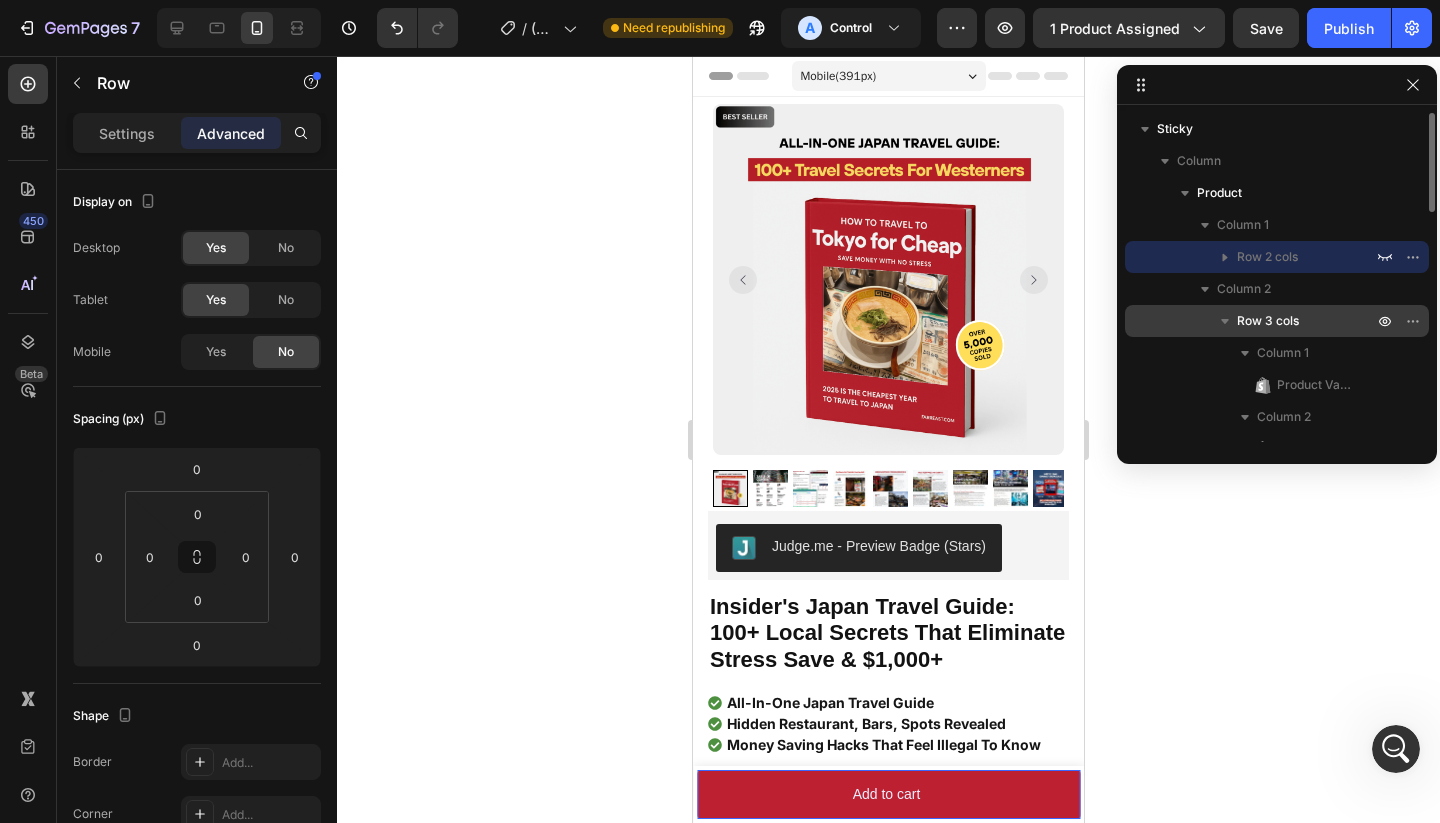 click on "Row 3 cols" at bounding box center [1307, 321] 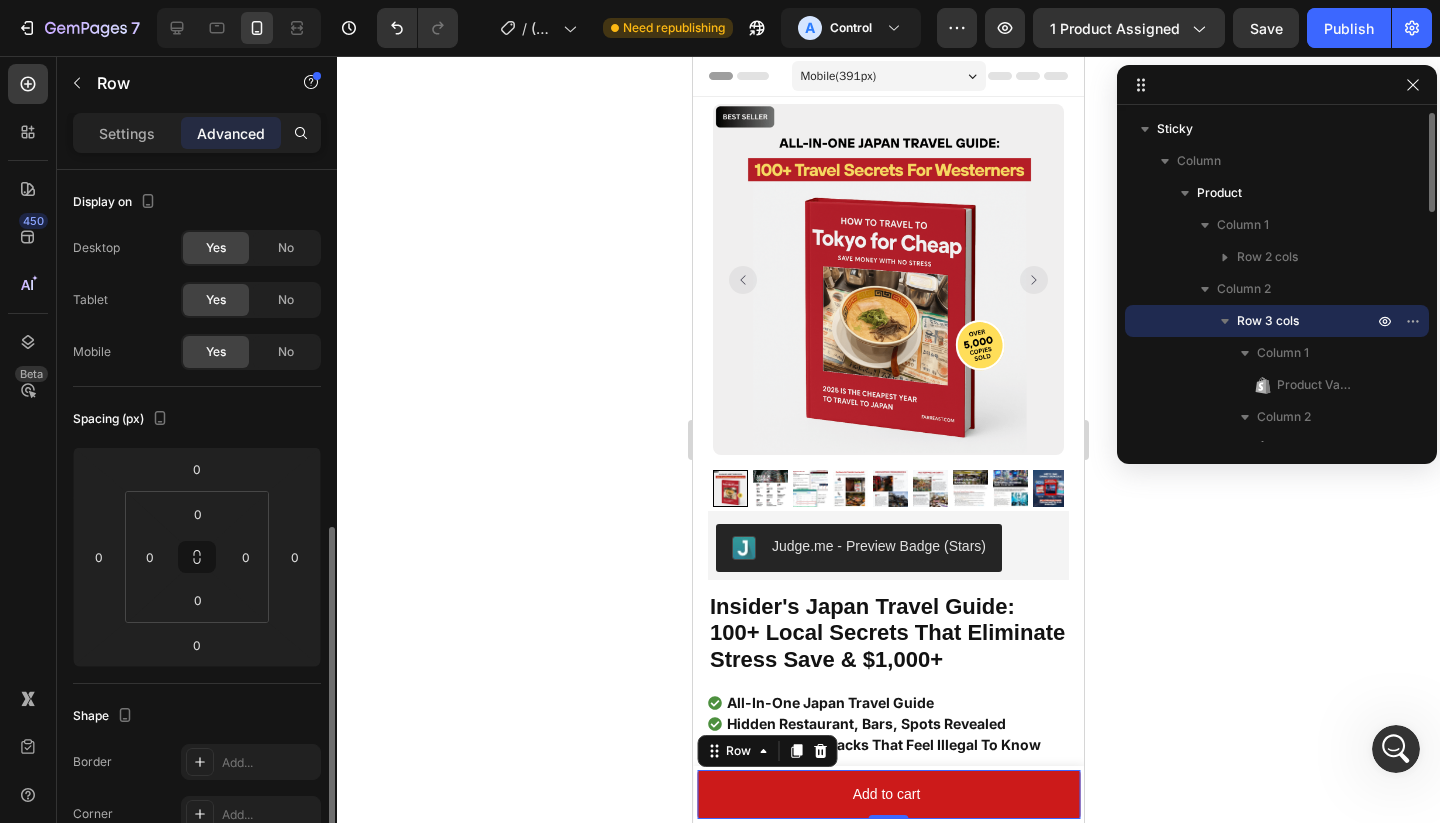 scroll, scrollTop: 229, scrollLeft: 0, axis: vertical 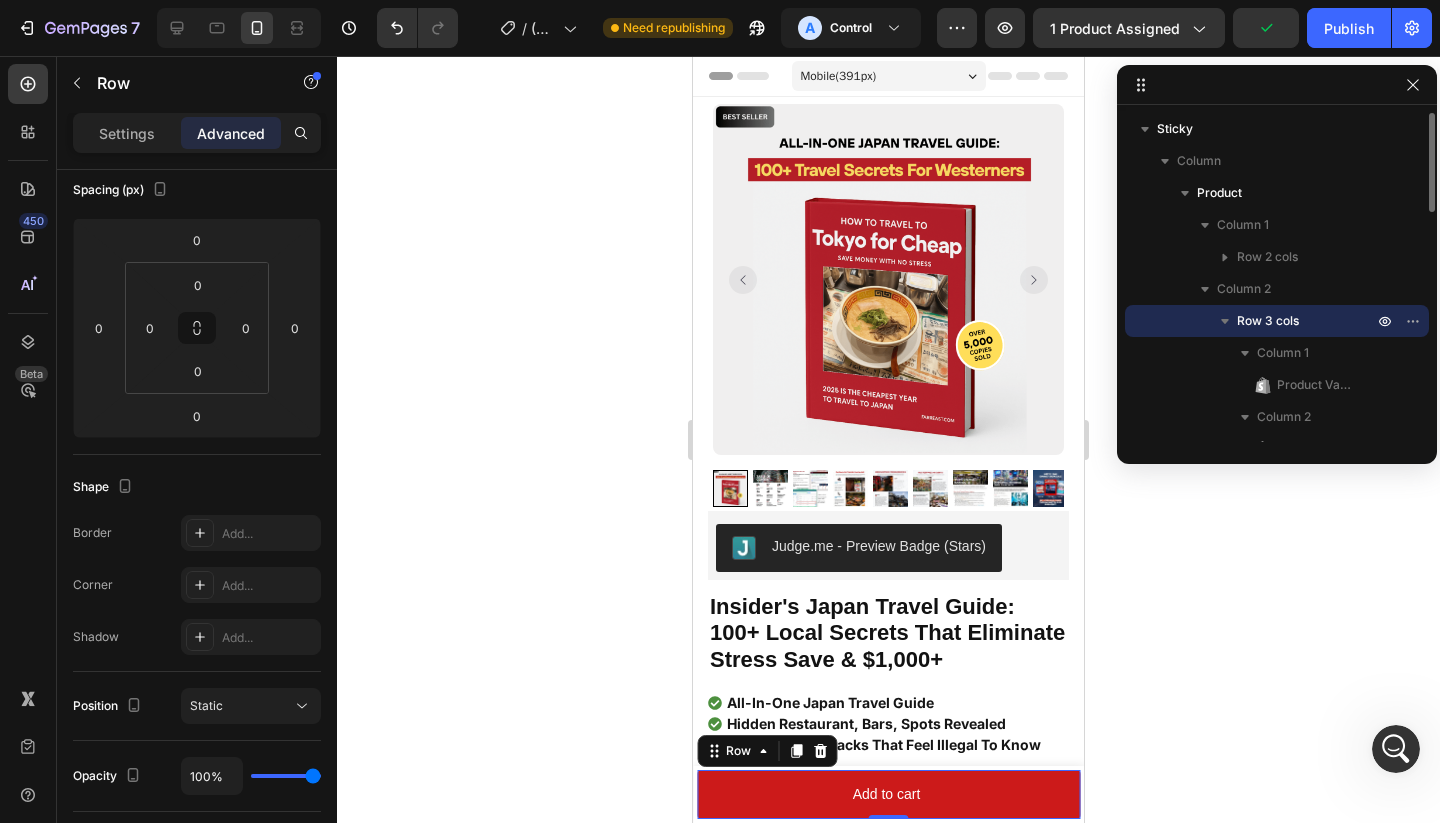 click on "Row 3 cols" at bounding box center (1268, 321) 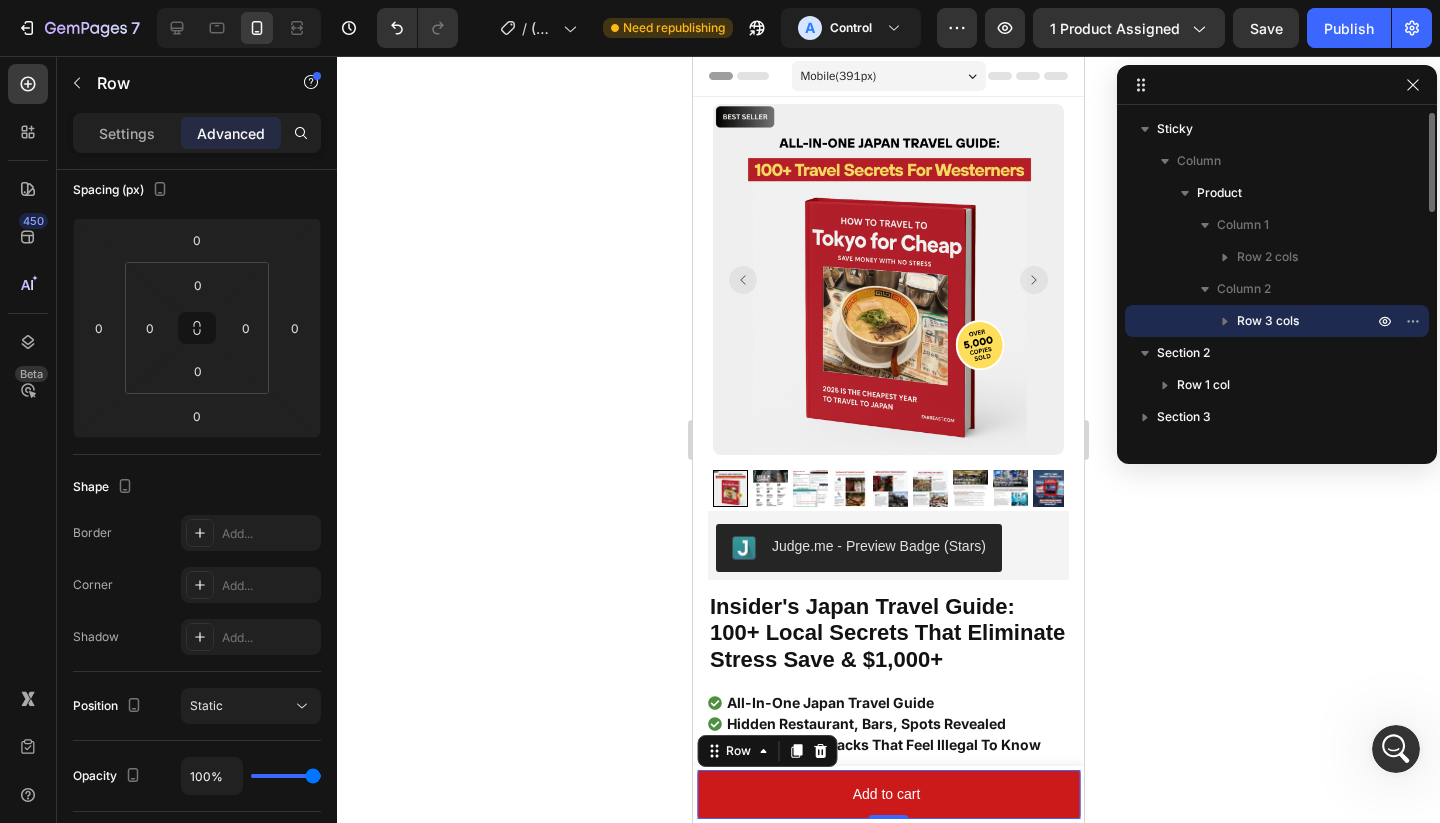 click 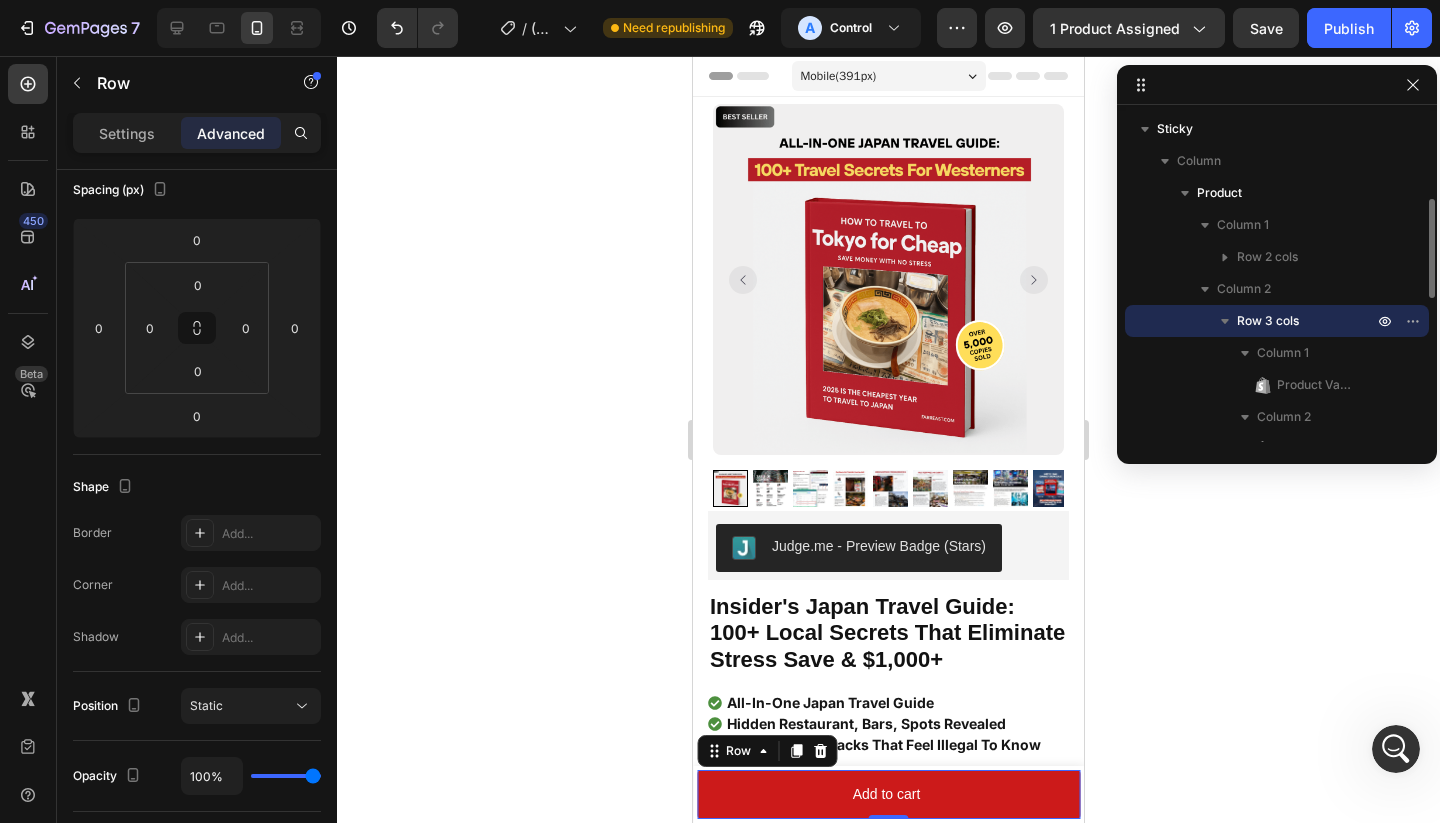 scroll, scrollTop: 66, scrollLeft: 0, axis: vertical 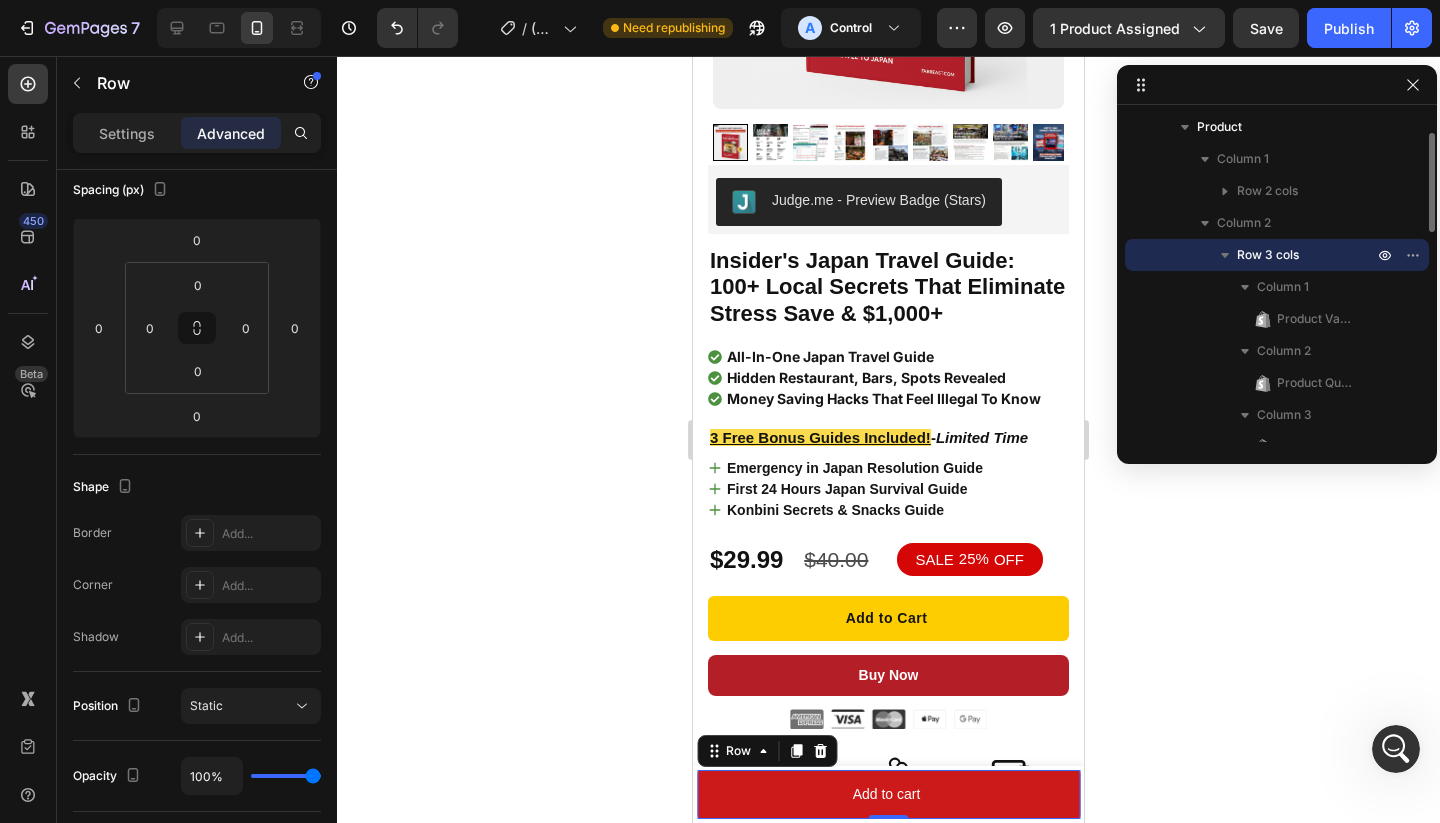 click at bounding box center [1399, 255] 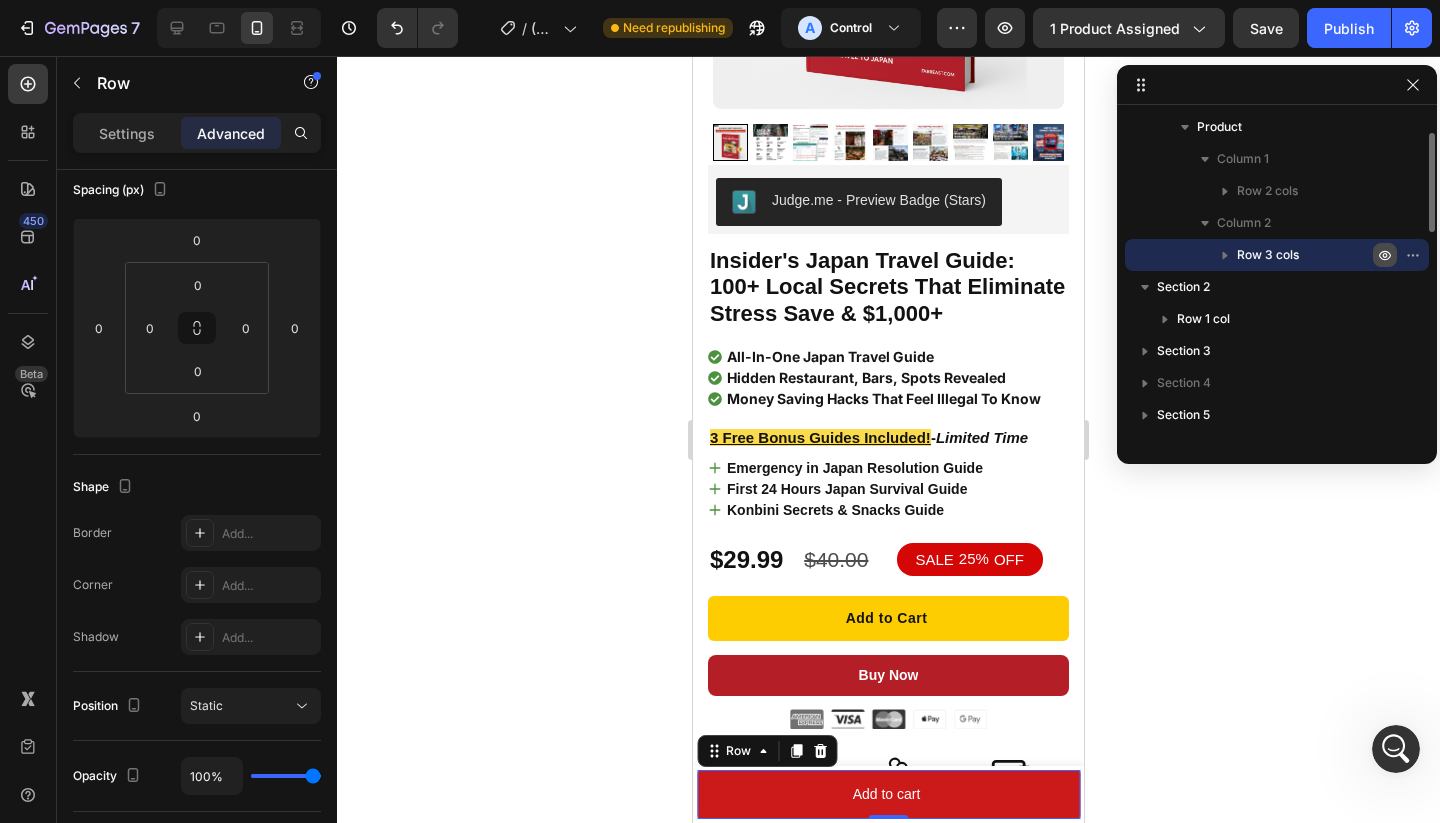 click at bounding box center [1385, 255] 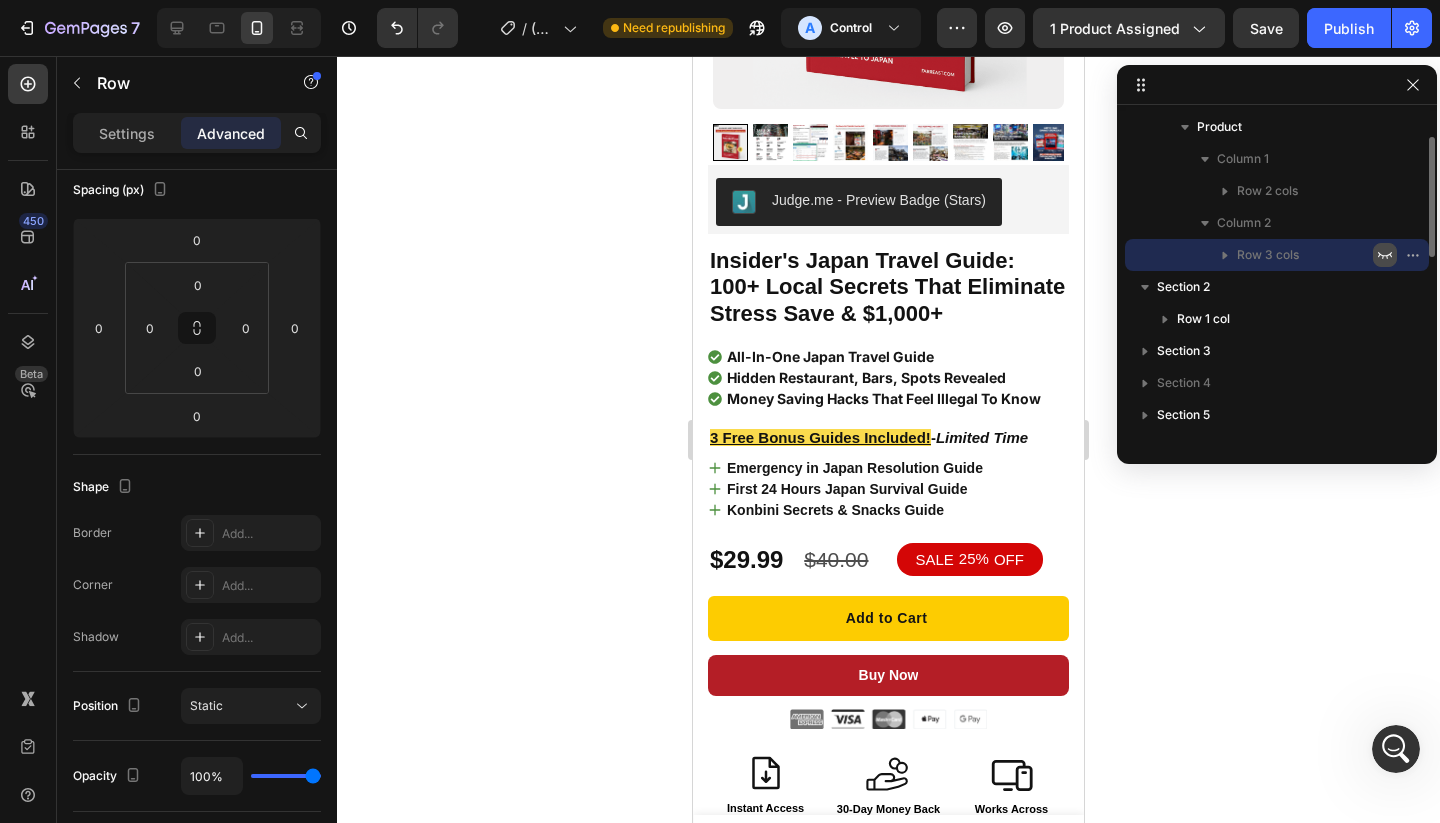 click at bounding box center (1385, 255) 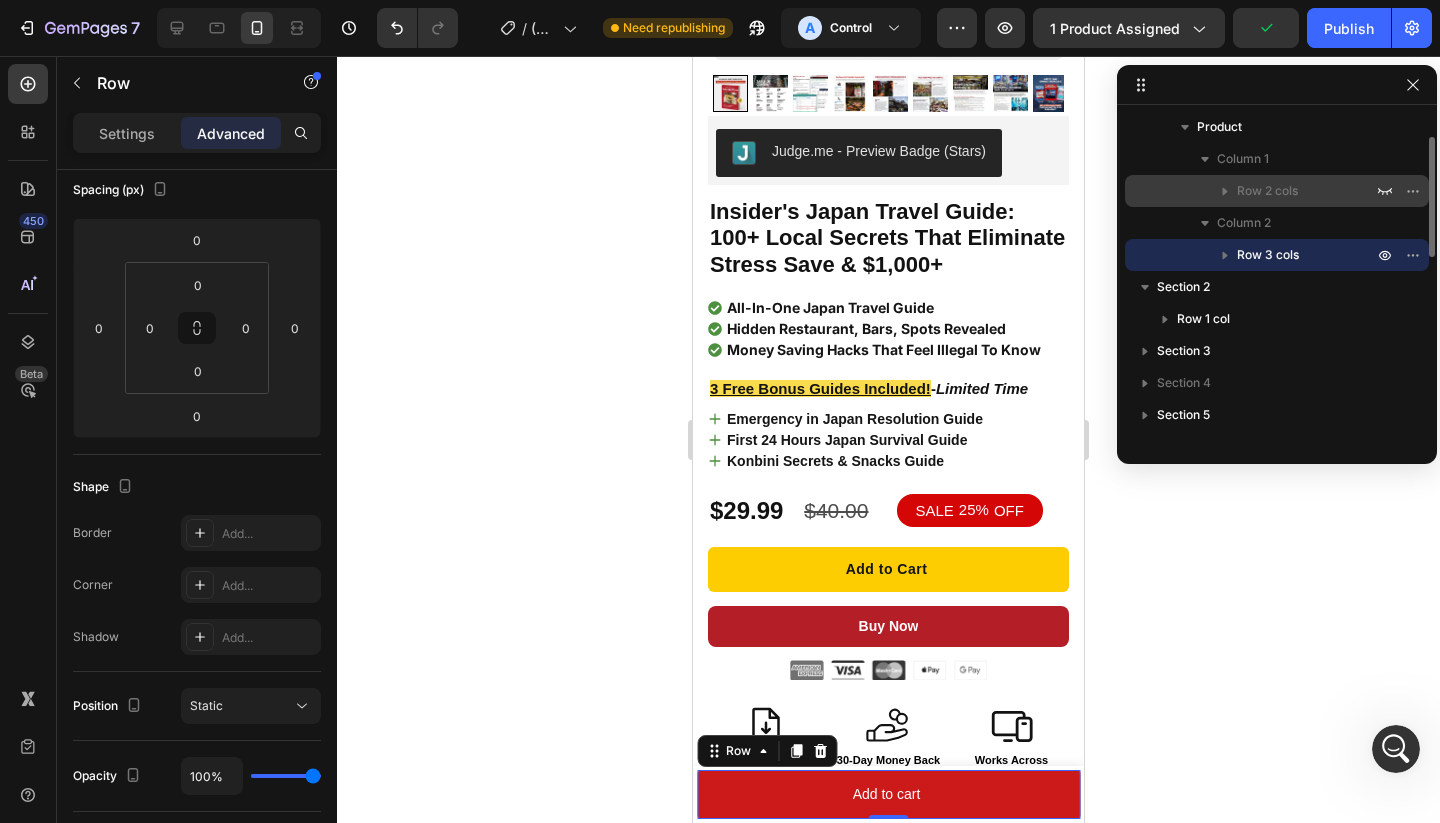 scroll, scrollTop: 483, scrollLeft: 0, axis: vertical 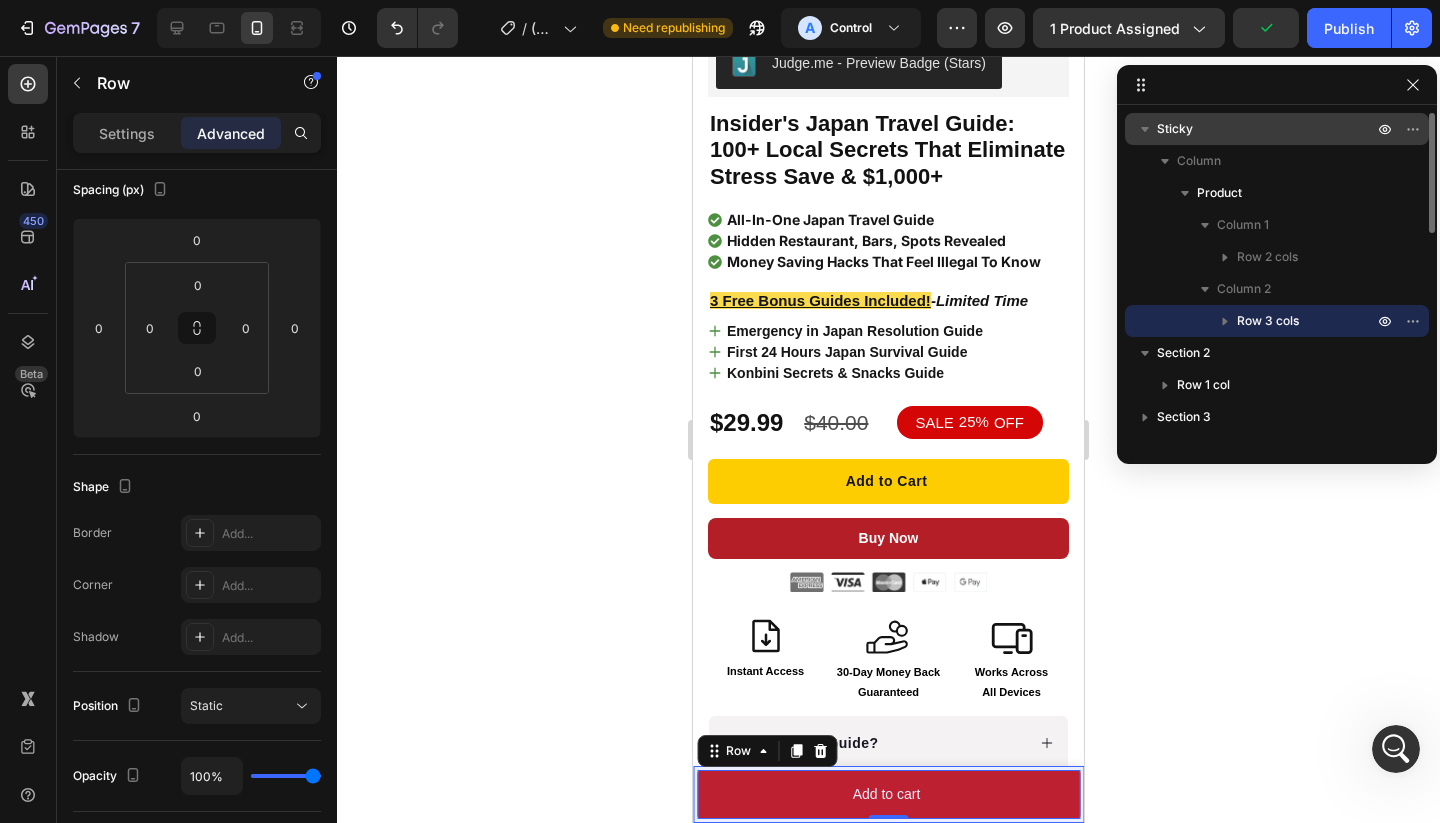 click on "Sticky" at bounding box center (1267, 129) 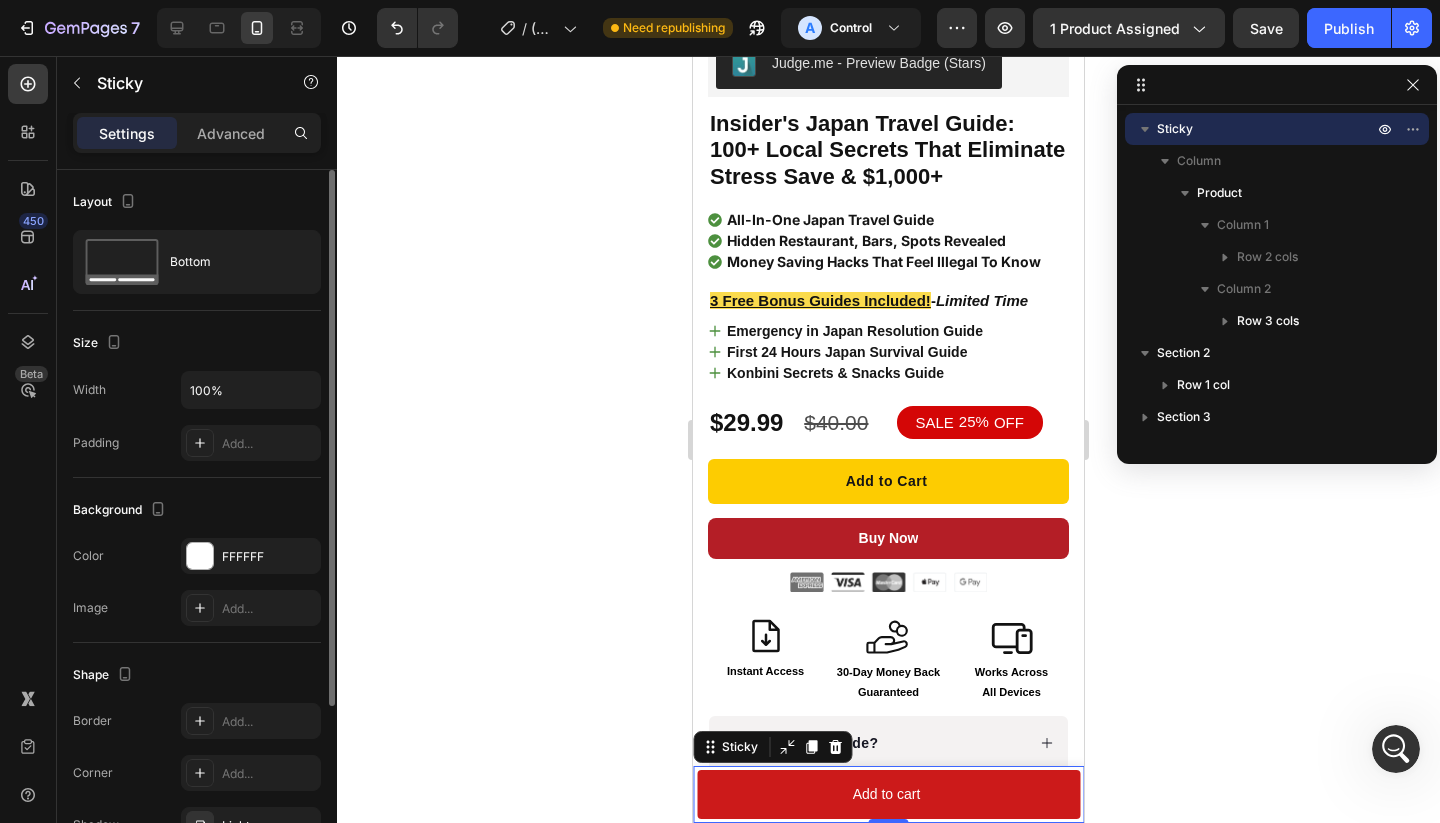 scroll, scrollTop: 229, scrollLeft: 0, axis: vertical 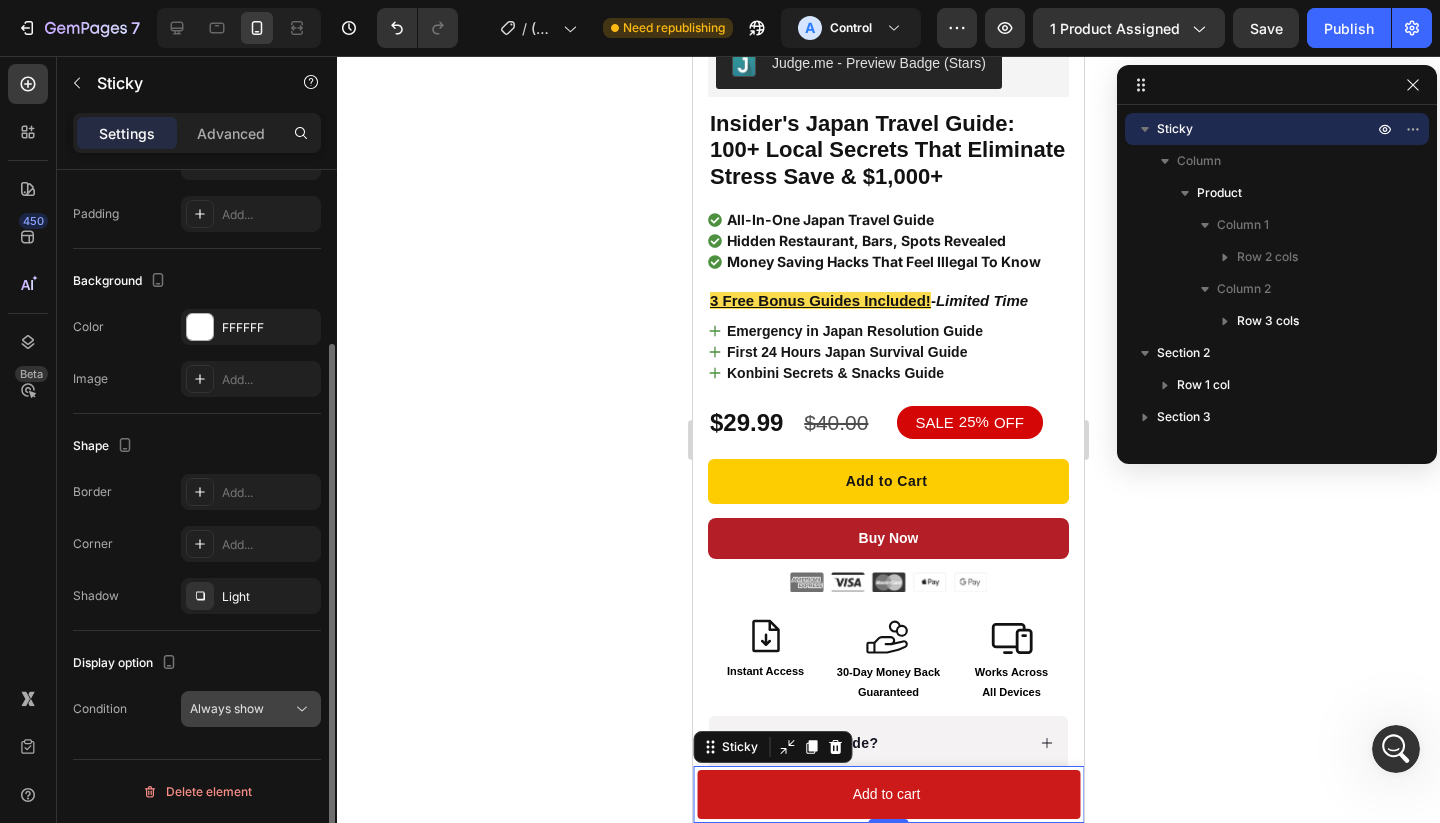 click on "Always show" 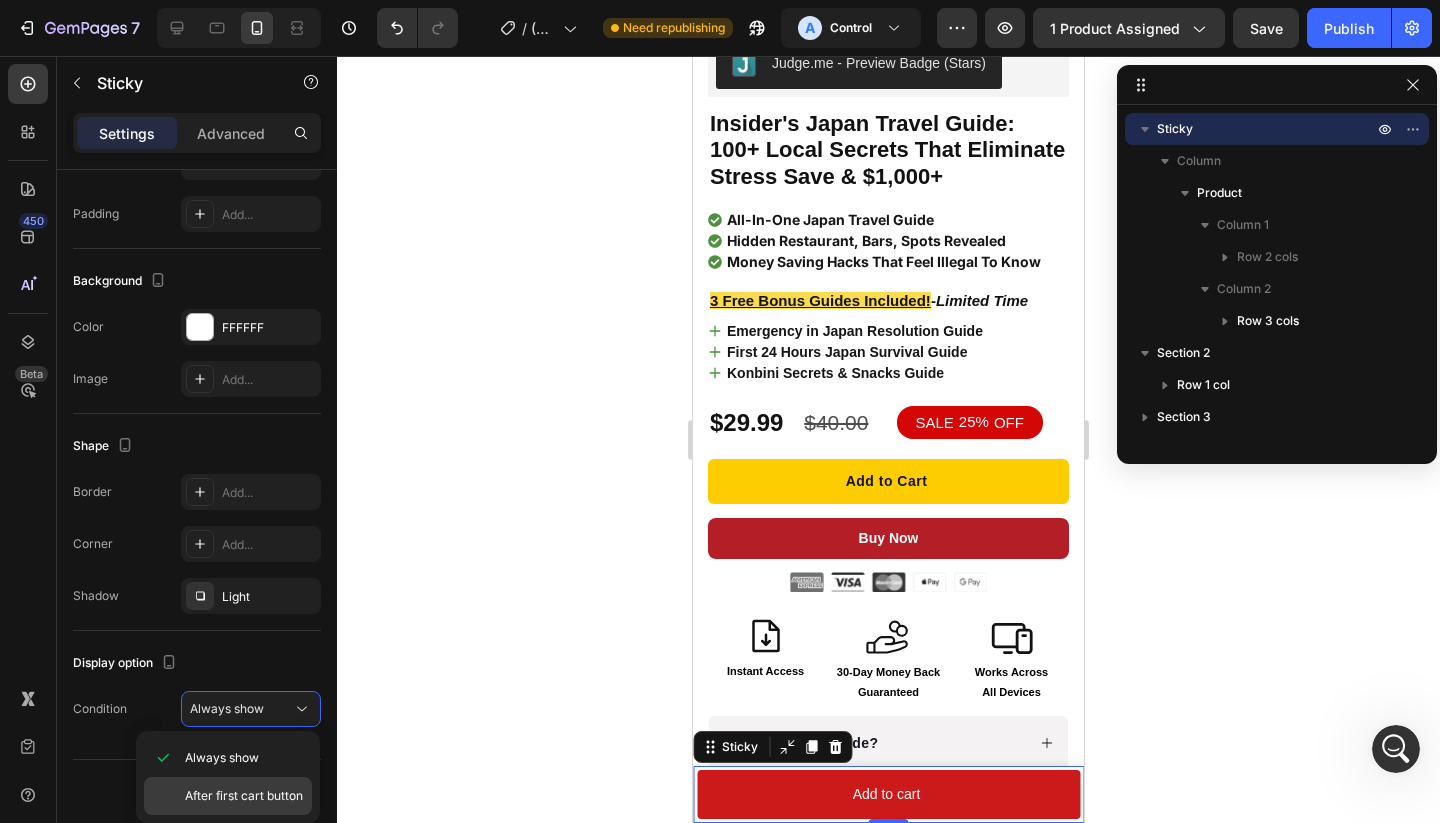 click on "After first cart button" 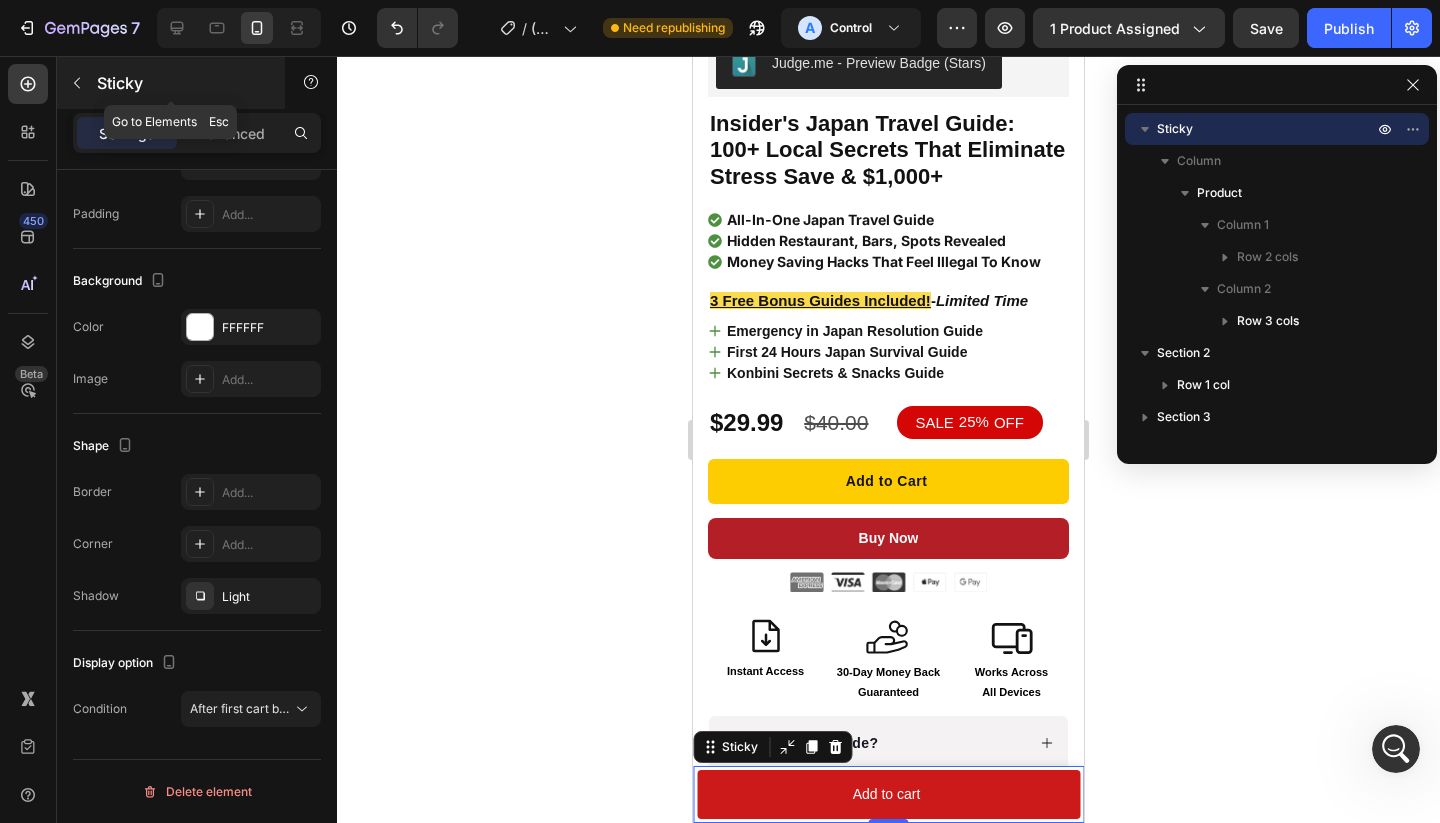 click on "Sticky" at bounding box center [182, 83] 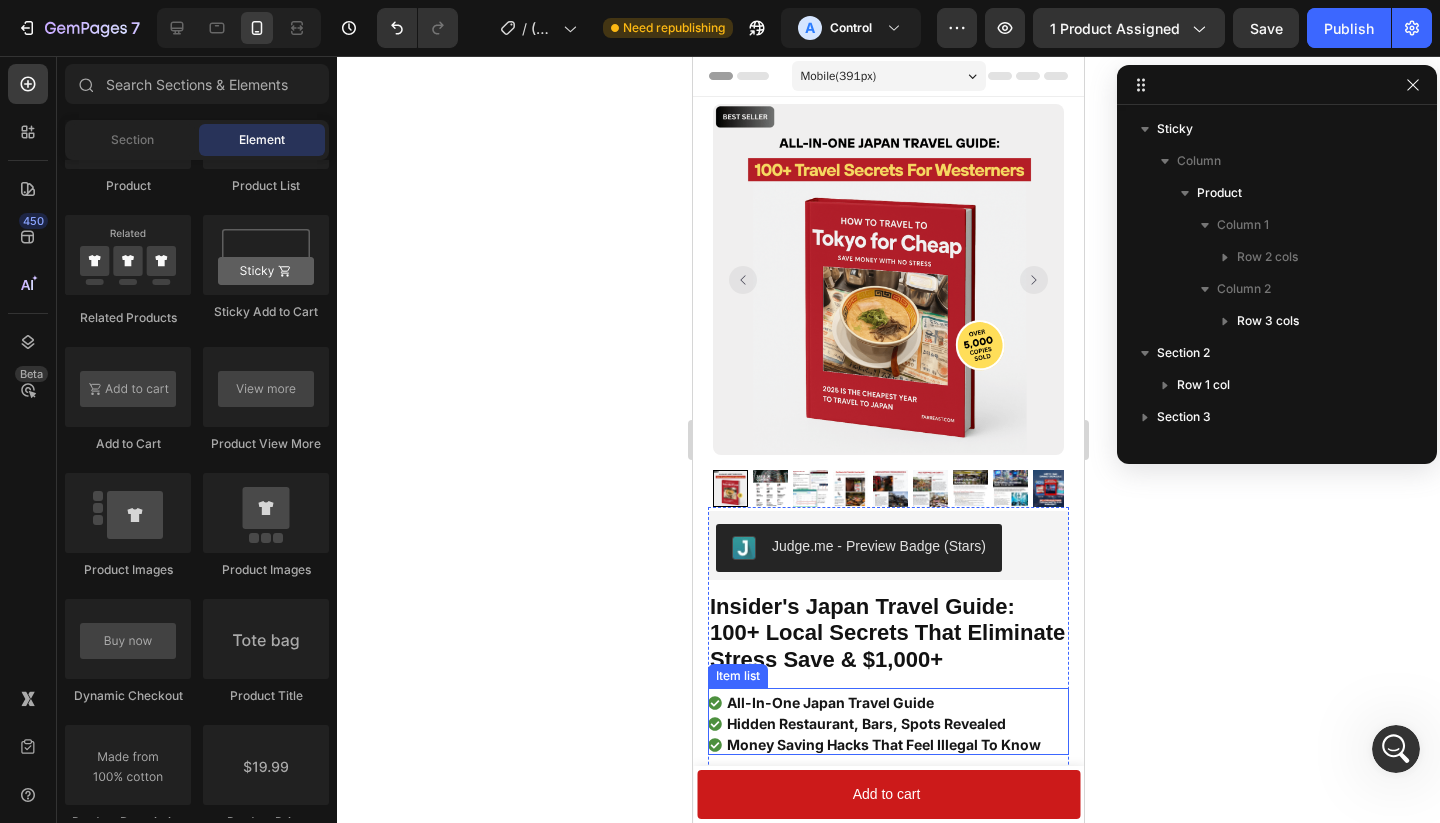 scroll, scrollTop: 0, scrollLeft: 0, axis: both 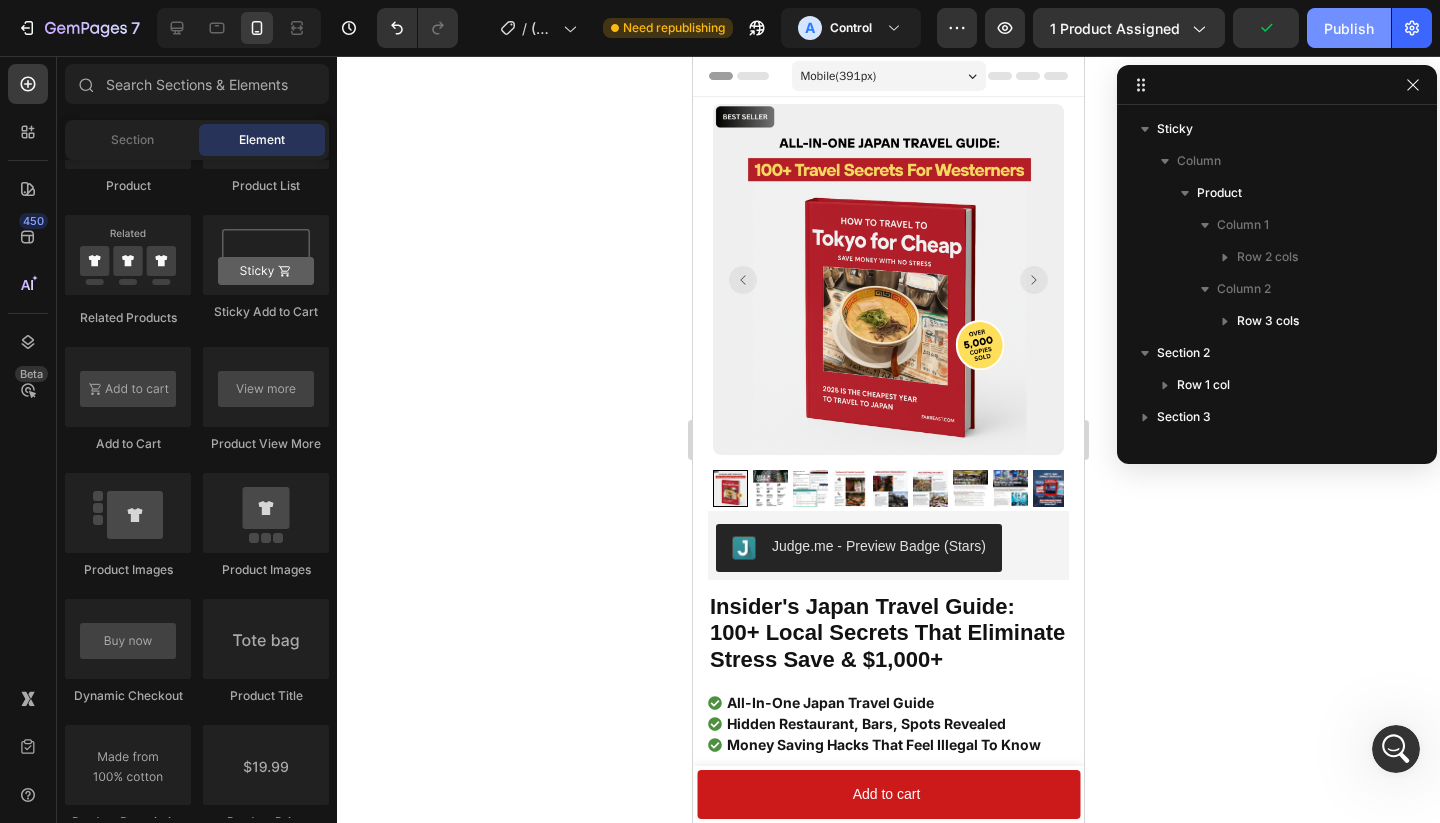 click on "Publish" at bounding box center (1349, 28) 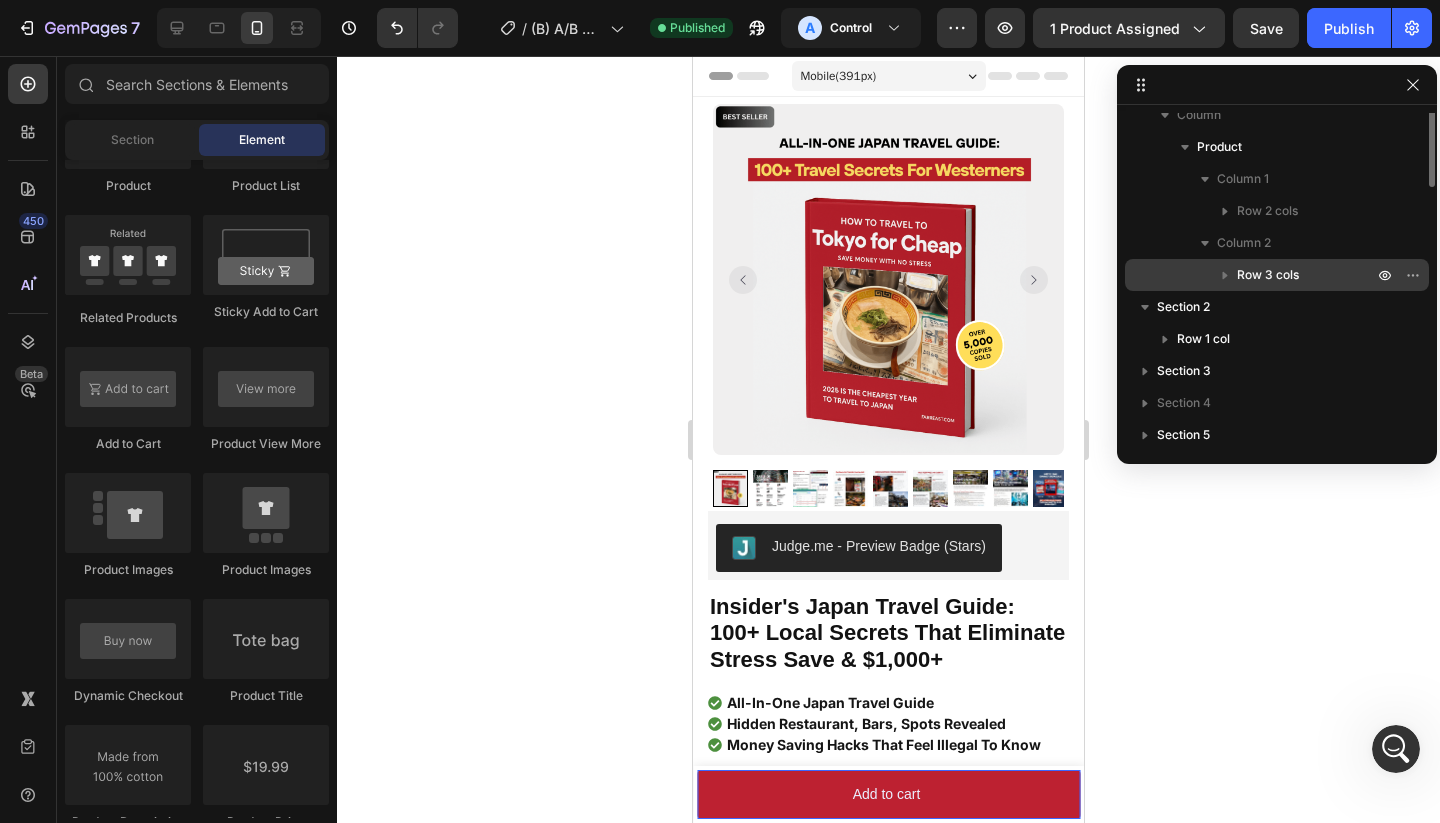 scroll, scrollTop: 0, scrollLeft: 0, axis: both 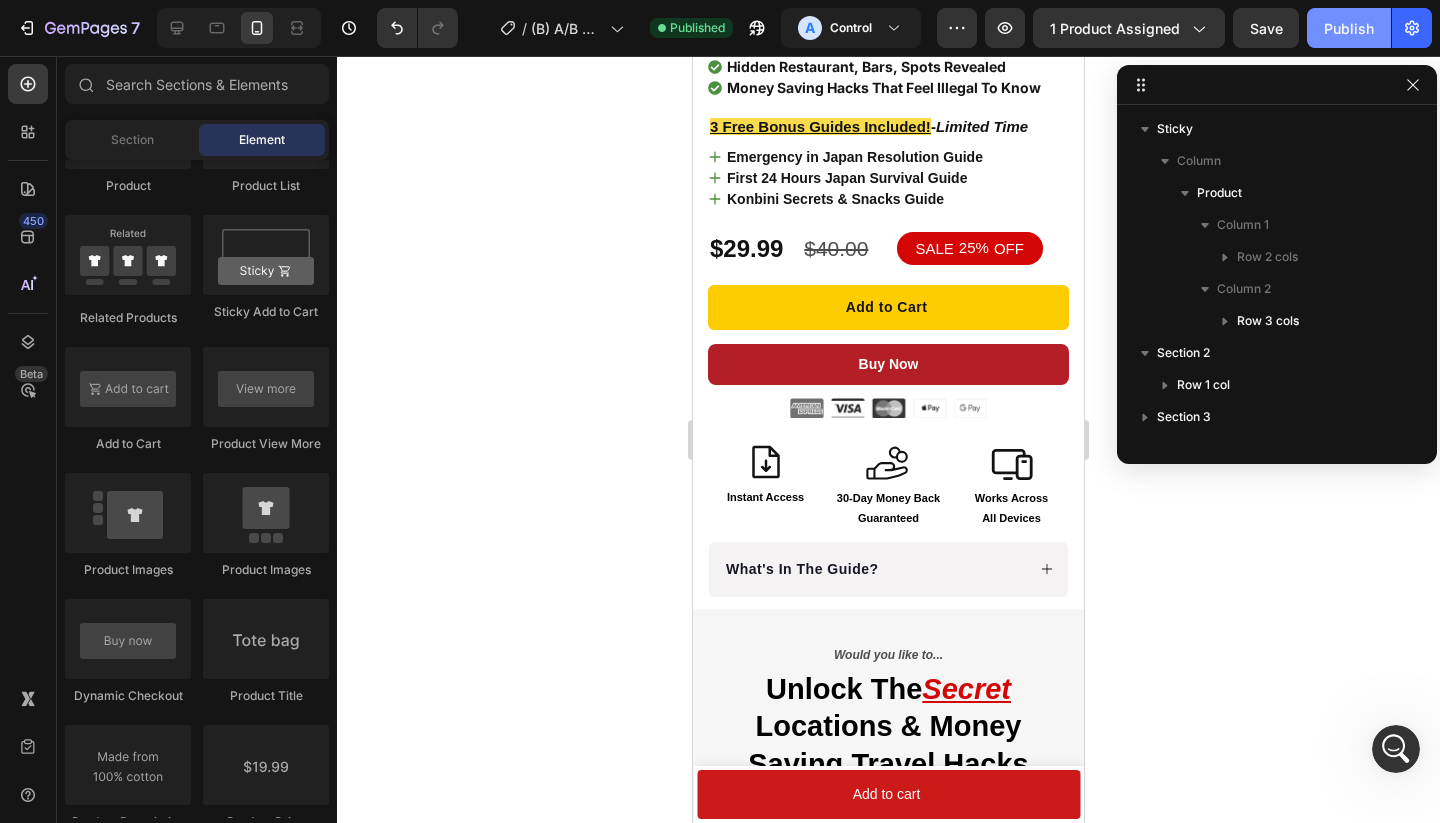 click on "Publish" 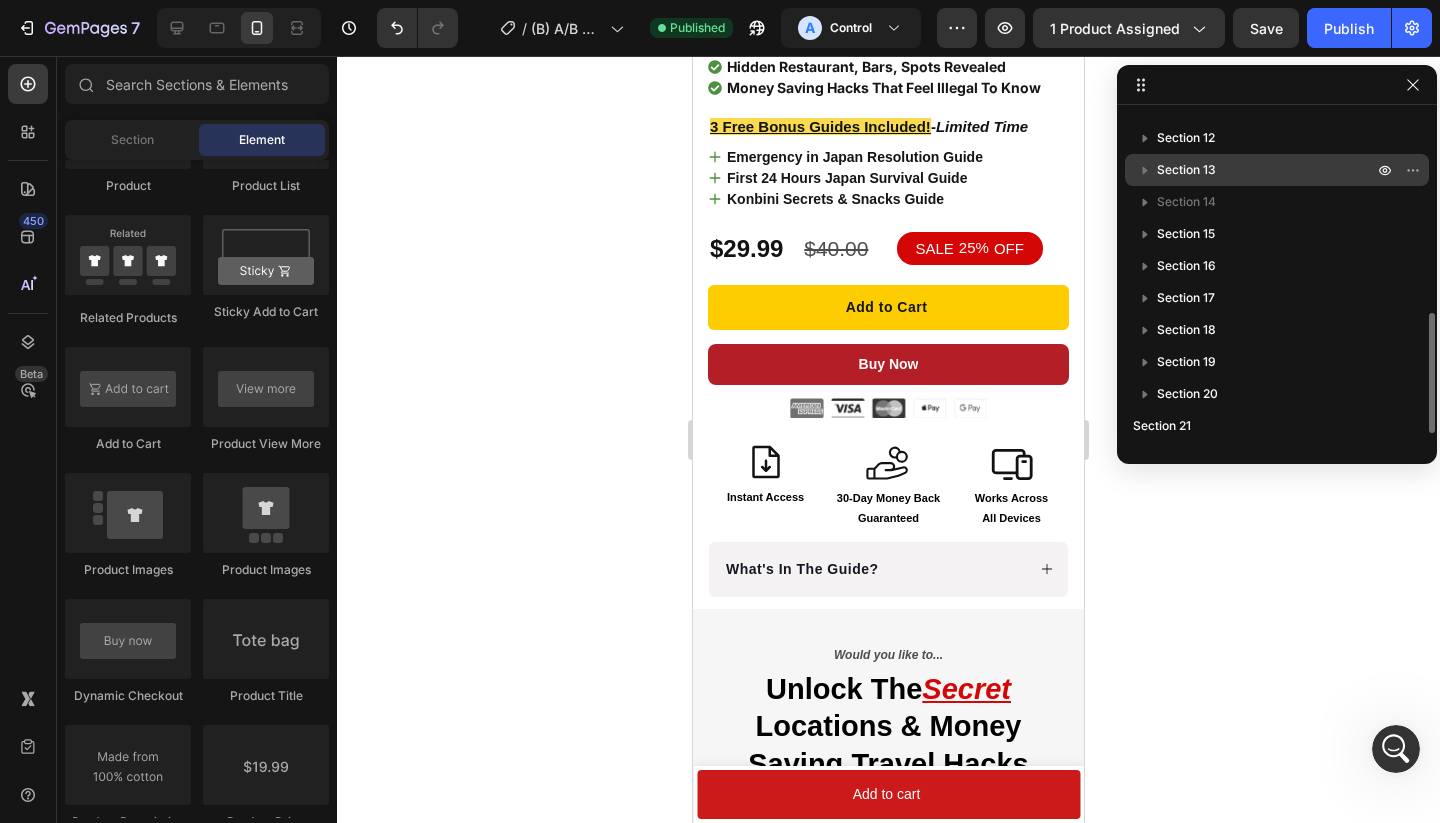 scroll, scrollTop: 561, scrollLeft: 0, axis: vertical 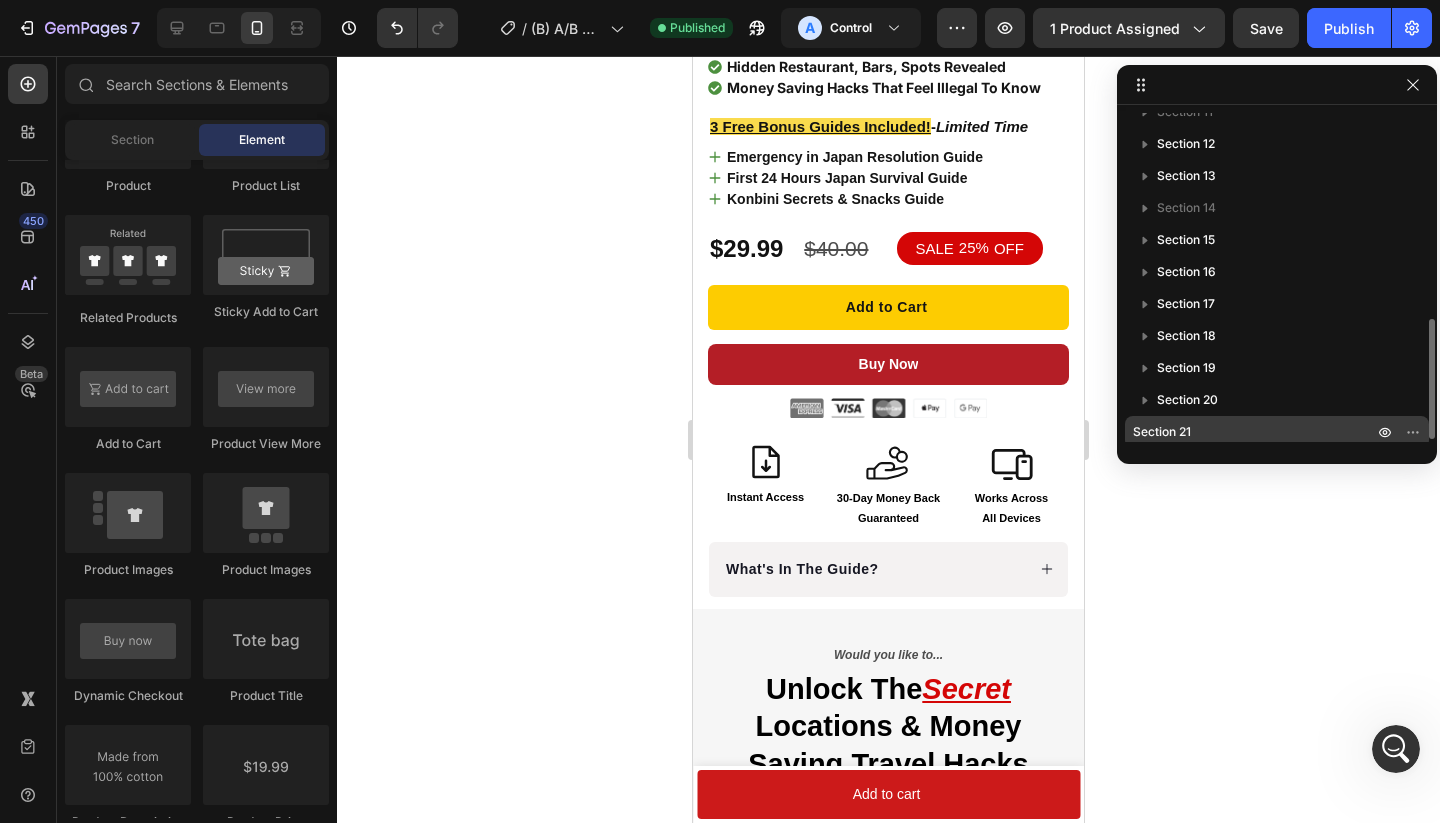 click on "Section 21" at bounding box center (1162, 432) 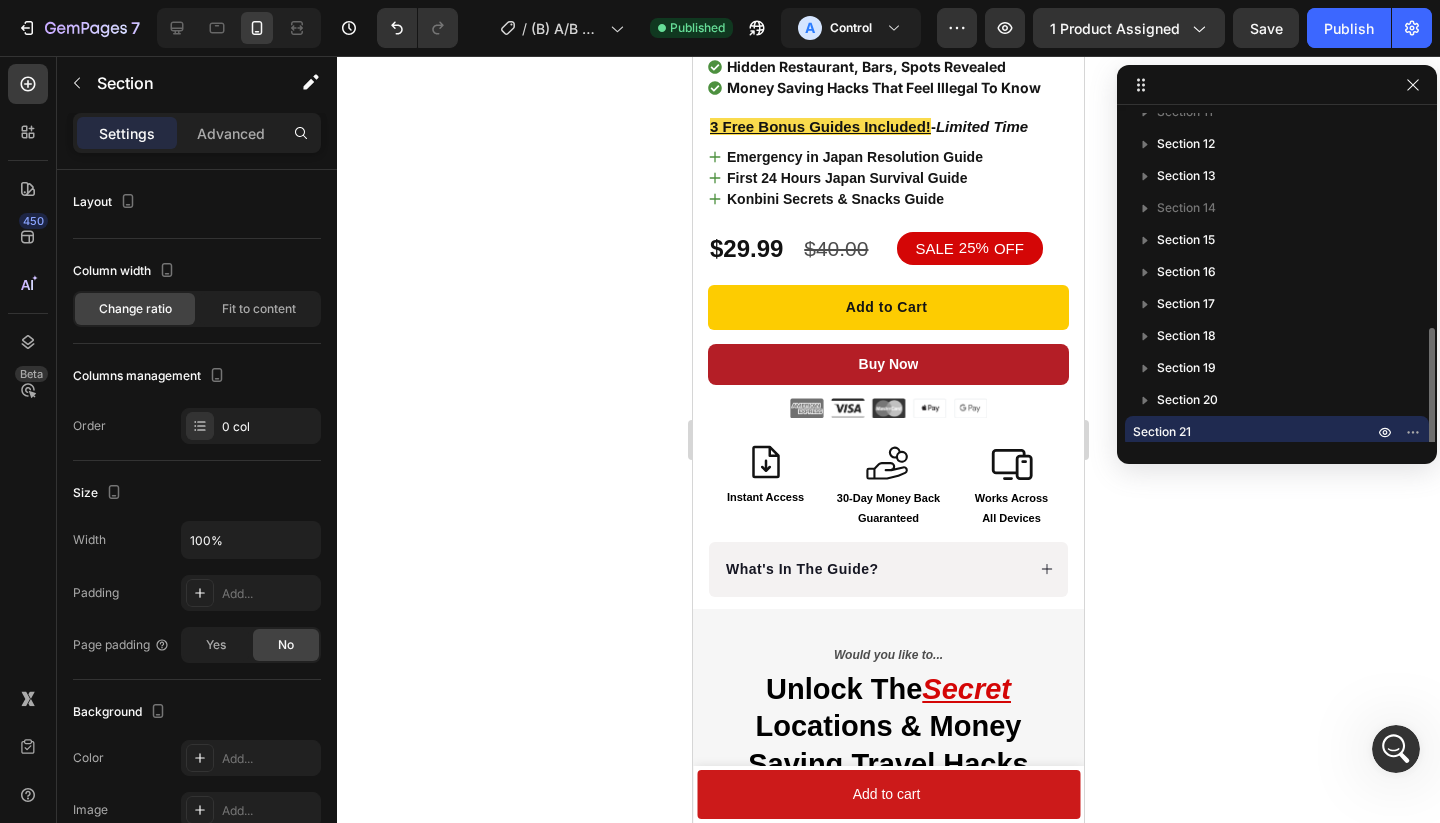 scroll, scrollTop: 9970, scrollLeft: 0, axis: vertical 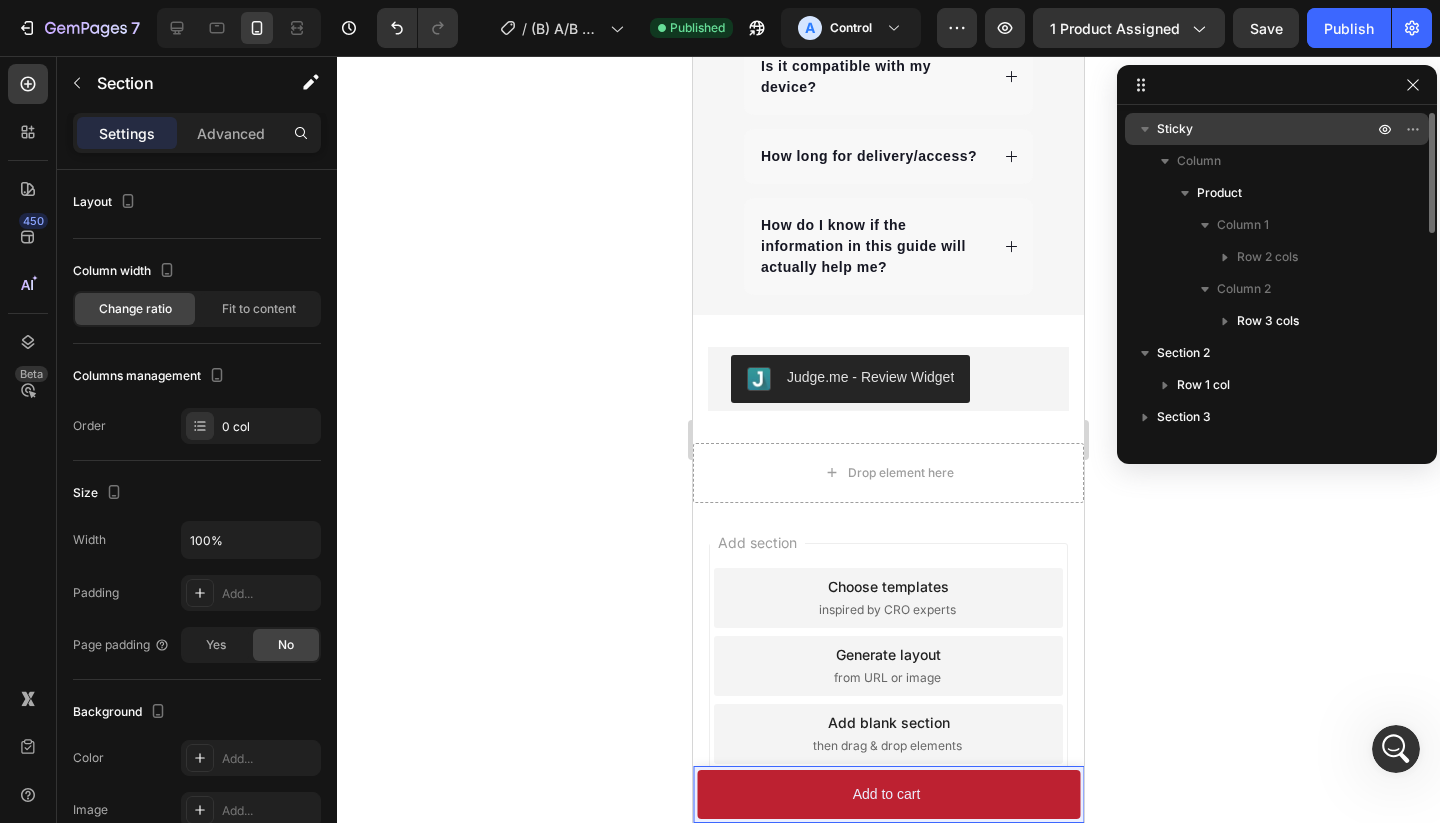 click on "Sticky" at bounding box center (1277, 129) 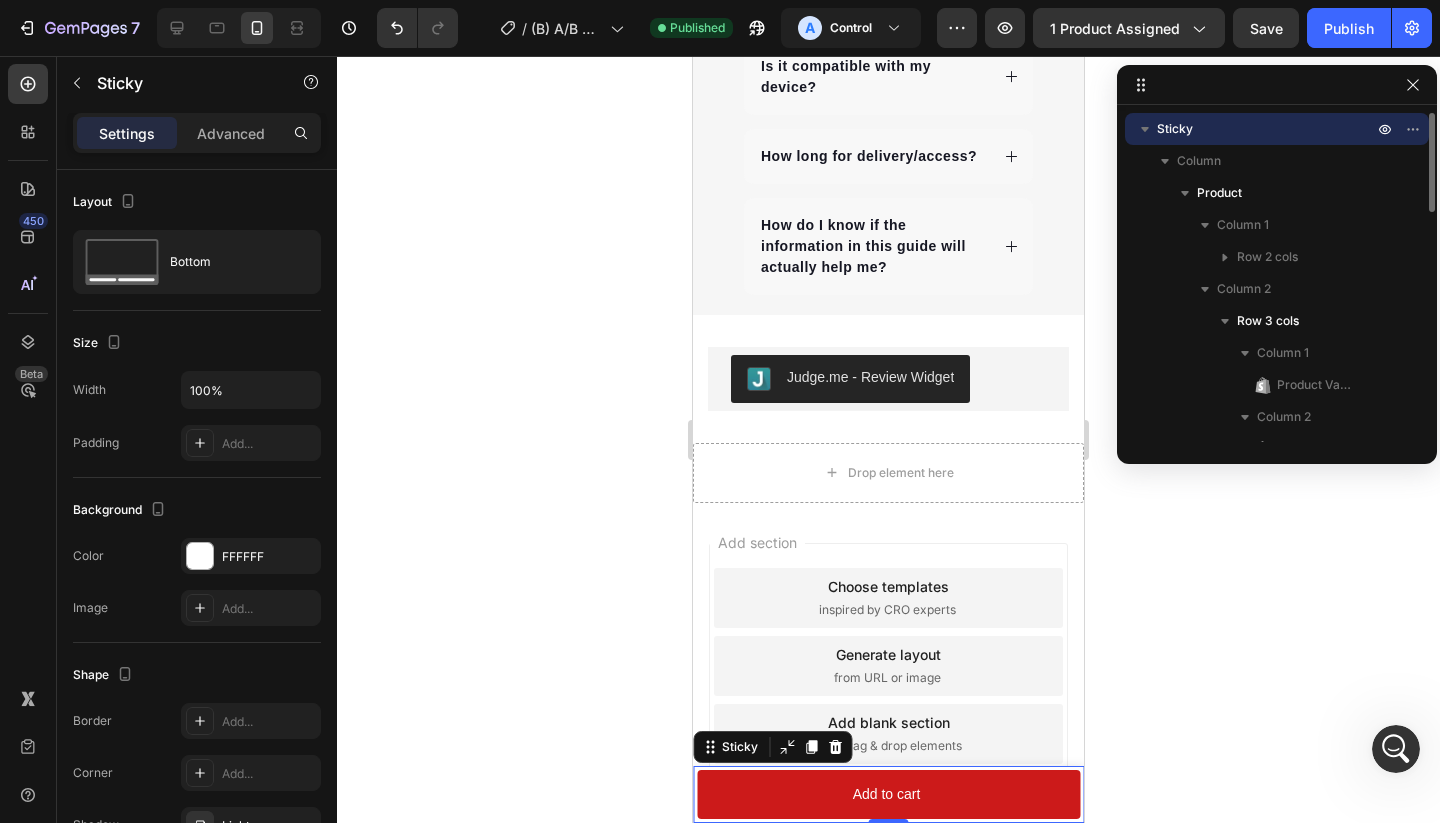click 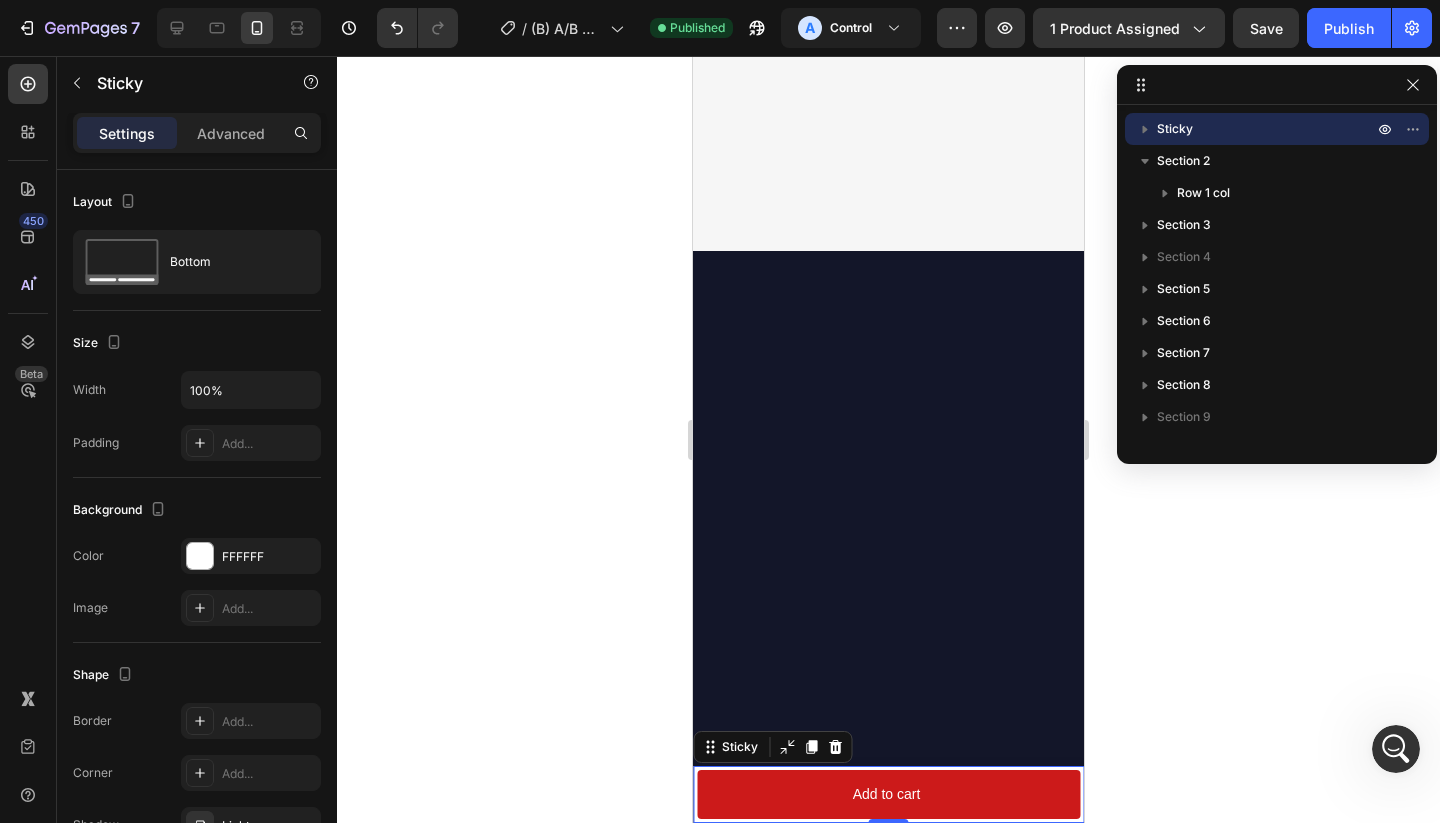 scroll, scrollTop: 106, scrollLeft: 0, axis: vertical 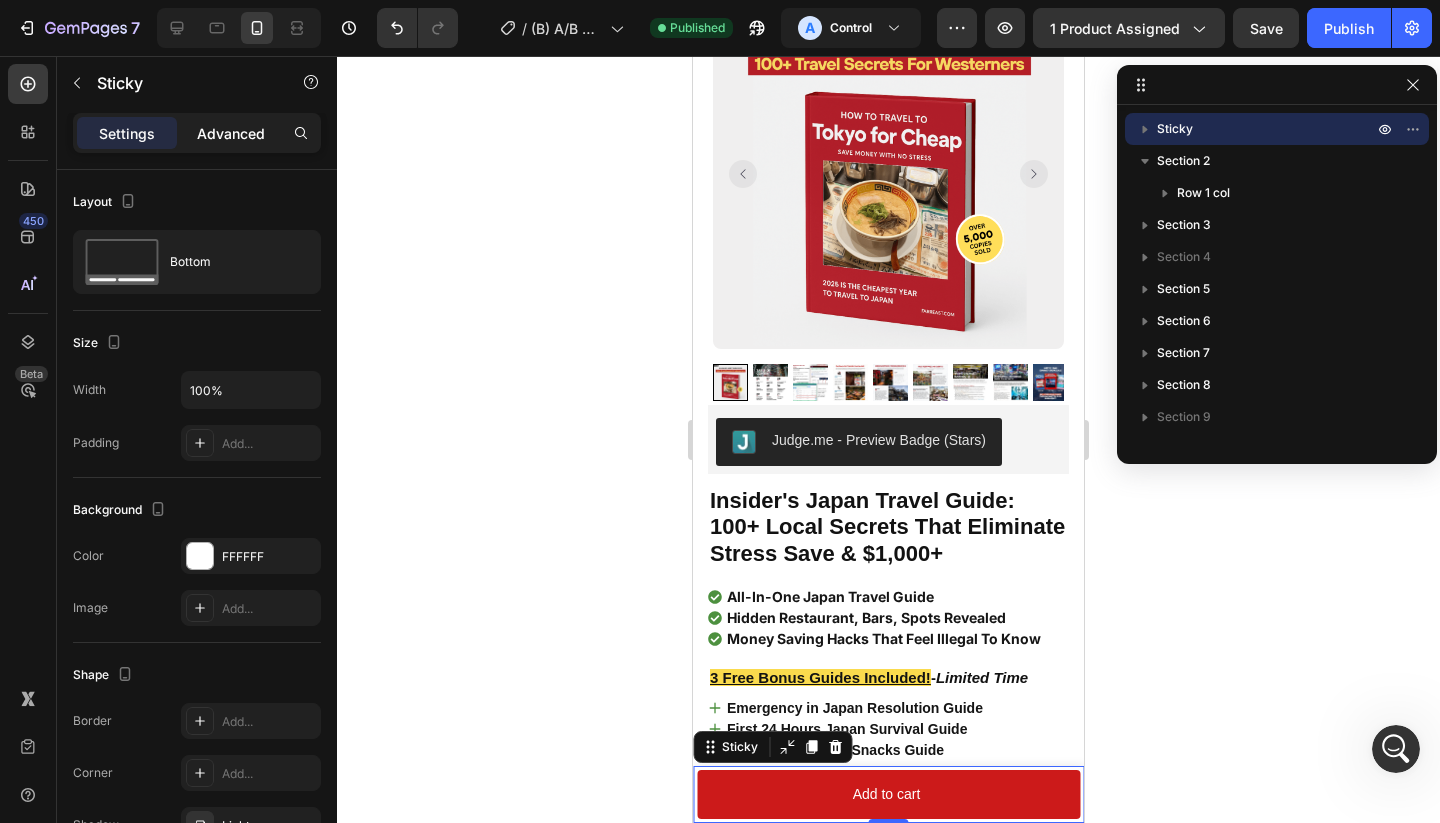 click on "Advanced" at bounding box center (231, 133) 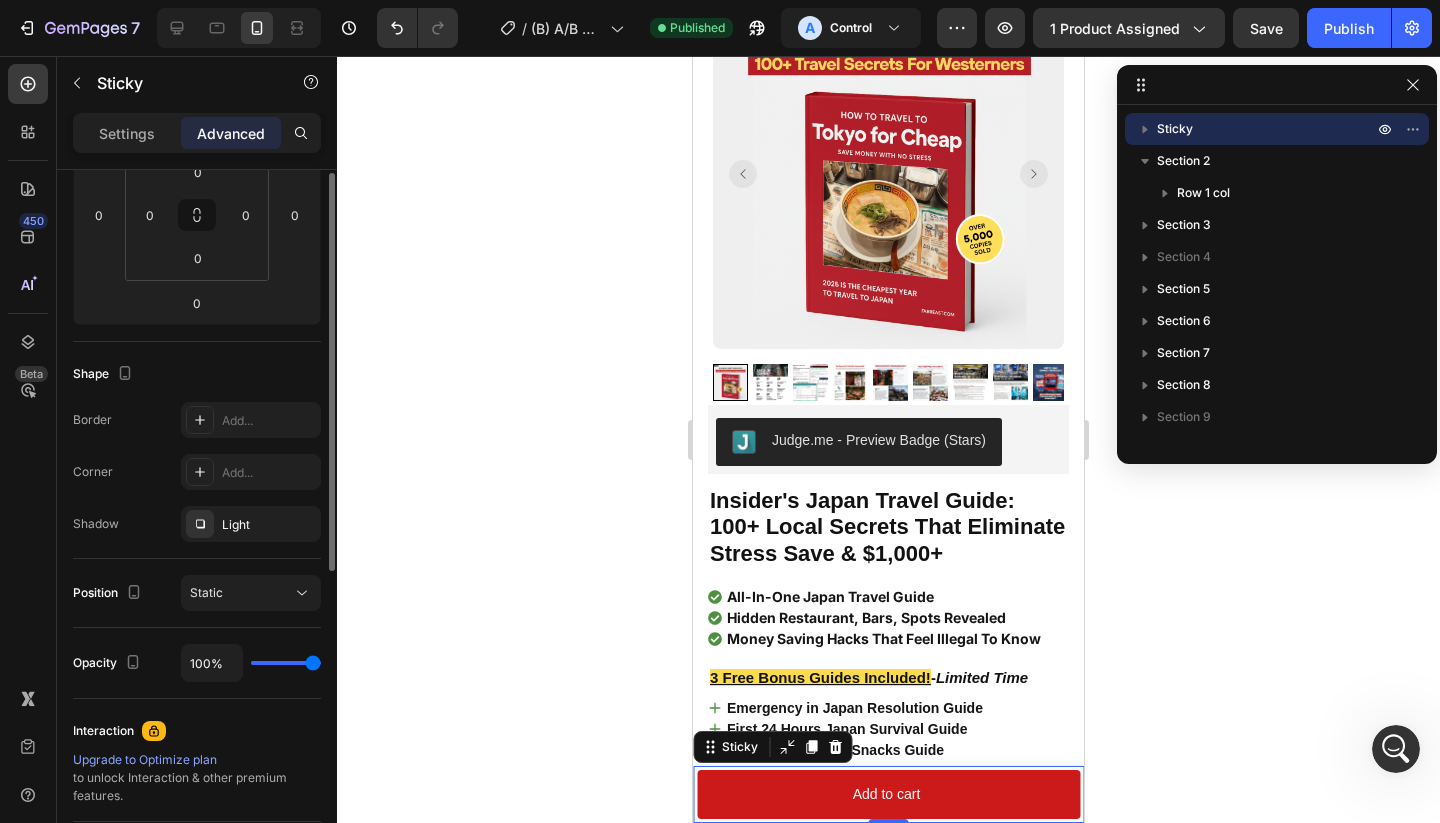 scroll, scrollTop: 342, scrollLeft: 0, axis: vertical 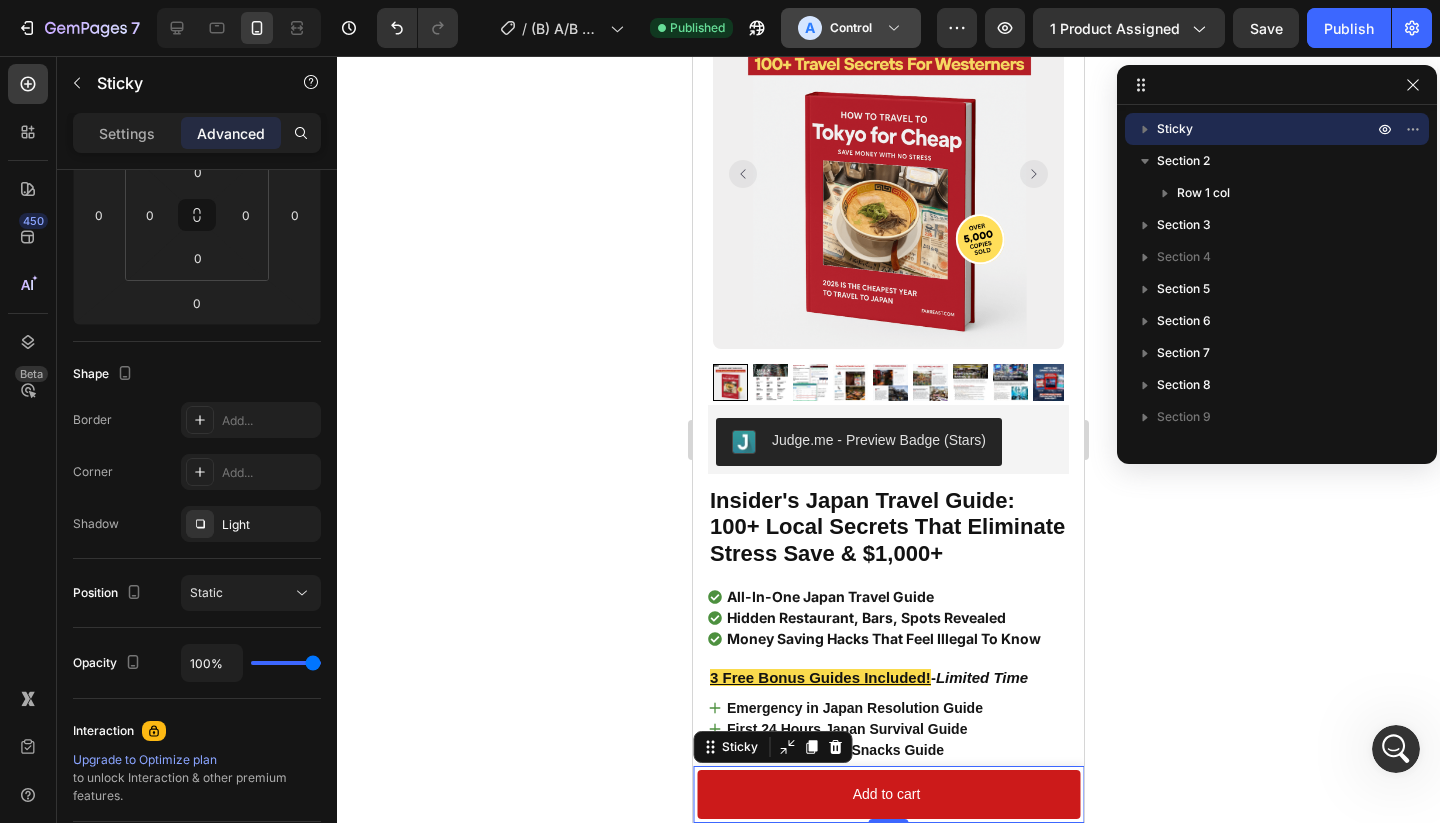 click on "A Control" at bounding box center [851, 28] 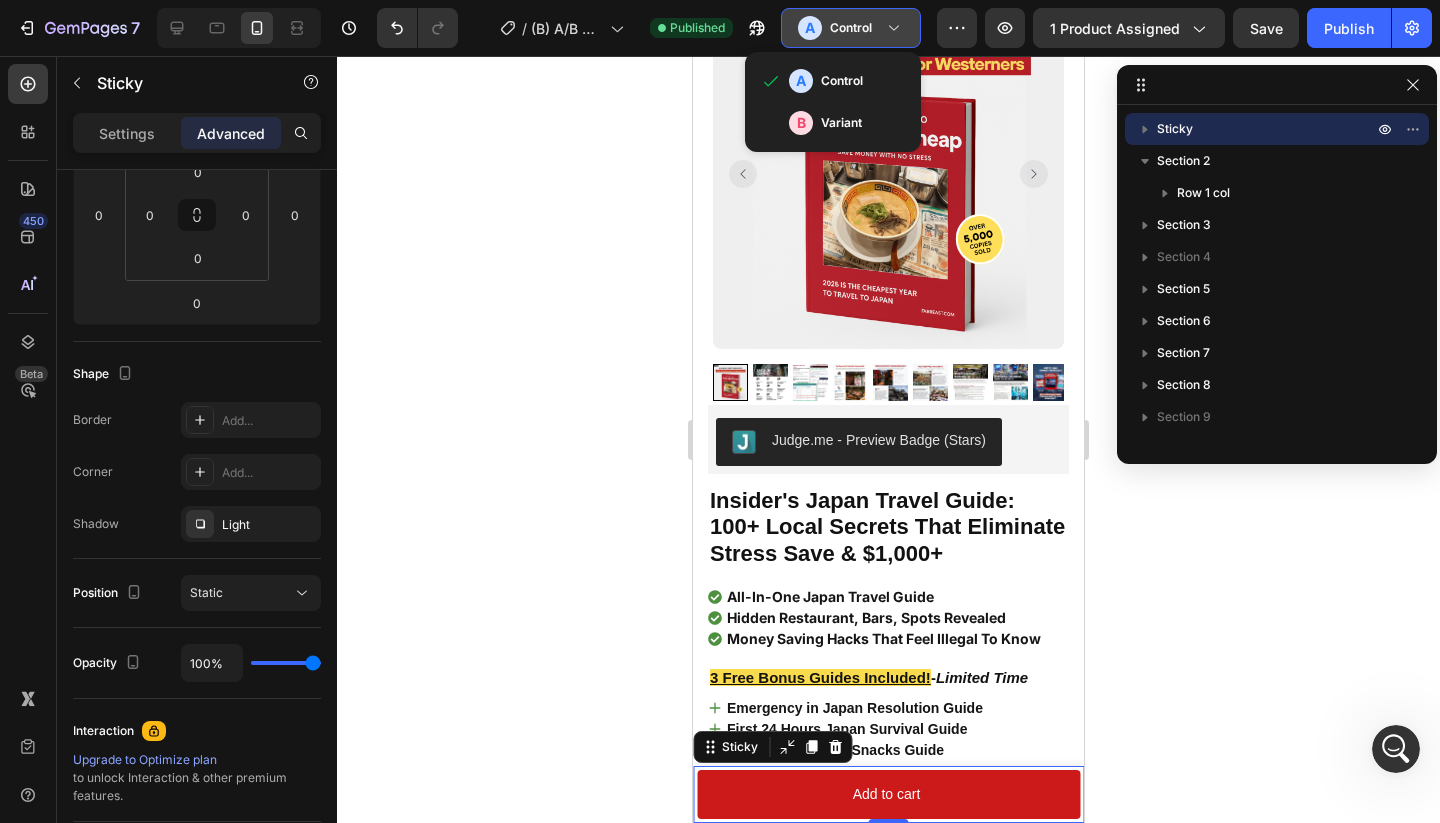 click on "Control" 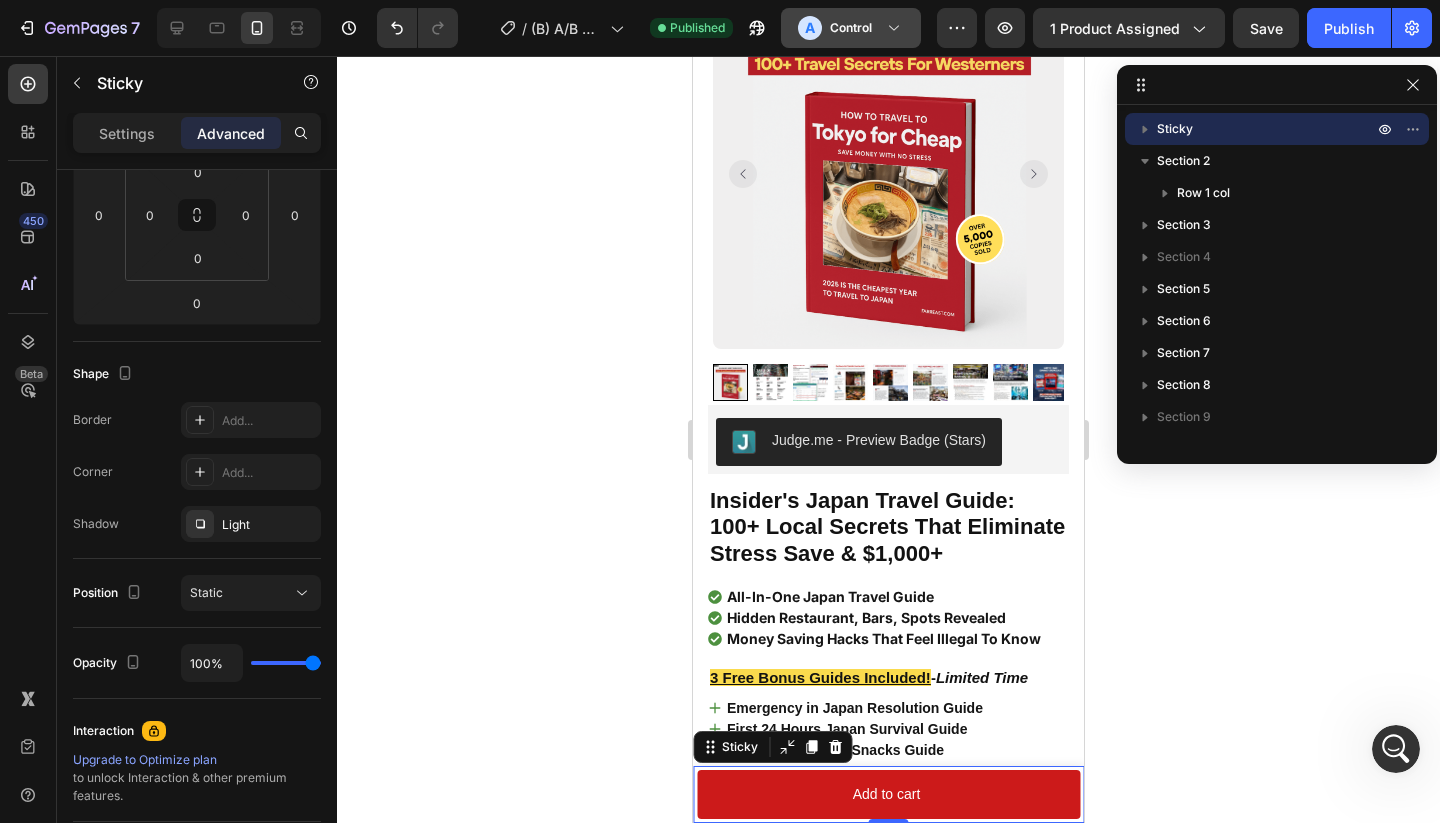 click on "Control" 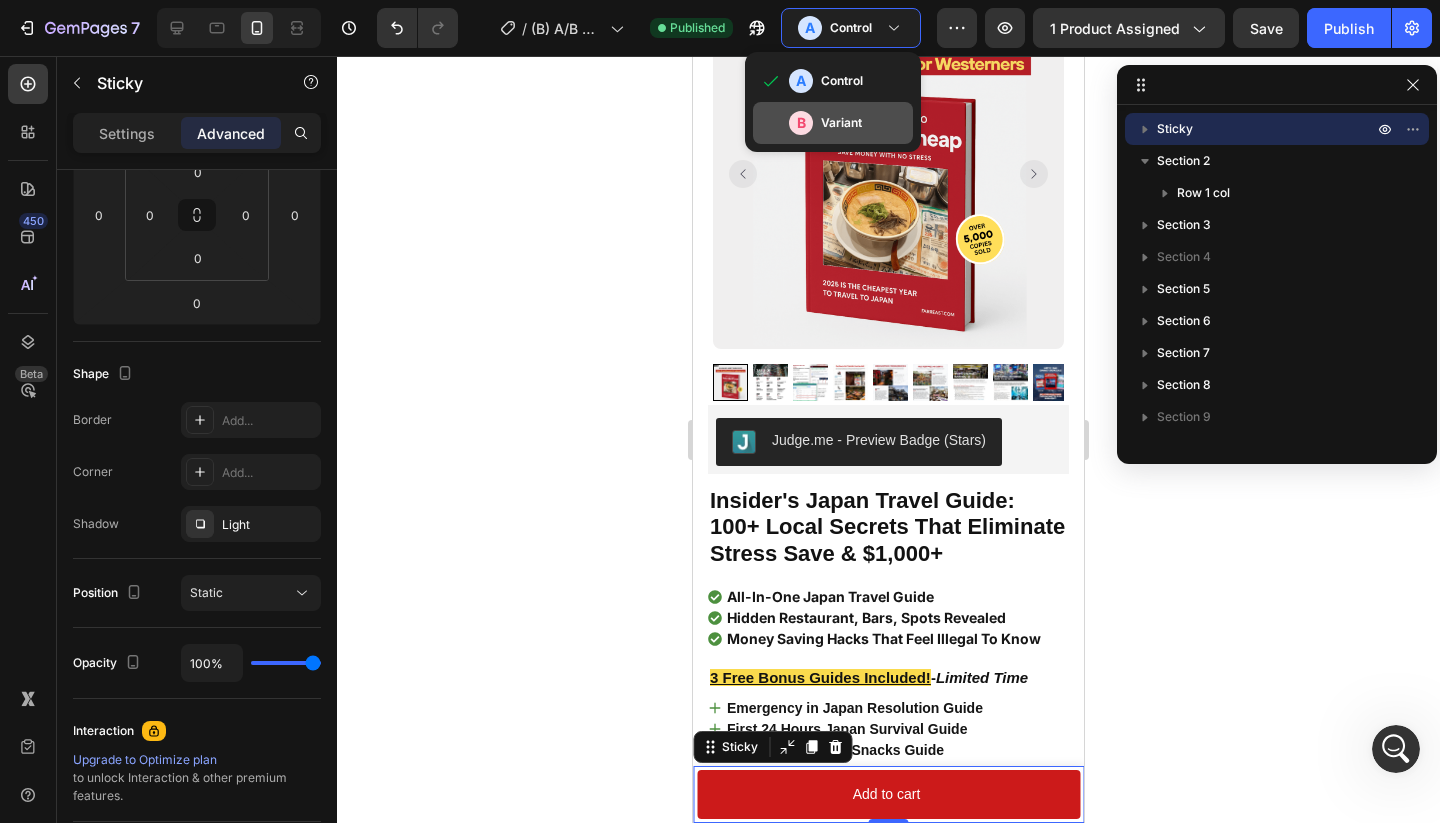 click on "Variant" 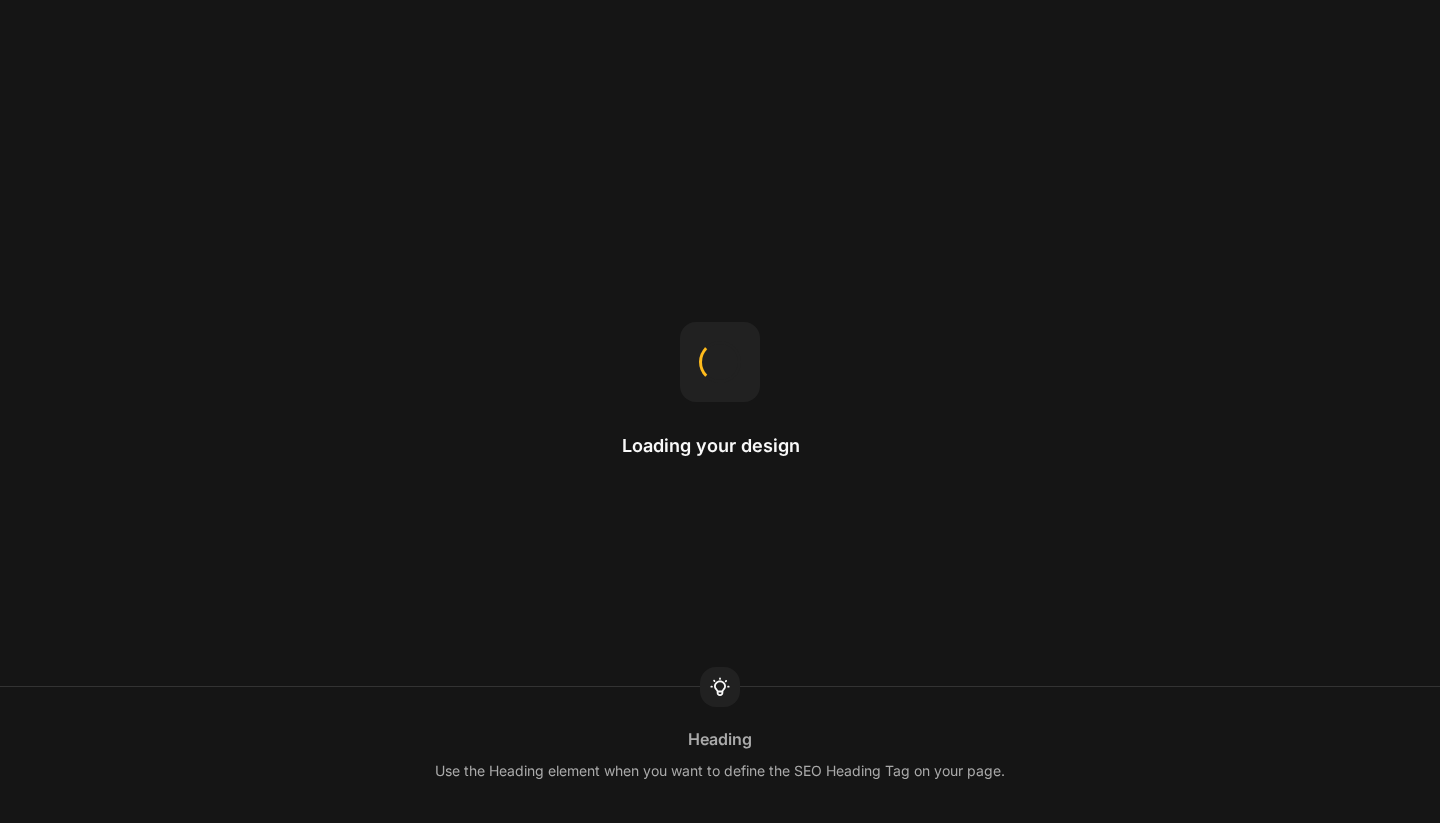scroll, scrollTop: 0, scrollLeft: 0, axis: both 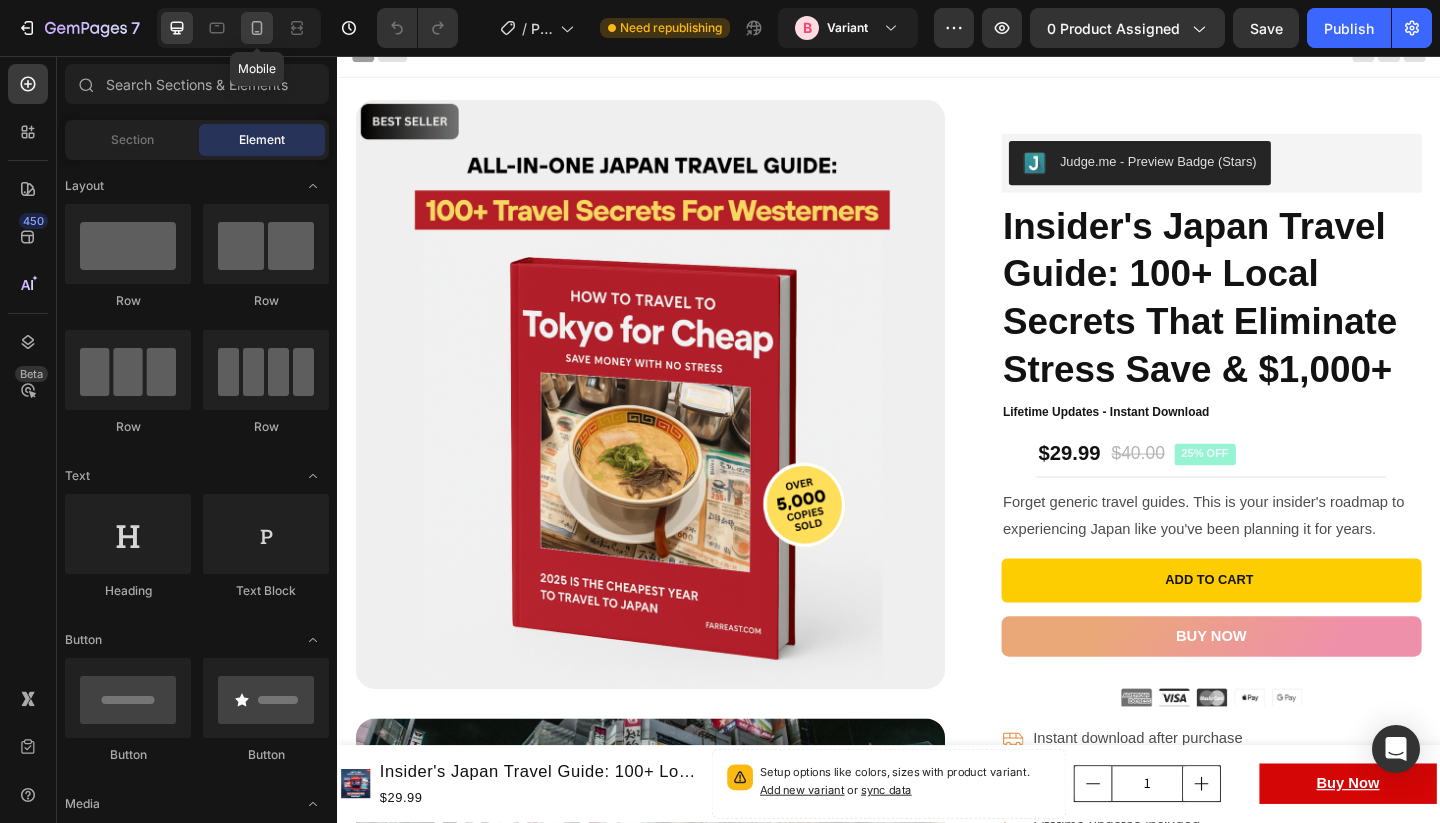 click 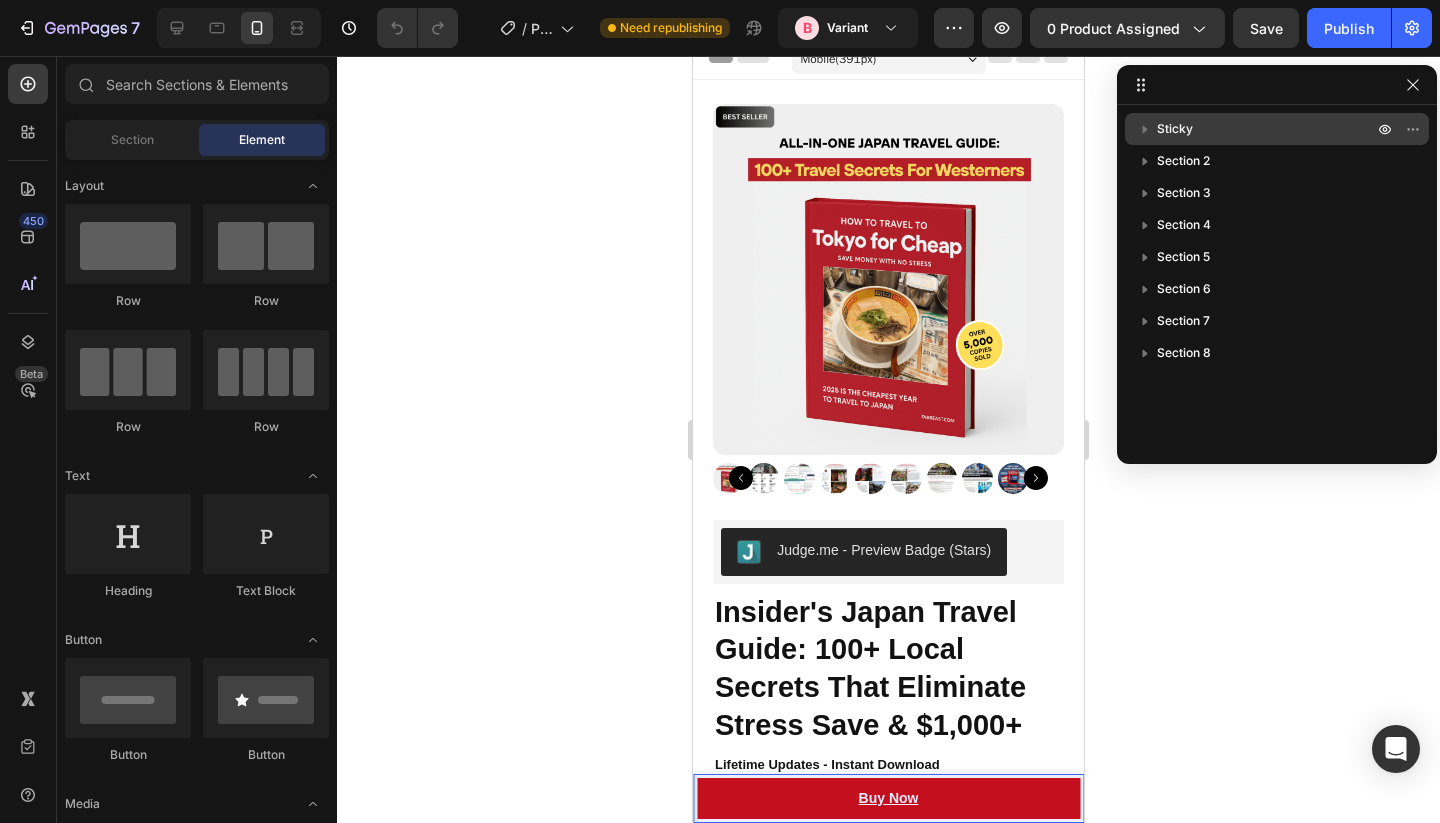 click on "Sticky" at bounding box center (1175, 129) 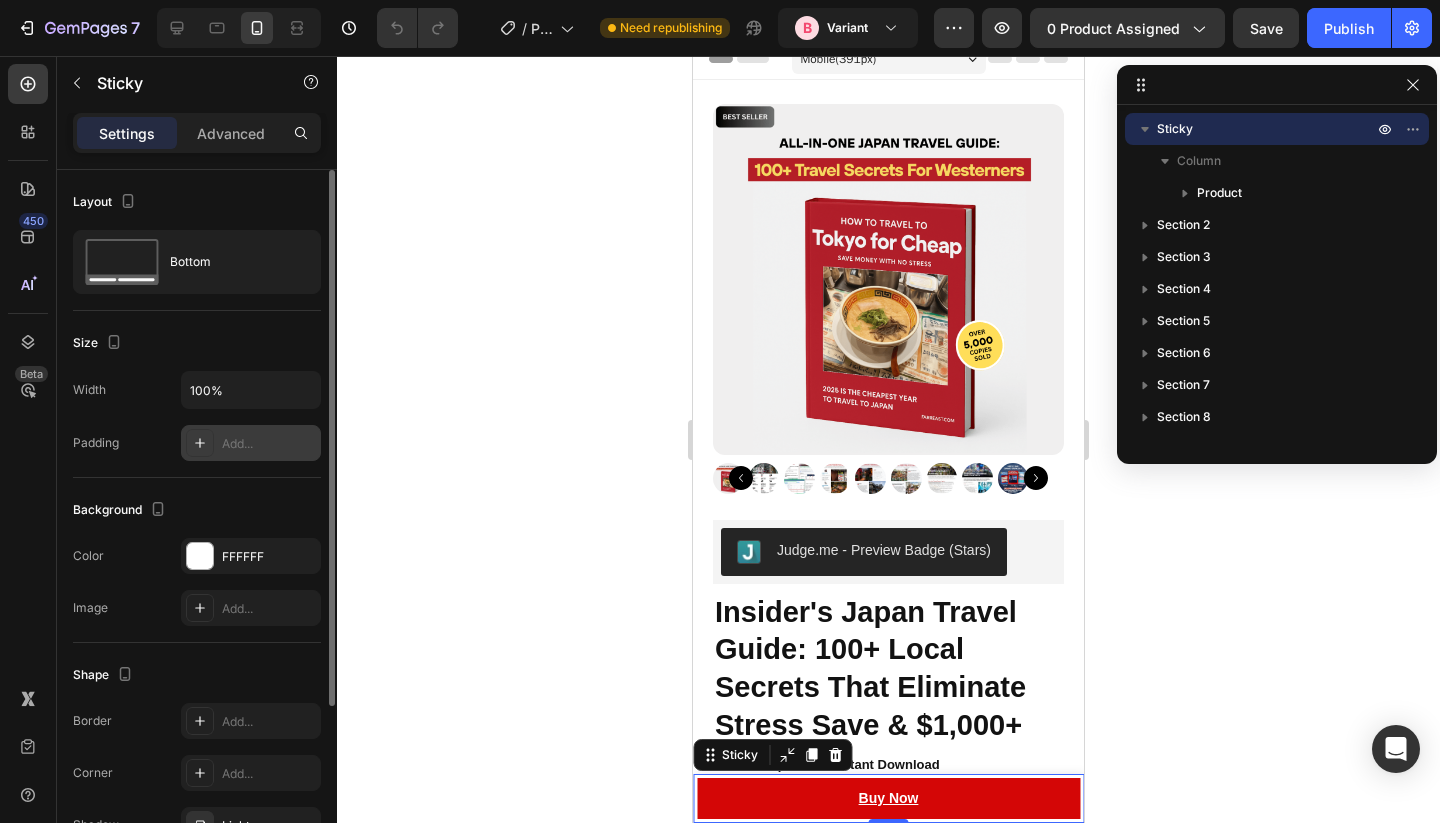 scroll, scrollTop: 229, scrollLeft: 0, axis: vertical 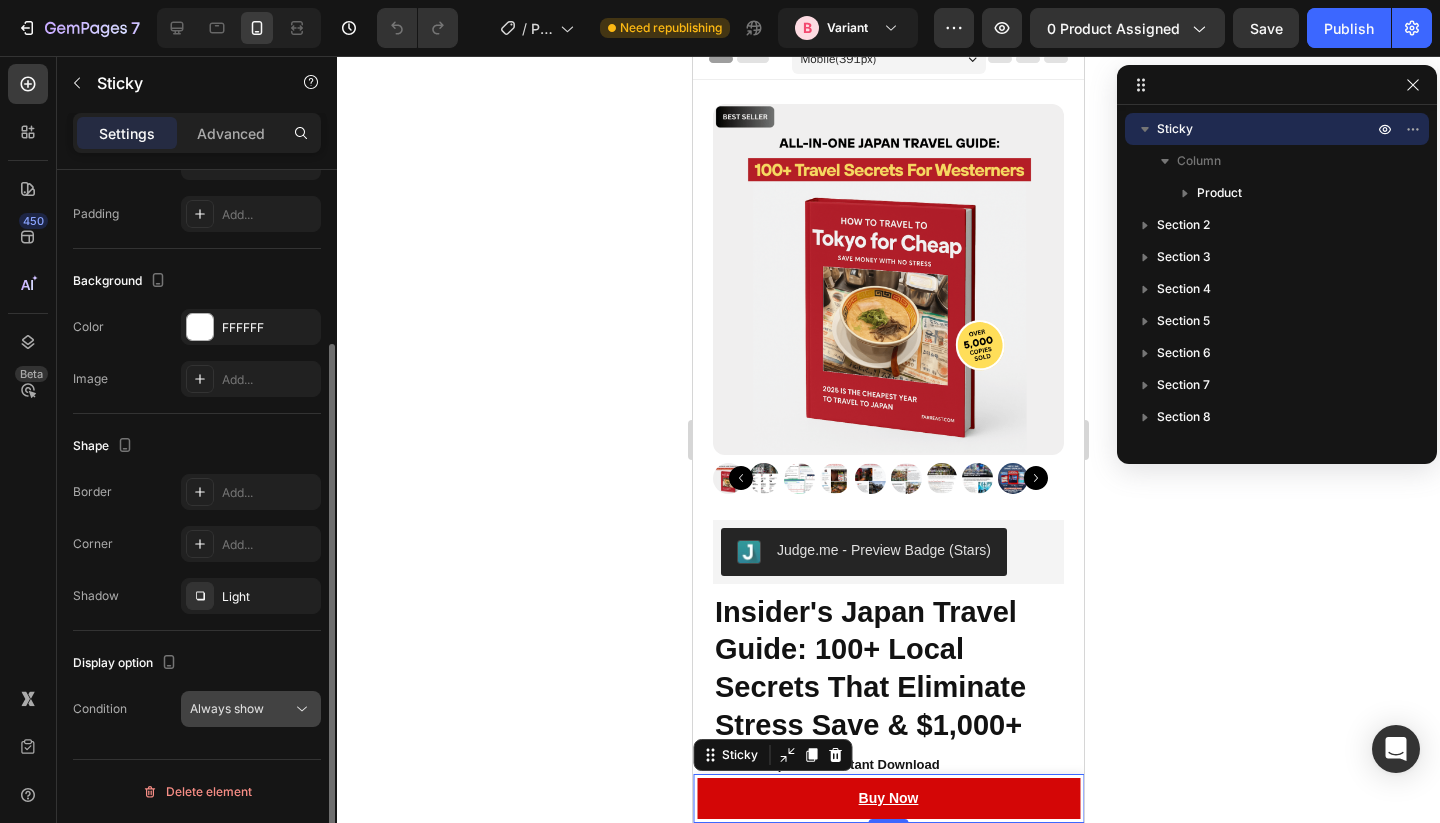click on "Always show" 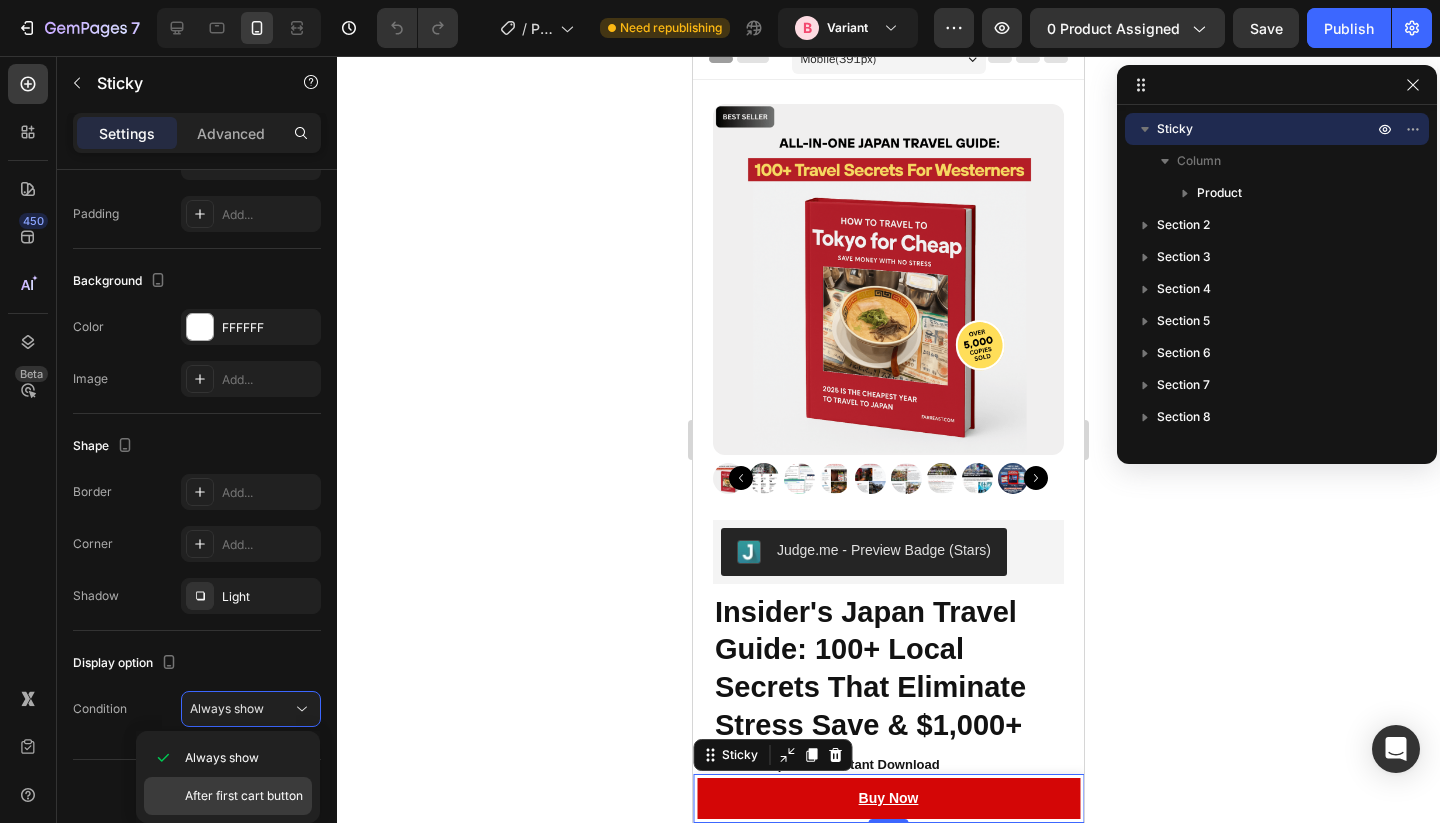 click on "After first cart button" at bounding box center (244, 796) 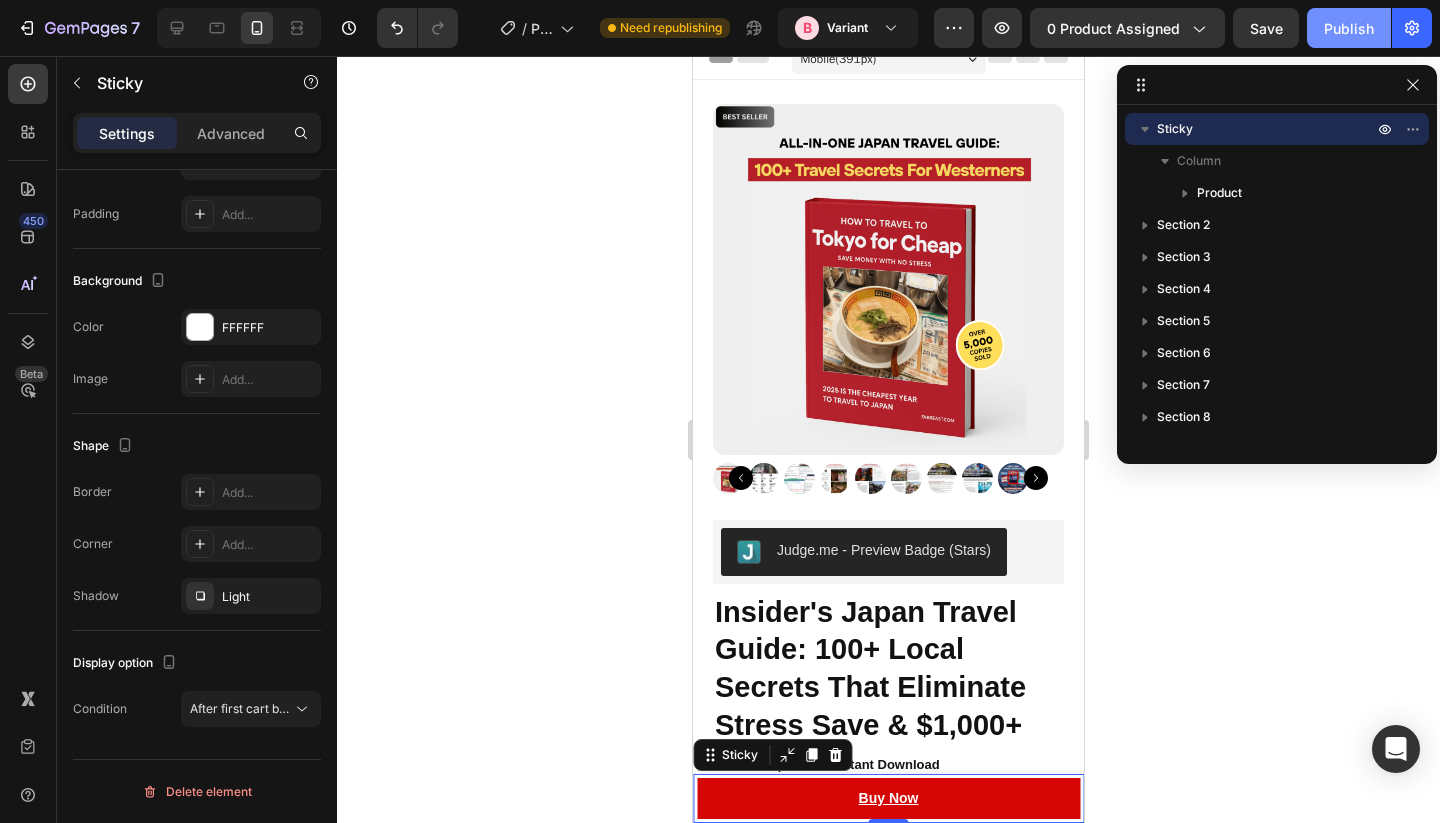 click on "Publish" at bounding box center [1349, 28] 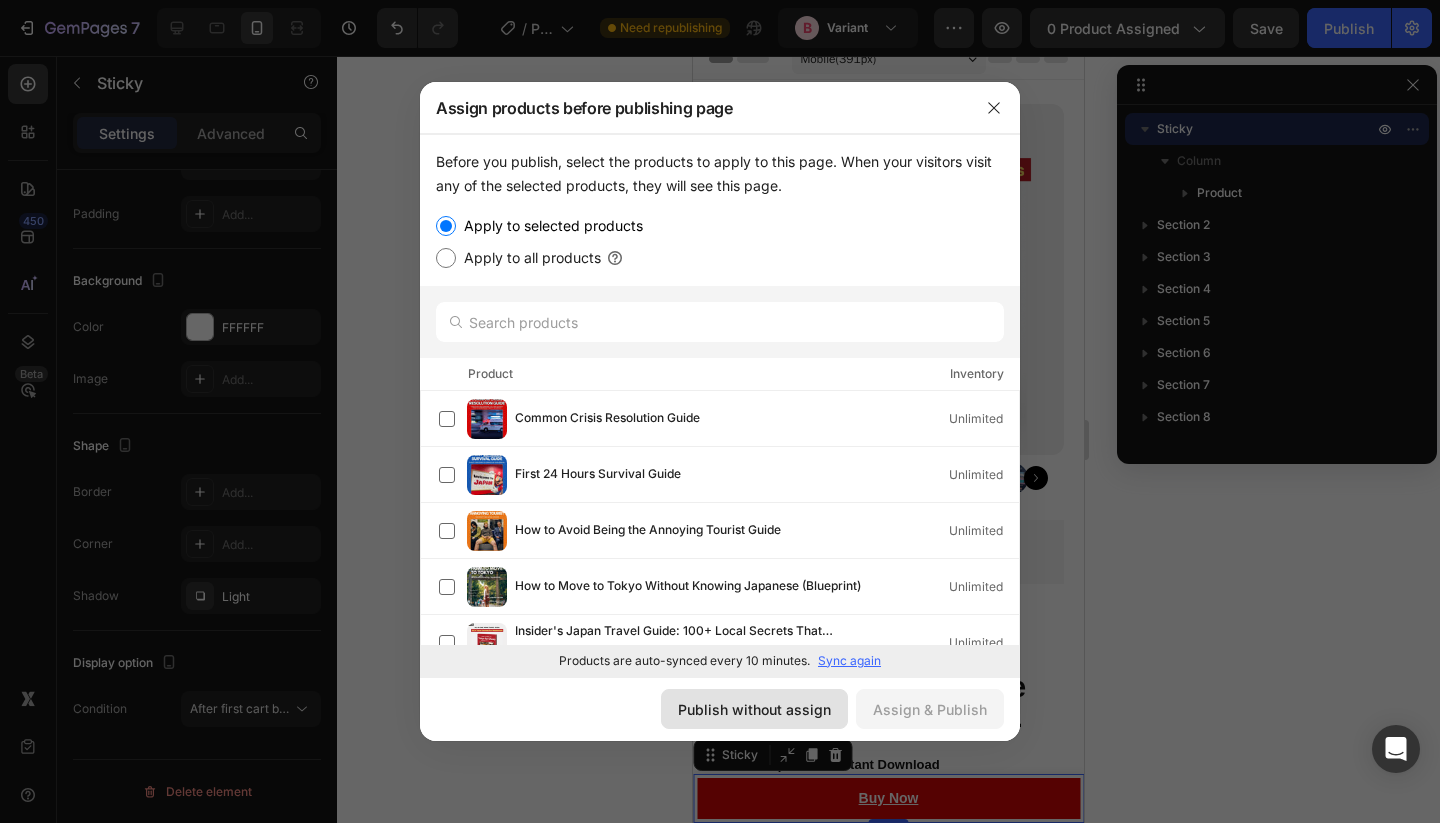 click on "Publish without assign" at bounding box center (754, 709) 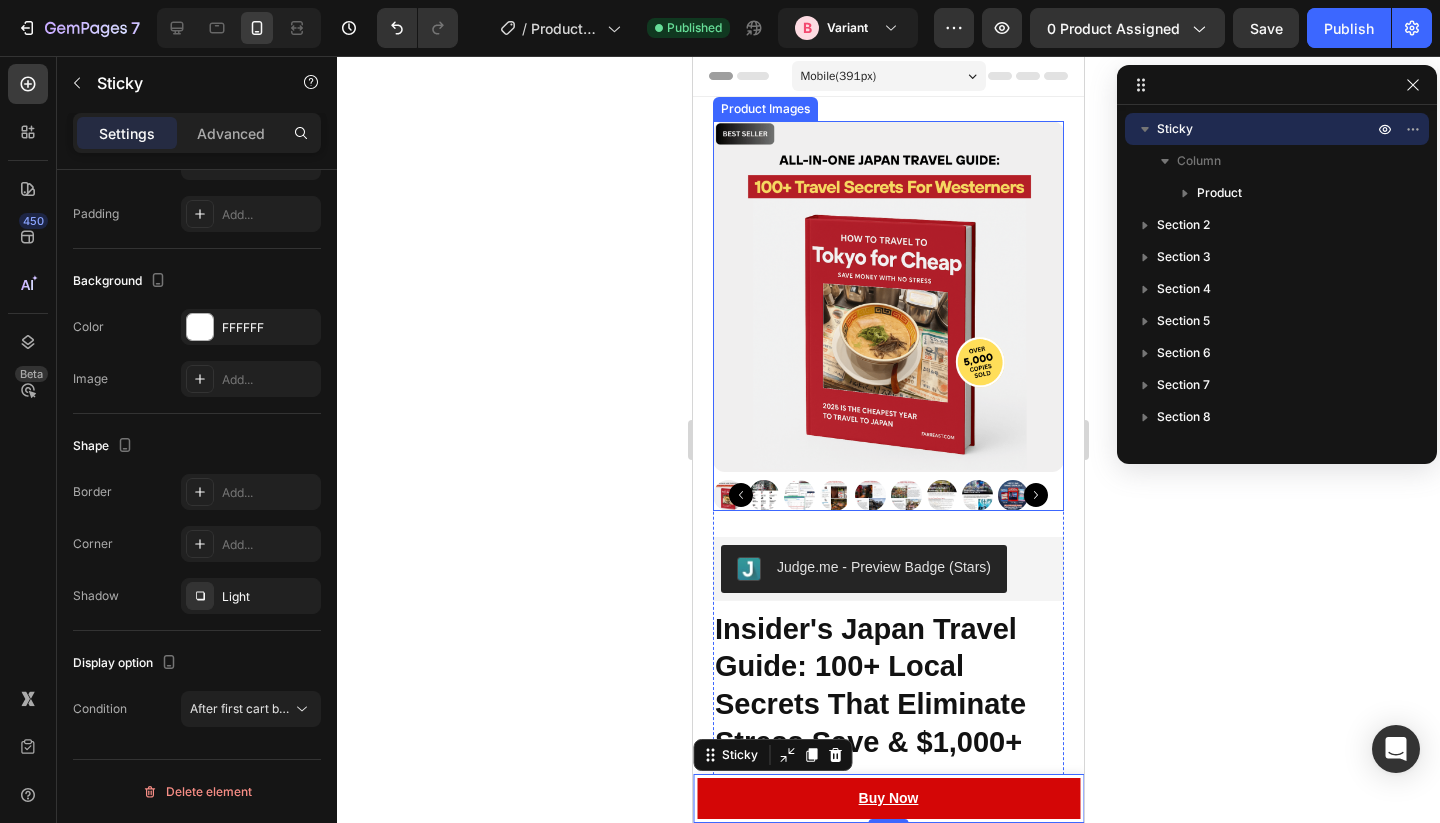 scroll, scrollTop: 0, scrollLeft: 0, axis: both 